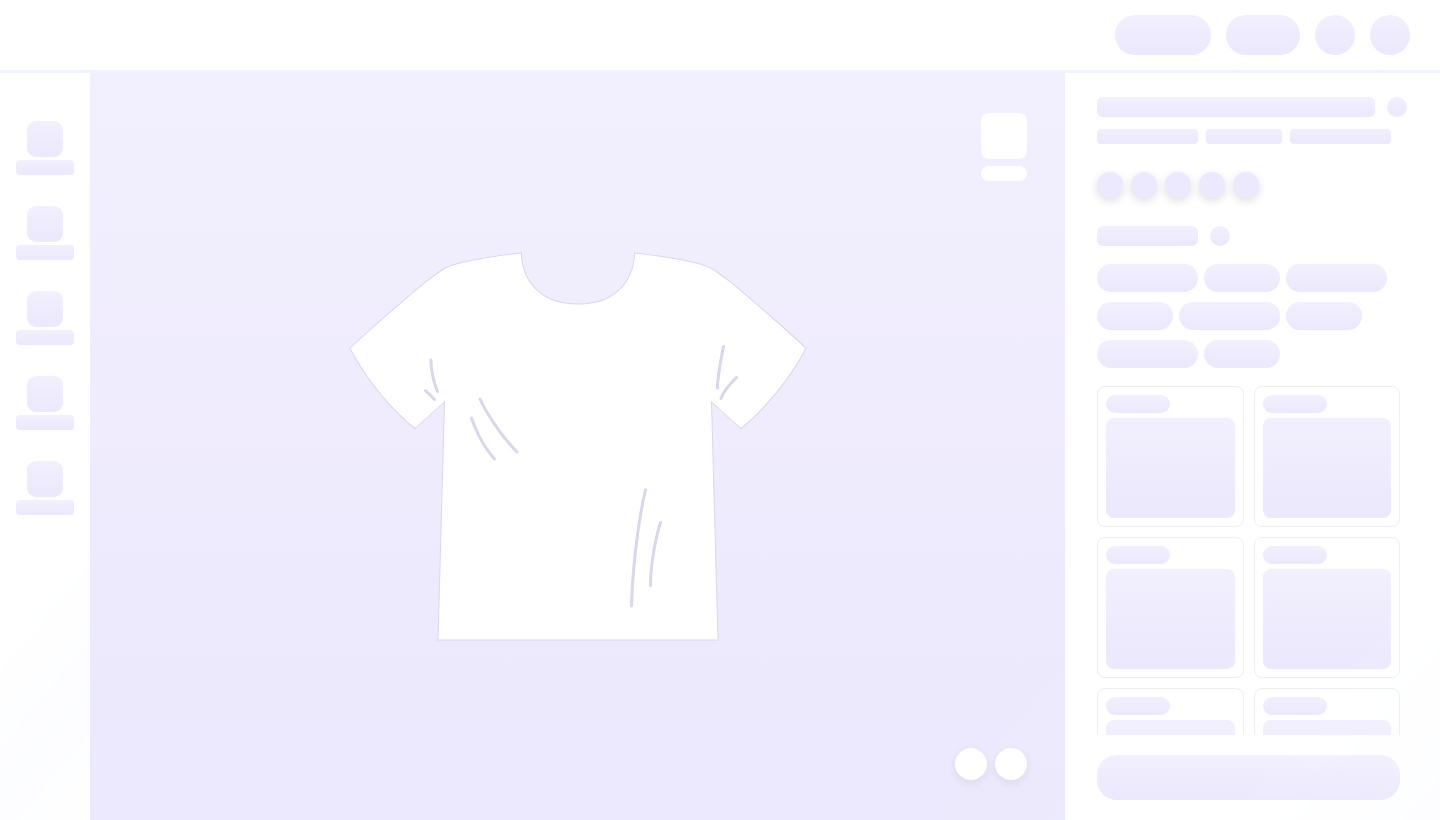 scroll, scrollTop: 0, scrollLeft: 0, axis: both 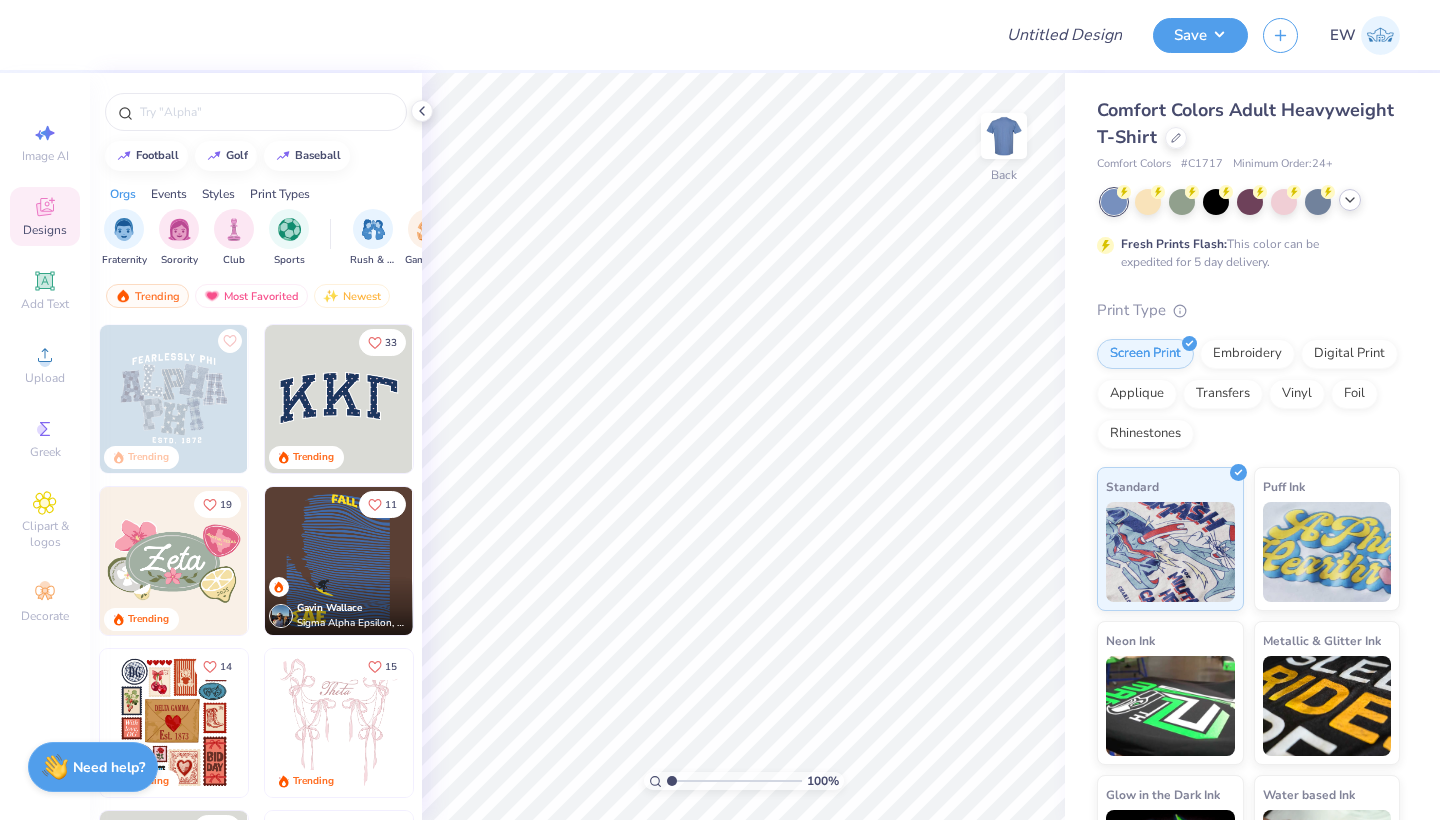 click 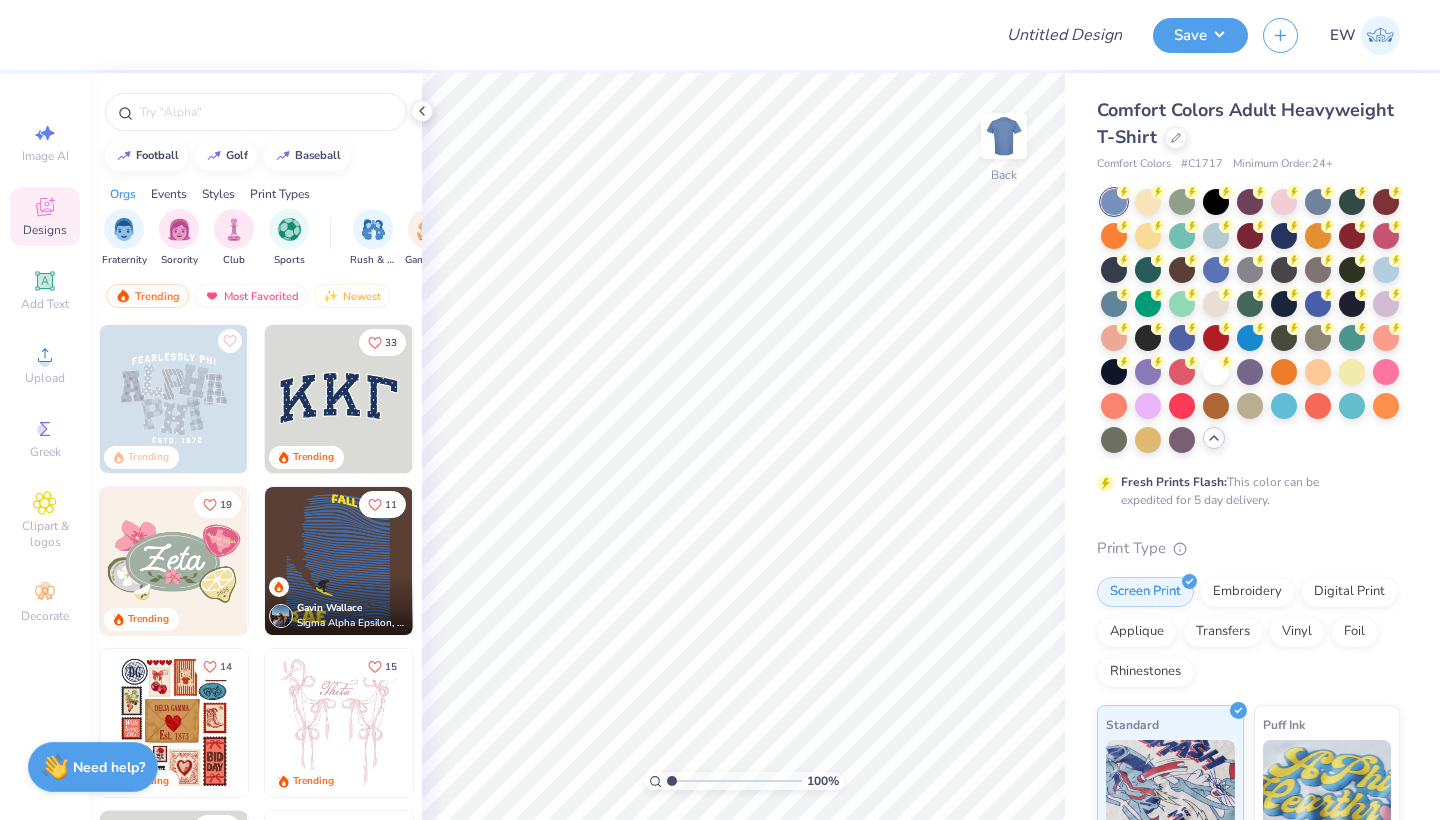 click on "Comfort Colors Adult Heavyweight T-Shirt" at bounding box center (1245, 123) 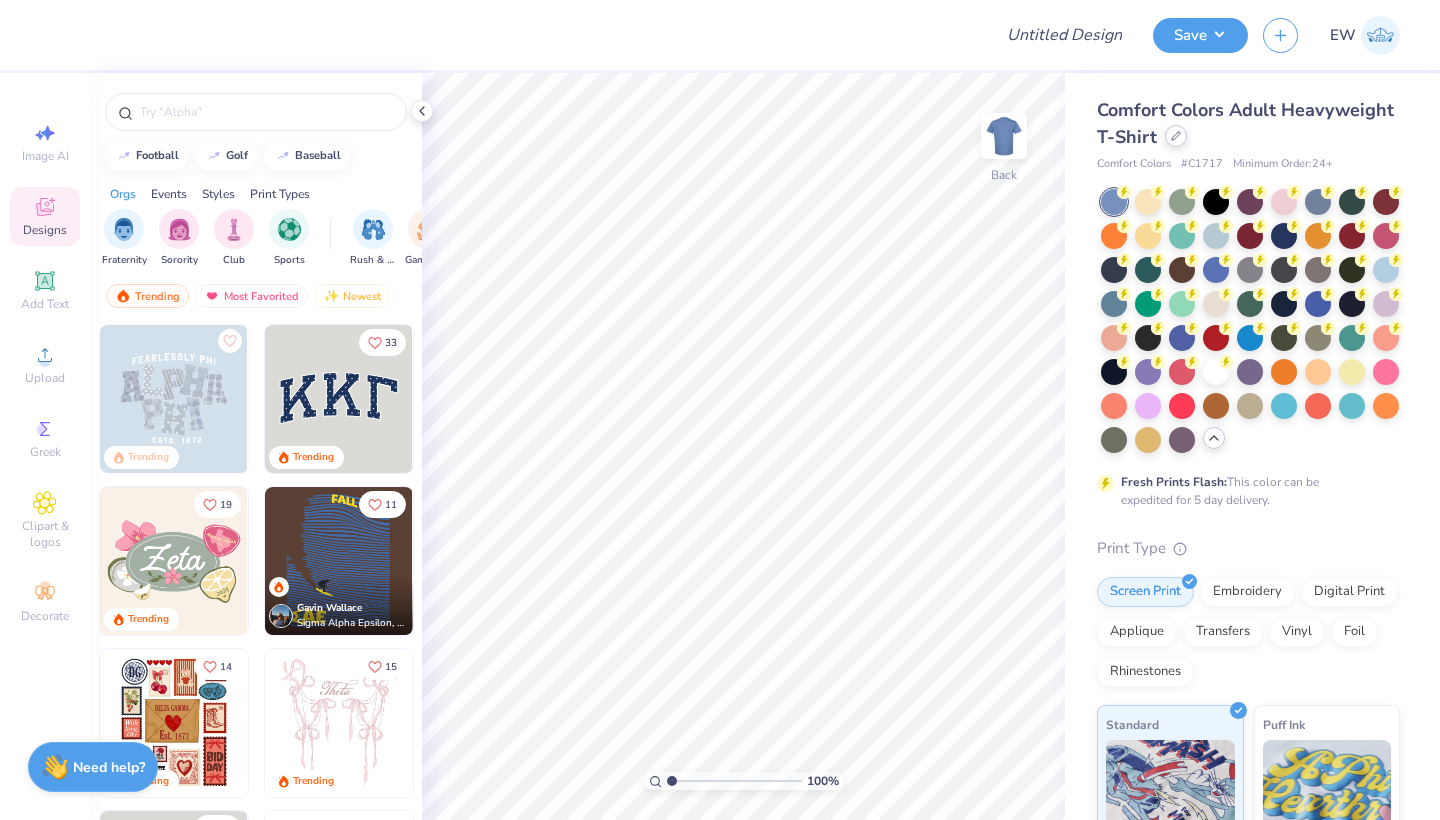 click at bounding box center (1176, 136) 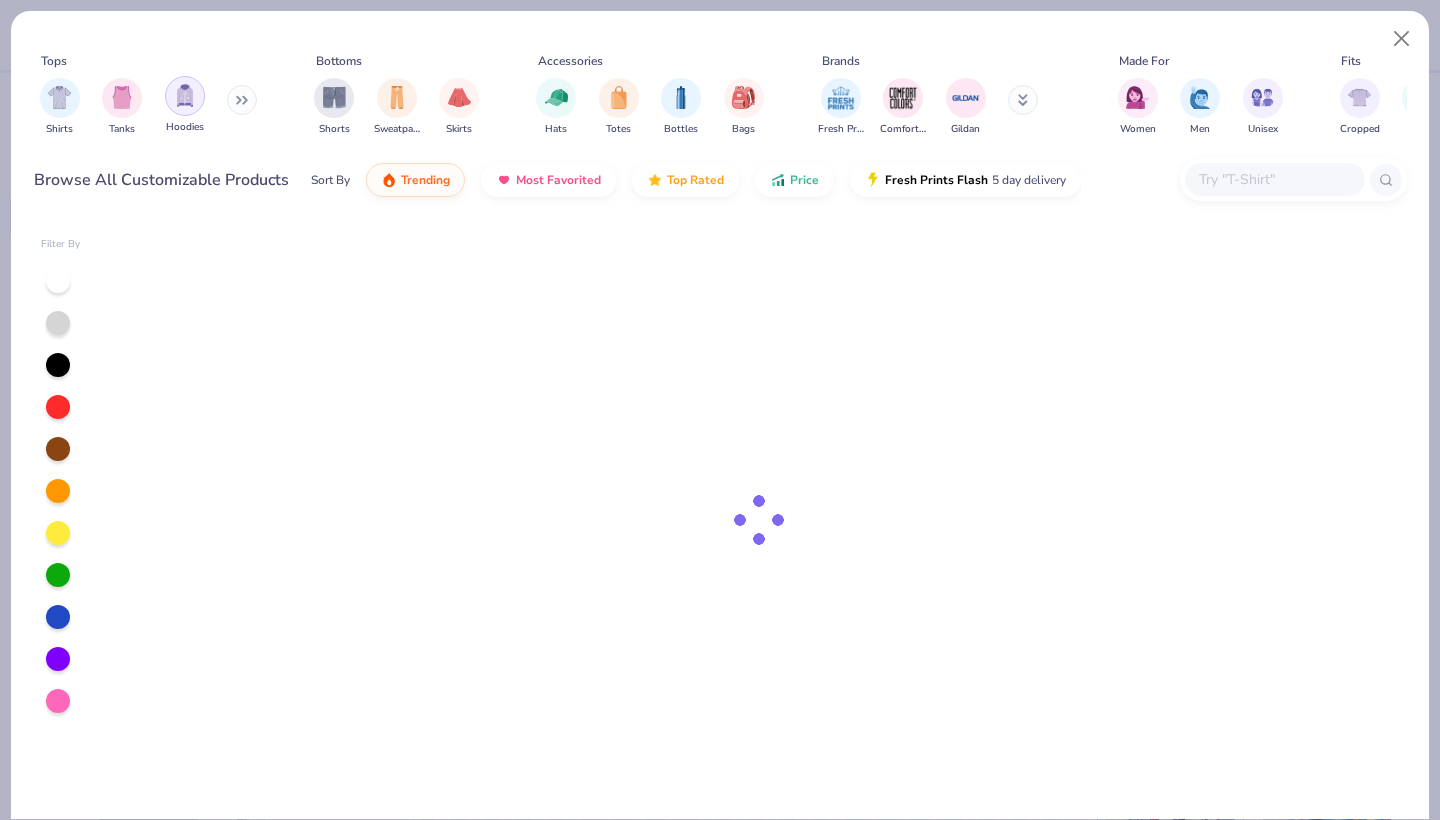 click at bounding box center (185, 95) 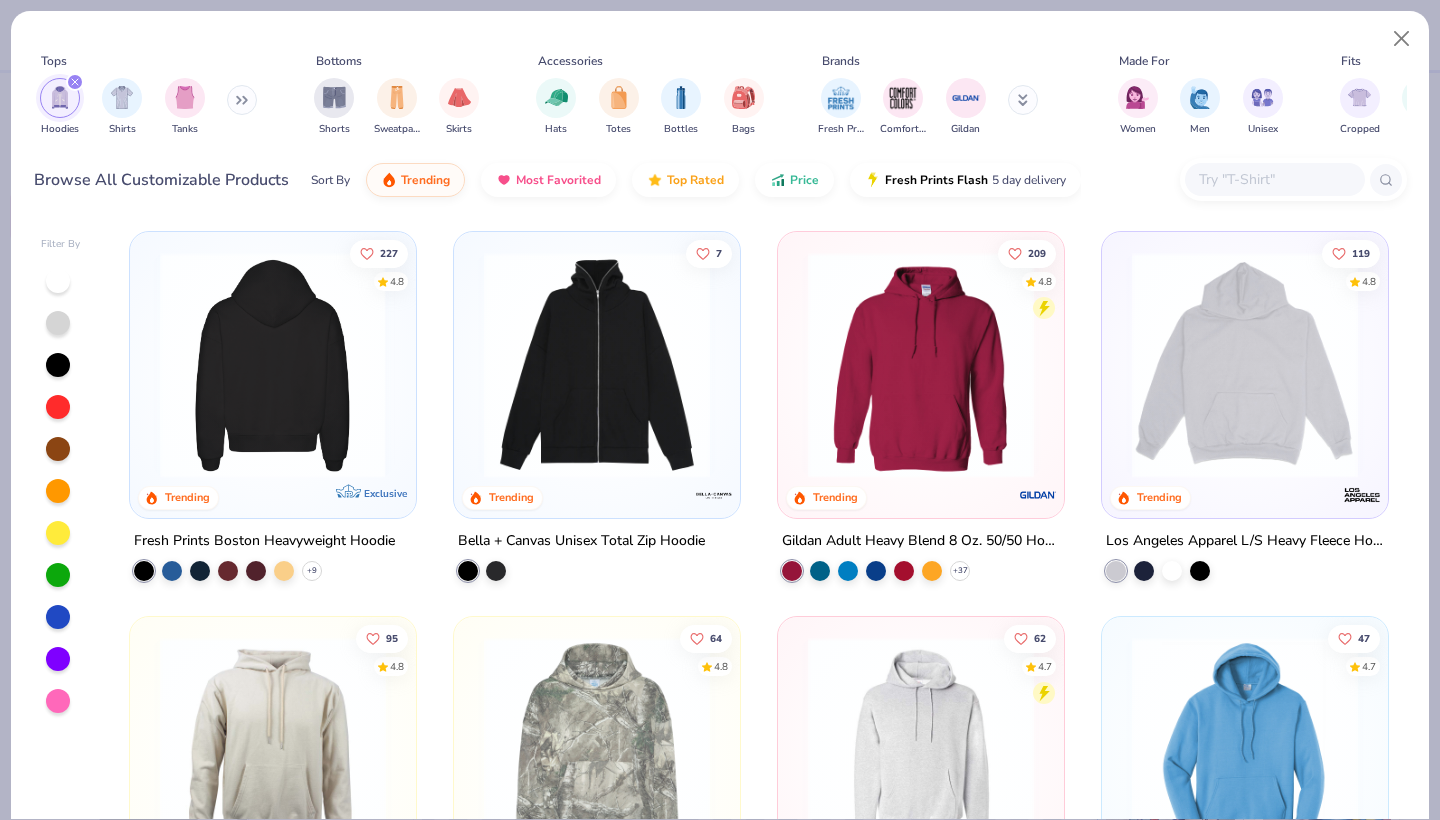scroll, scrollTop: 0, scrollLeft: 0, axis: both 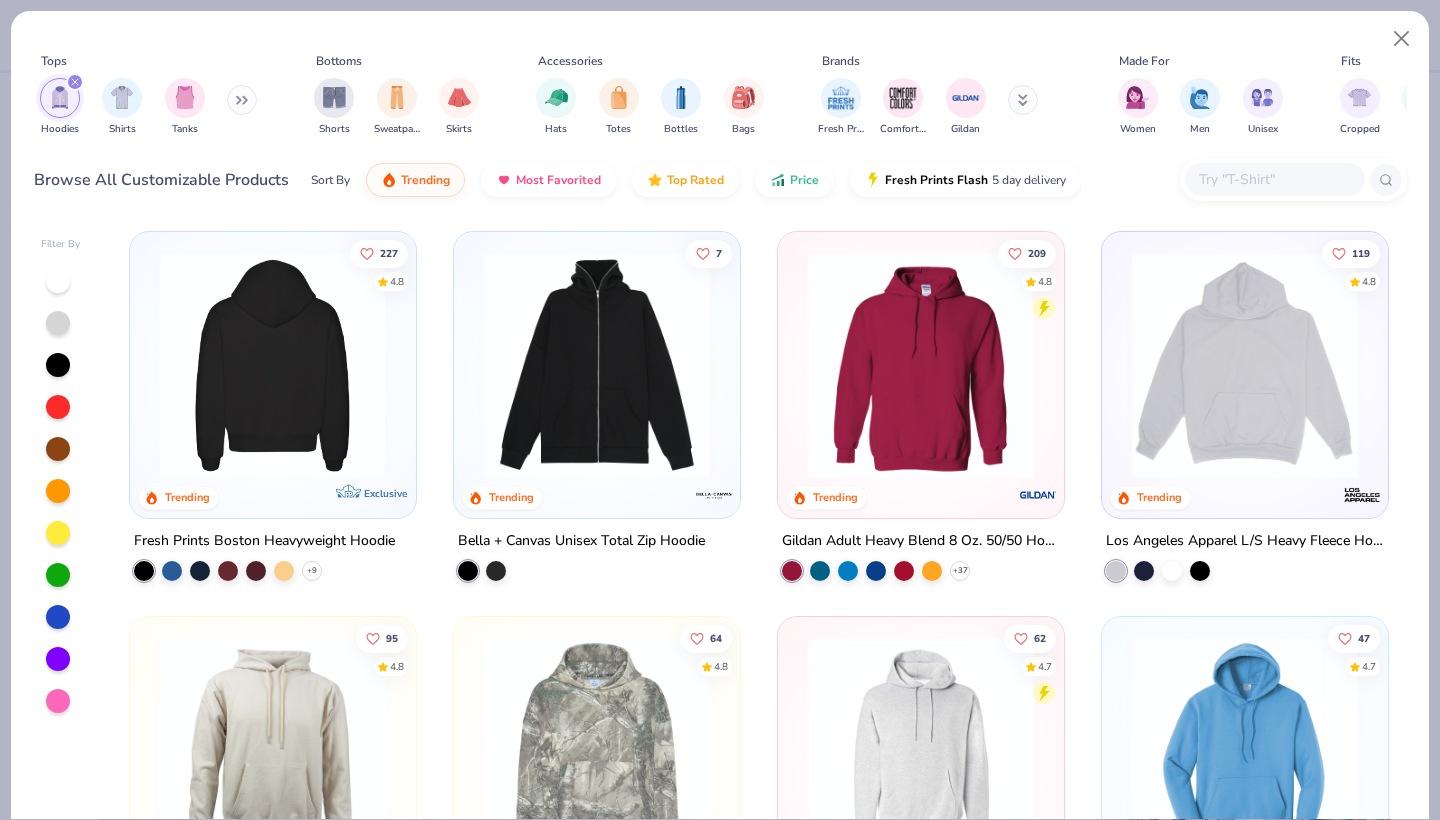 click at bounding box center (273, 365) 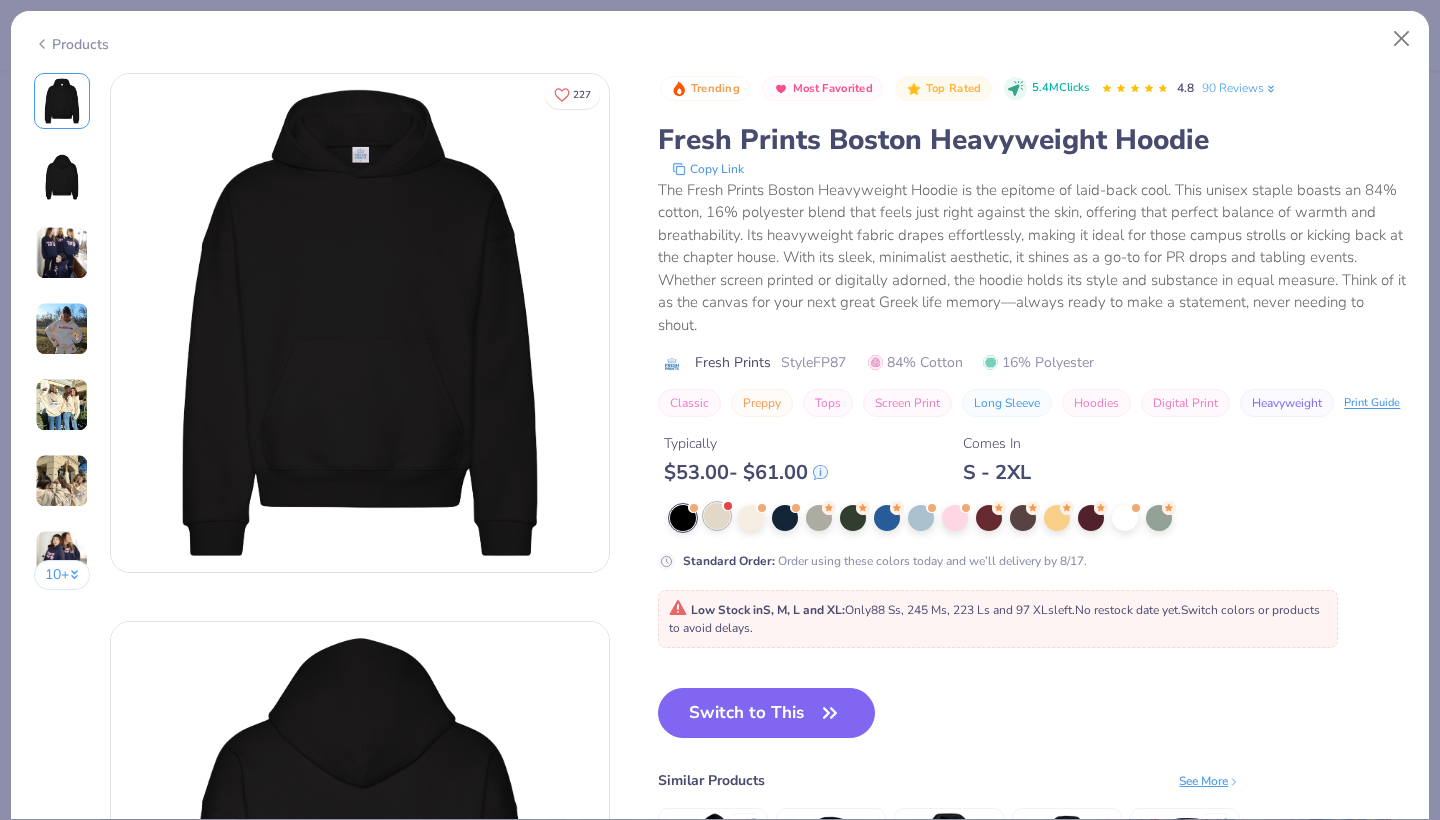 click at bounding box center [717, 516] 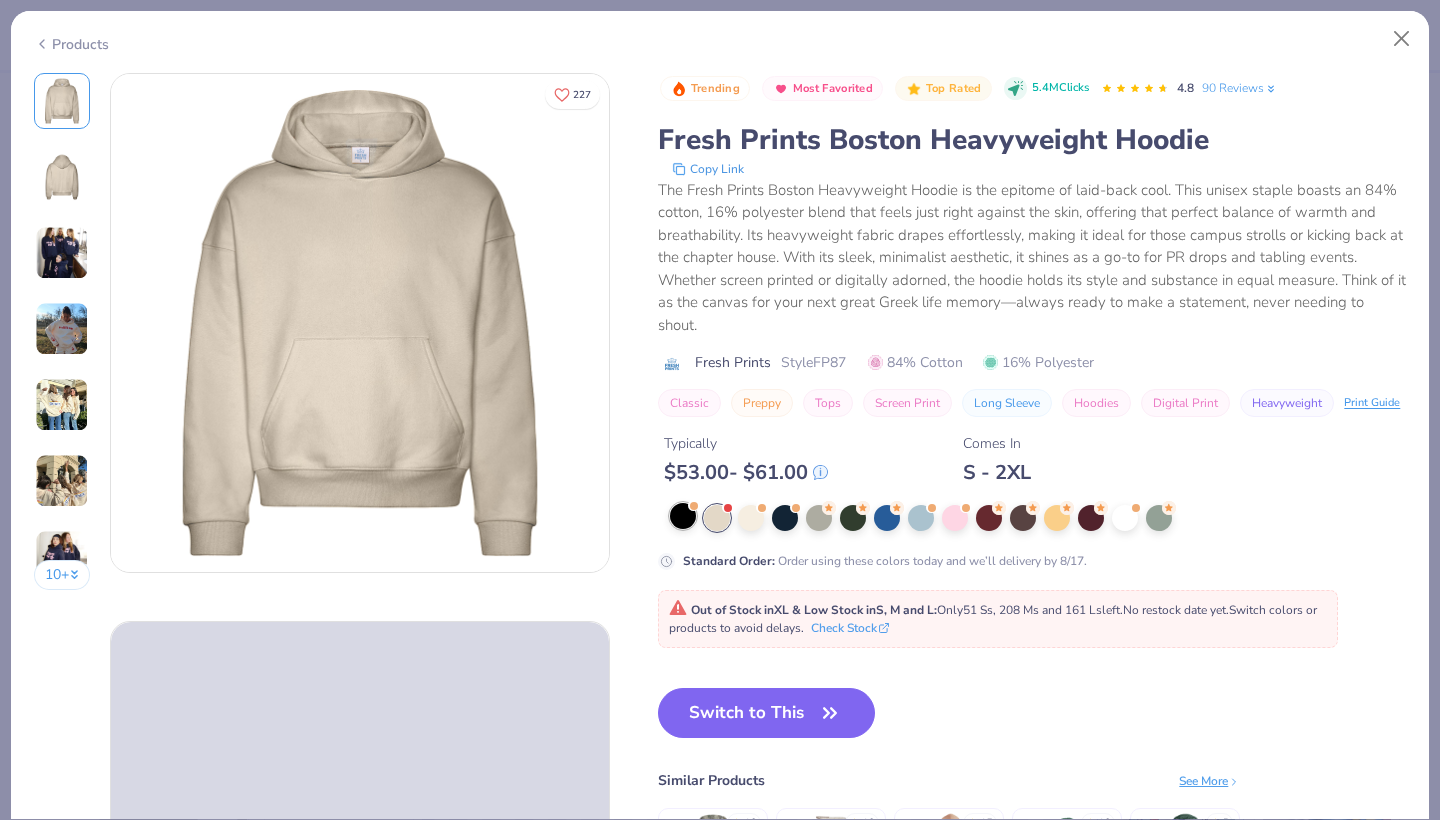 click at bounding box center [683, 516] 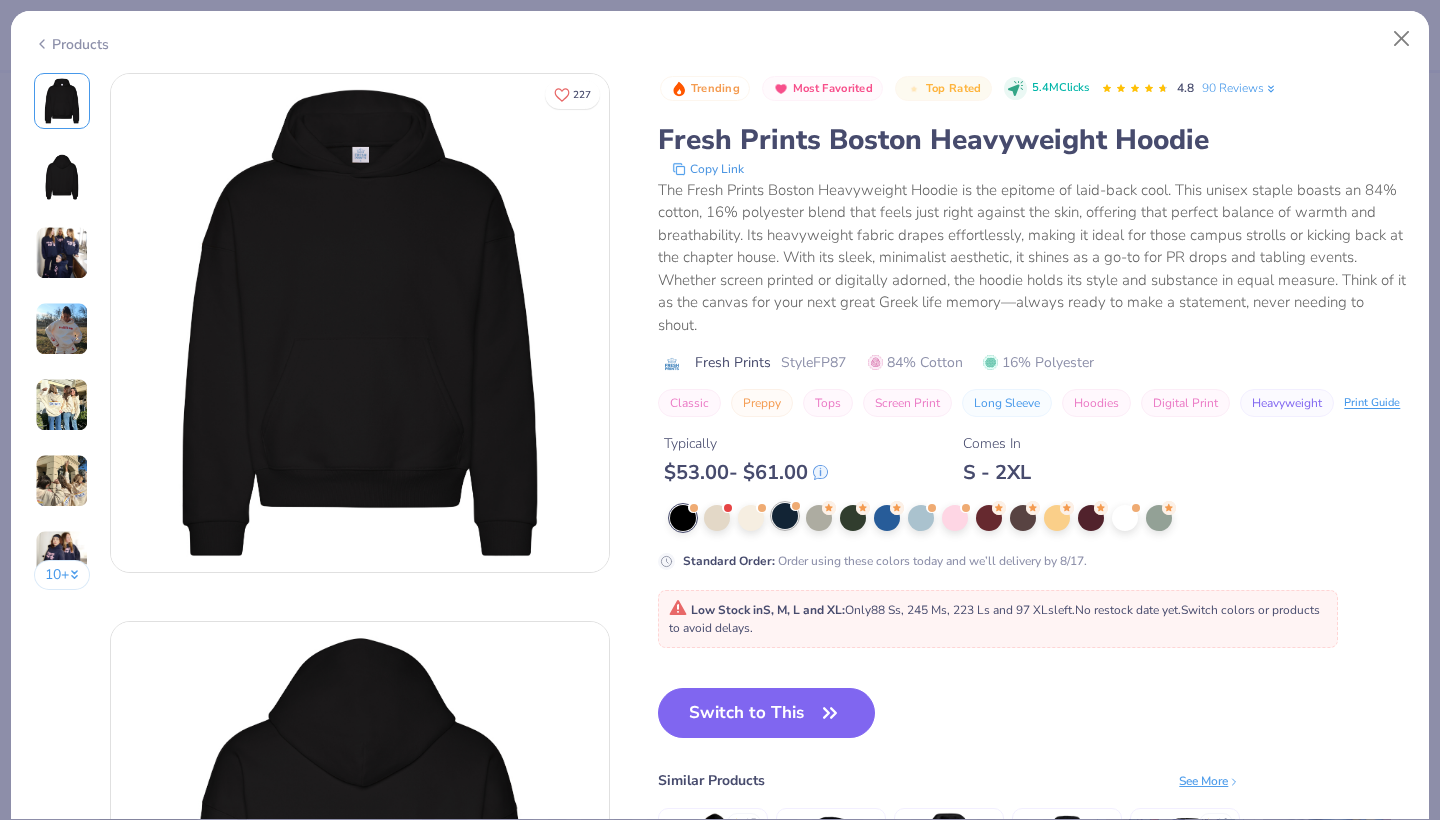 click at bounding box center (785, 516) 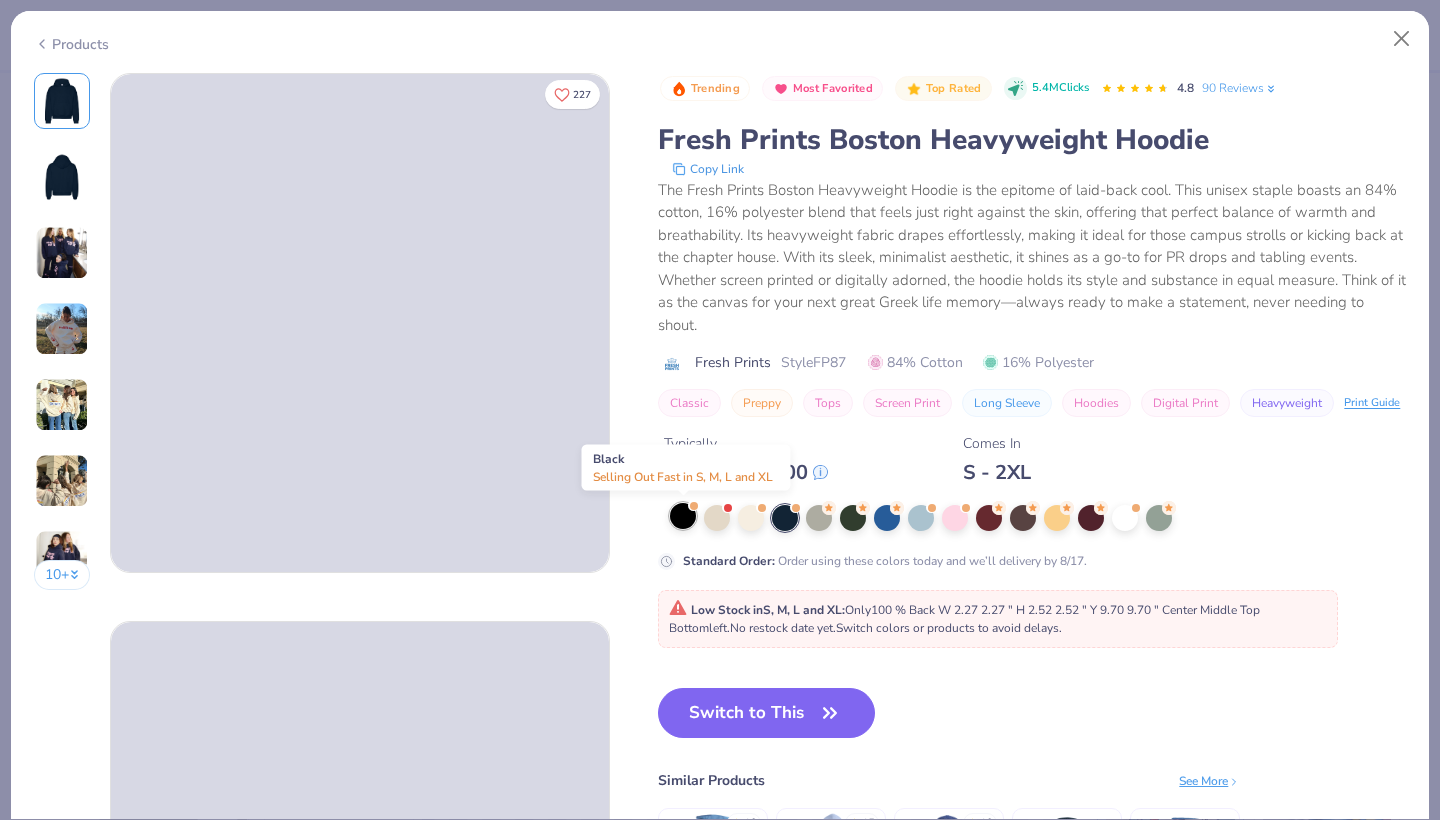 click at bounding box center (683, 516) 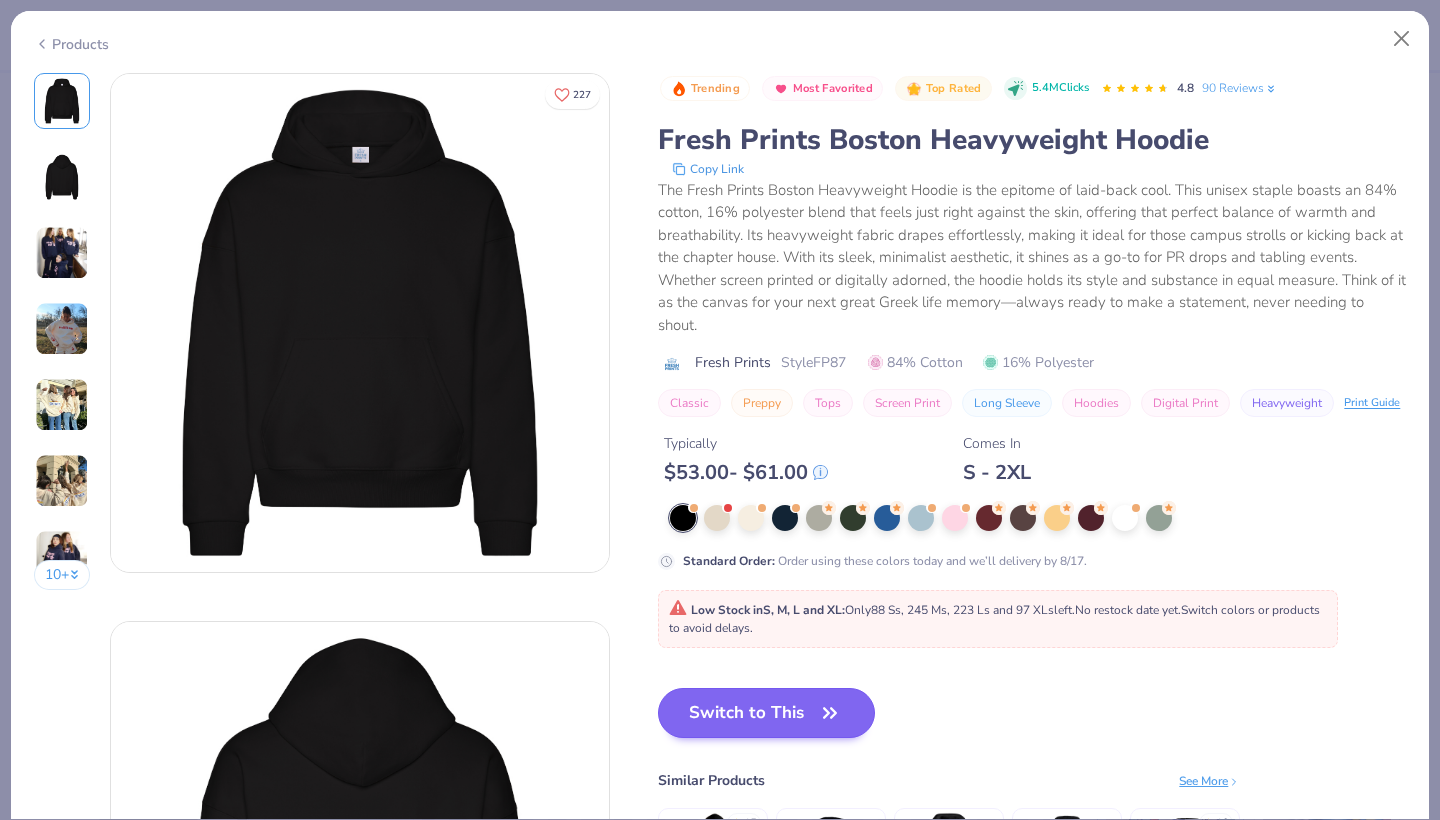 click on "Switch to This" at bounding box center (766, 713) 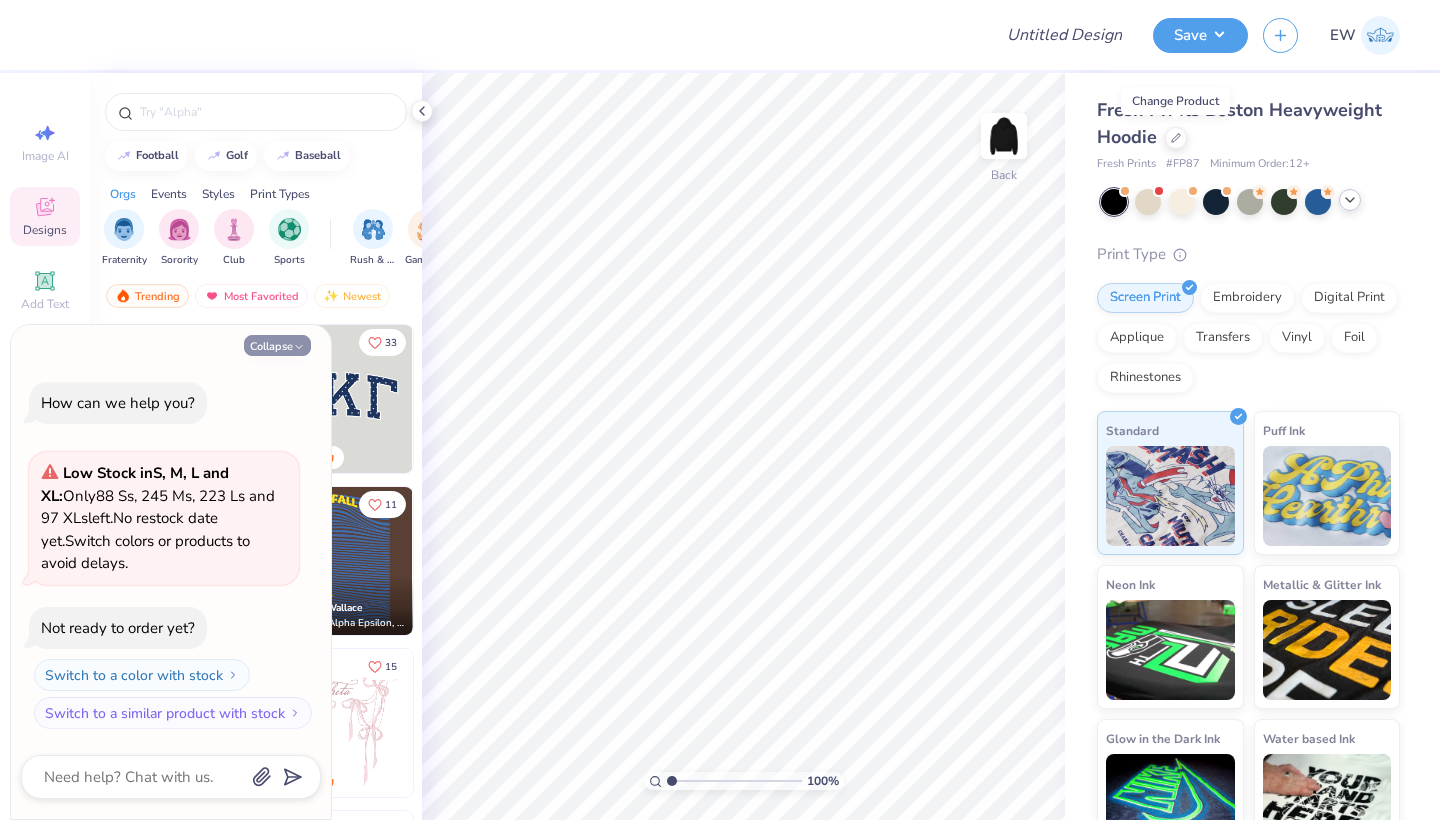 click 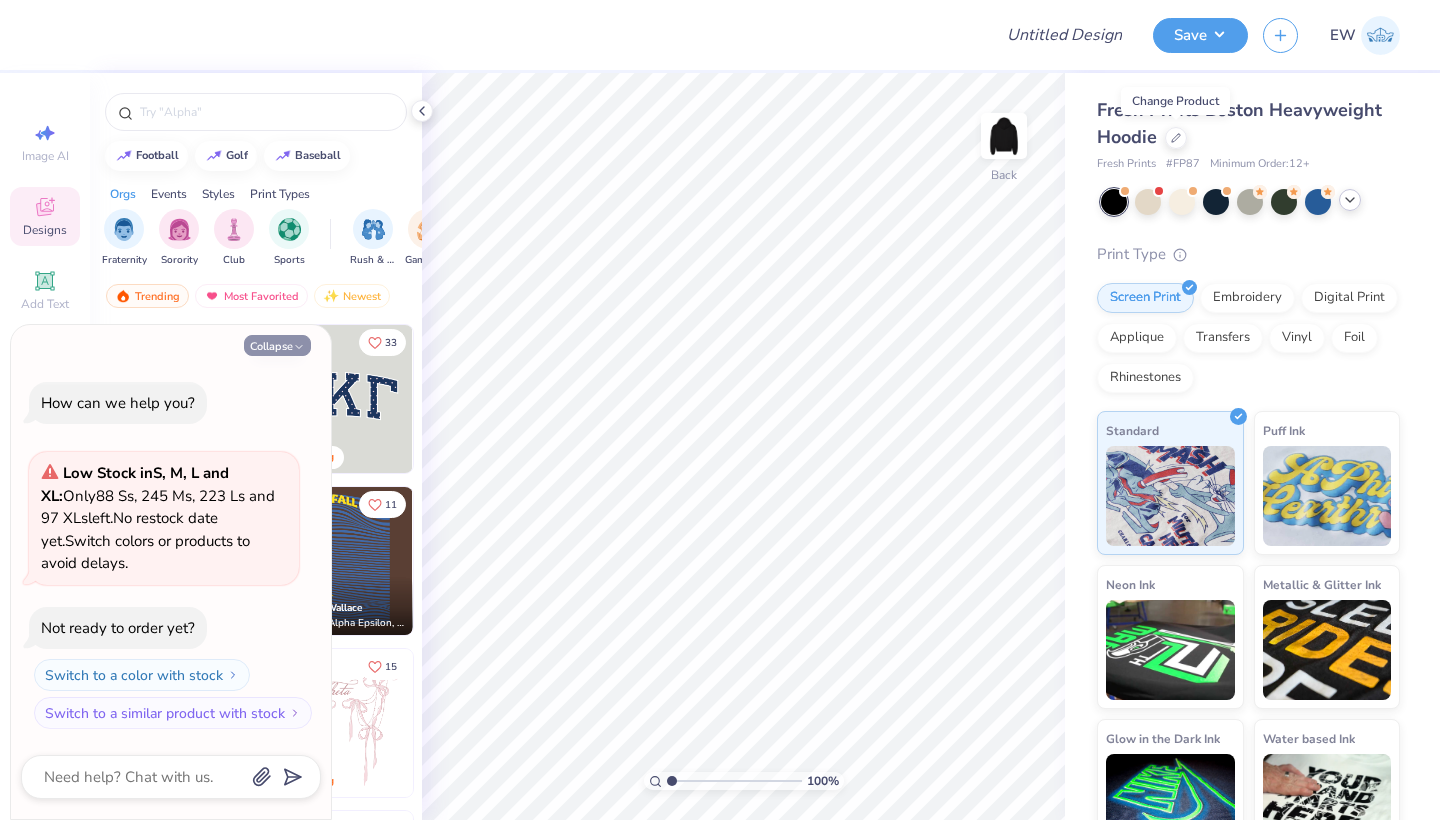 type on "x" 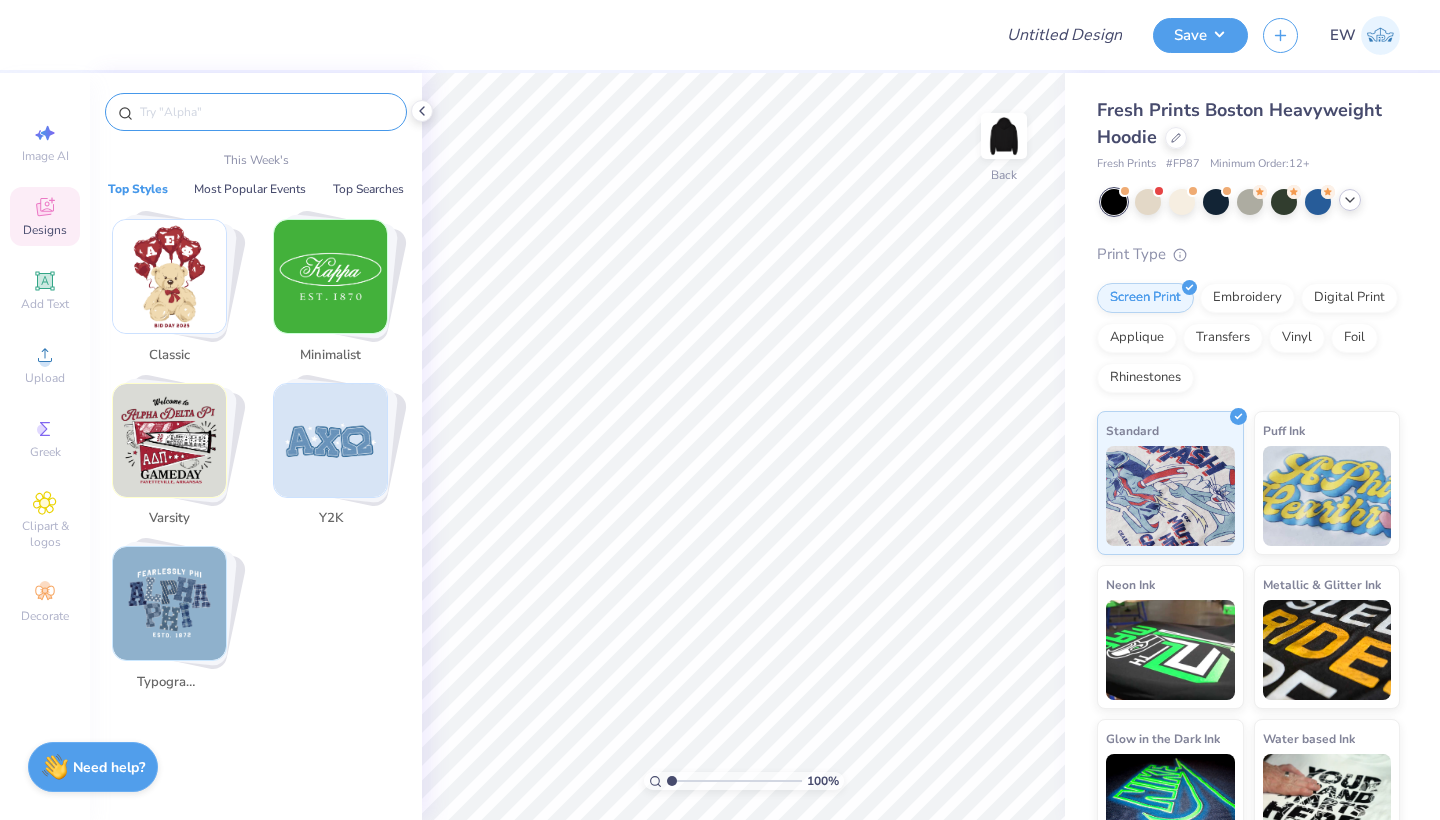 click at bounding box center [266, 112] 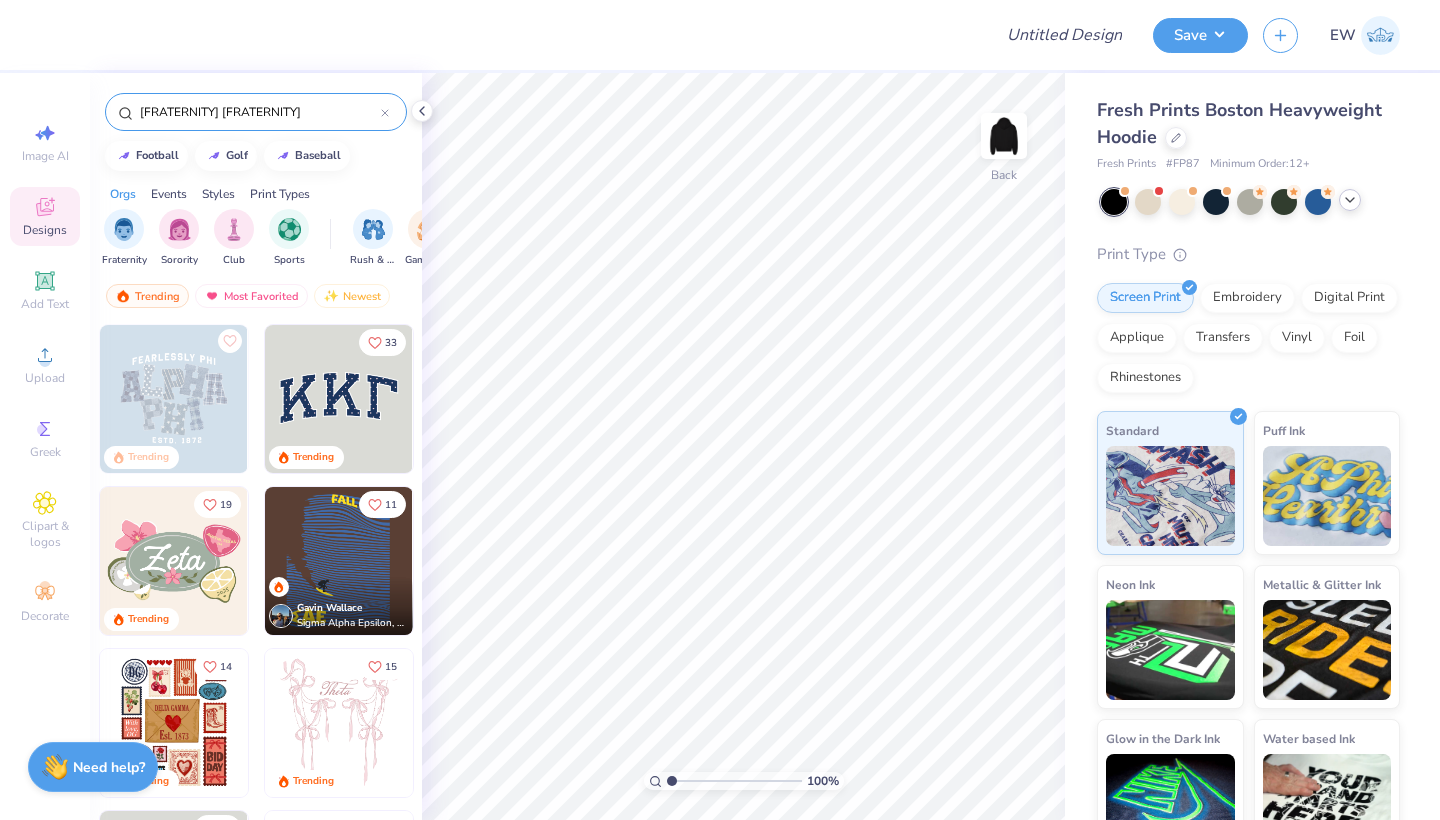 type on "[FRATERNITY] [FRATERNITY]" 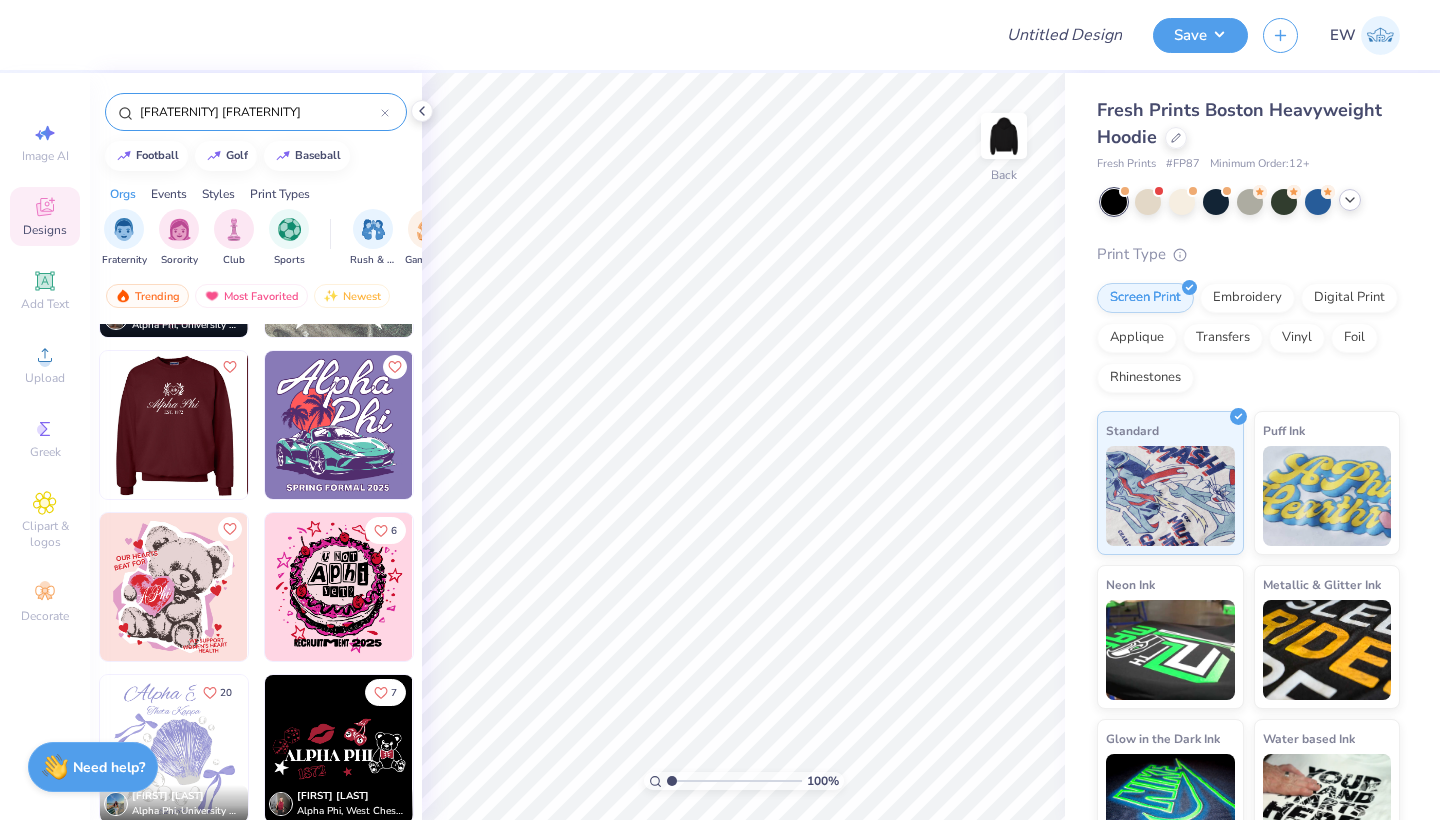 scroll, scrollTop: 6942, scrollLeft: 0, axis: vertical 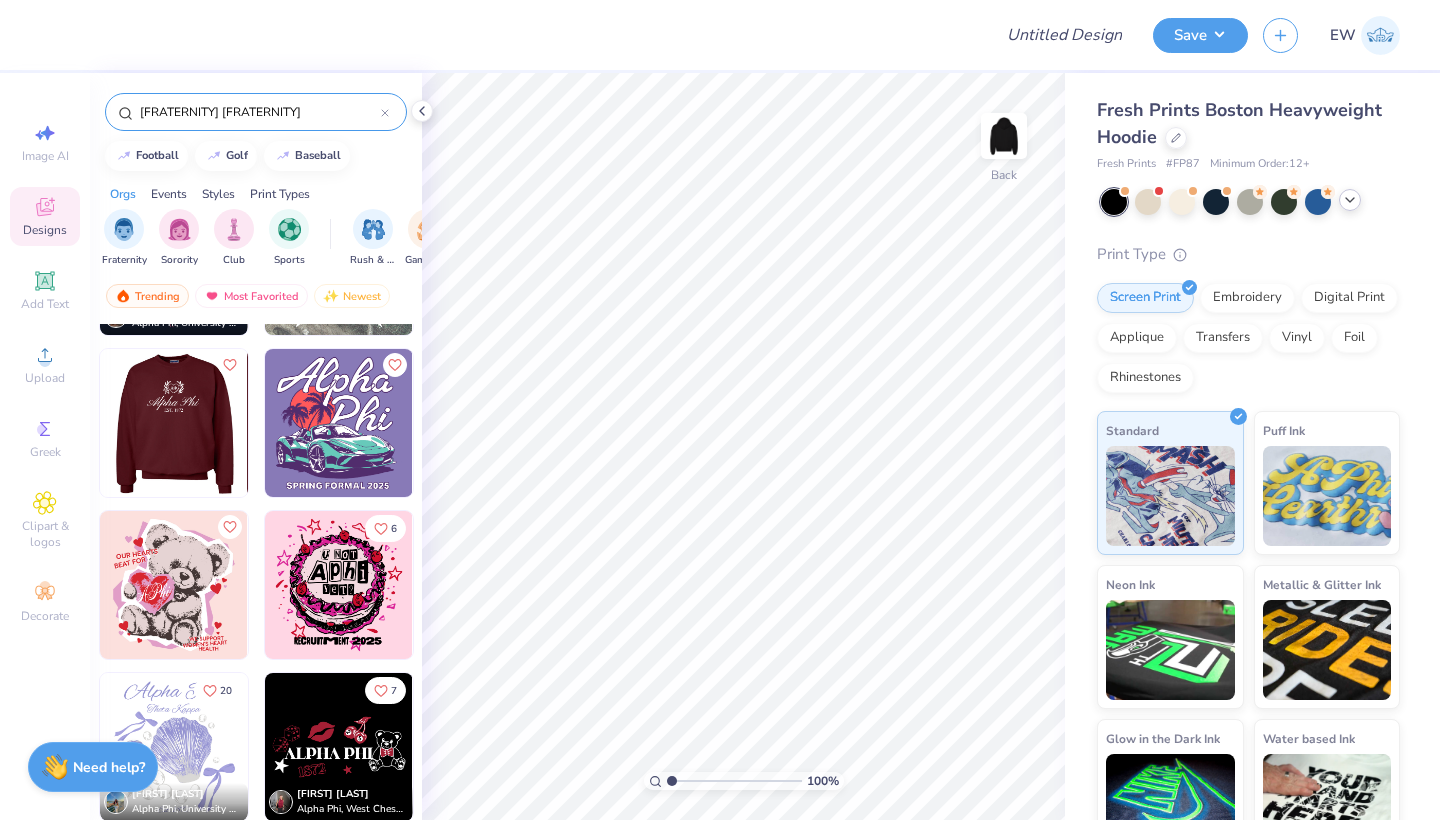 click at bounding box center [173, 423] 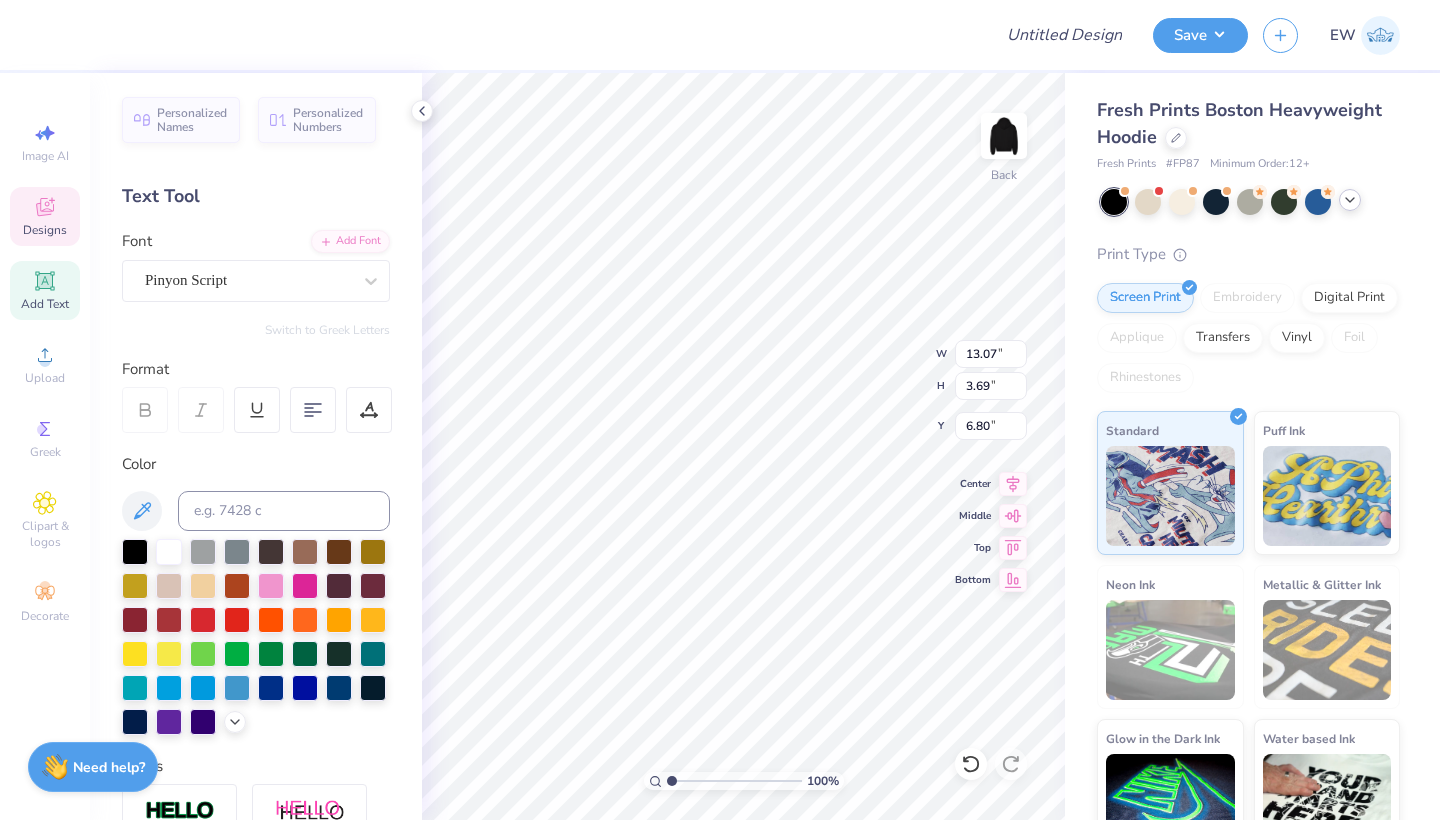 scroll, scrollTop: 0, scrollLeft: 2, axis: horizontal 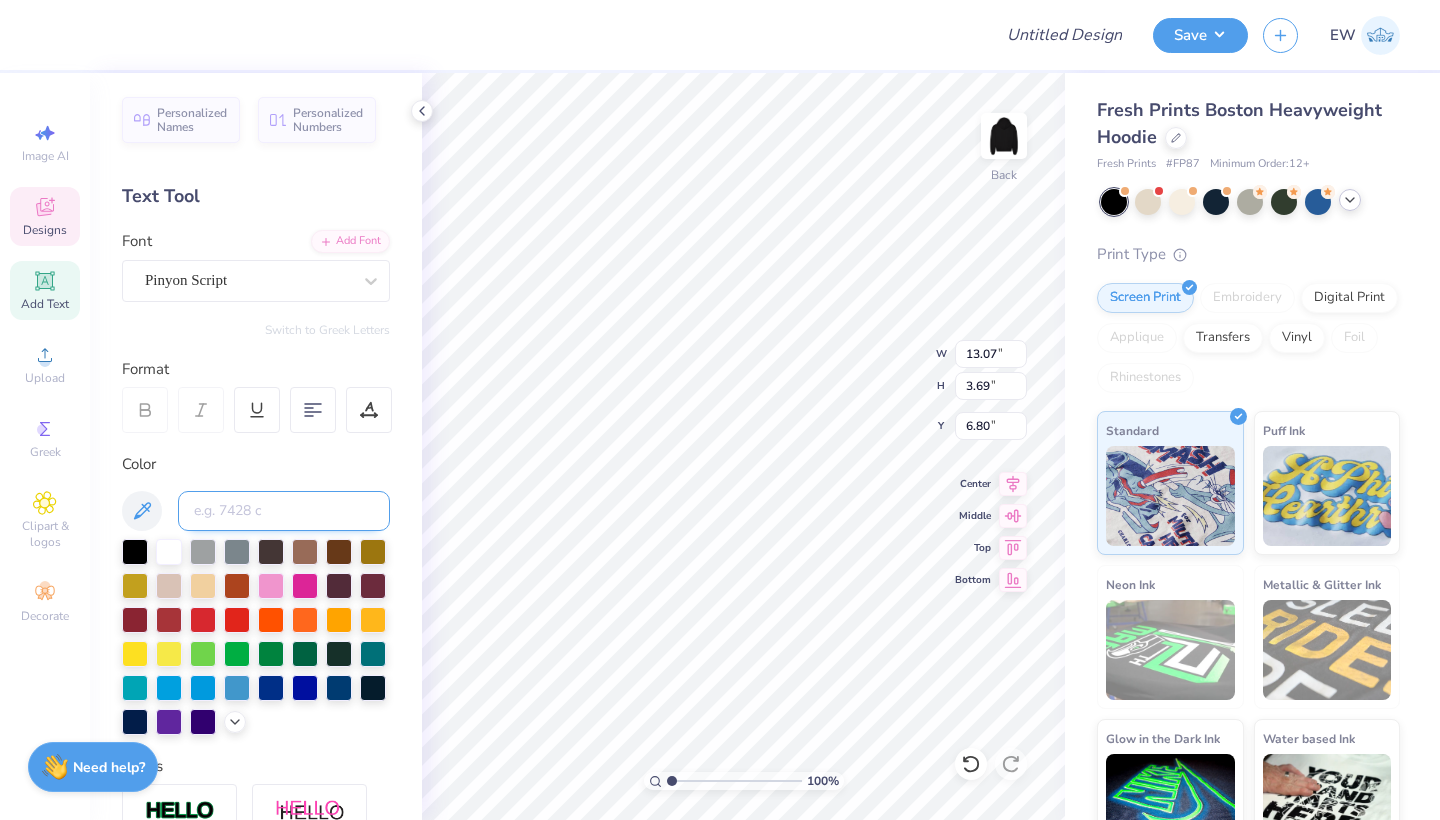 click at bounding box center (284, 511) 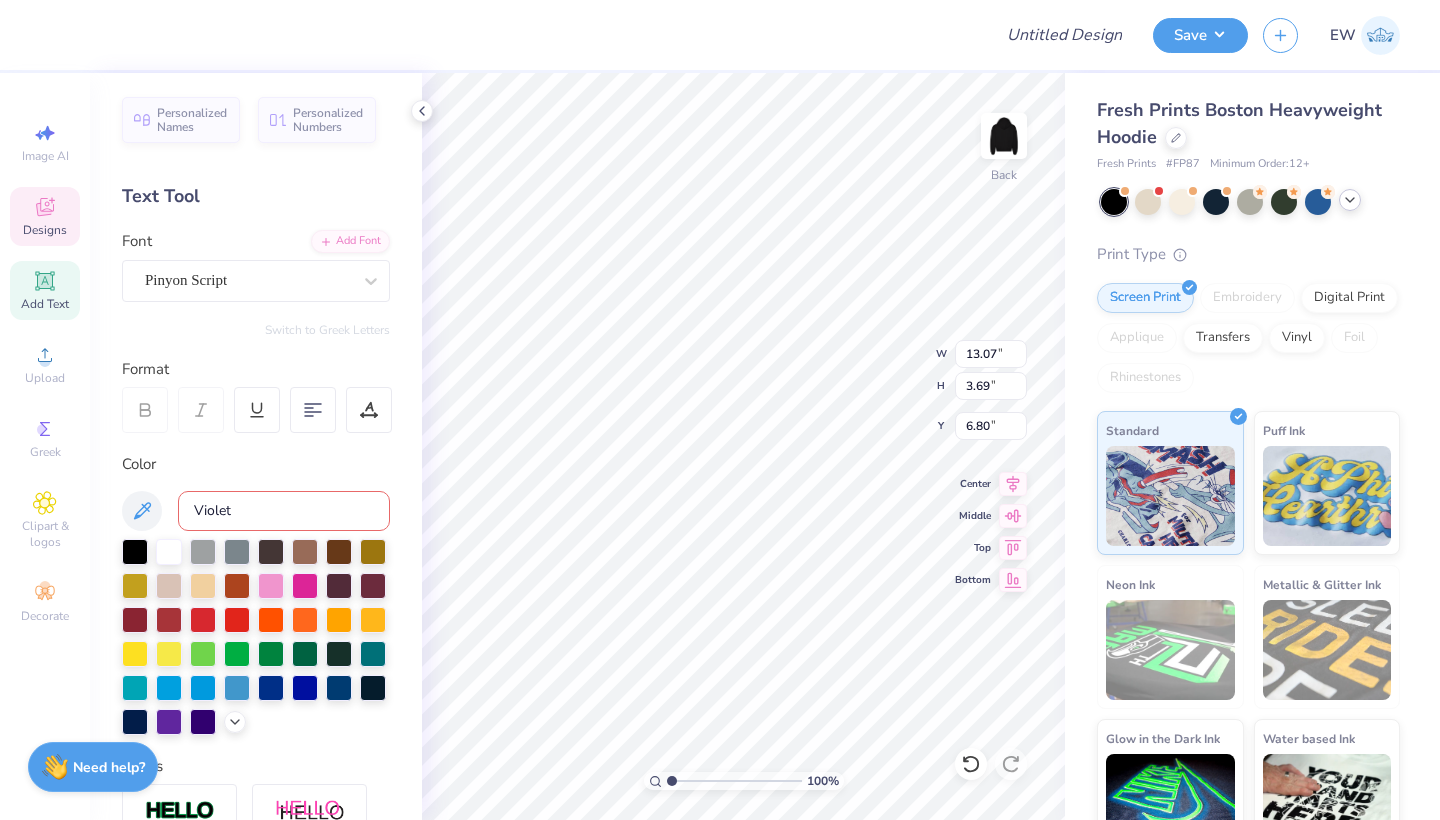 type on "Violet" 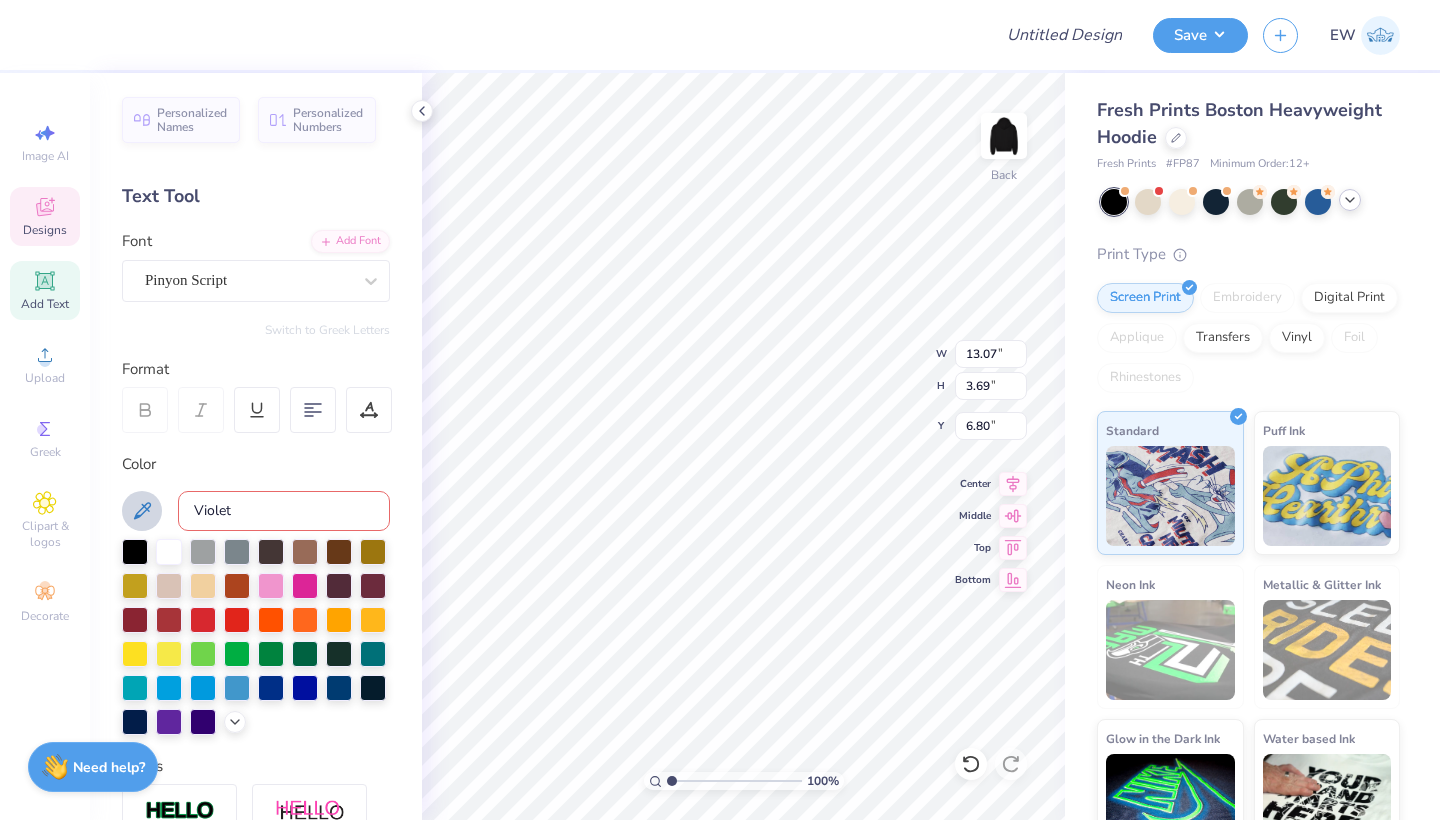 click 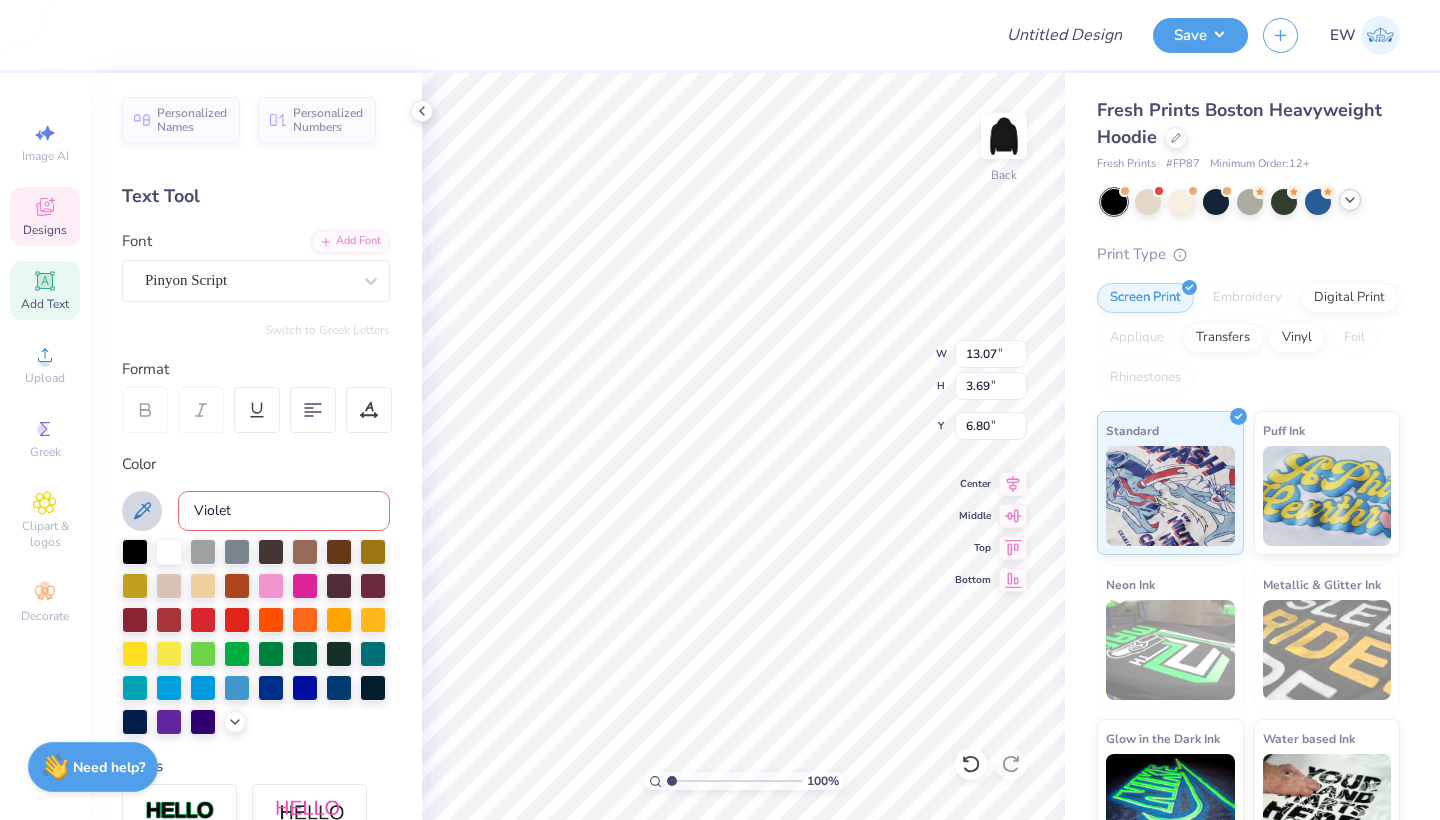 click on "Violet" at bounding box center (284, 511) 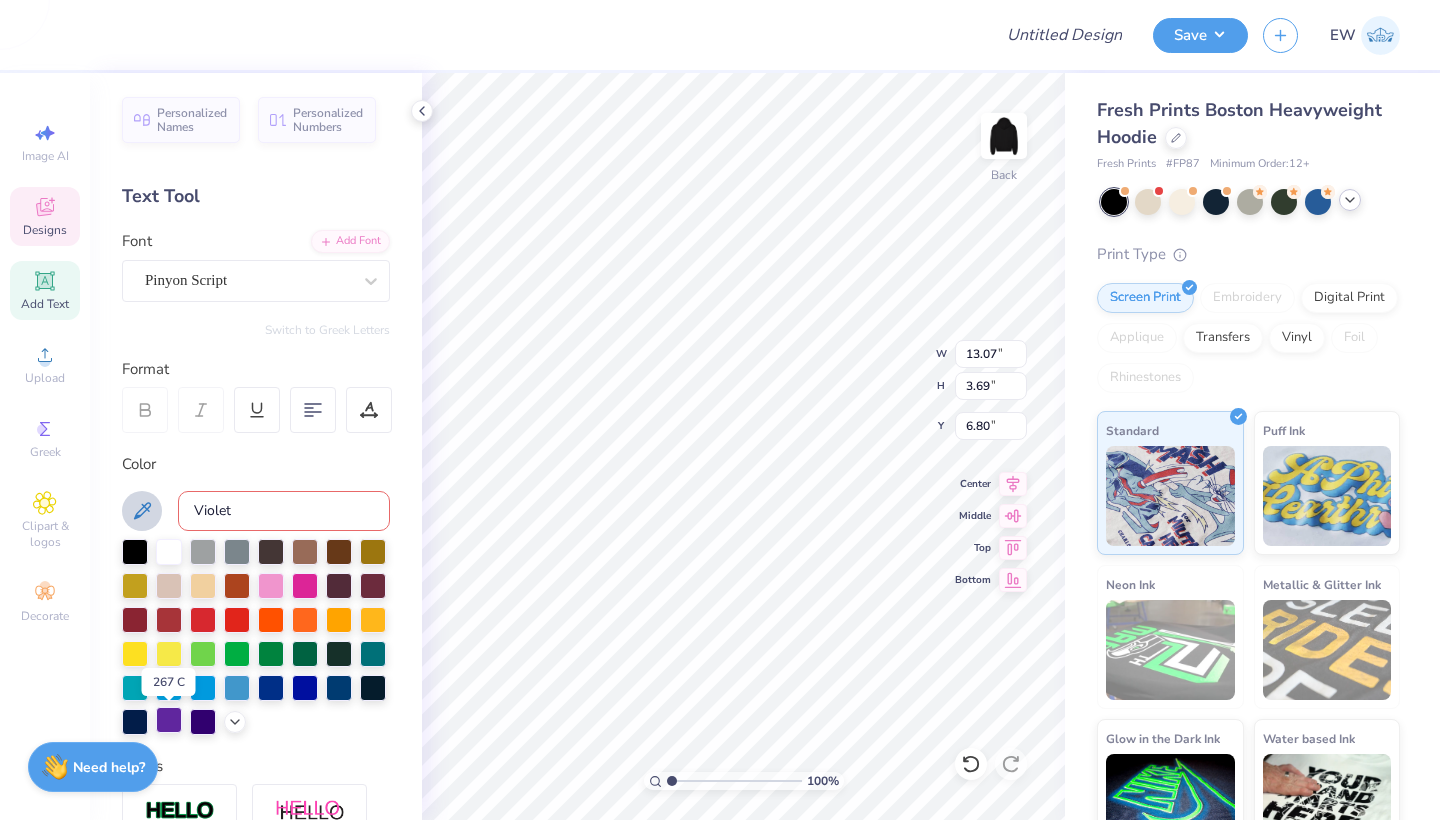 click at bounding box center (169, 720) 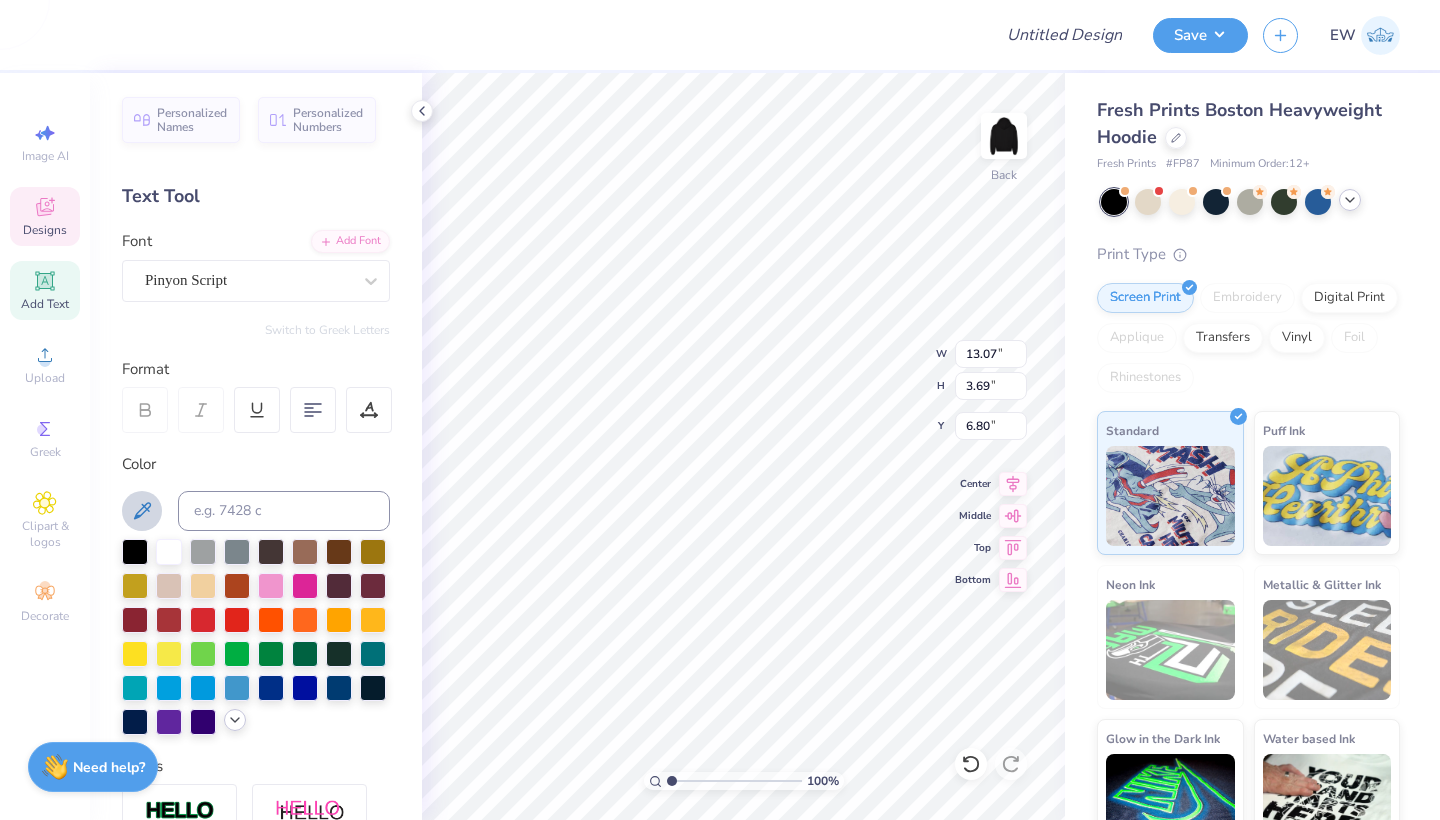 click at bounding box center [235, 720] 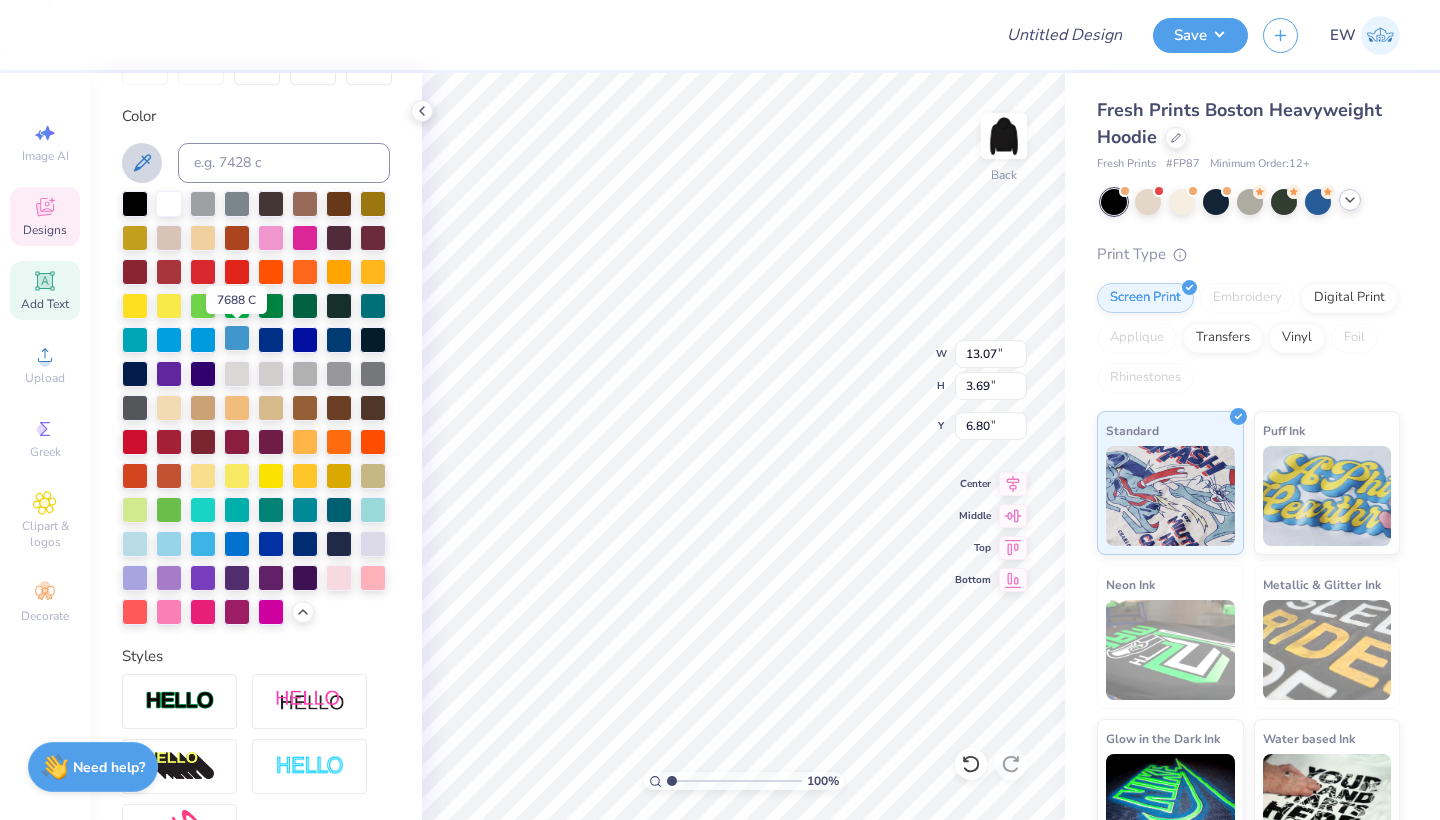 scroll, scrollTop: 348, scrollLeft: 0, axis: vertical 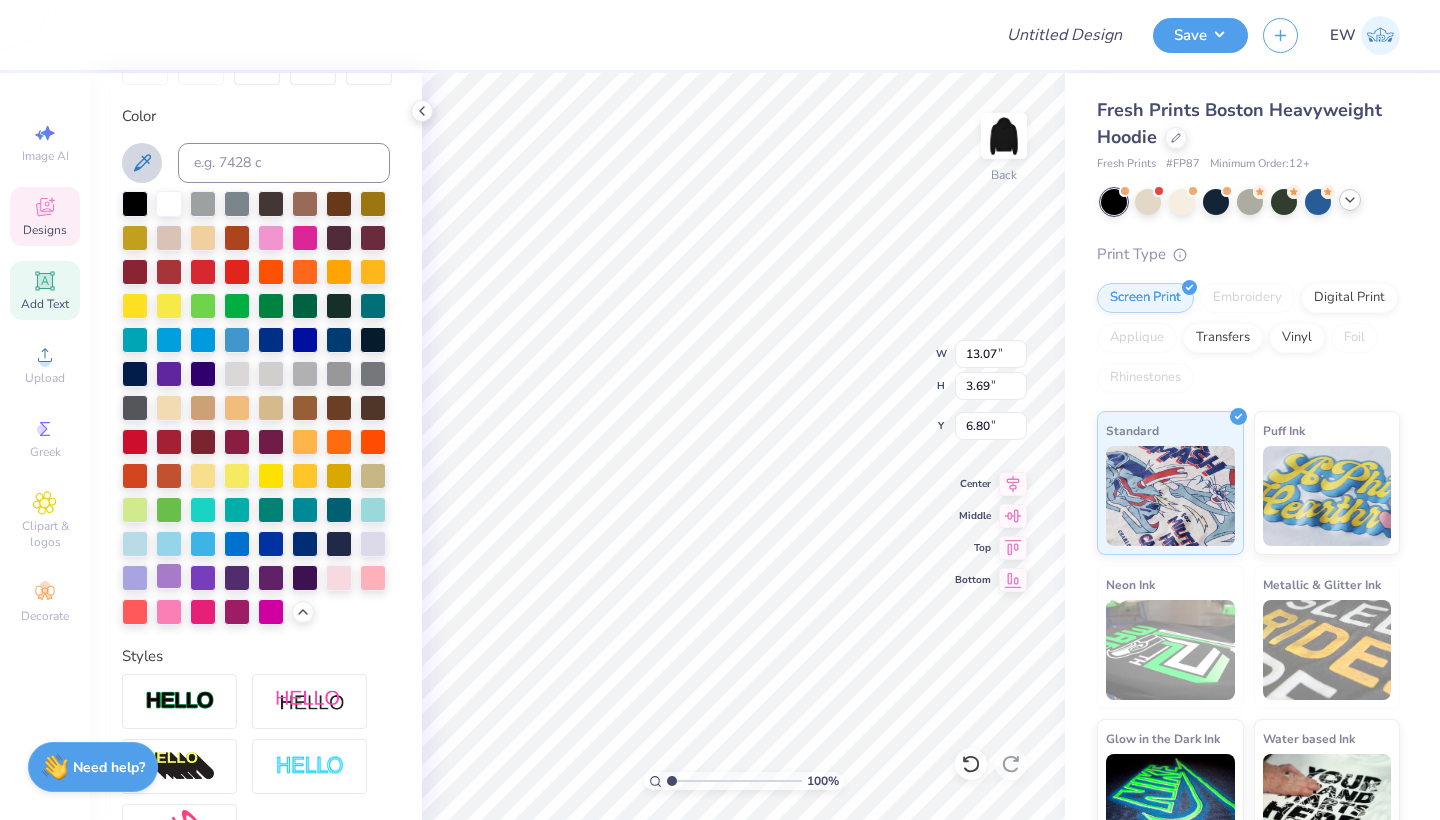 click at bounding box center (169, 576) 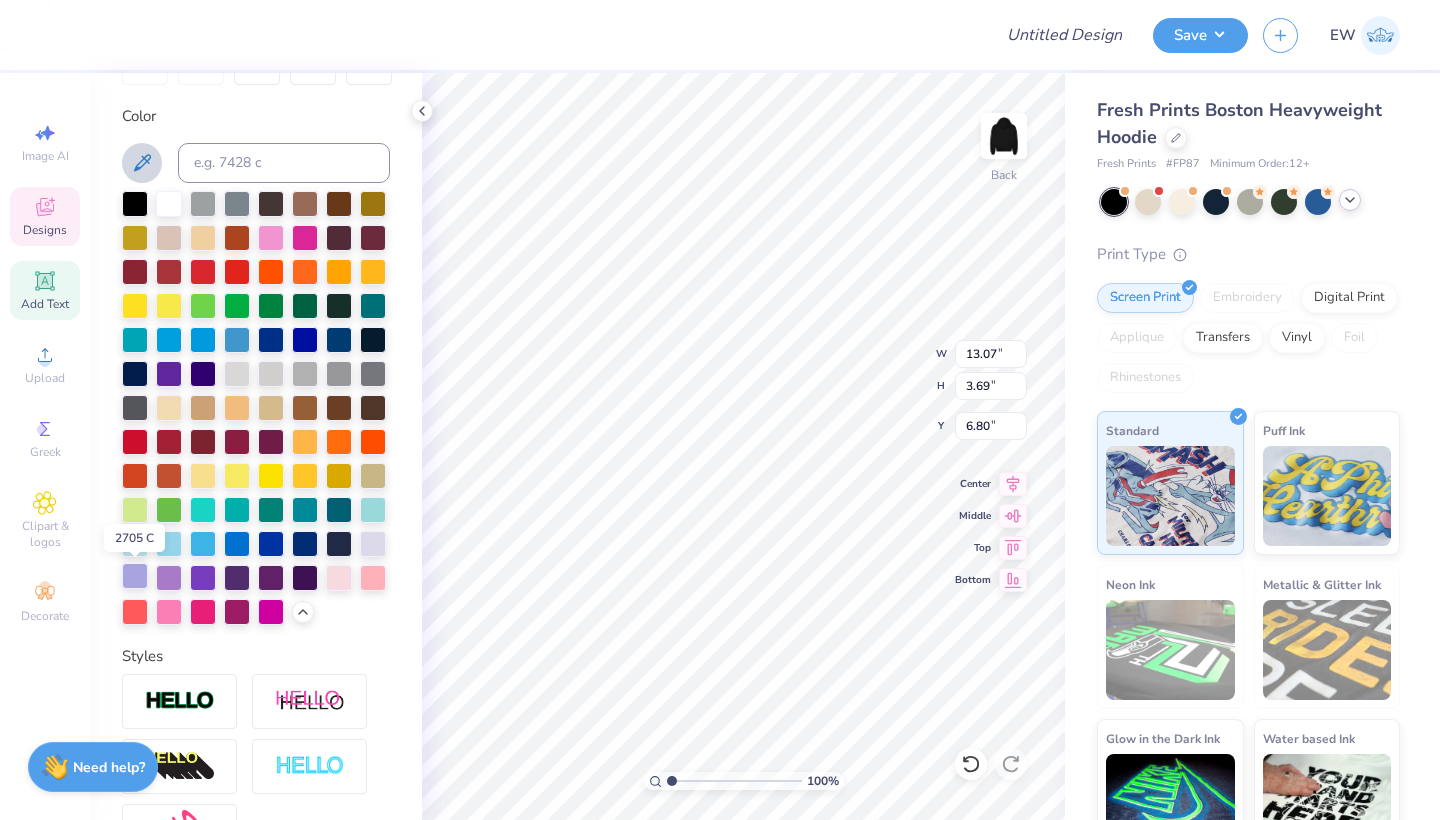 click at bounding box center [135, 576] 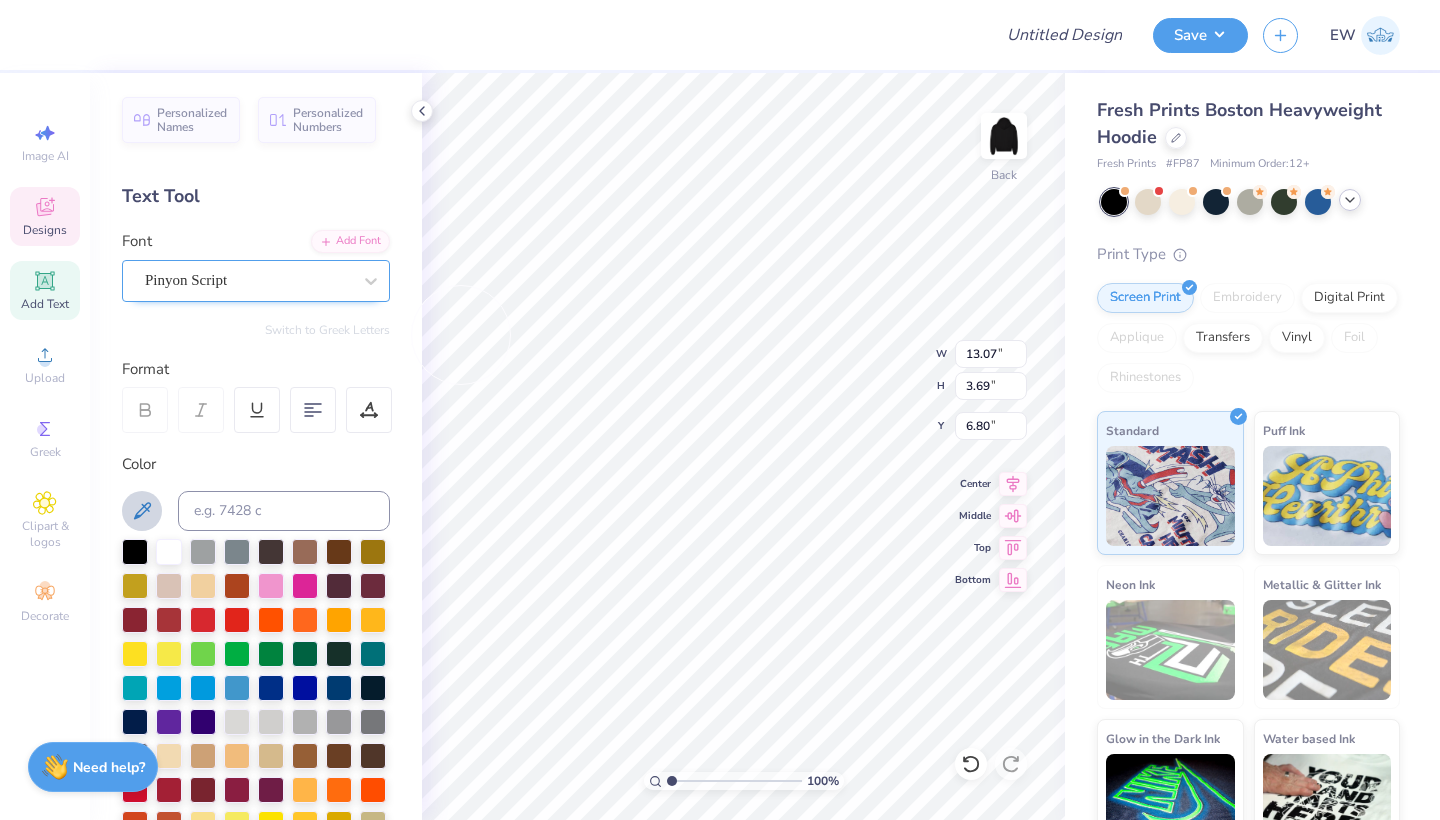 scroll, scrollTop: 0, scrollLeft: 0, axis: both 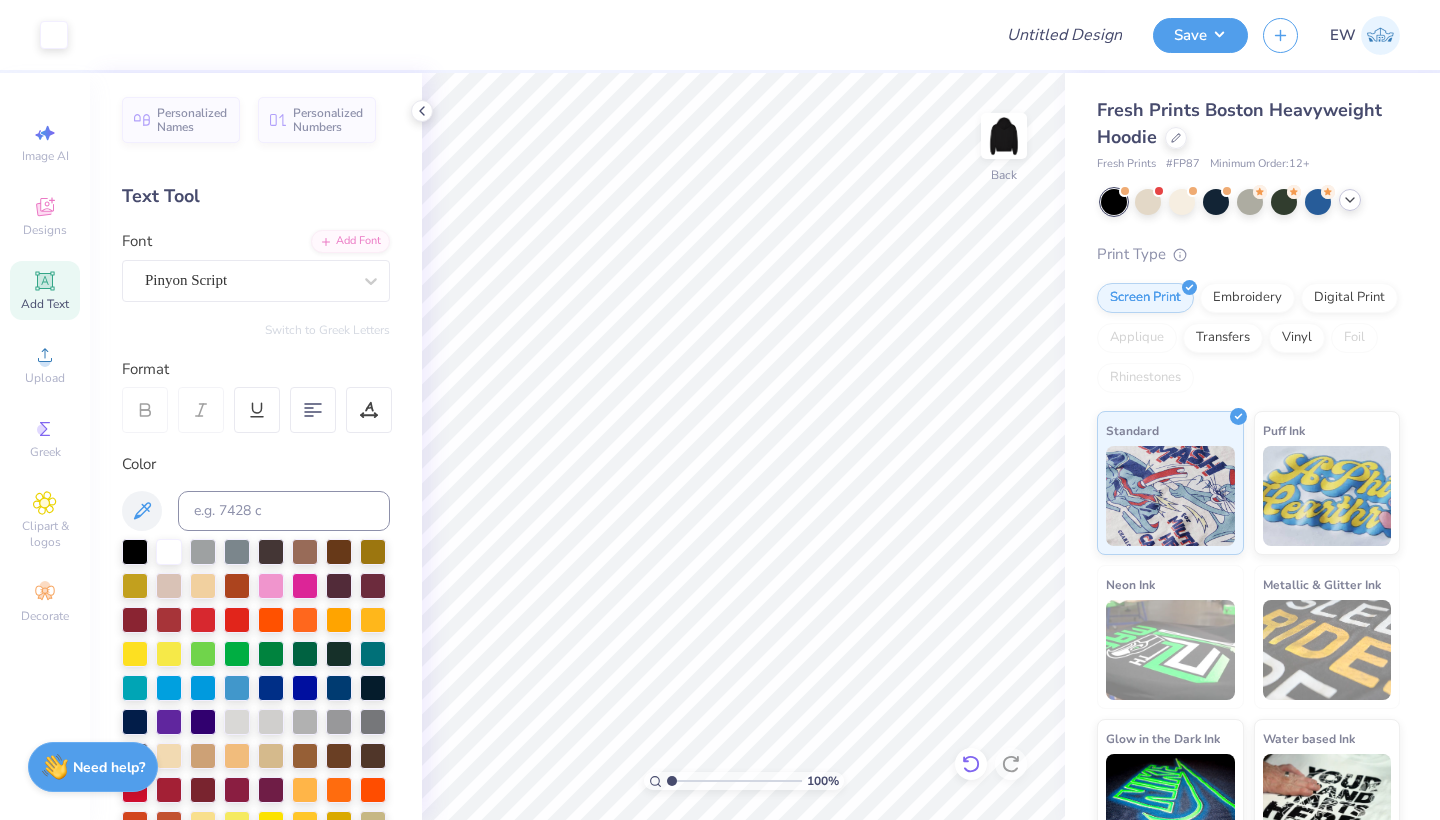 click 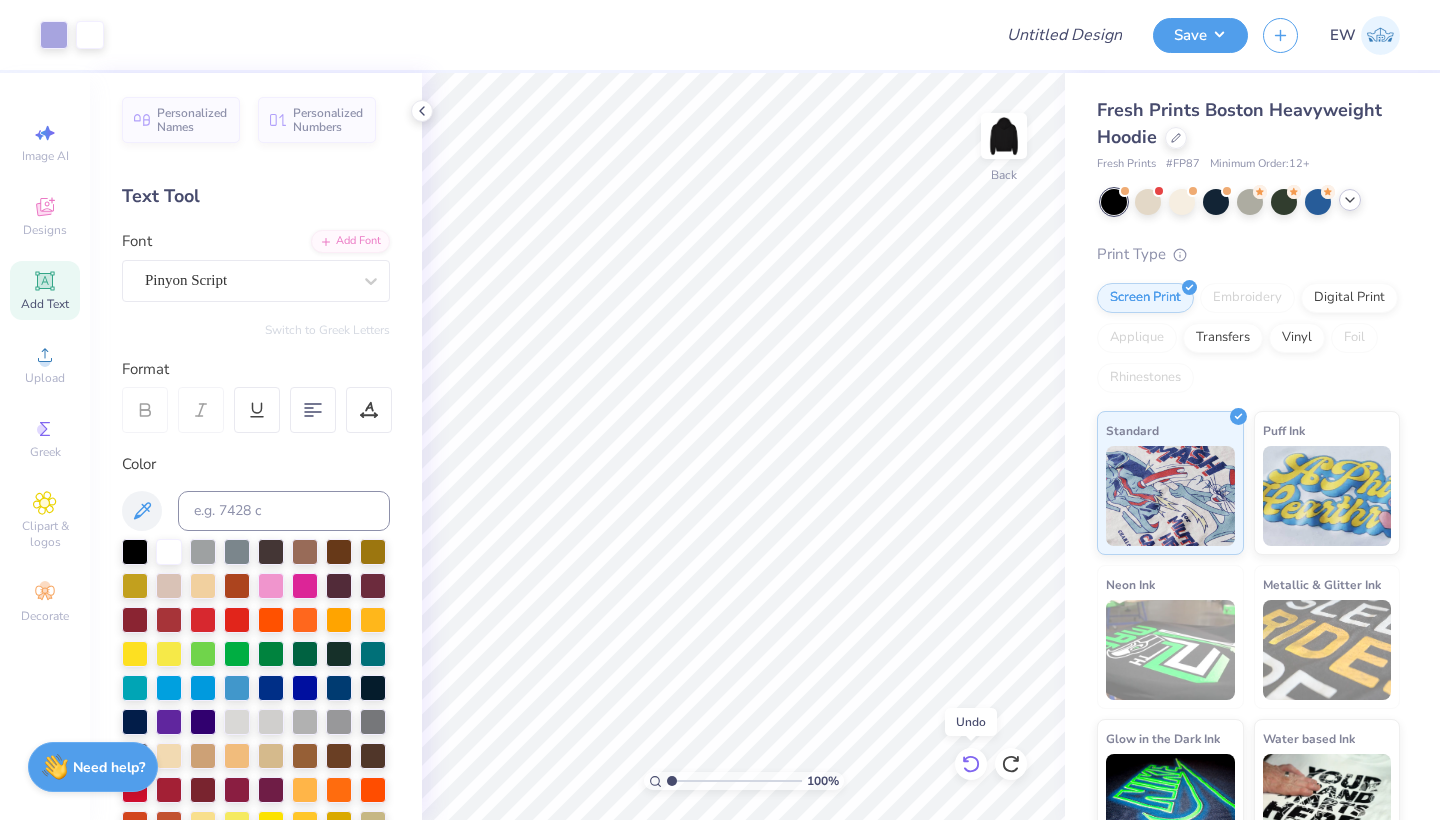 click 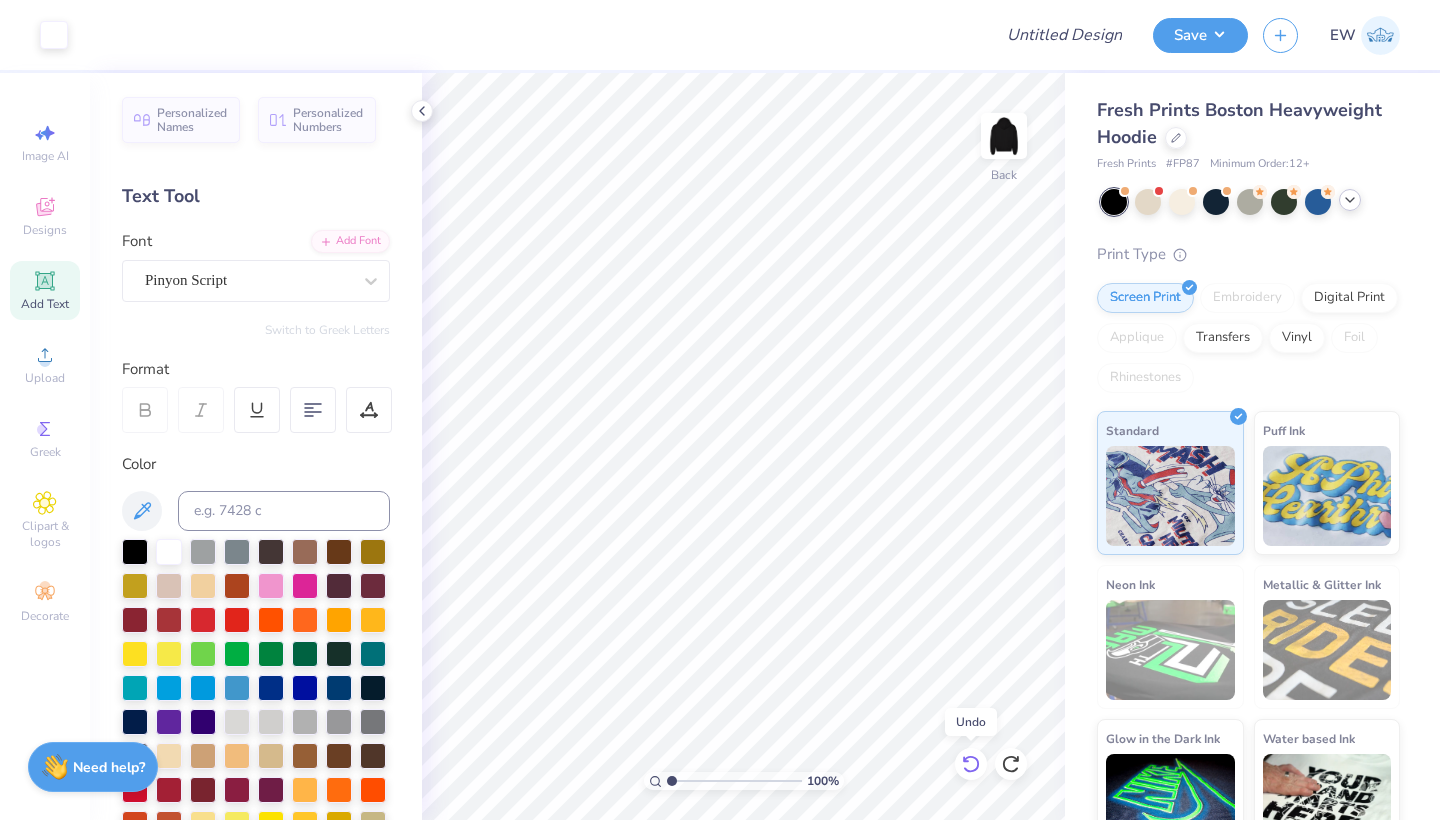 click 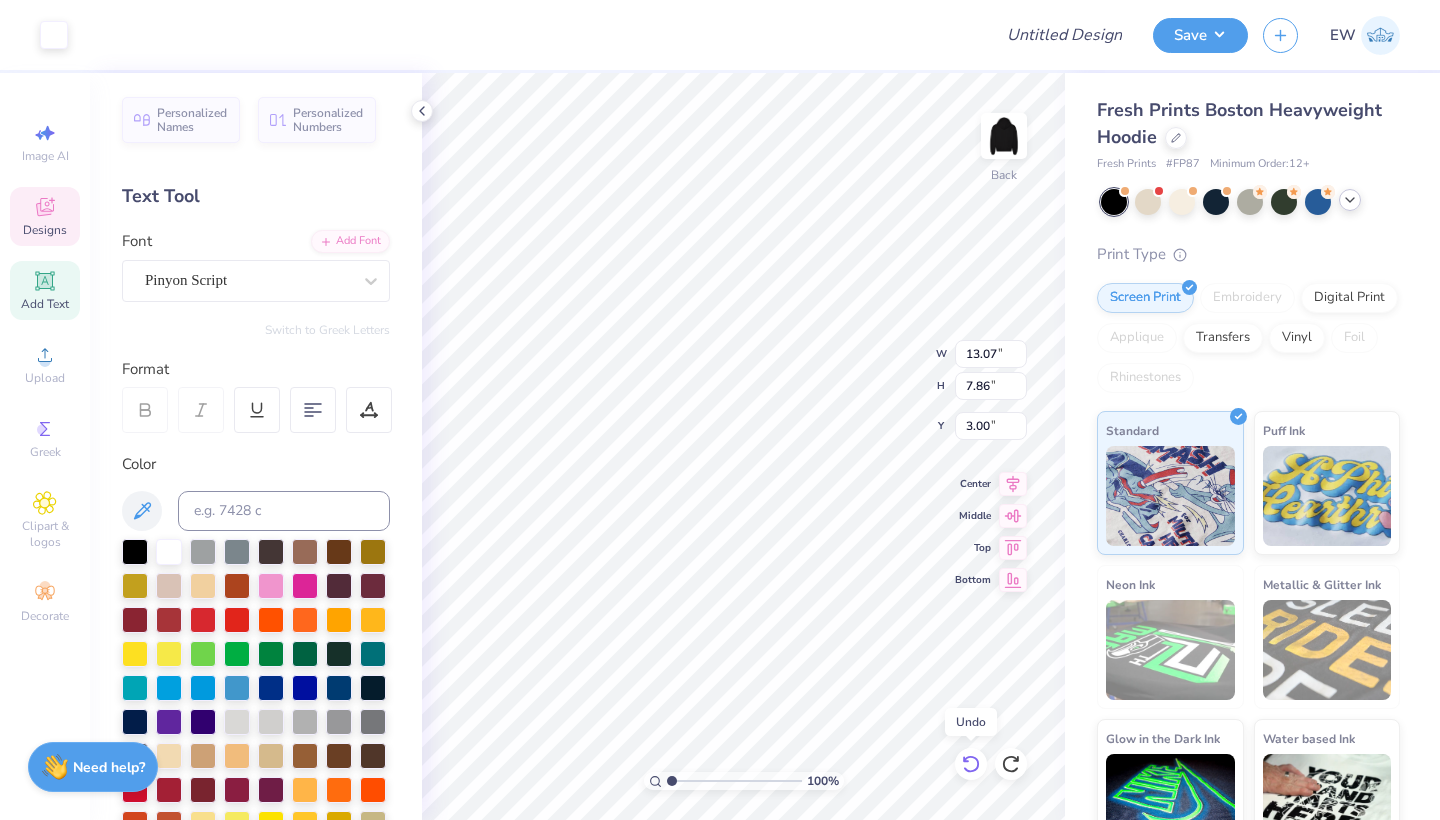 click 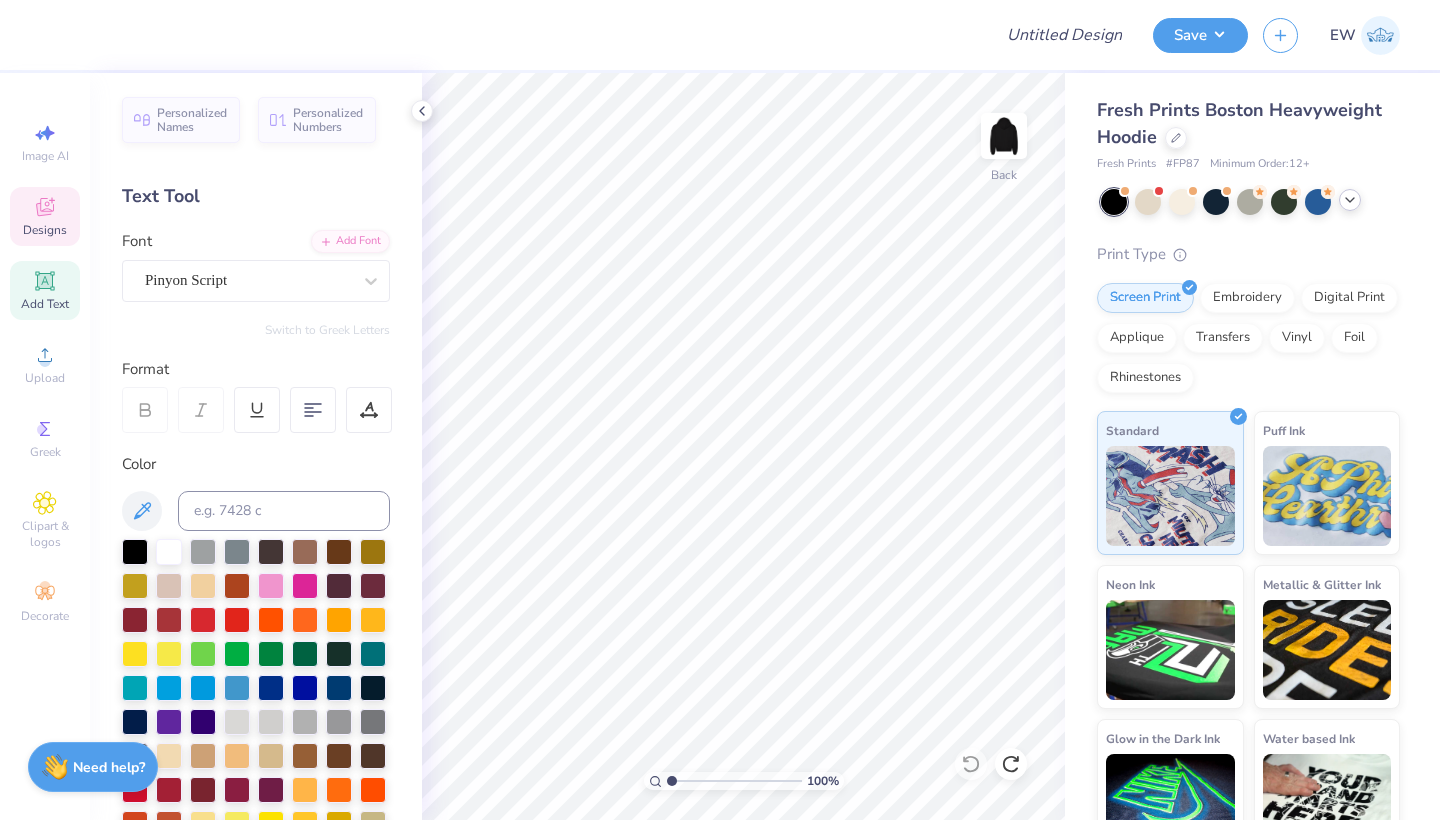 click 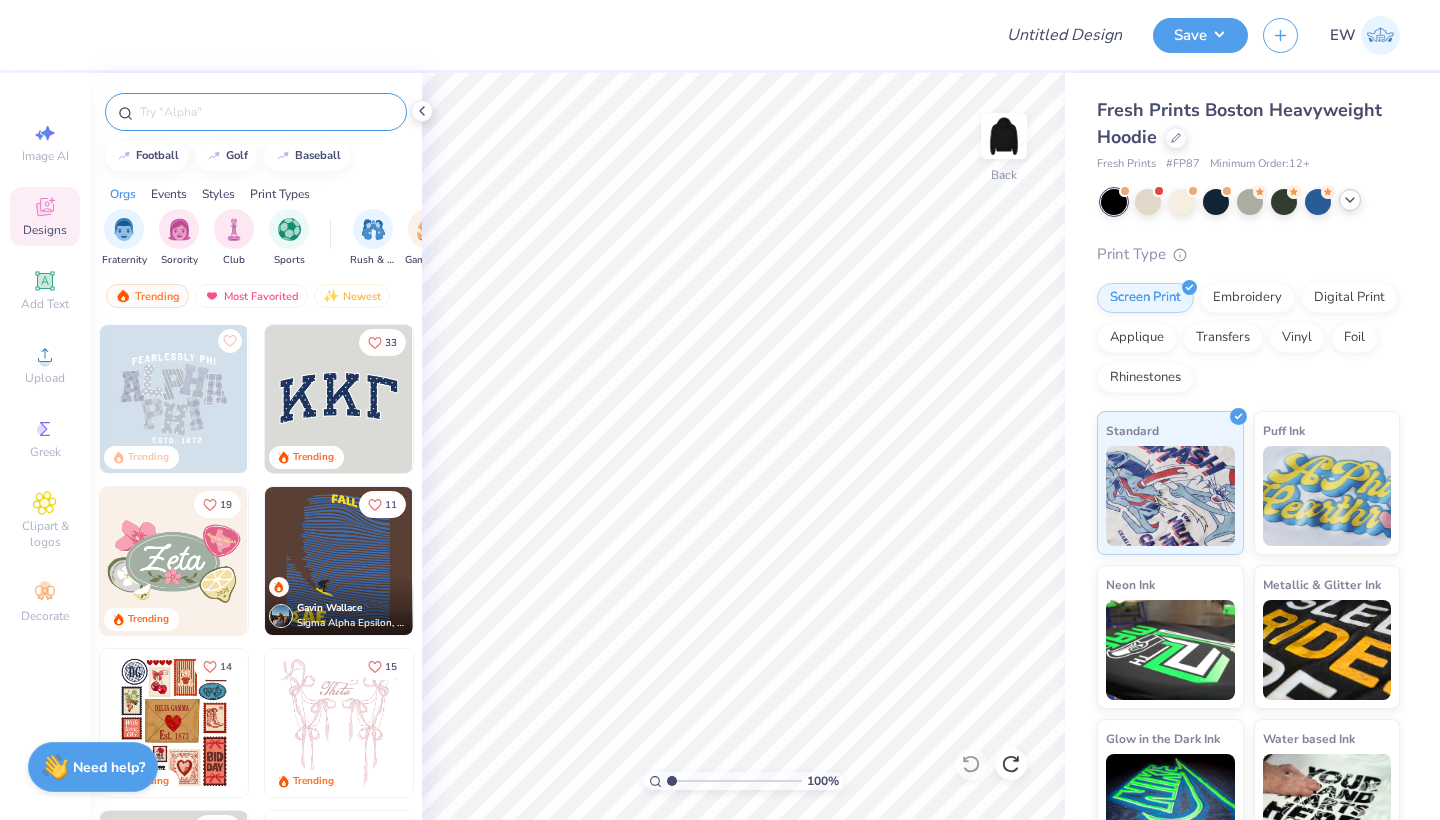click at bounding box center (266, 112) 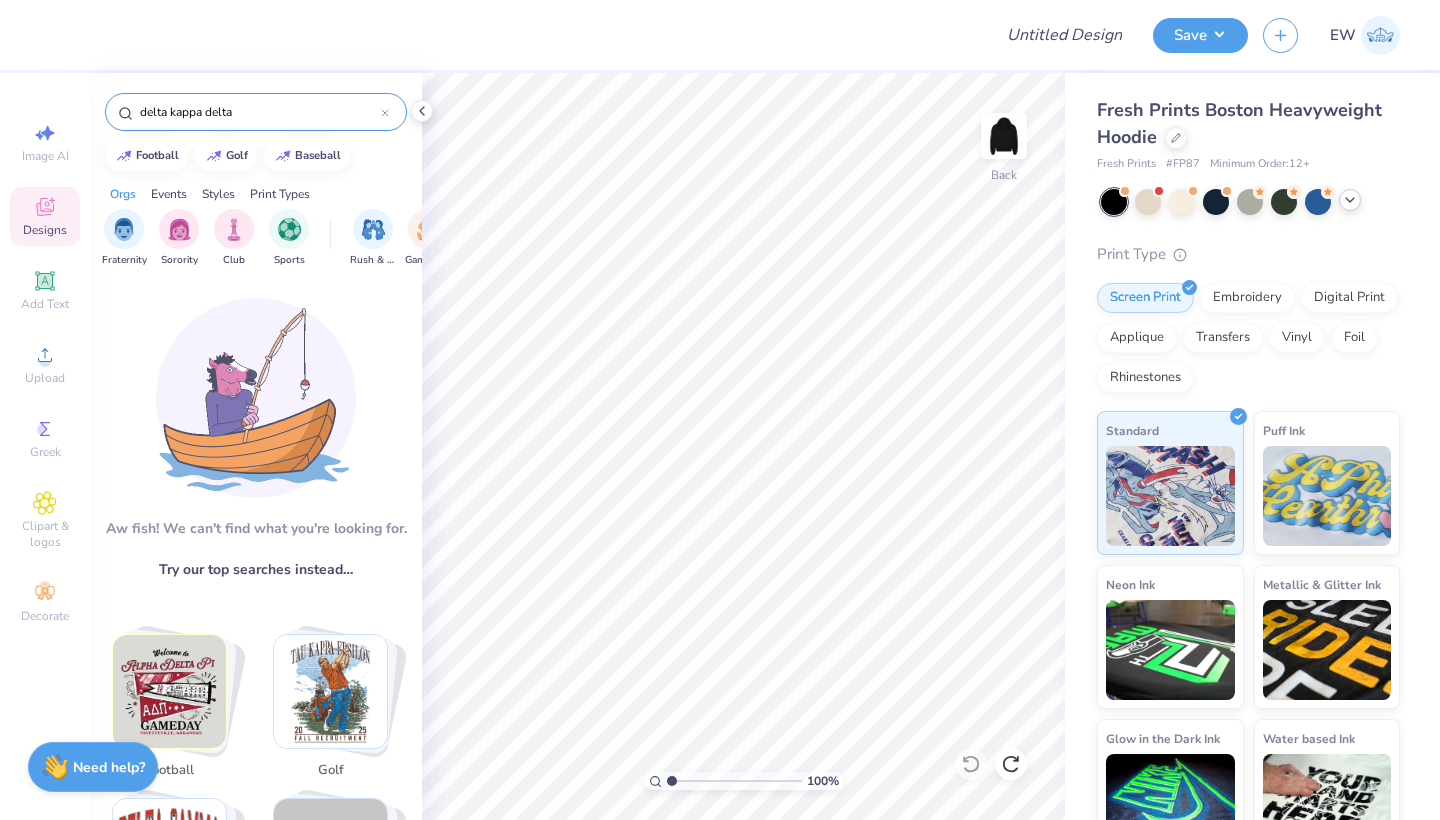 type on "delta kappa delta" 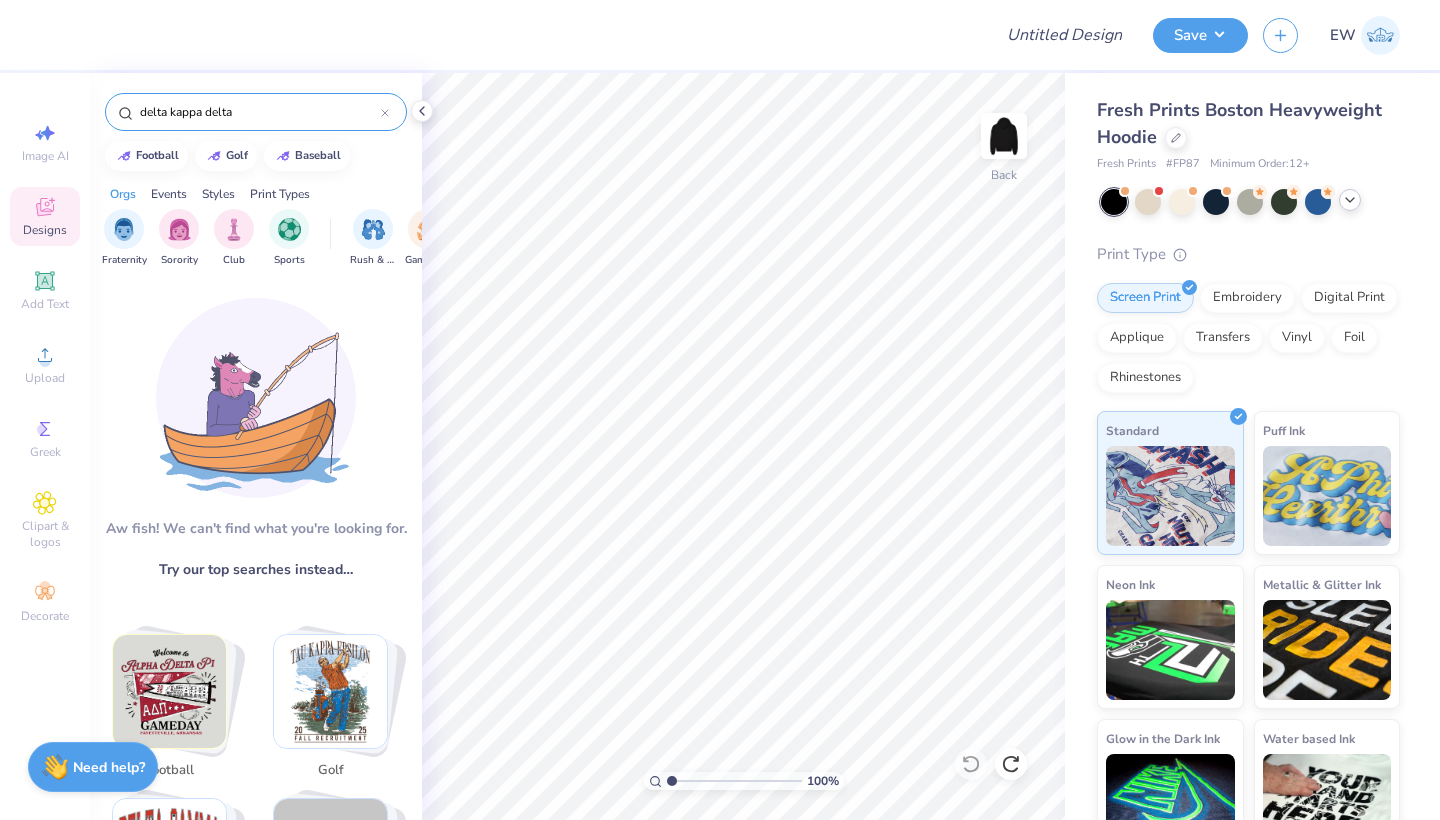 scroll, scrollTop: 0, scrollLeft: 0, axis: both 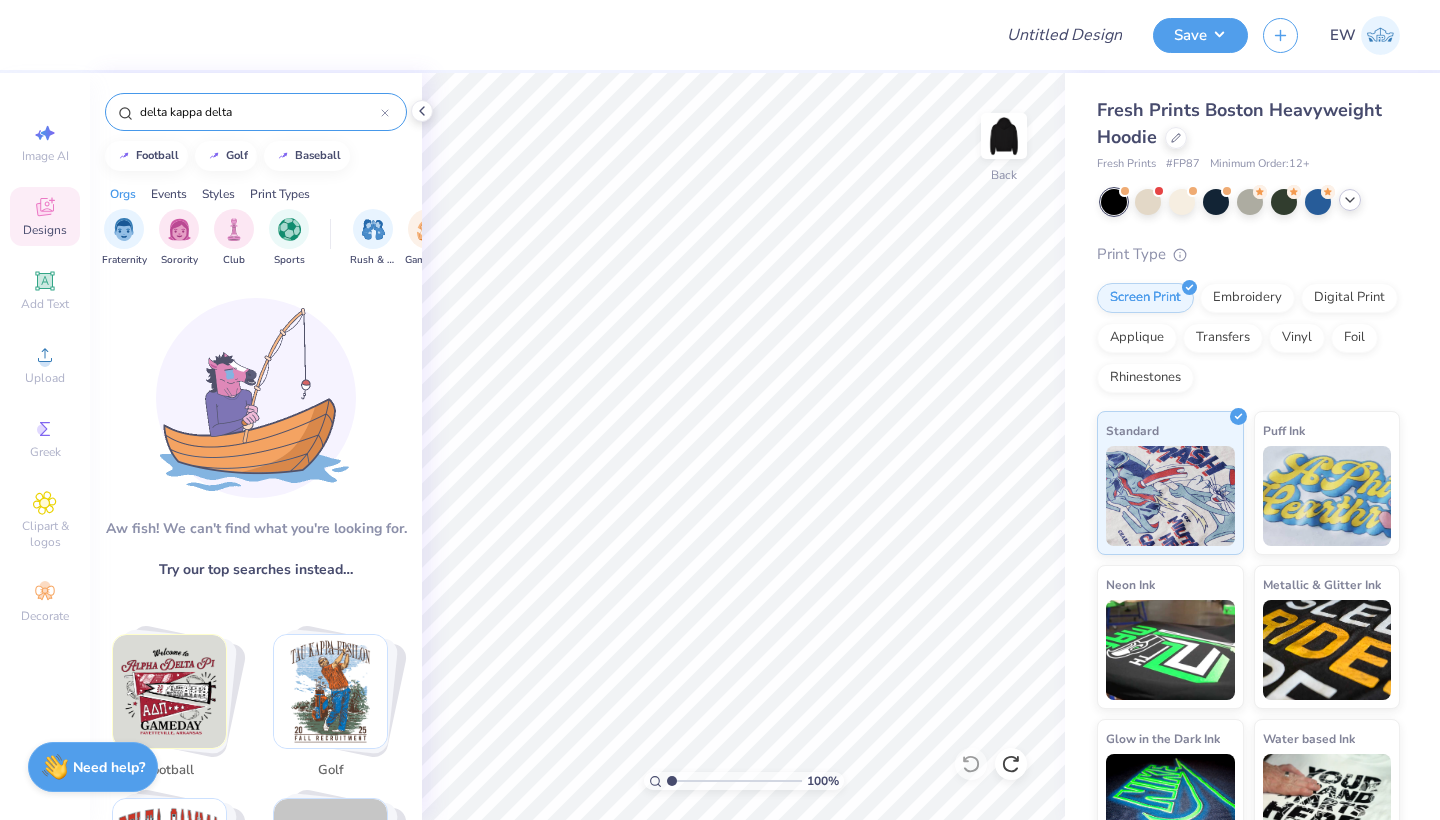 click 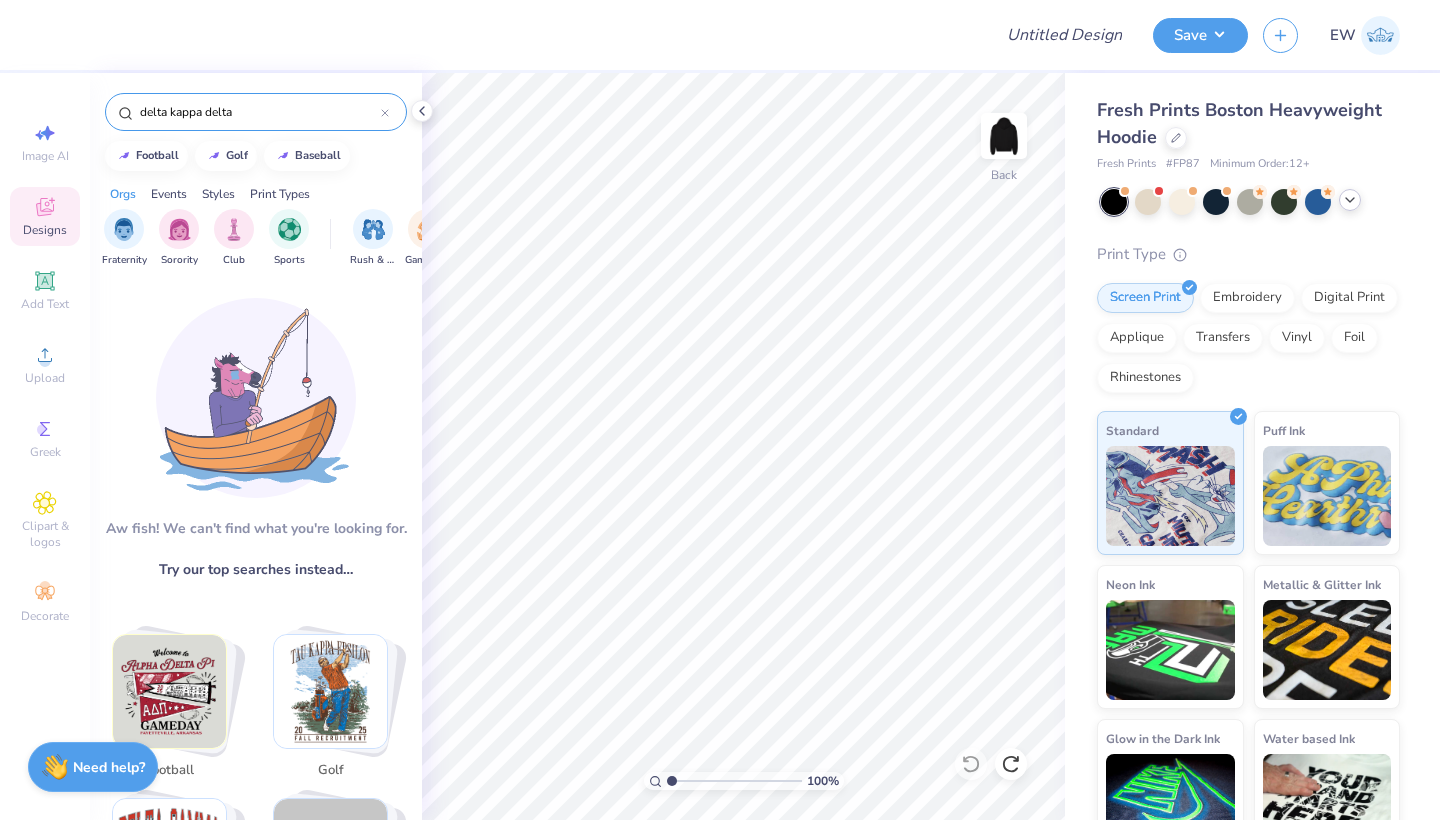 type 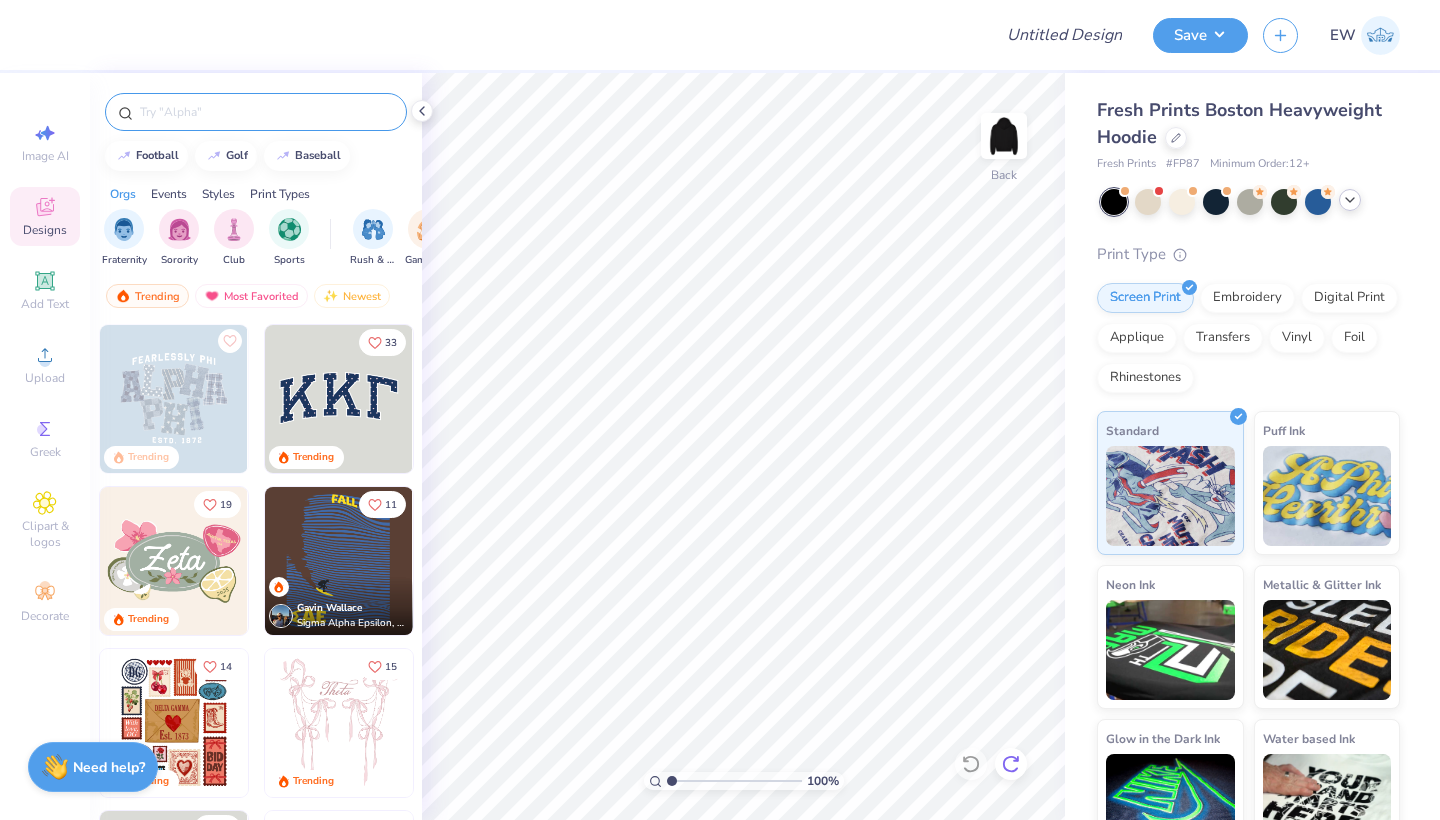 click 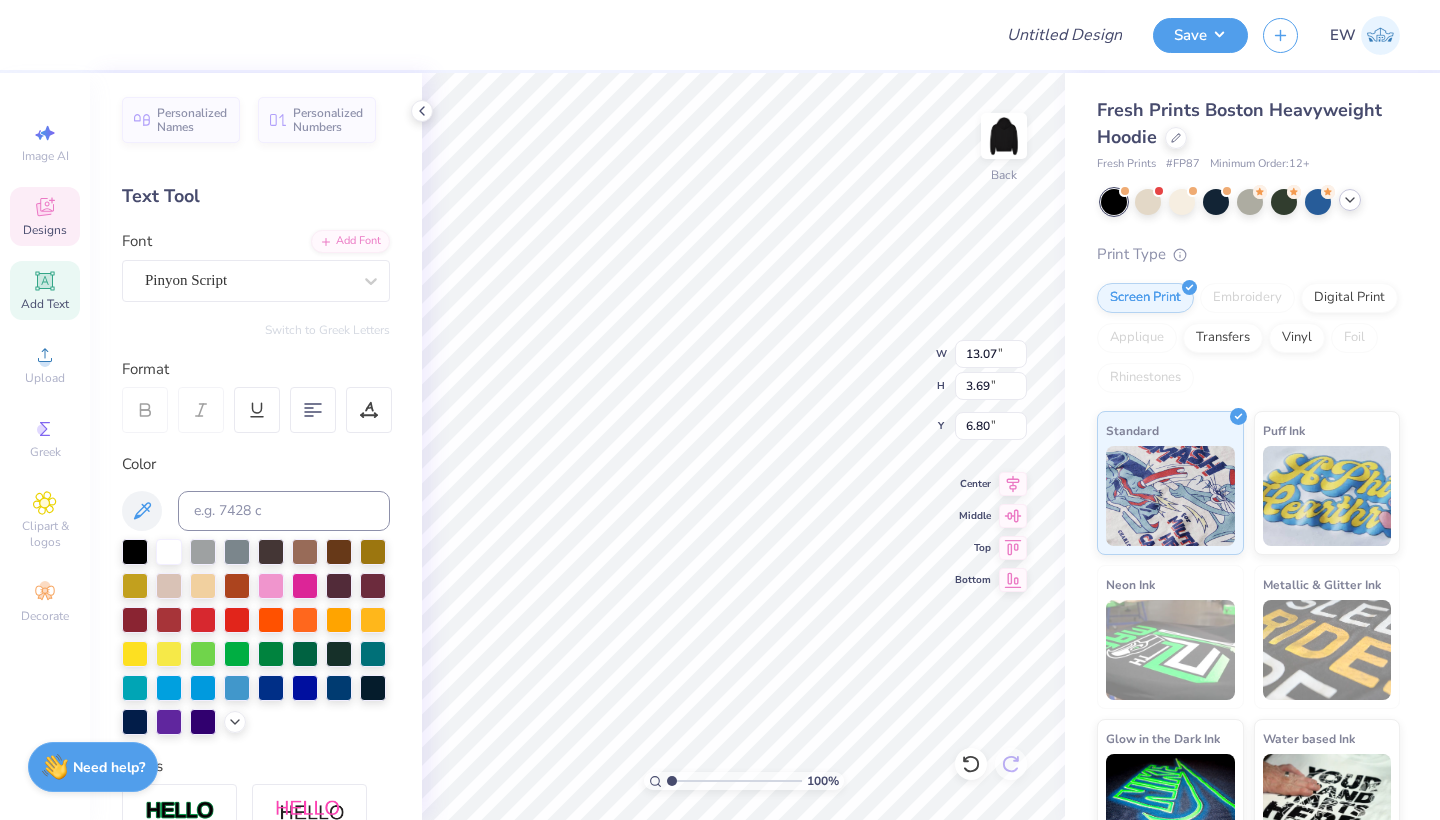 scroll, scrollTop: 0, scrollLeft: 2, axis: horizontal 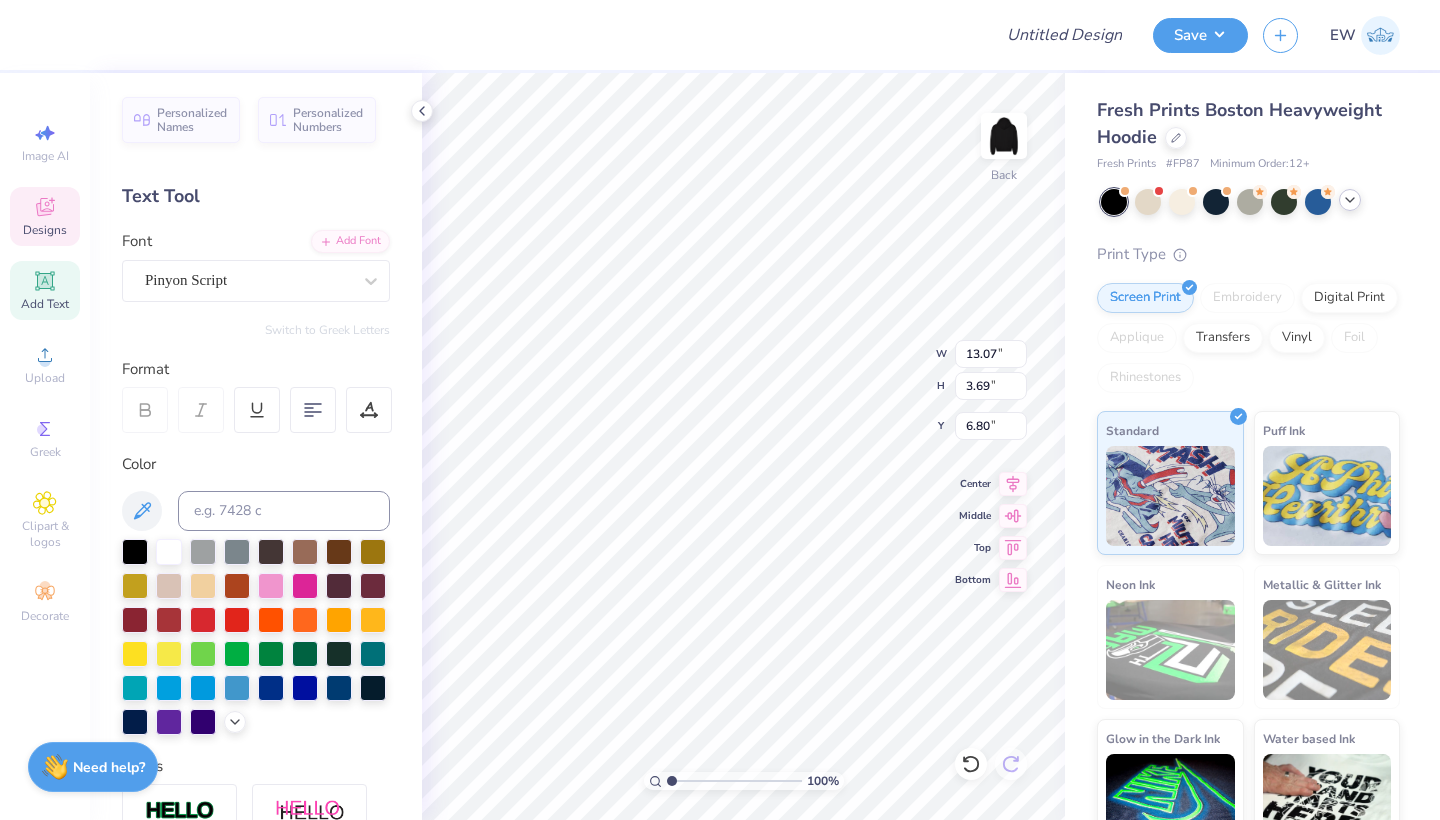 type on "Delta Kappa Delta" 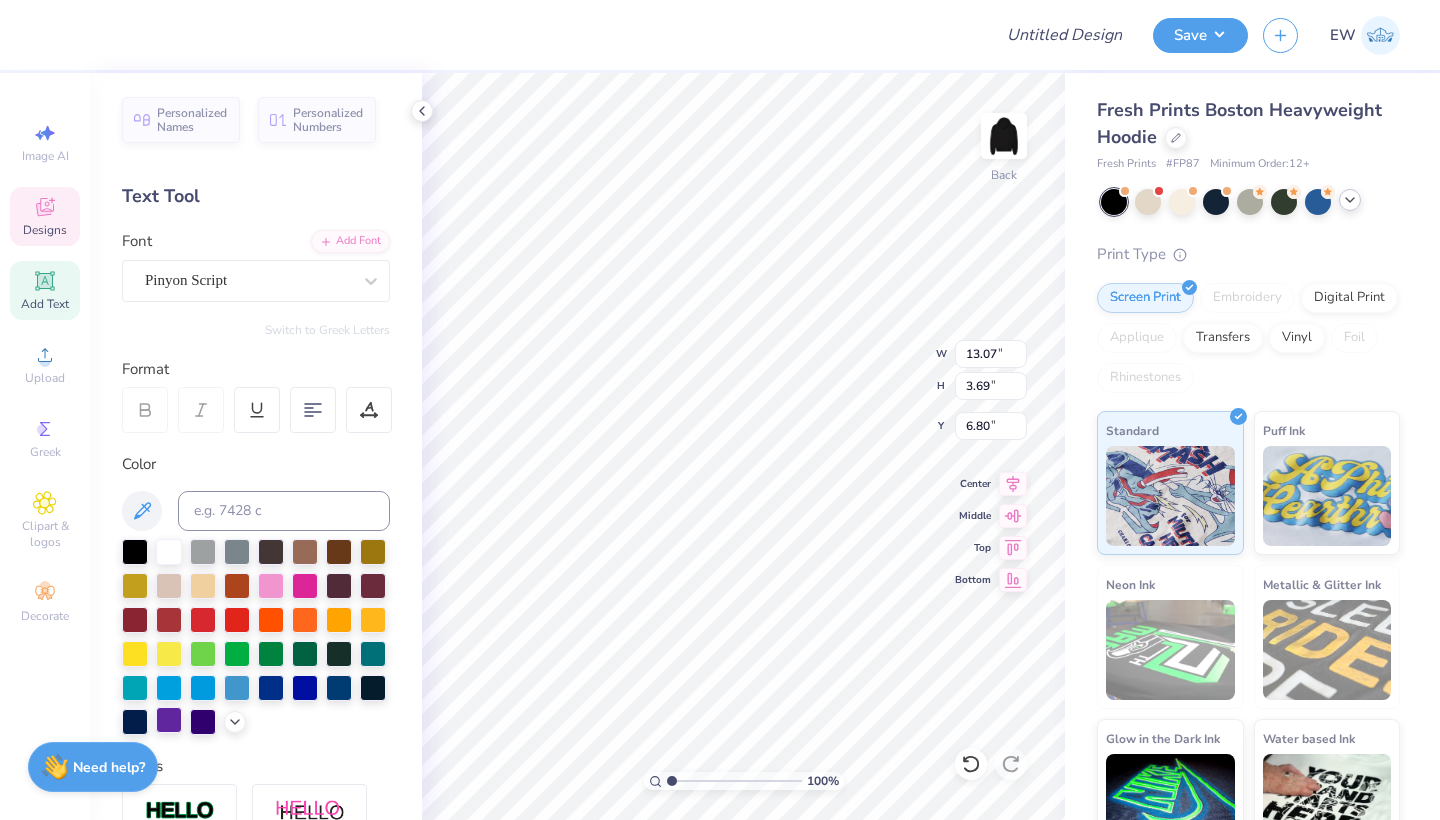 click at bounding box center (169, 720) 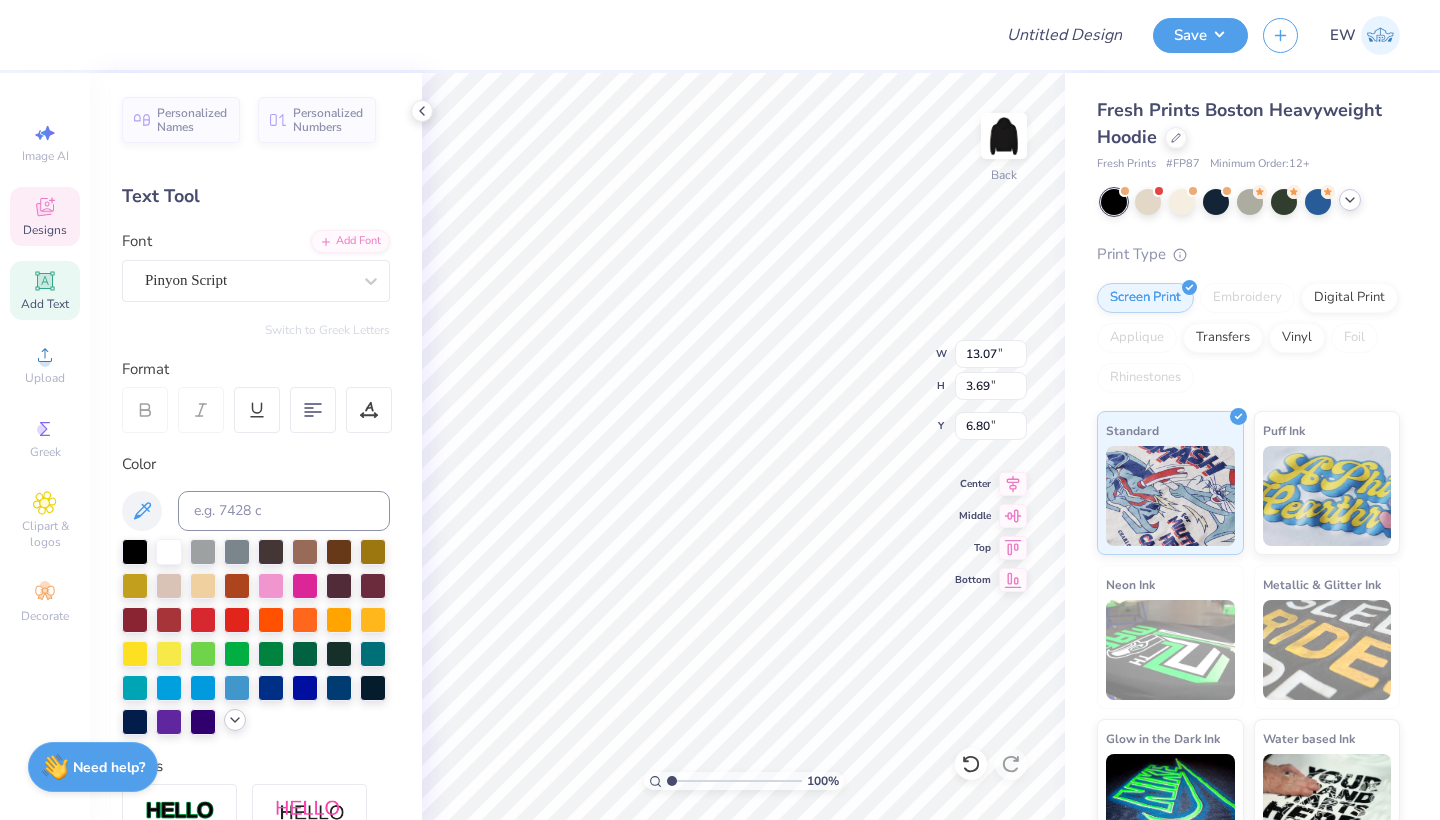 click 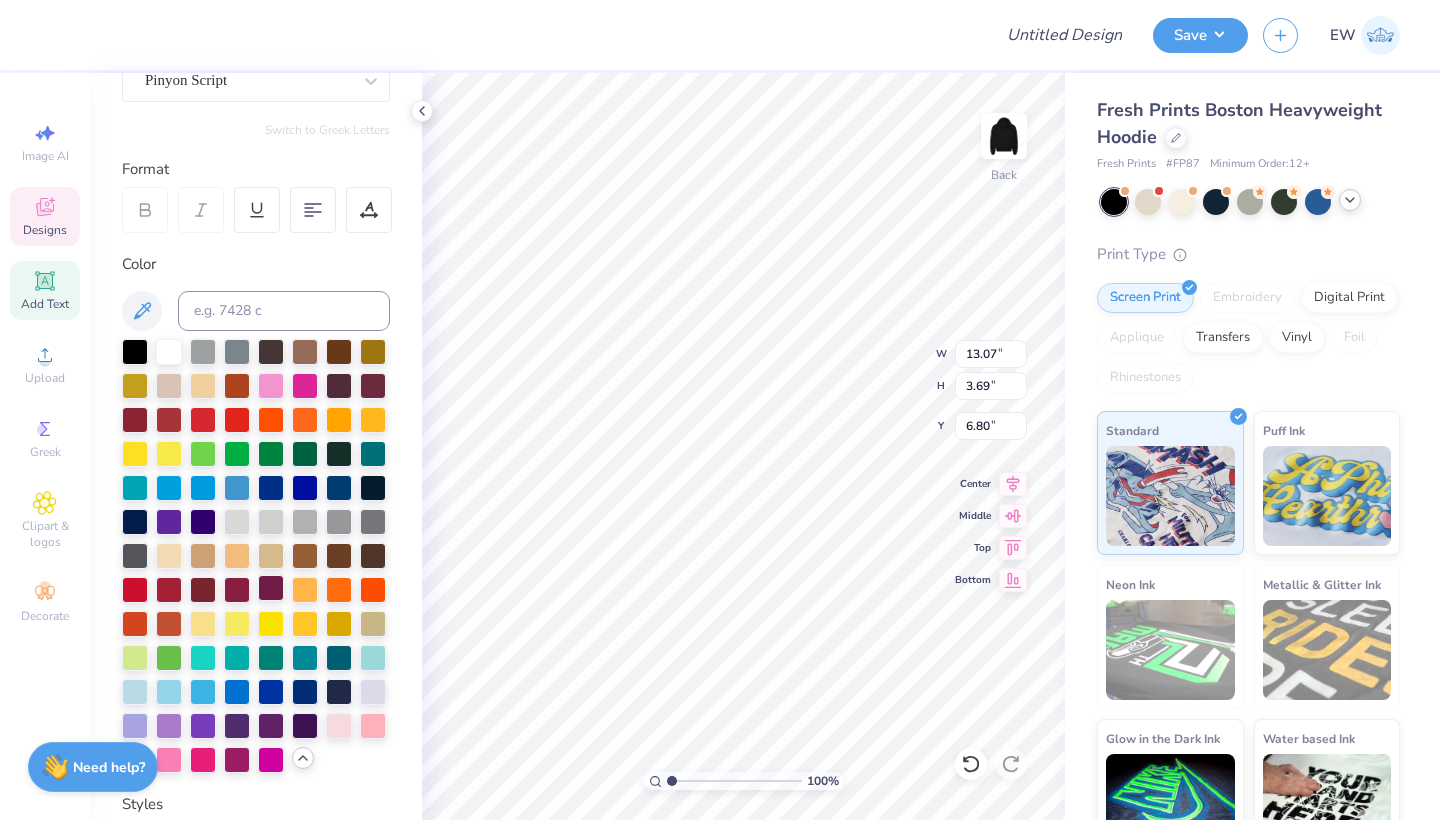 scroll, scrollTop: 238, scrollLeft: 0, axis: vertical 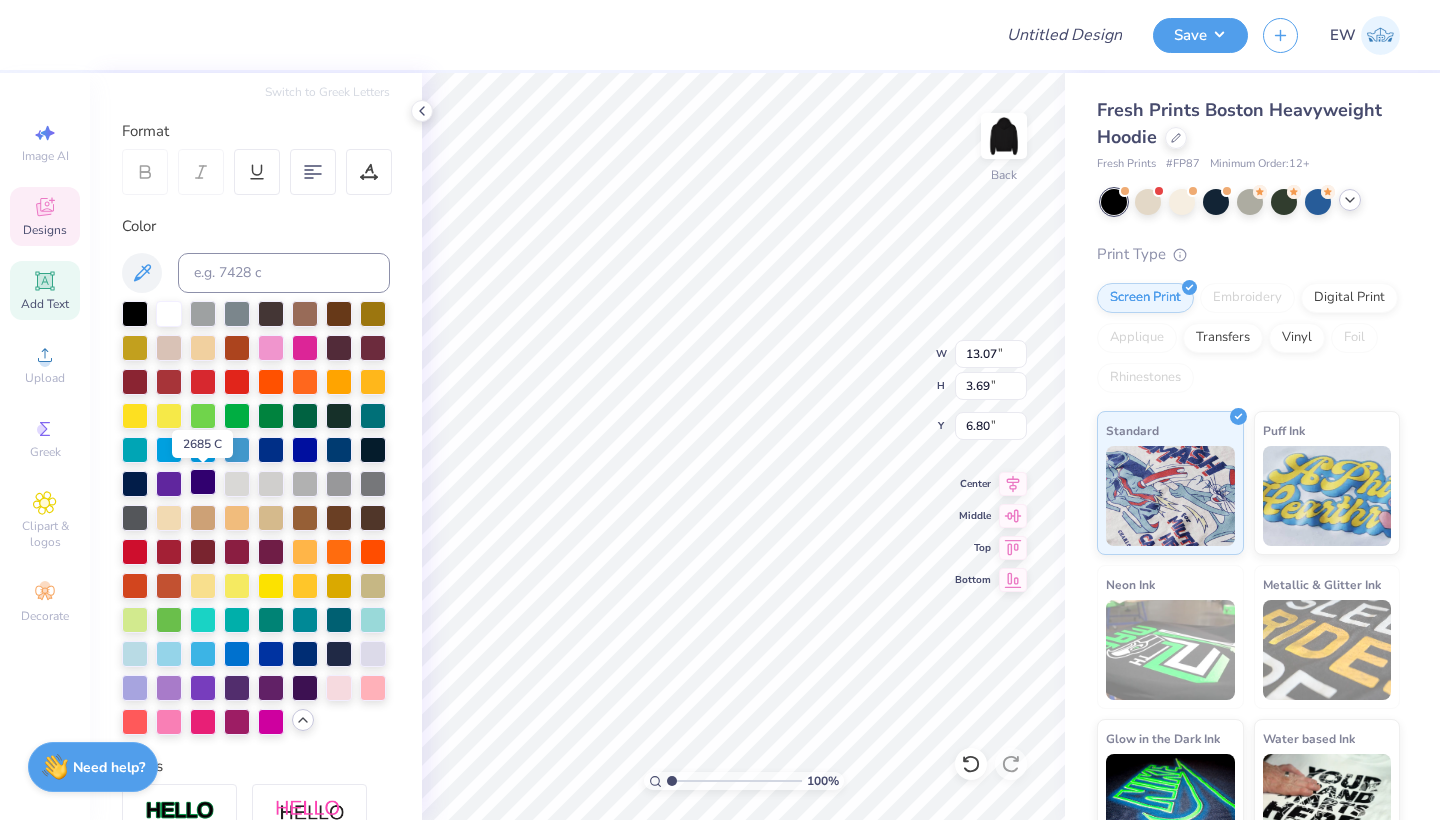 click at bounding box center [203, 482] 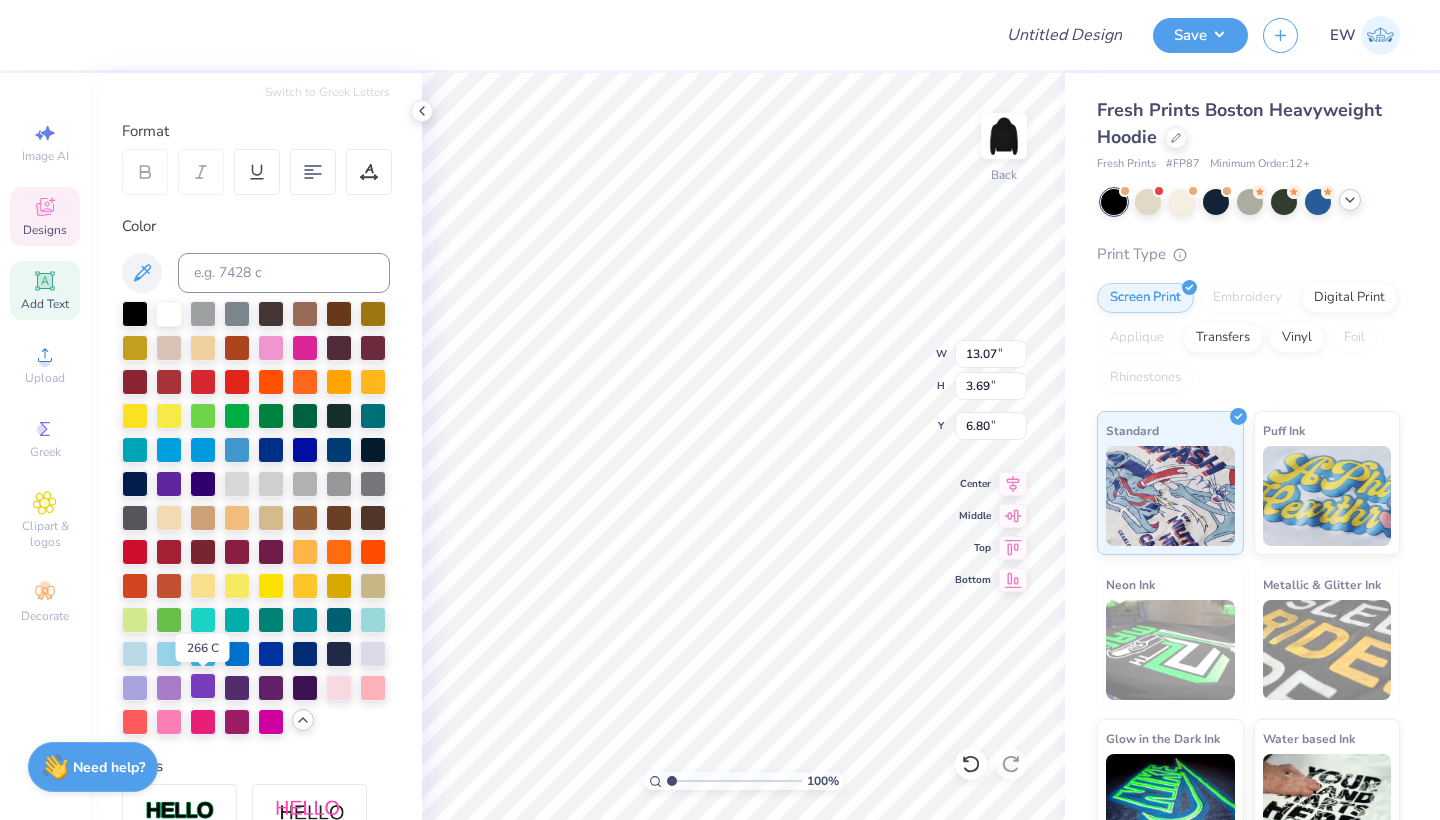 click at bounding box center [203, 686] 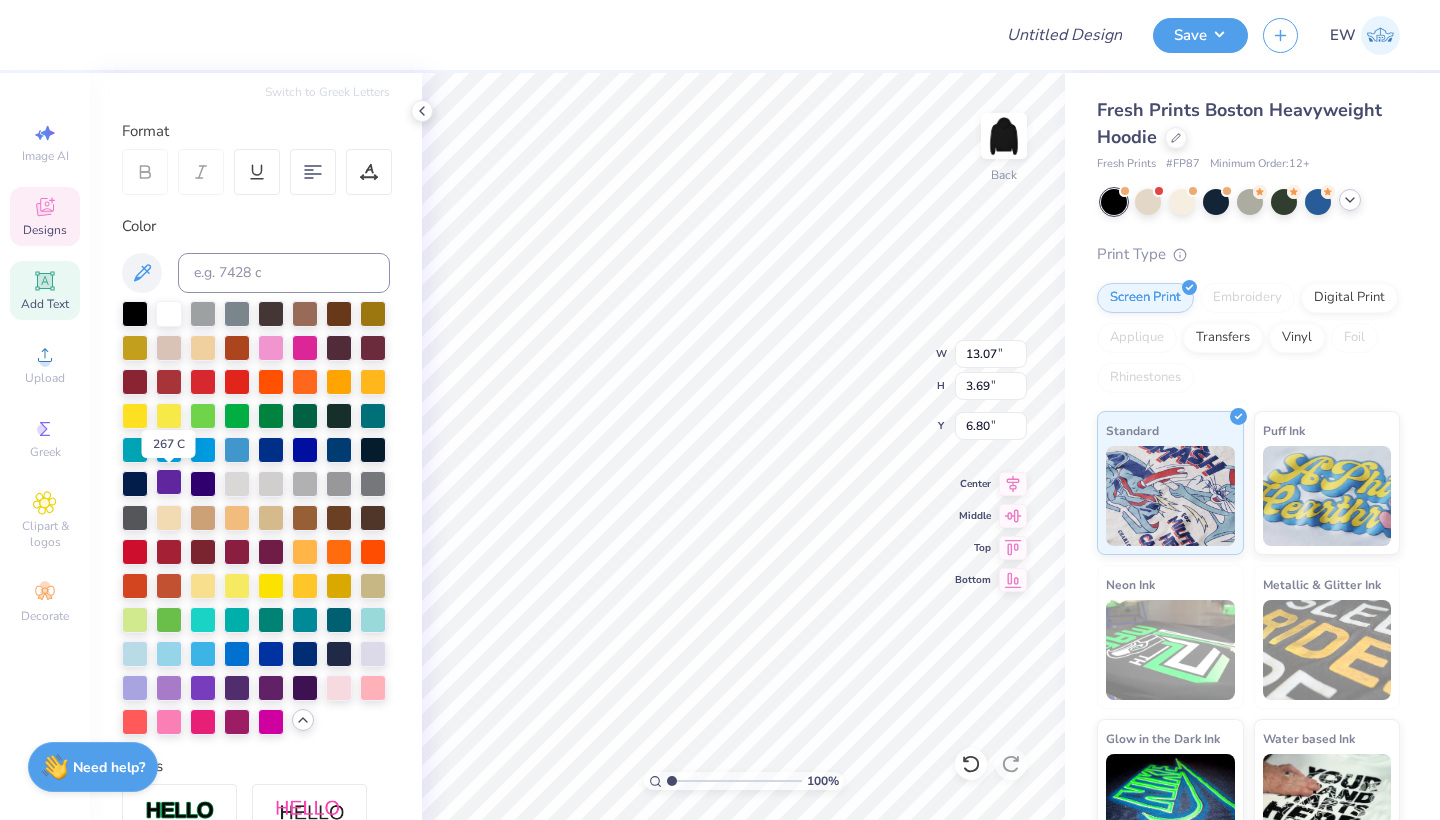 click at bounding box center [169, 482] 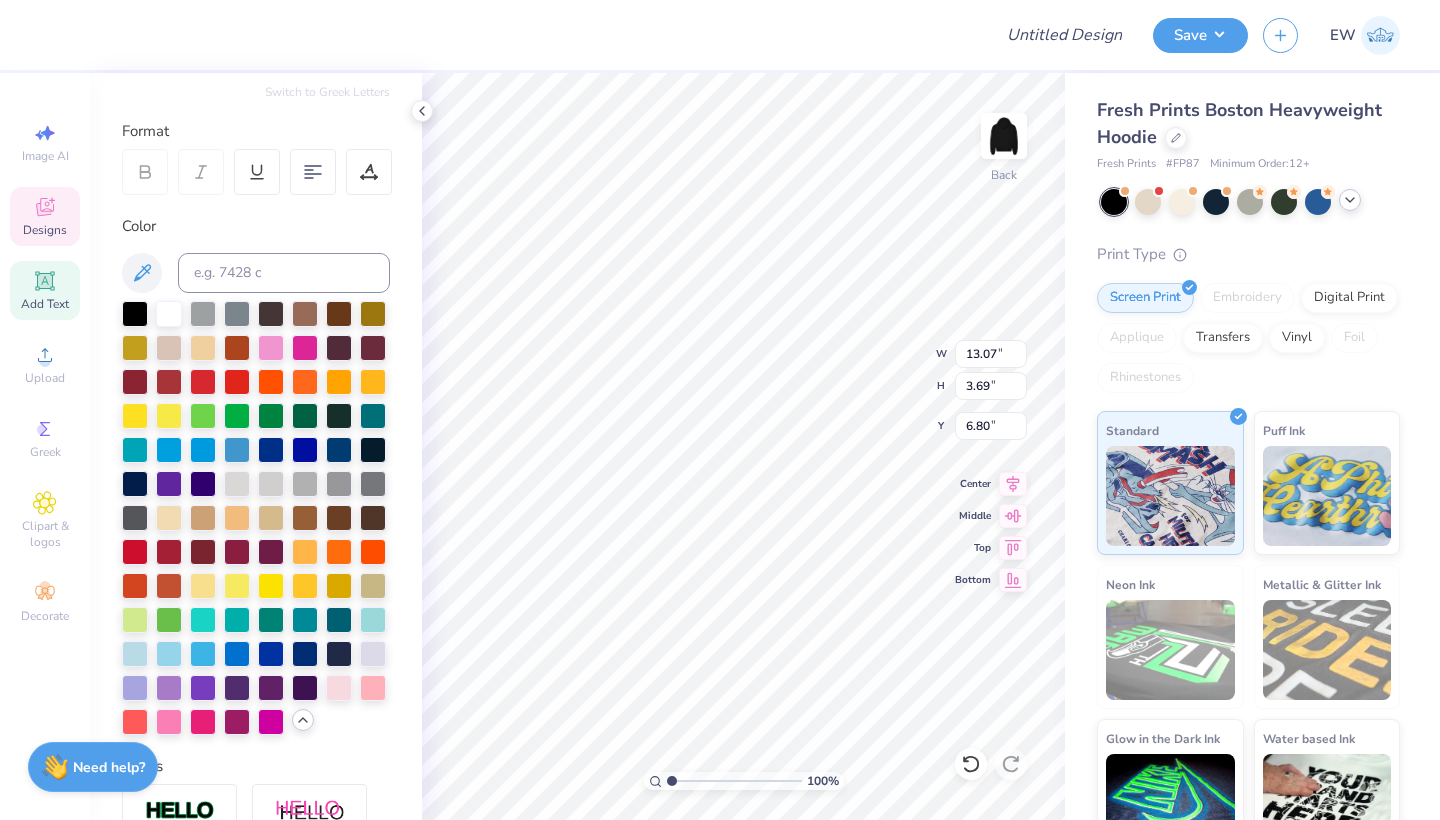 scroll, scrollTop: 0, scrollLeft: 5, axis: horizontal 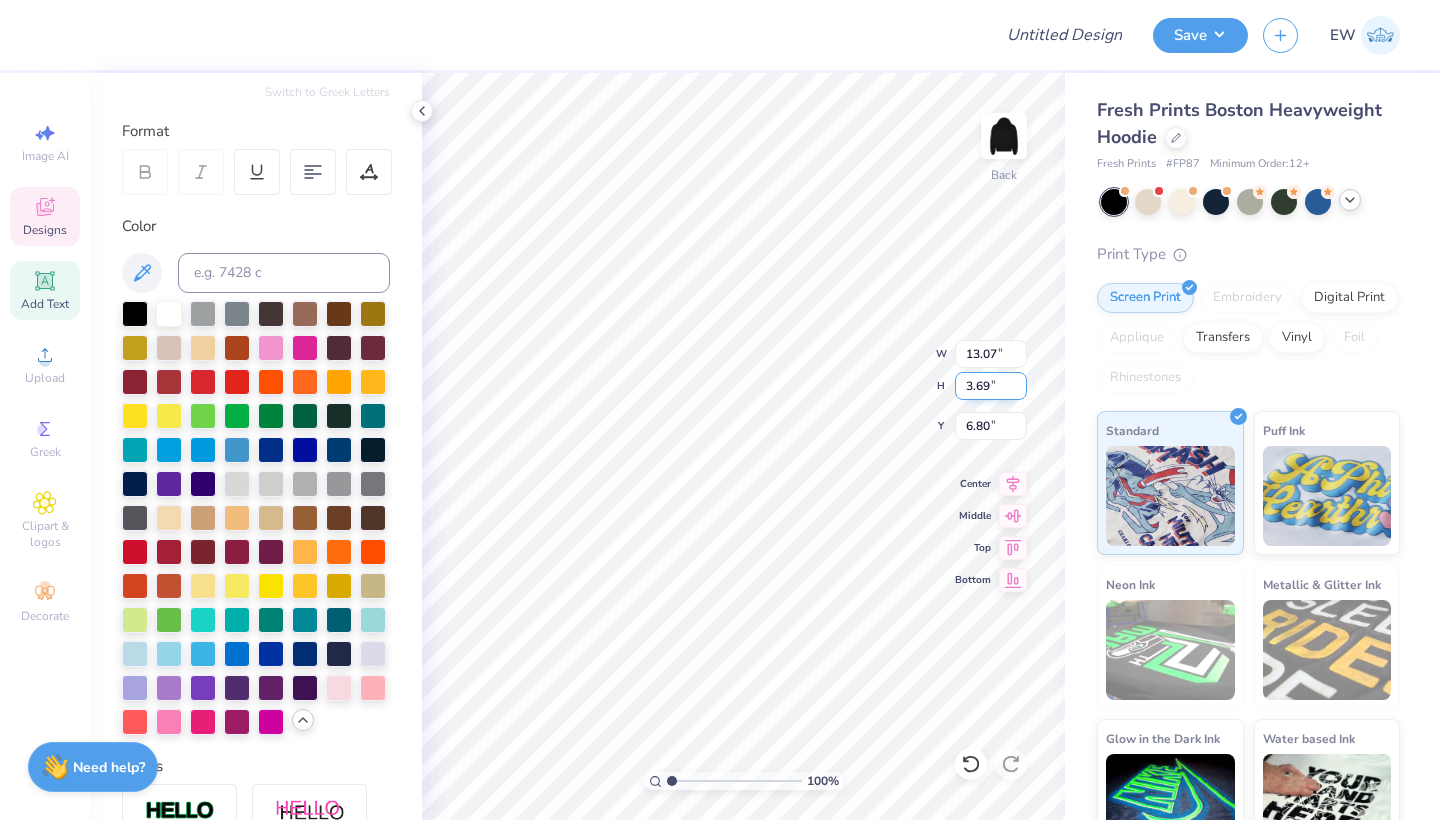 click on "100  % Back W 2.27 2.27 " H 2.52 2.52 " Y 9.70 9.70 " Center Middle Top Bottom" at bounding box center (743, 446) 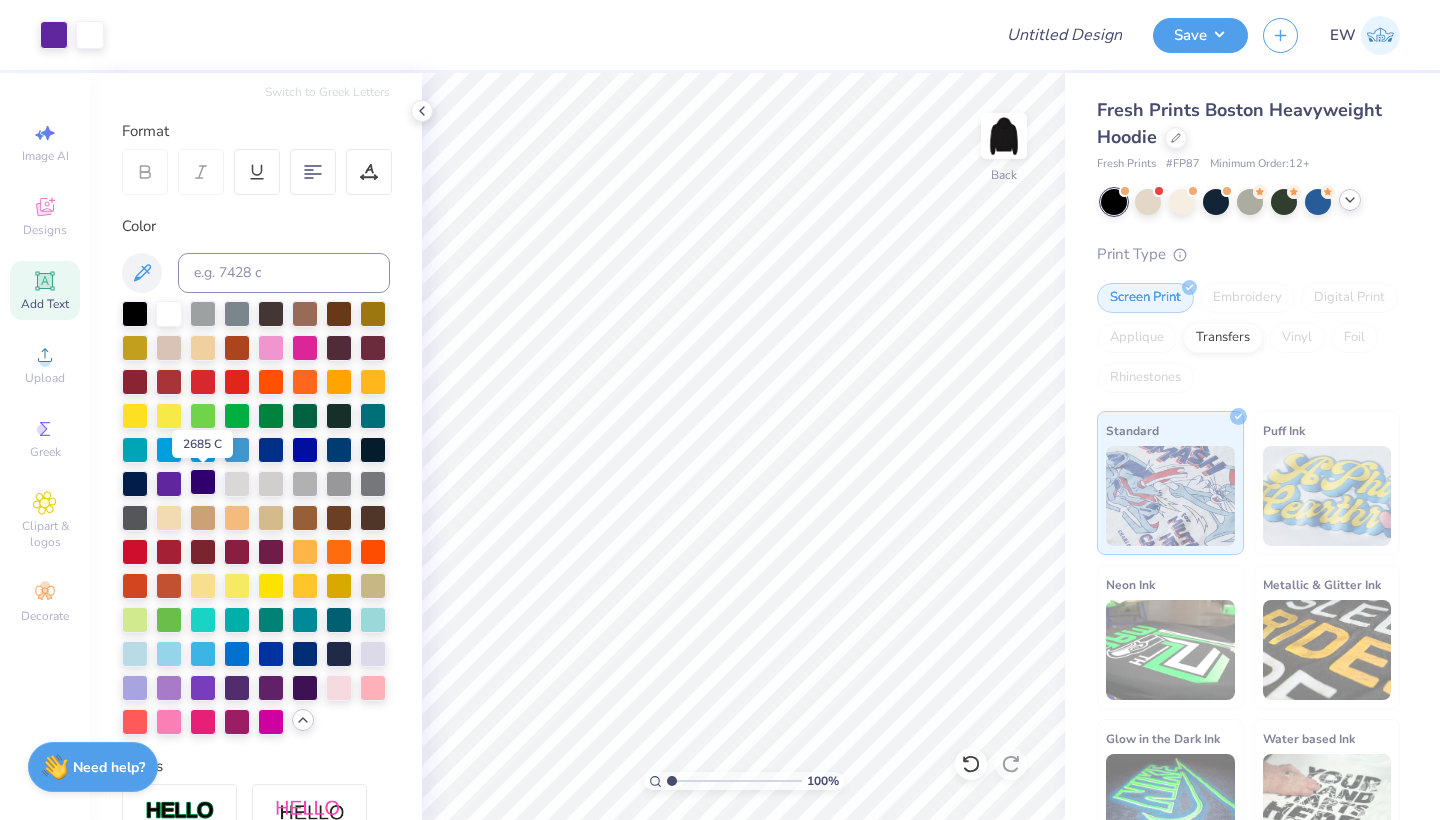 click at bounding box center (203, 482) 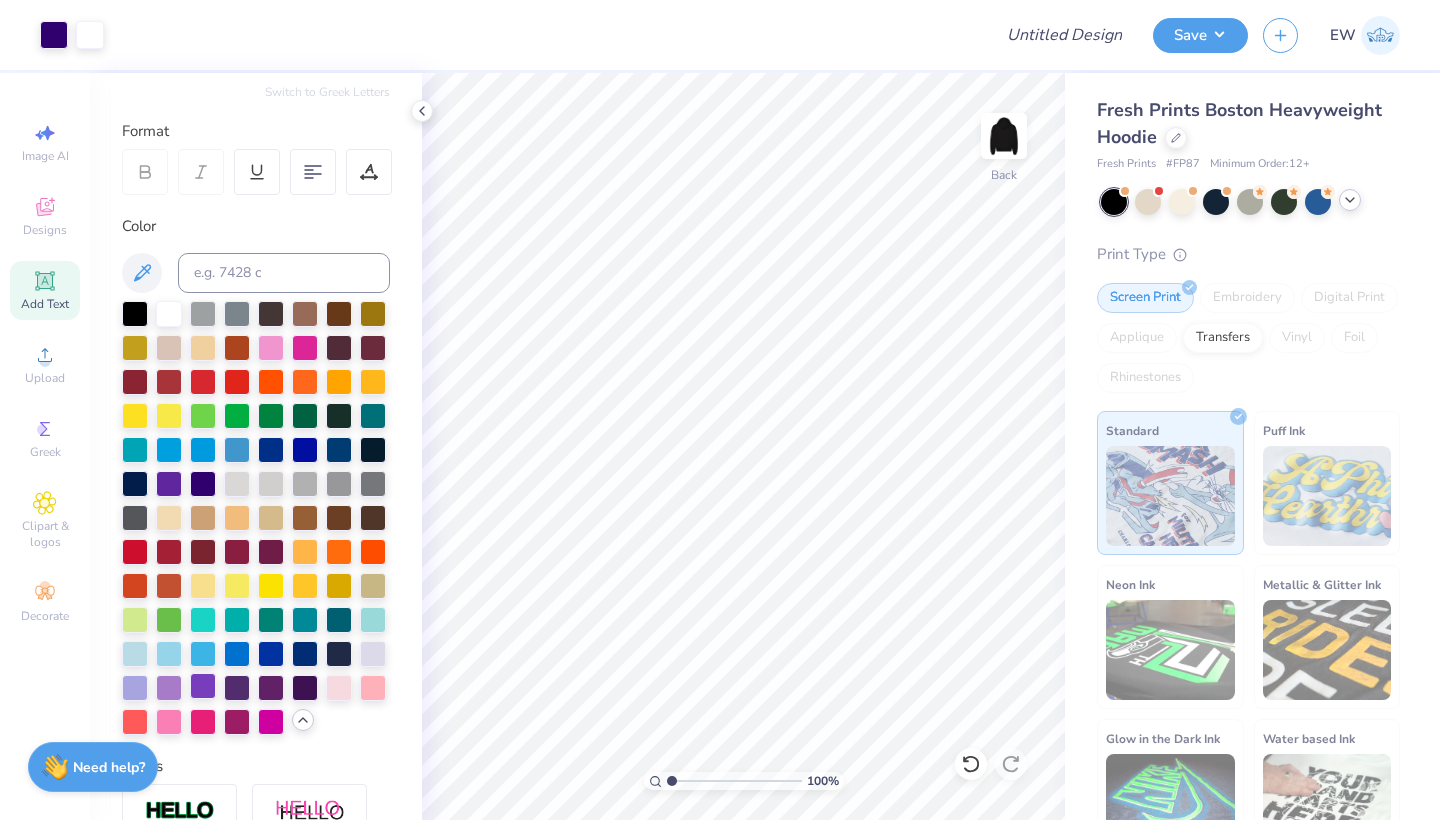 click at bounding box center [203, 686] 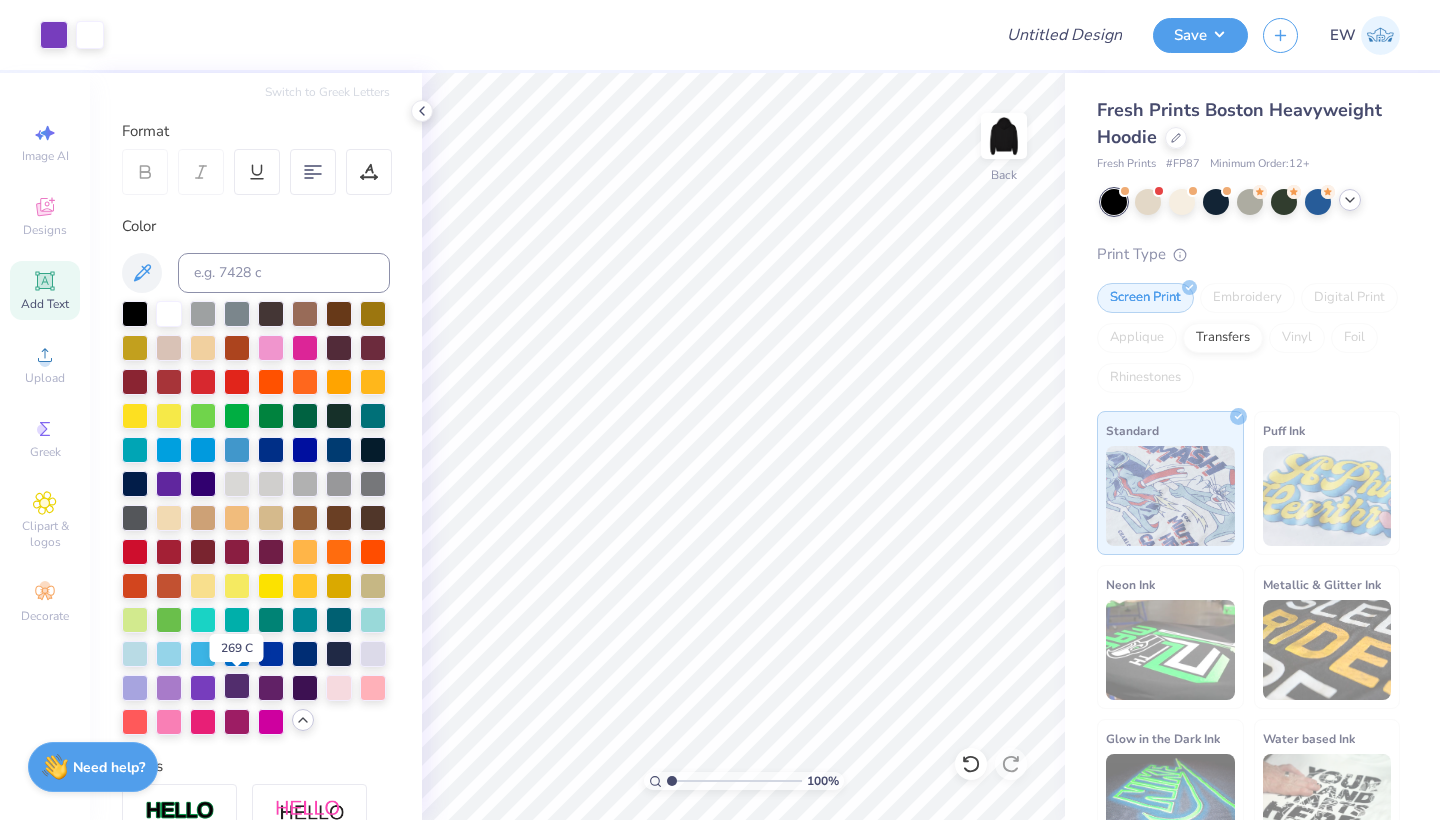 click at bounding box center [237, 686] 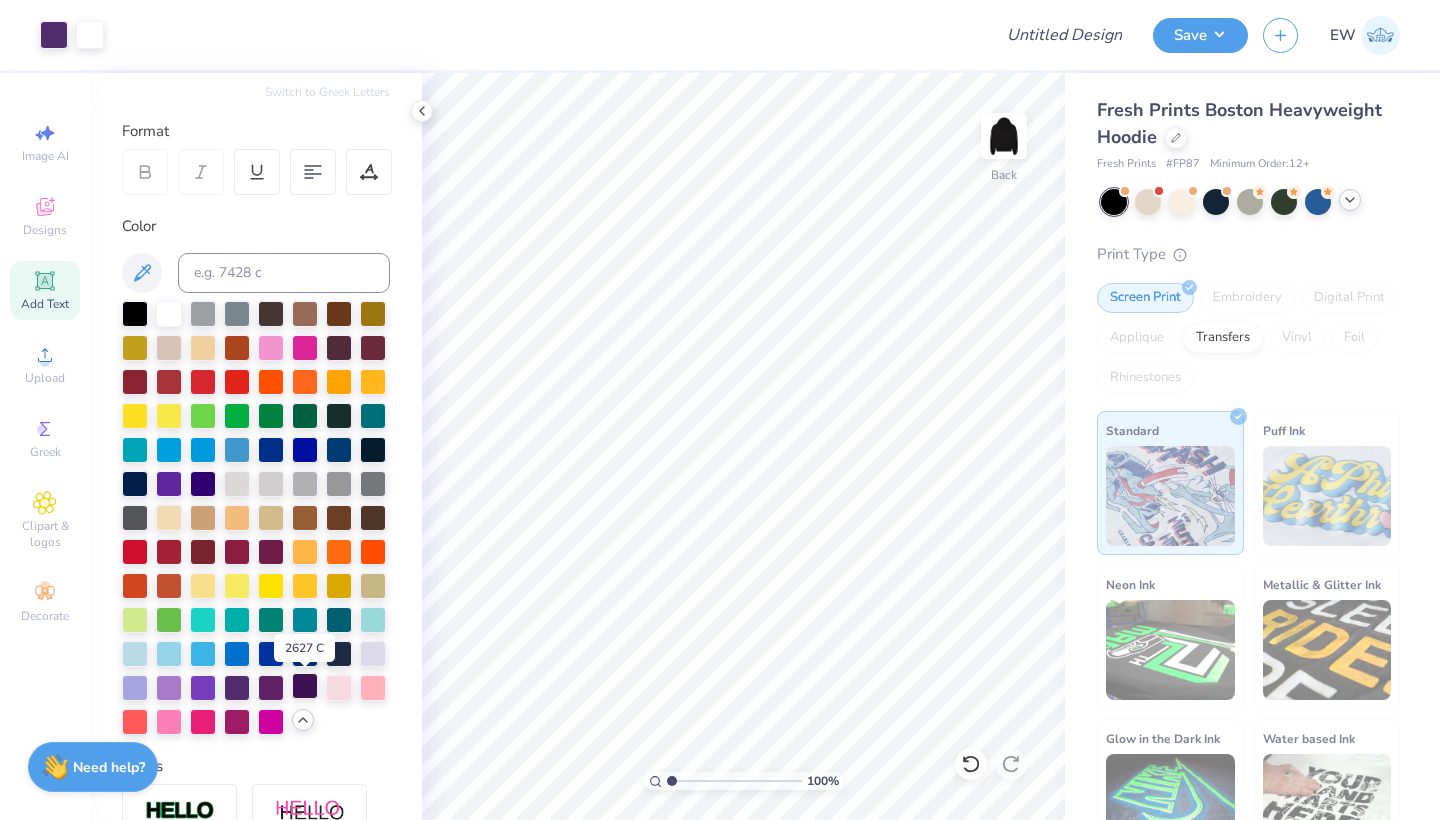 click at bounding box center (305, 686) 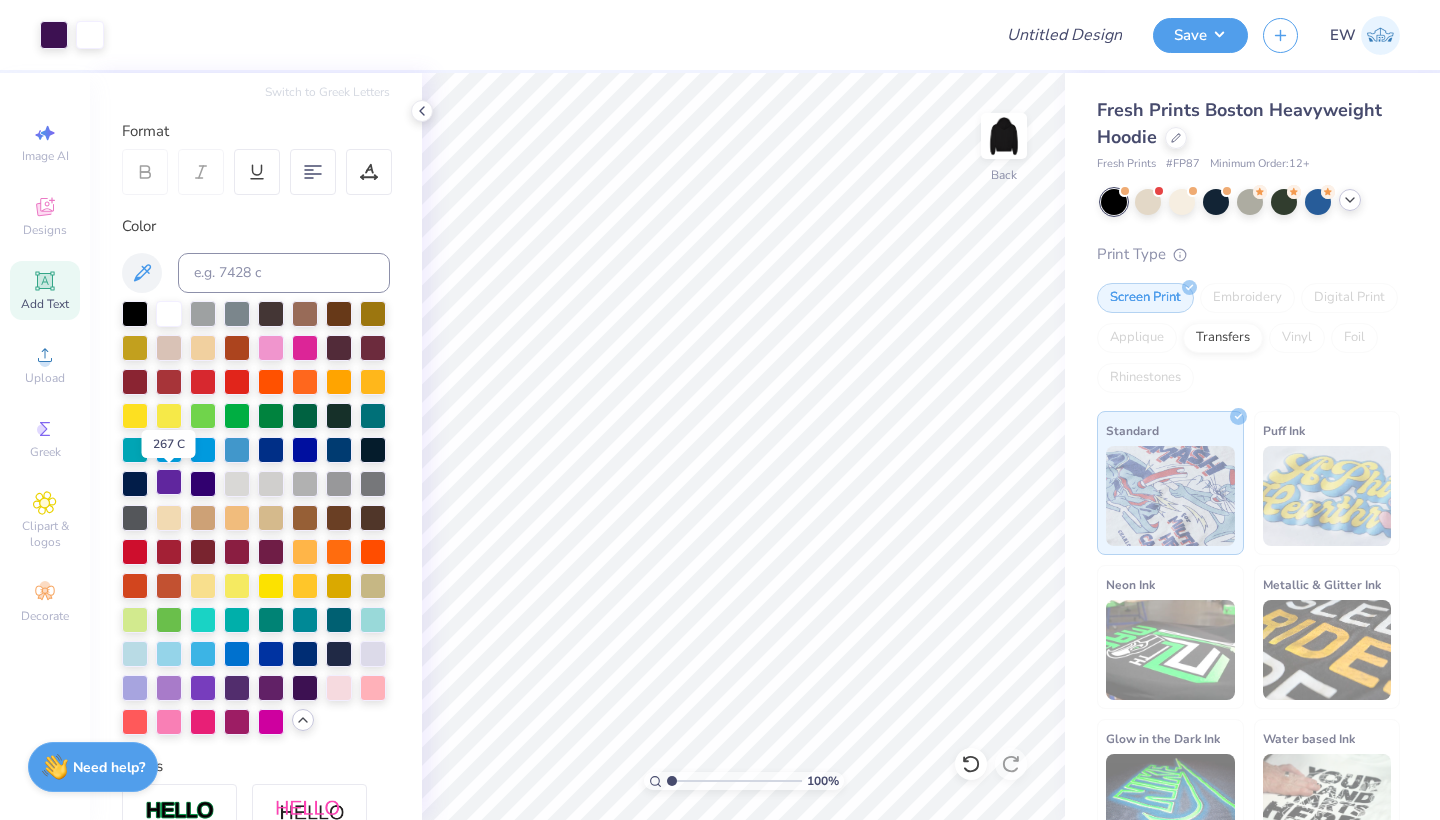 click at bounding box center (169, 482) 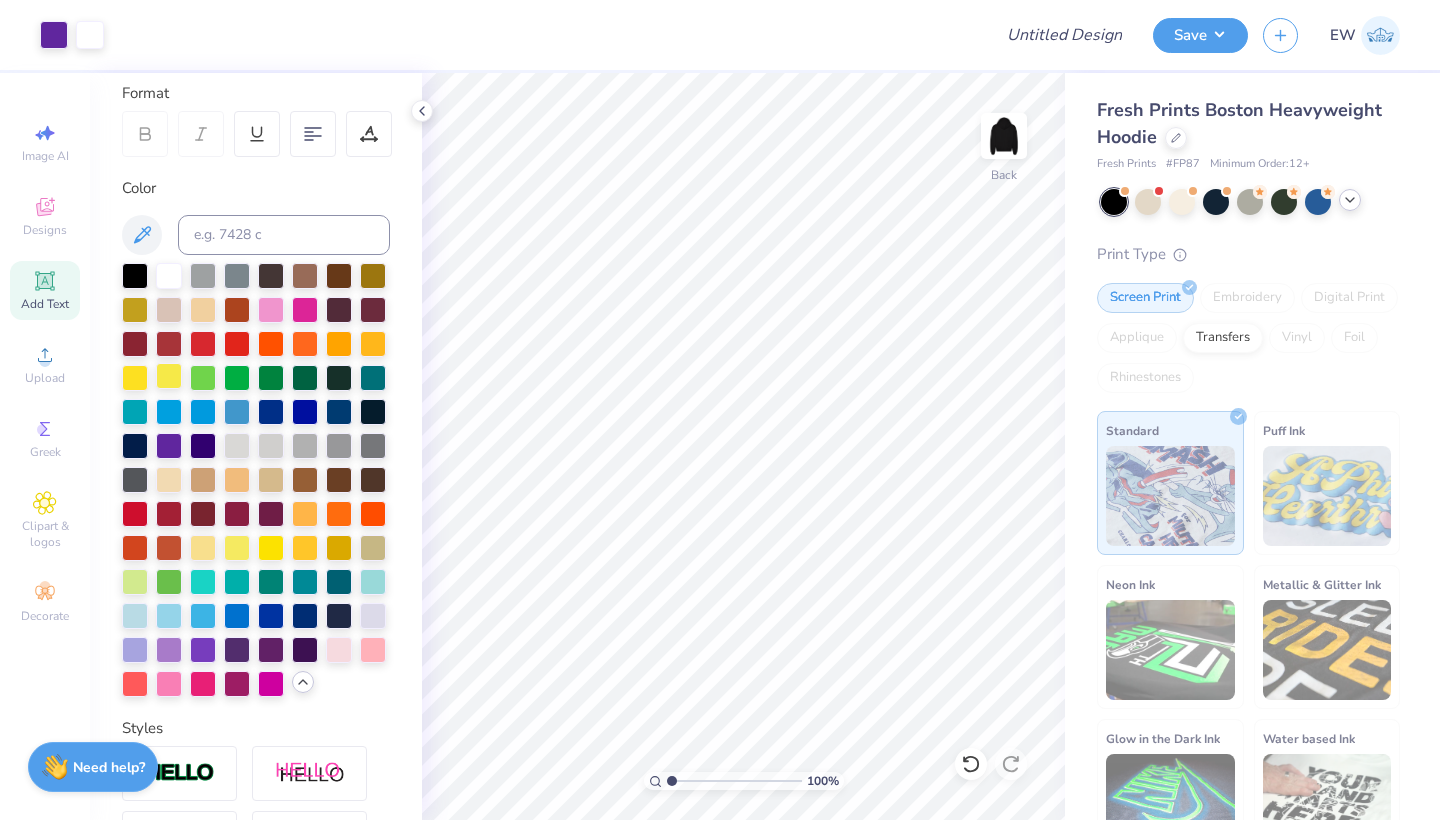 scroll, scrollTop: 308, scrollLeft: 0, axis: vertical 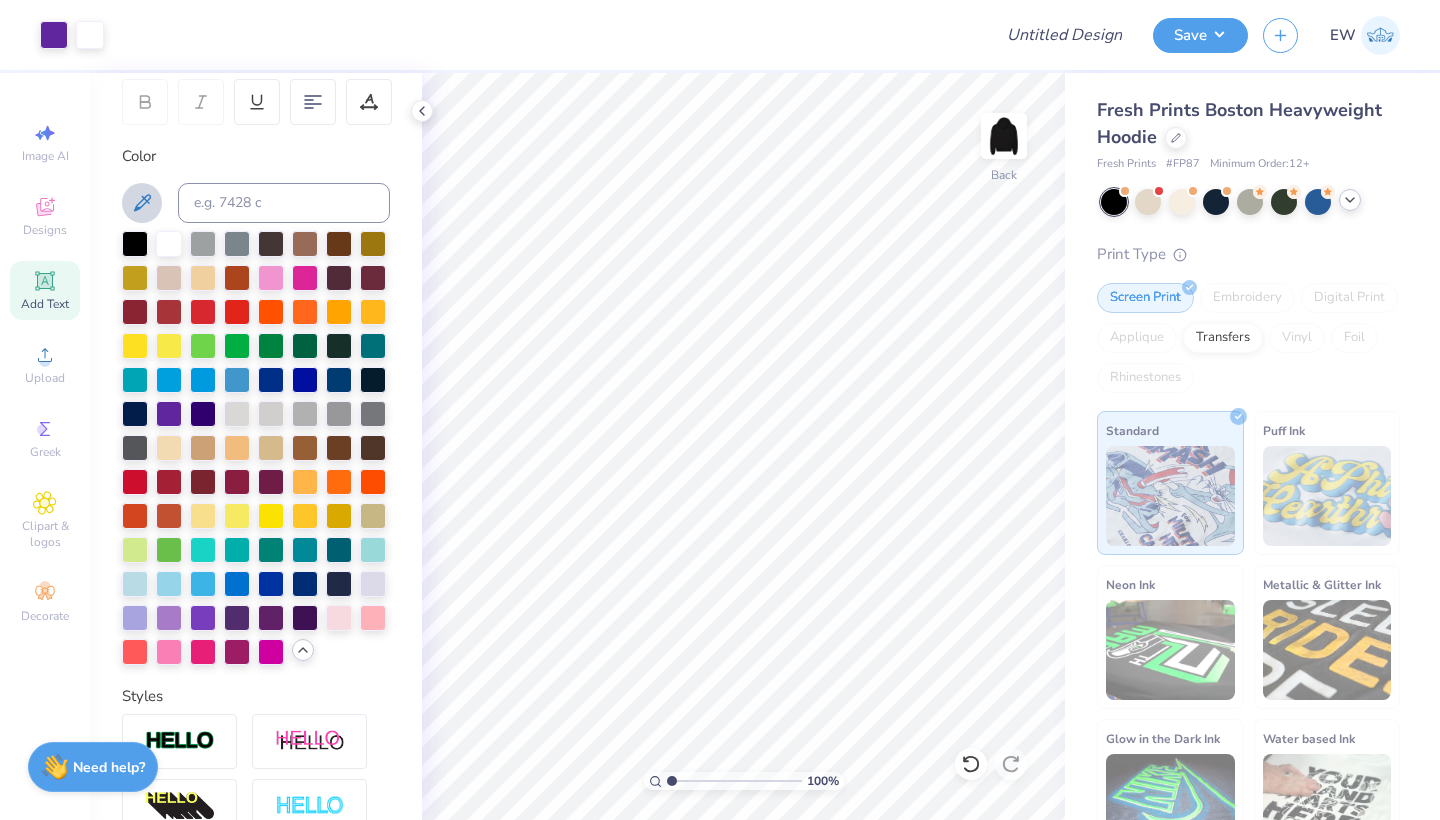 click 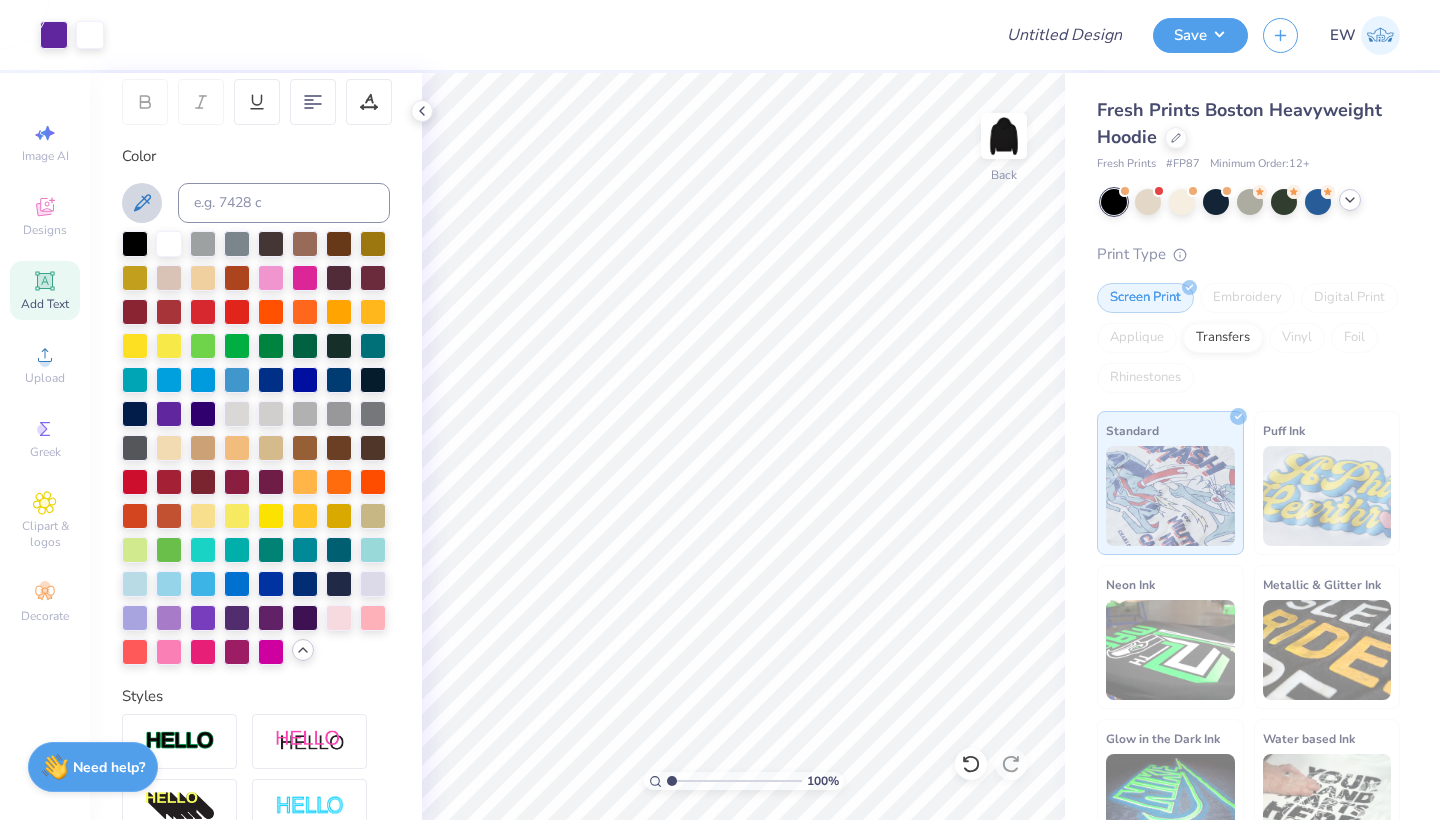 click 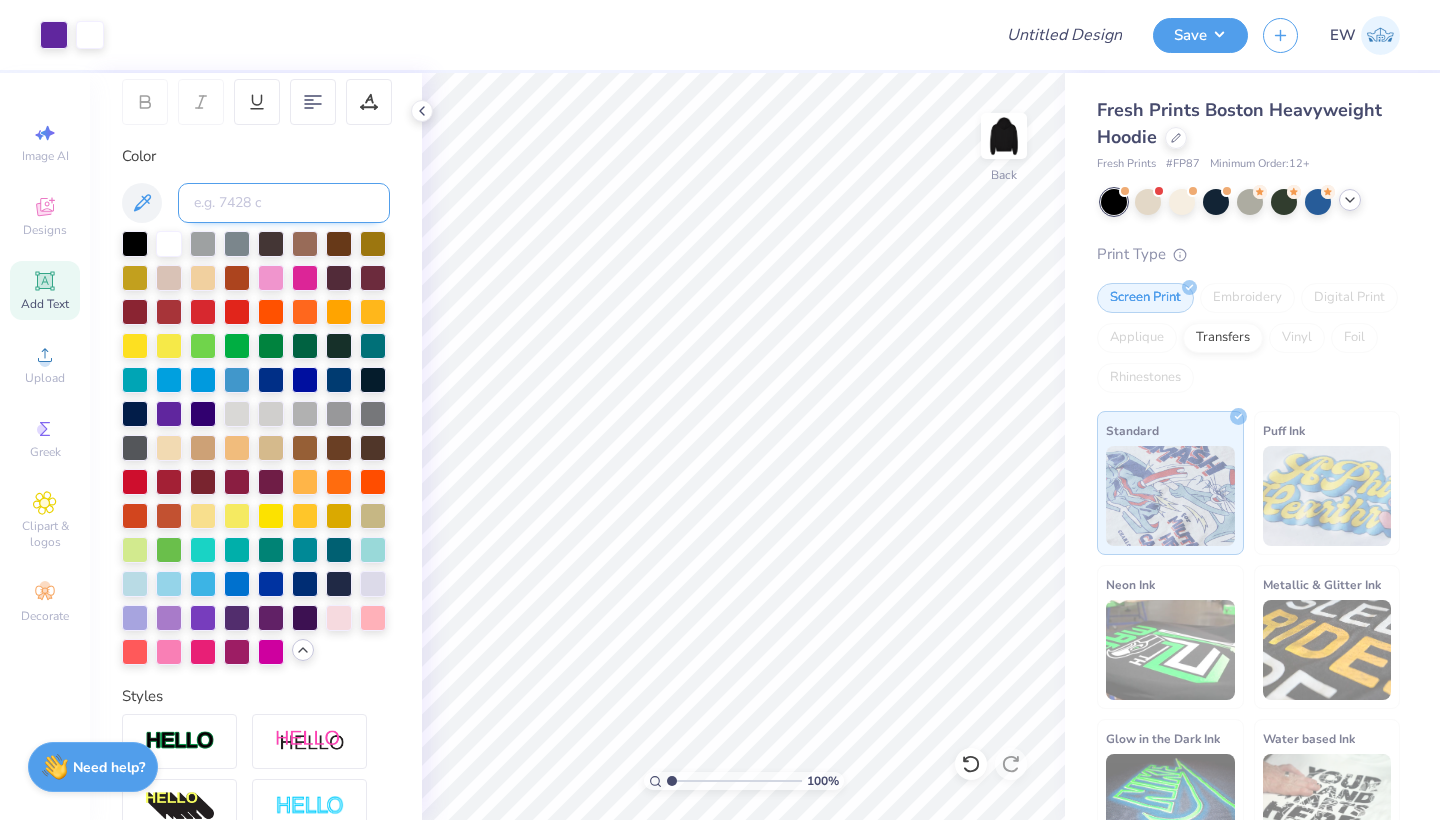 click at bounding box center [284, 203] 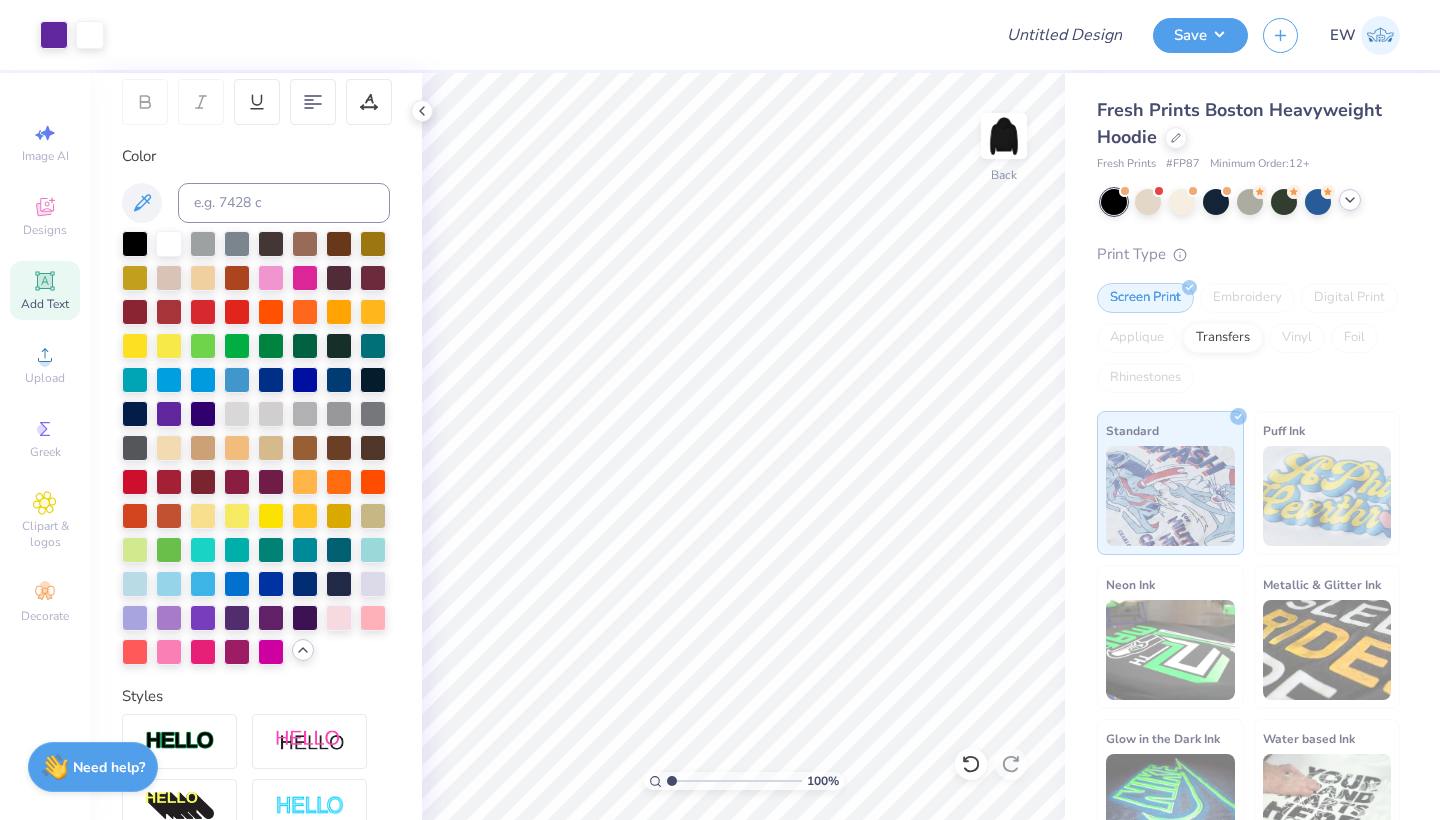 click at bounding box center [256, 448] 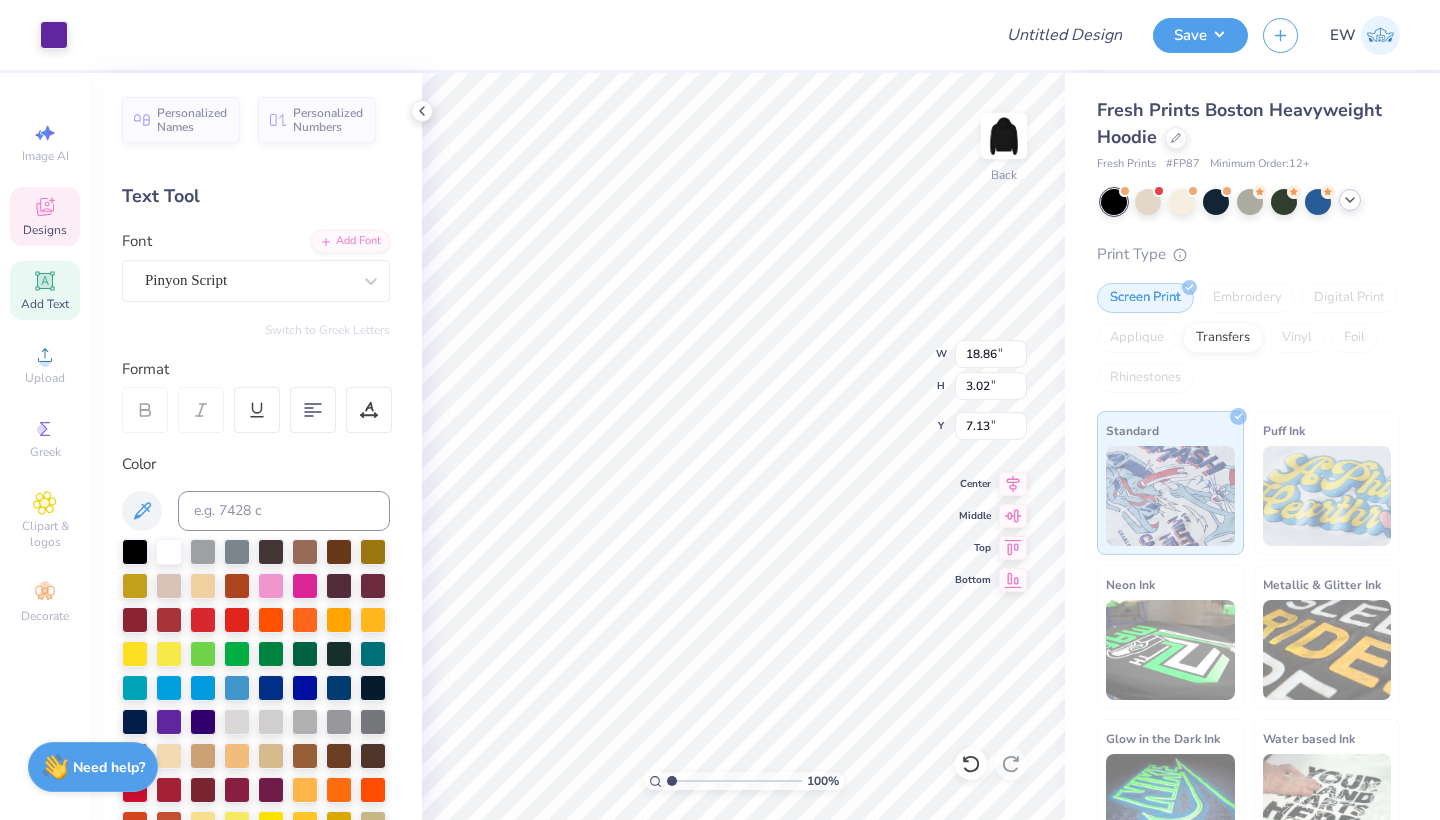 scroll, scrollTop: 0, scrollLeft: 0, axis: both 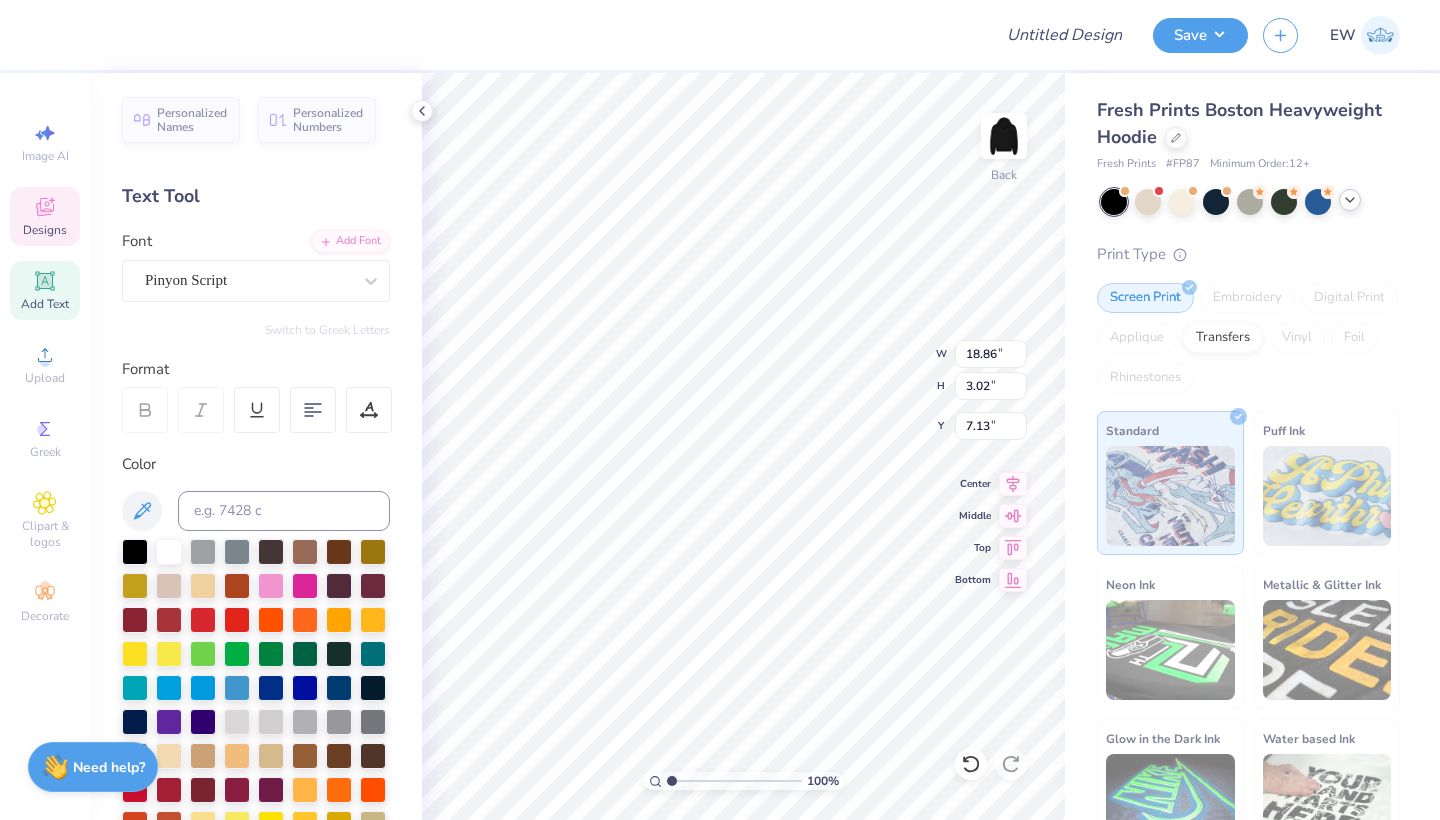type on "4.73" 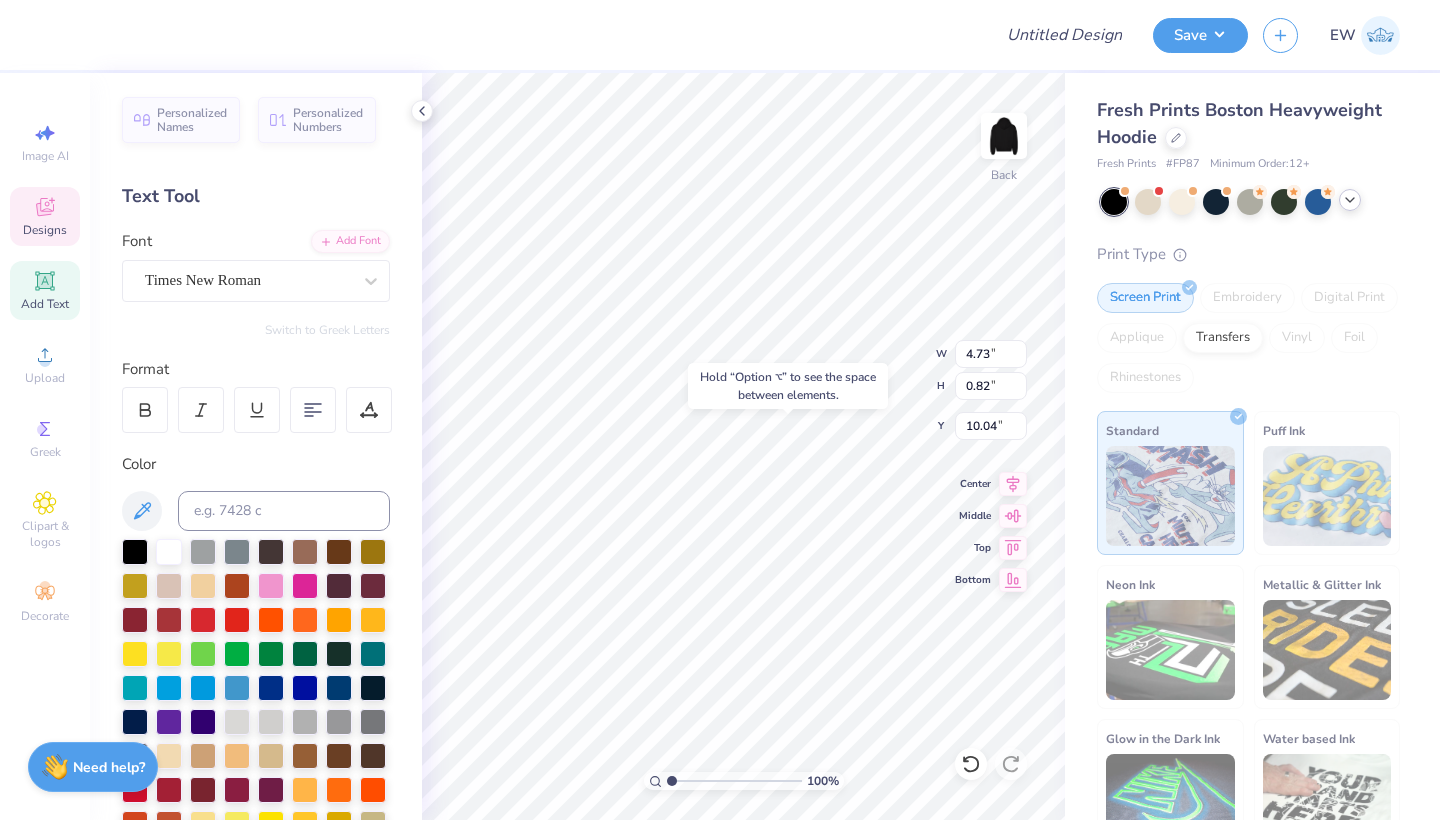 type on "10.60" 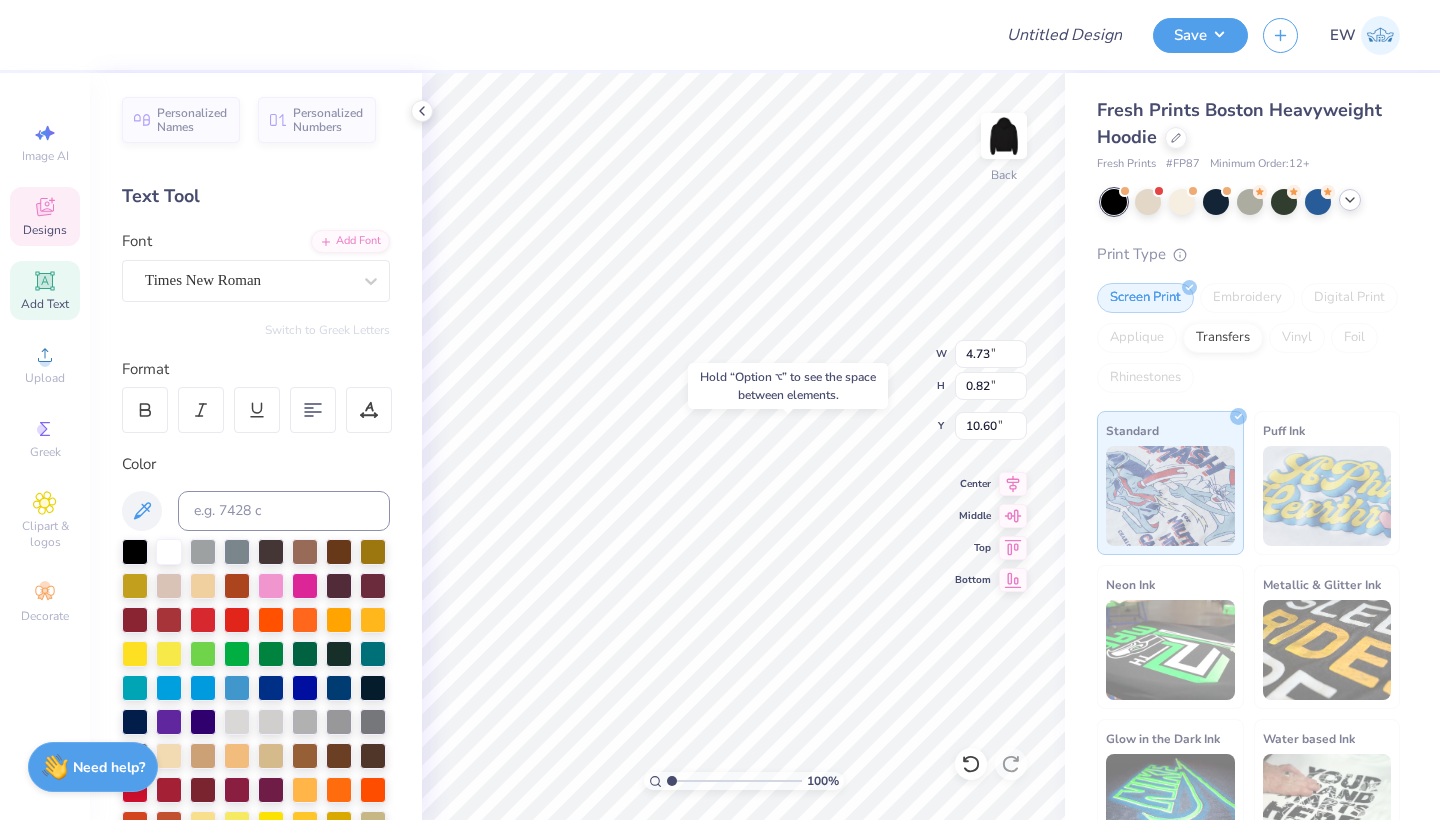 click on "Hold “Option ⌥” to see the space between elements." at bounding box center [788, 386] 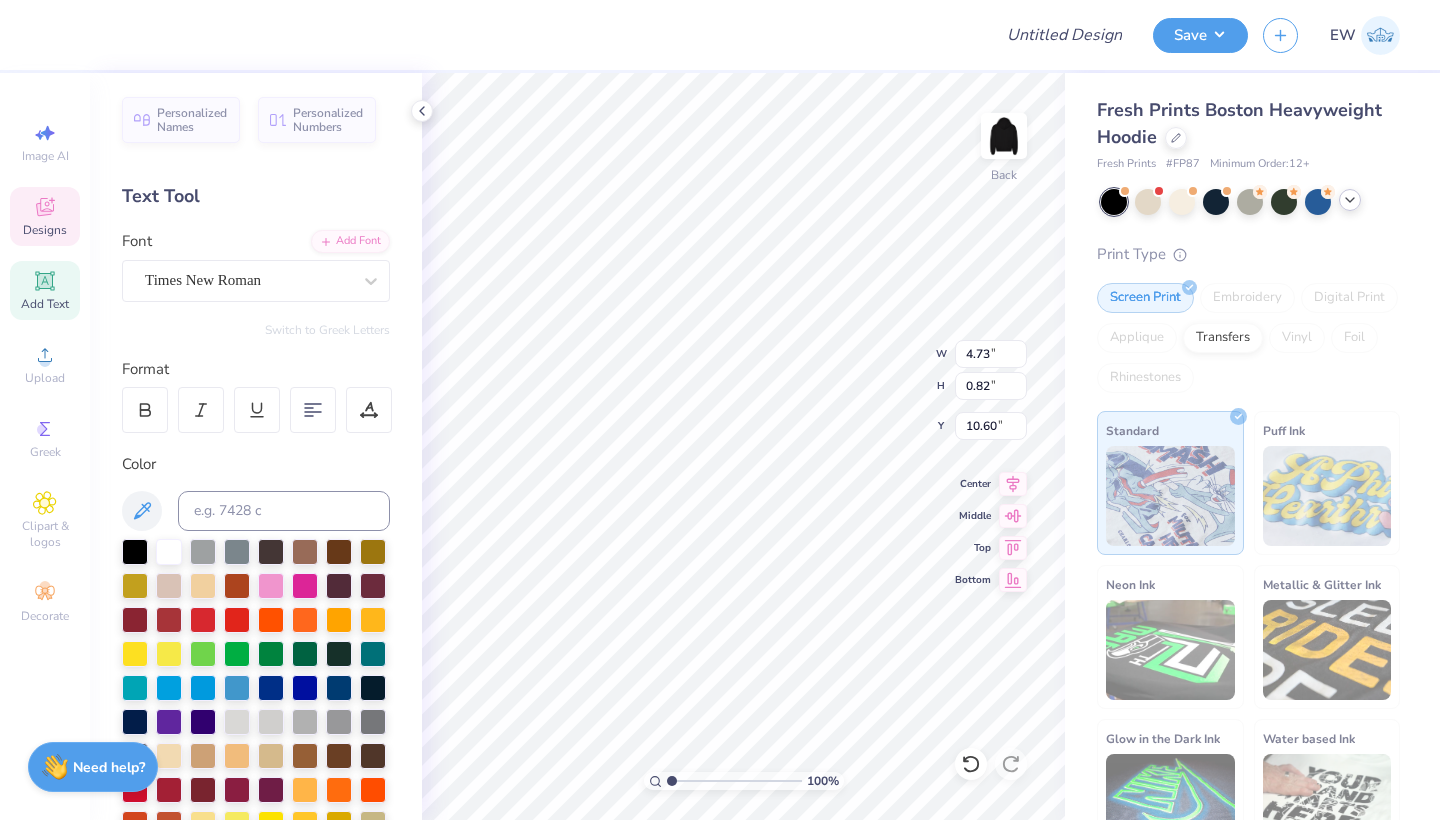 type on "18.86" 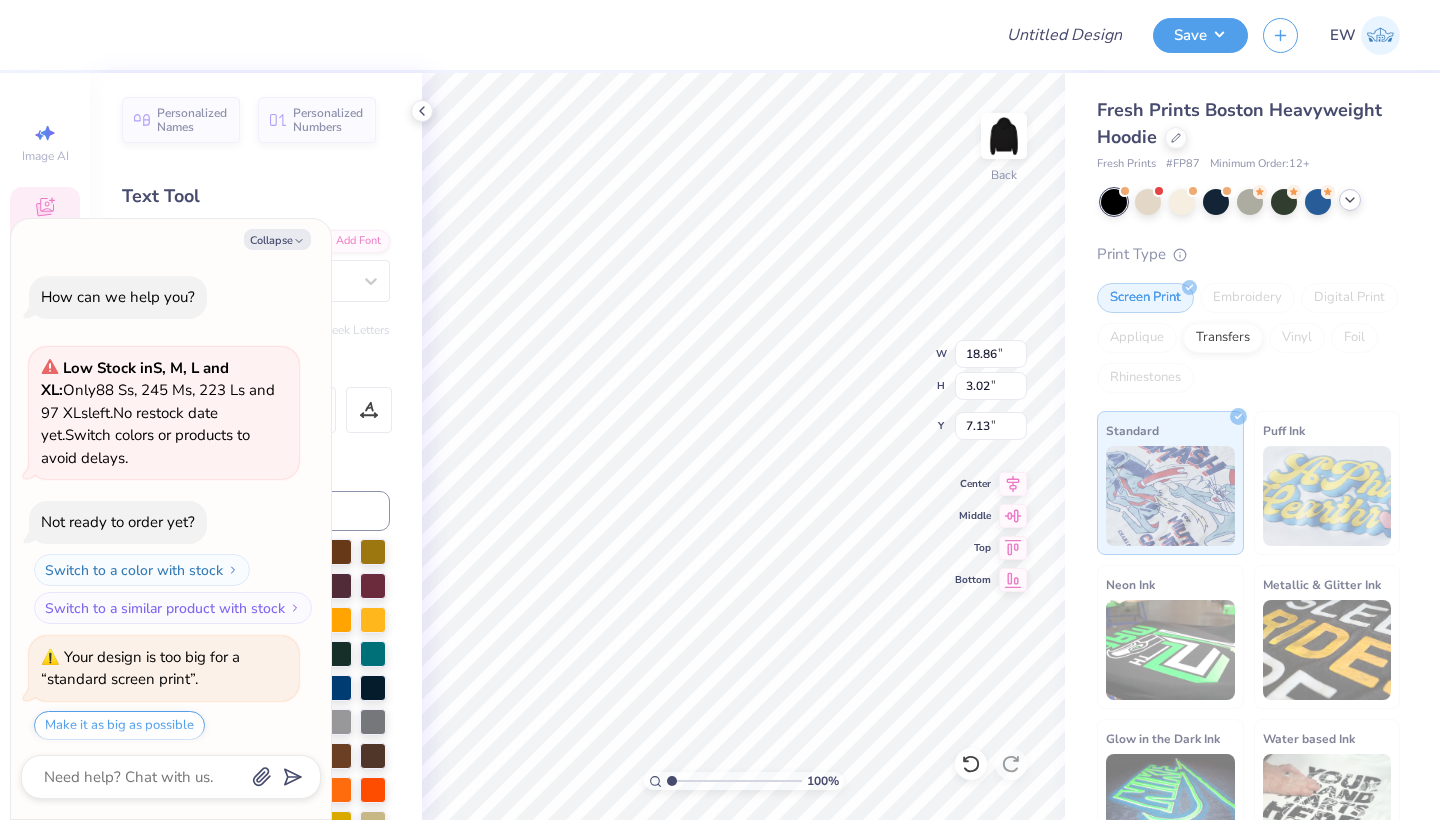 scroll, scrollTop: 56, scrollLeft: 0, axis: vertical 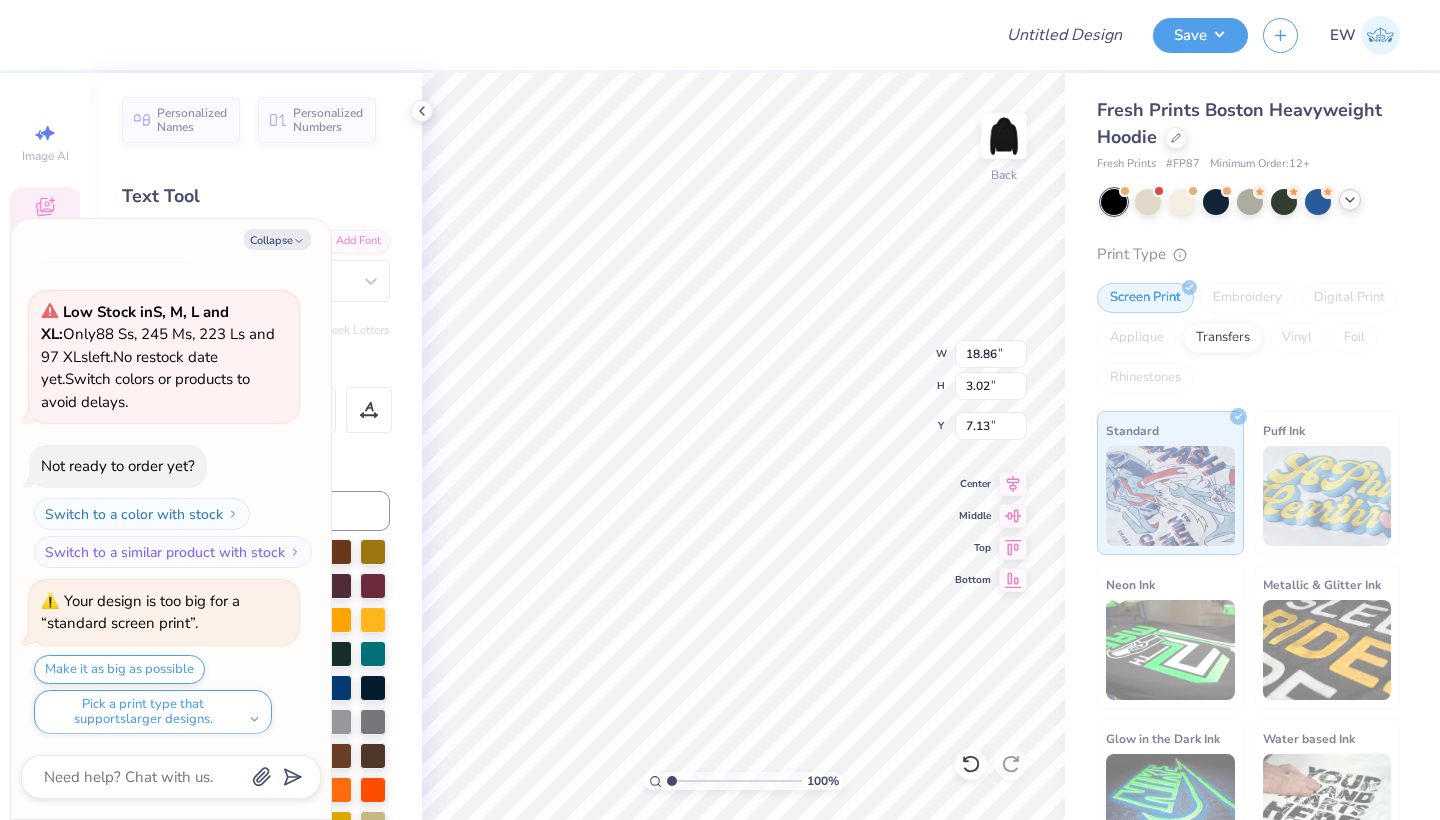 type on "x" 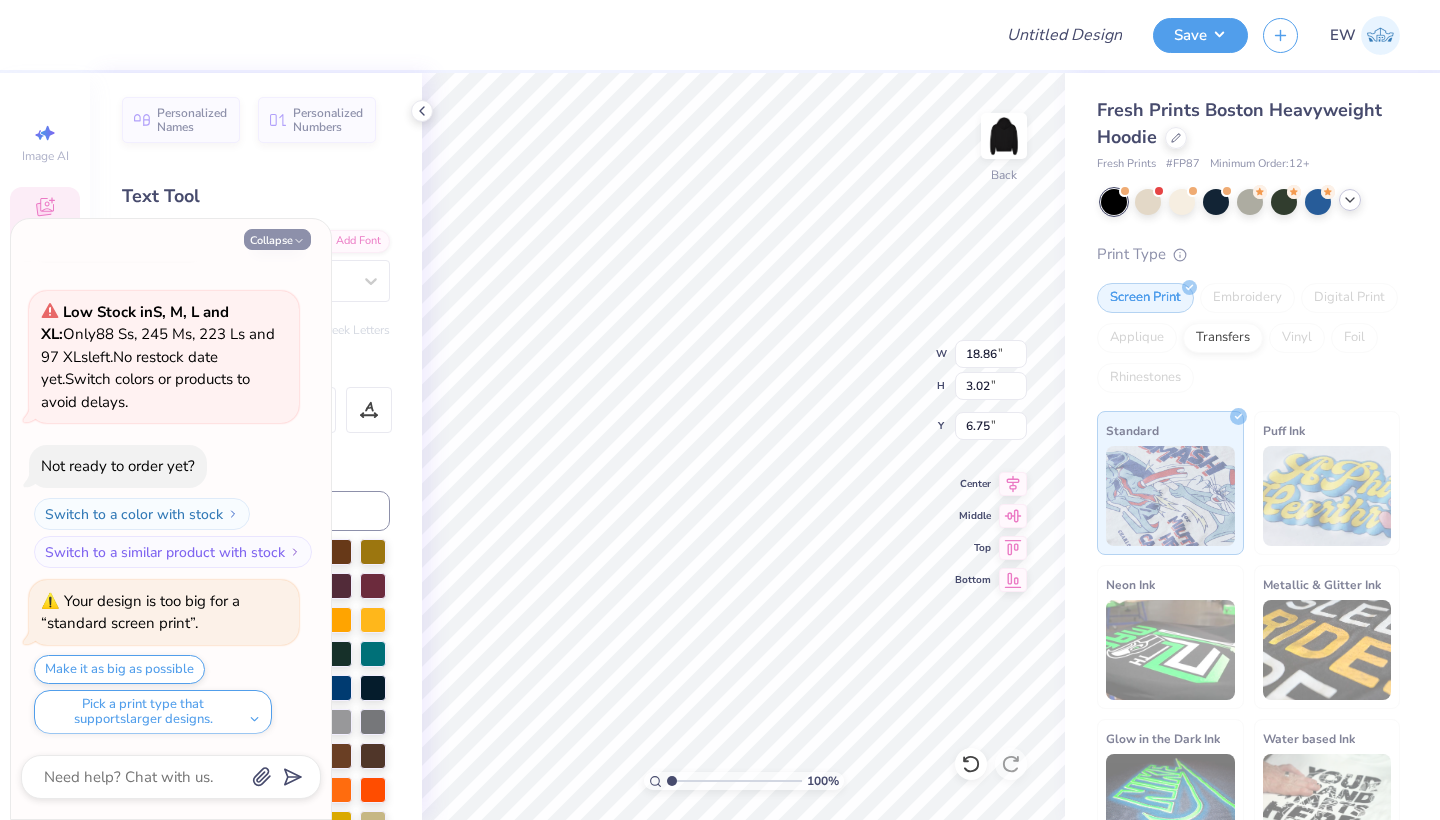 click 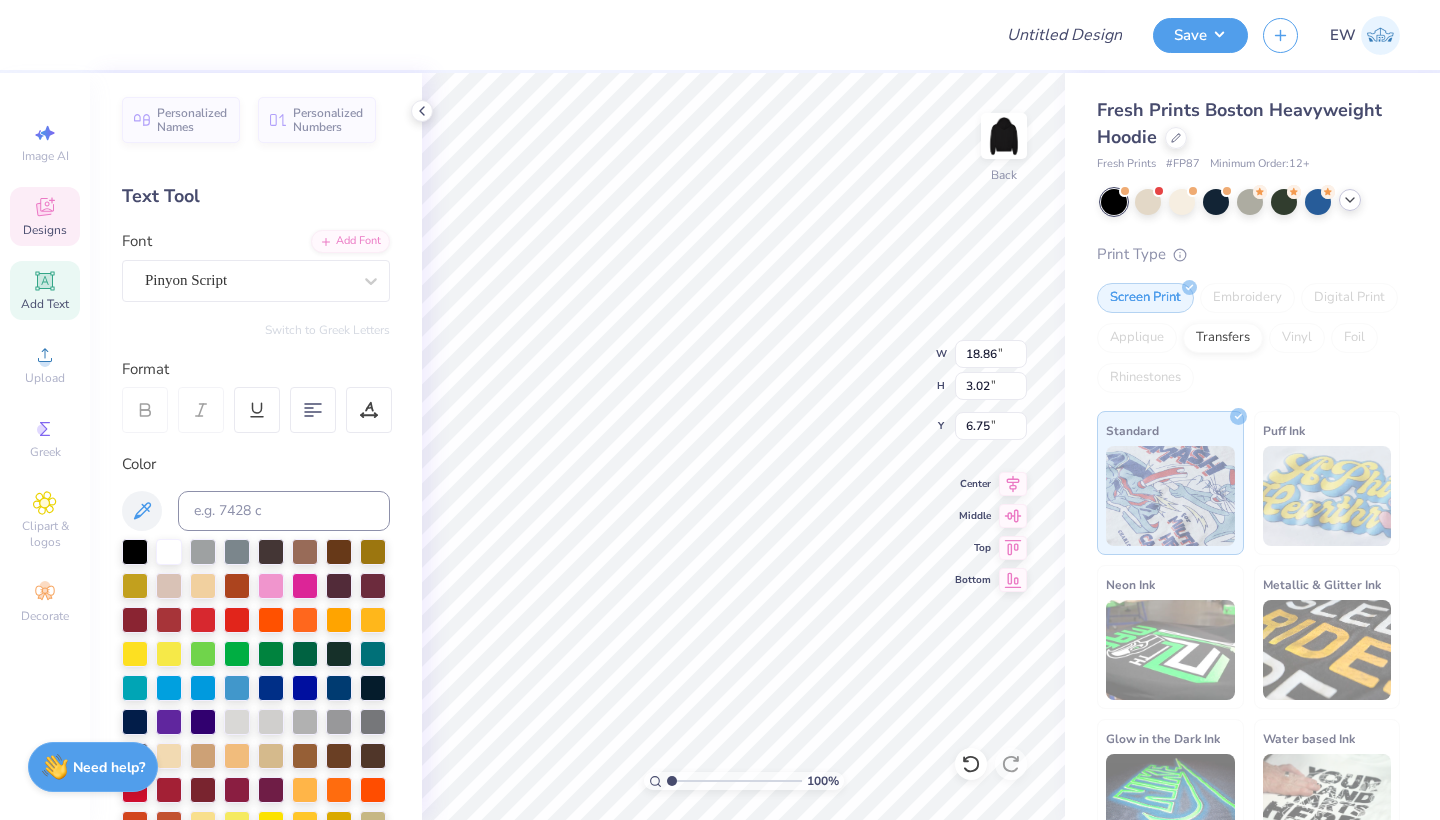 scroll, scrollTop: 0, scrollLeft: 6, axis: horizontal 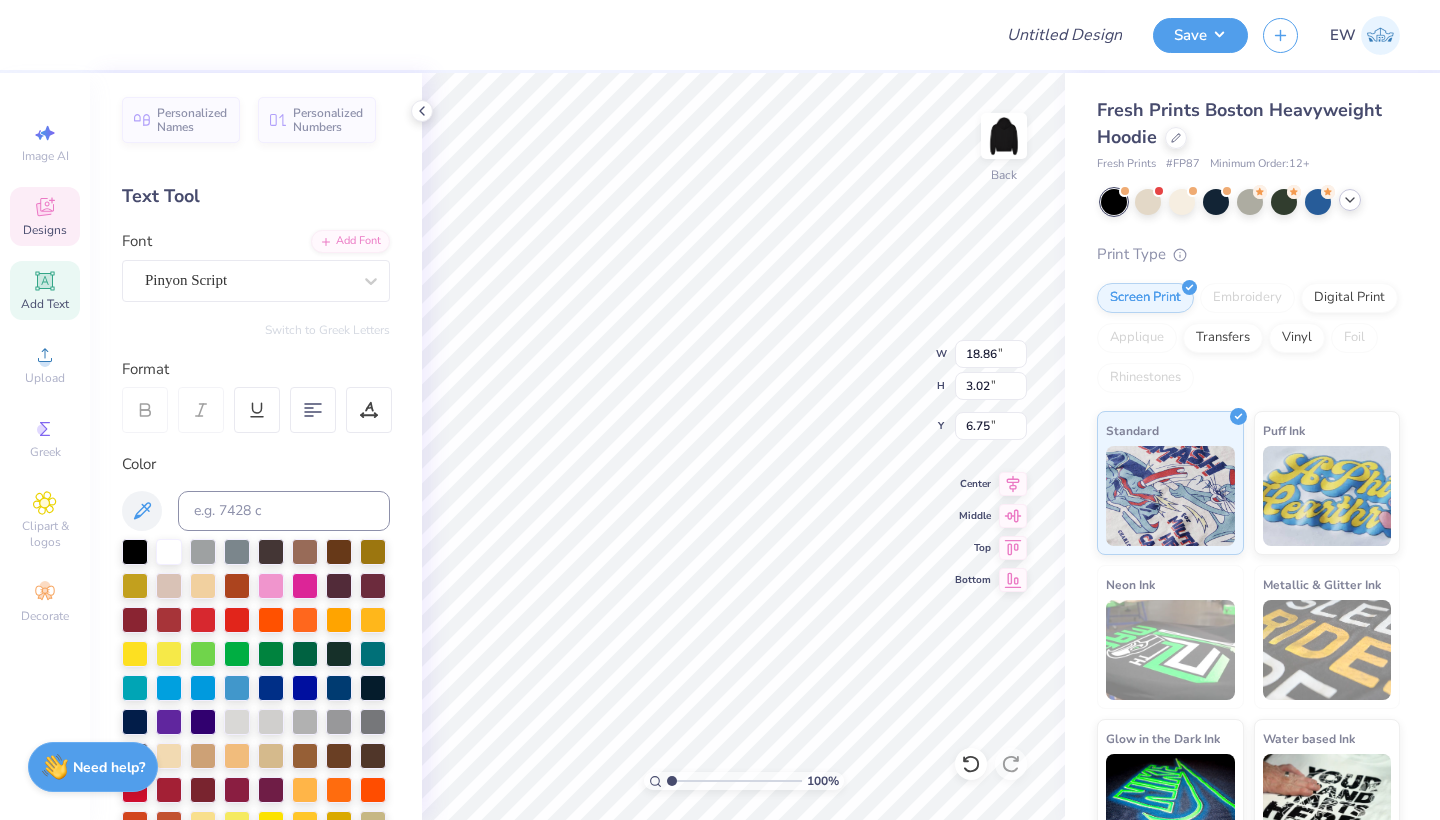 type on "5.05" 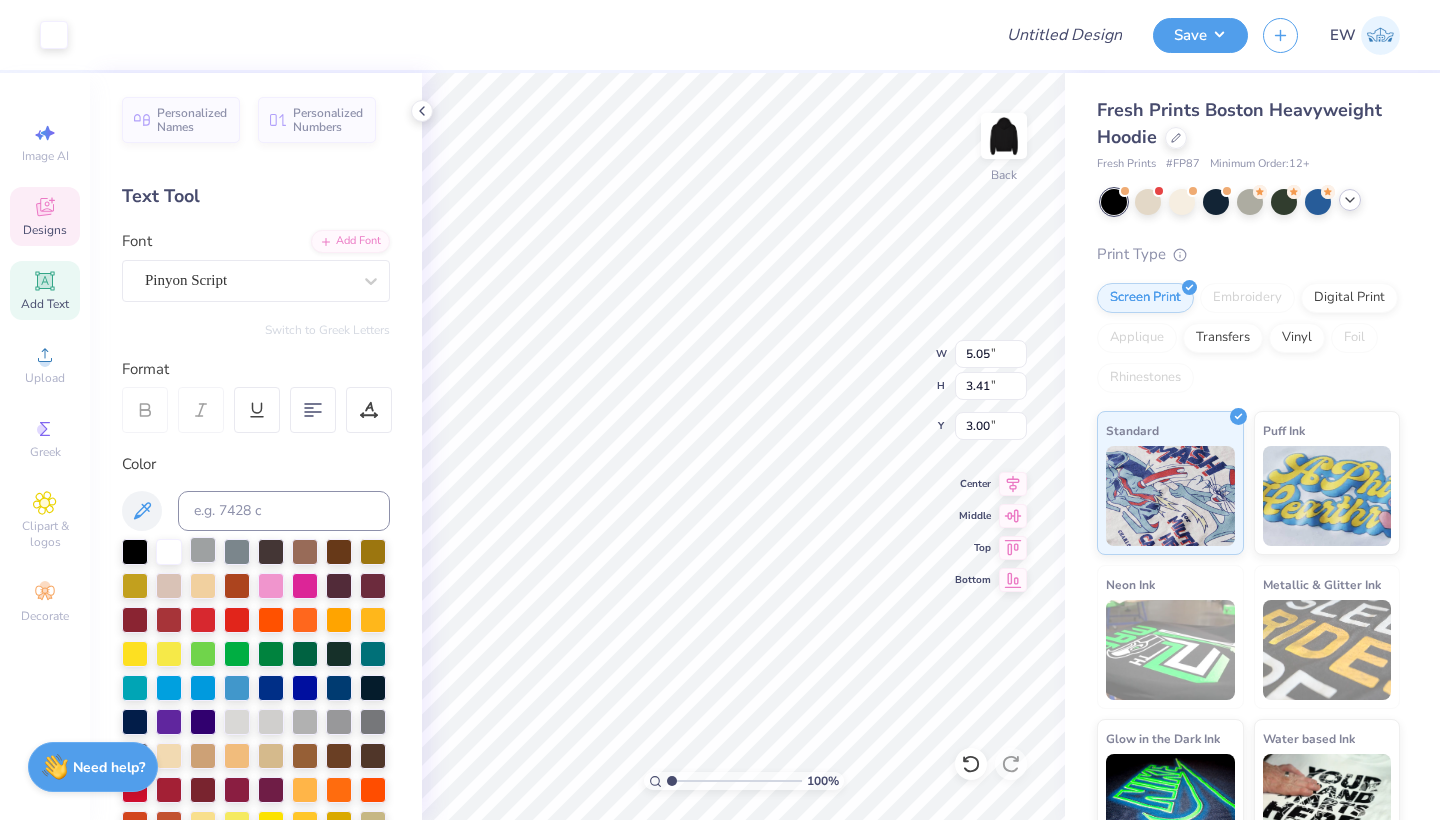 click at bounding box center (203, 550) 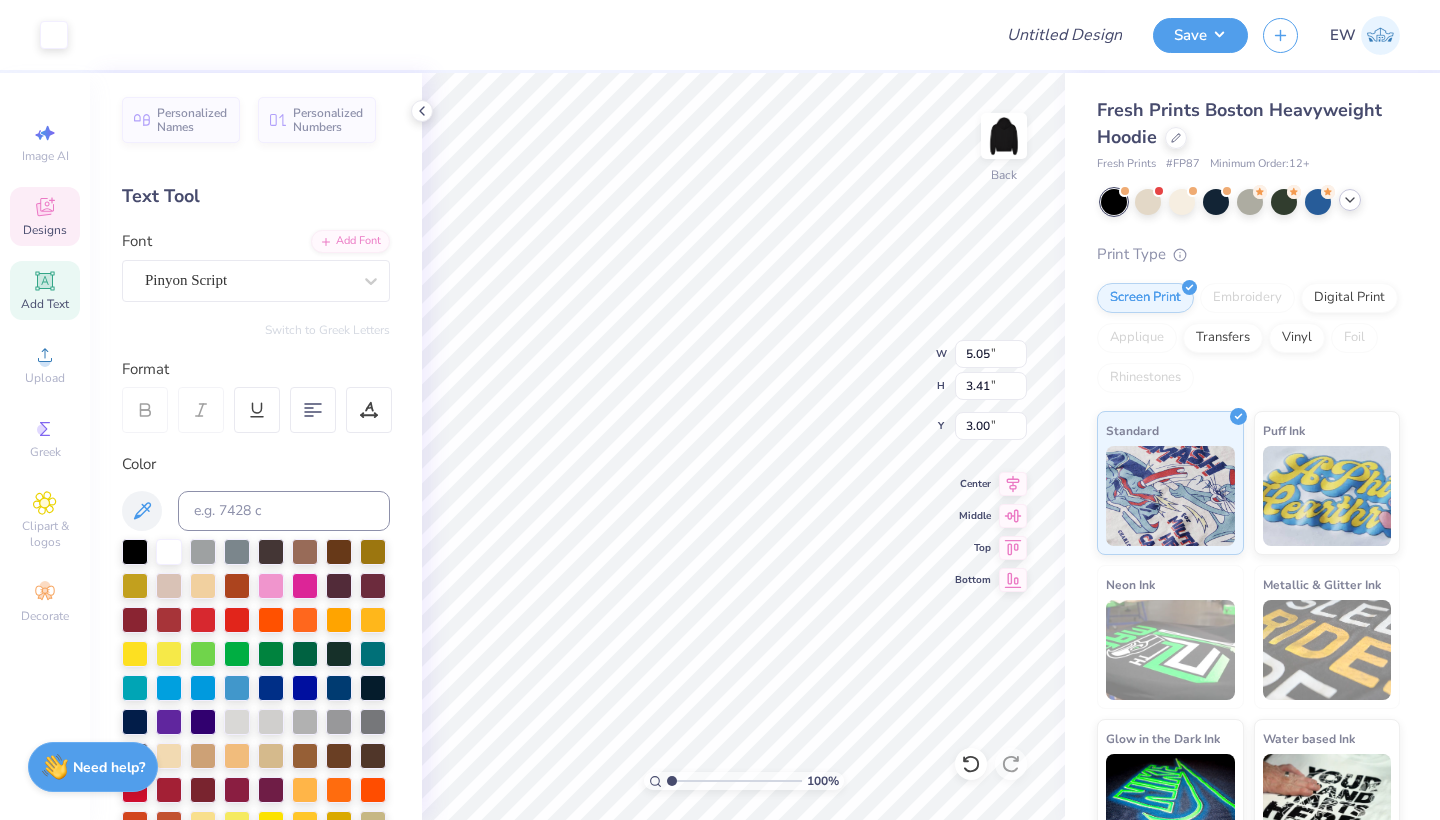 type on "12.92" 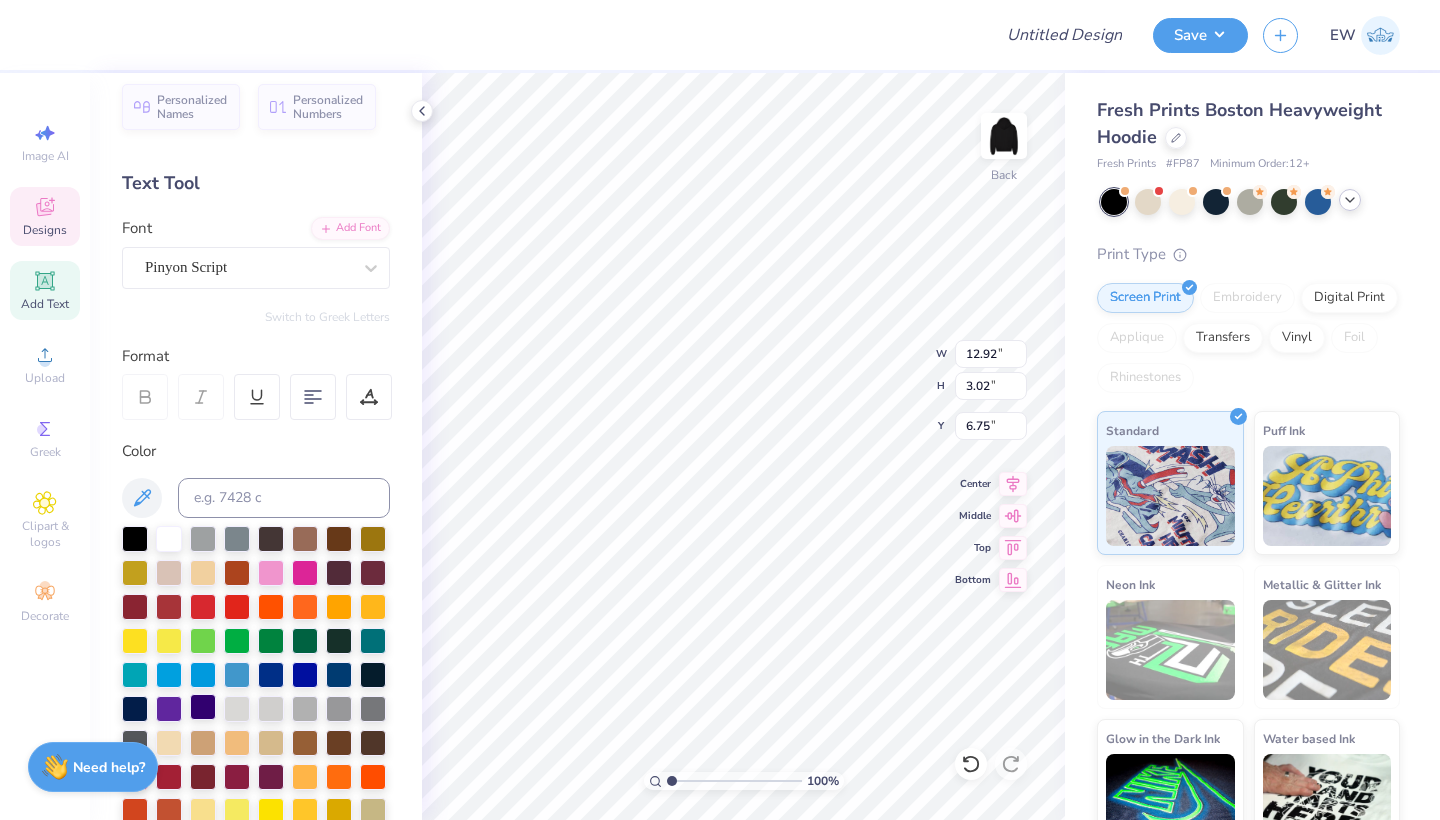 scroll, scrollTop: 14, scrollLeft: 0, axis: vertical 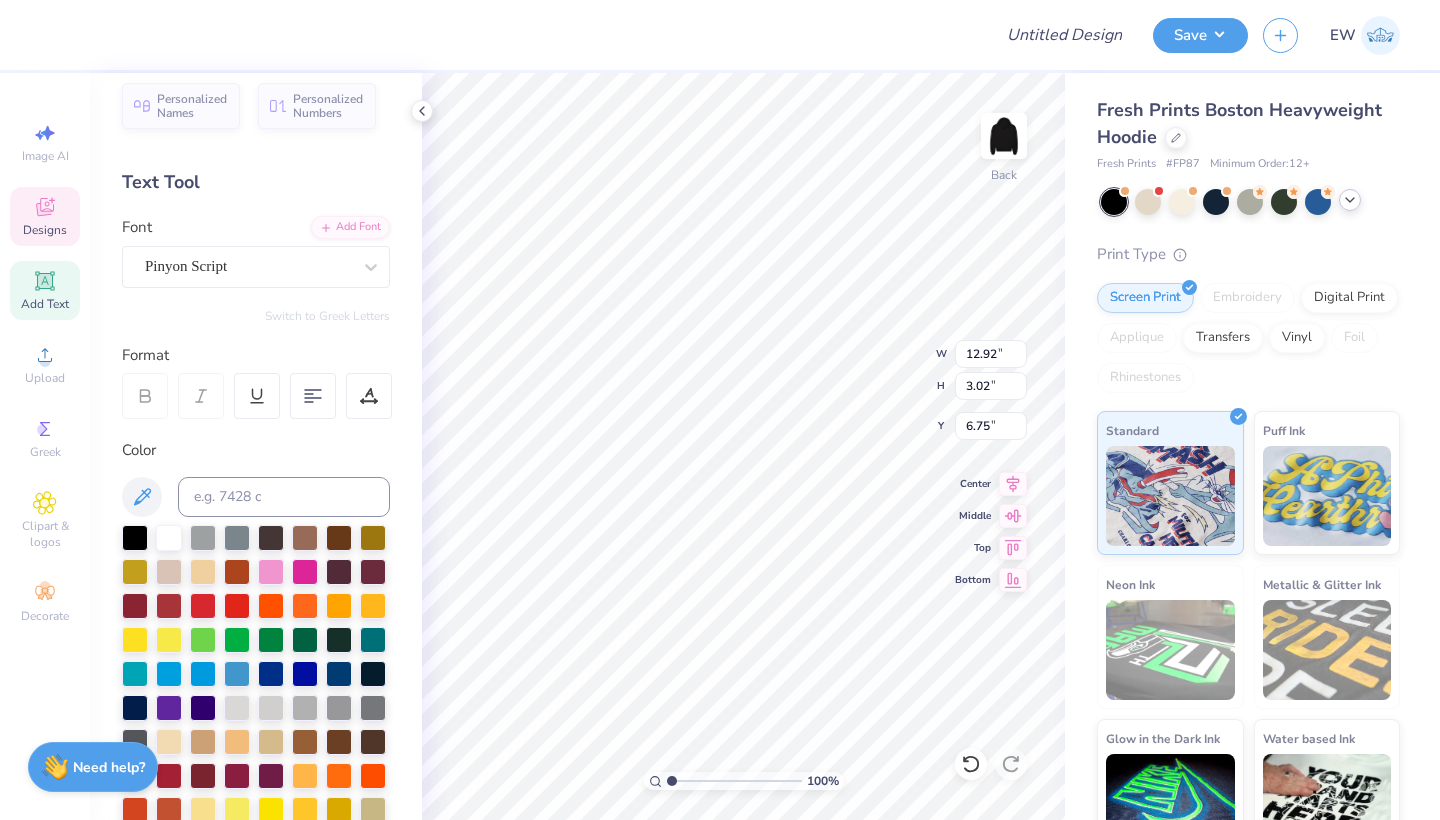click at bounding box center (256, 742) 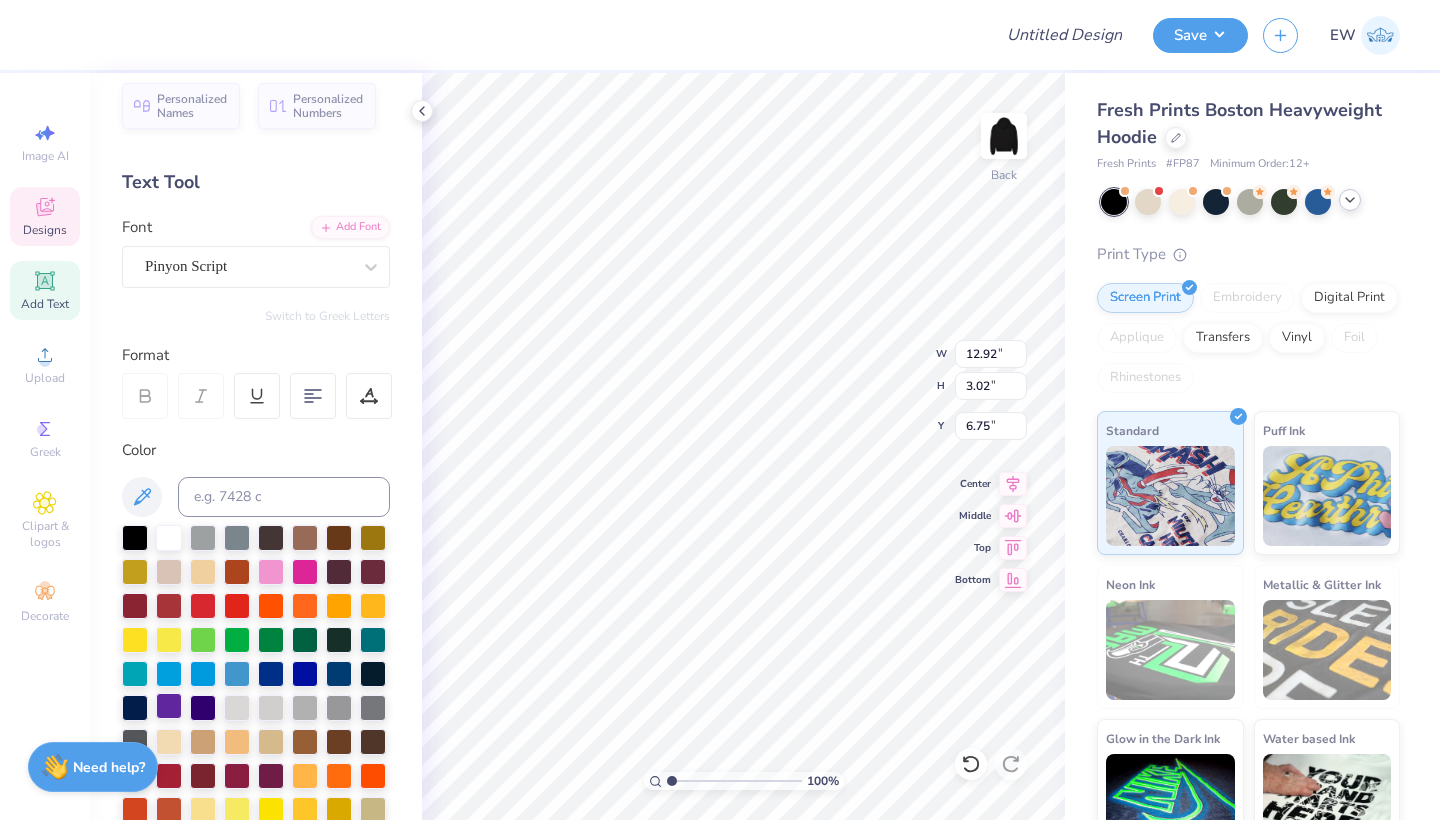 click at bounding box center [169, 706] 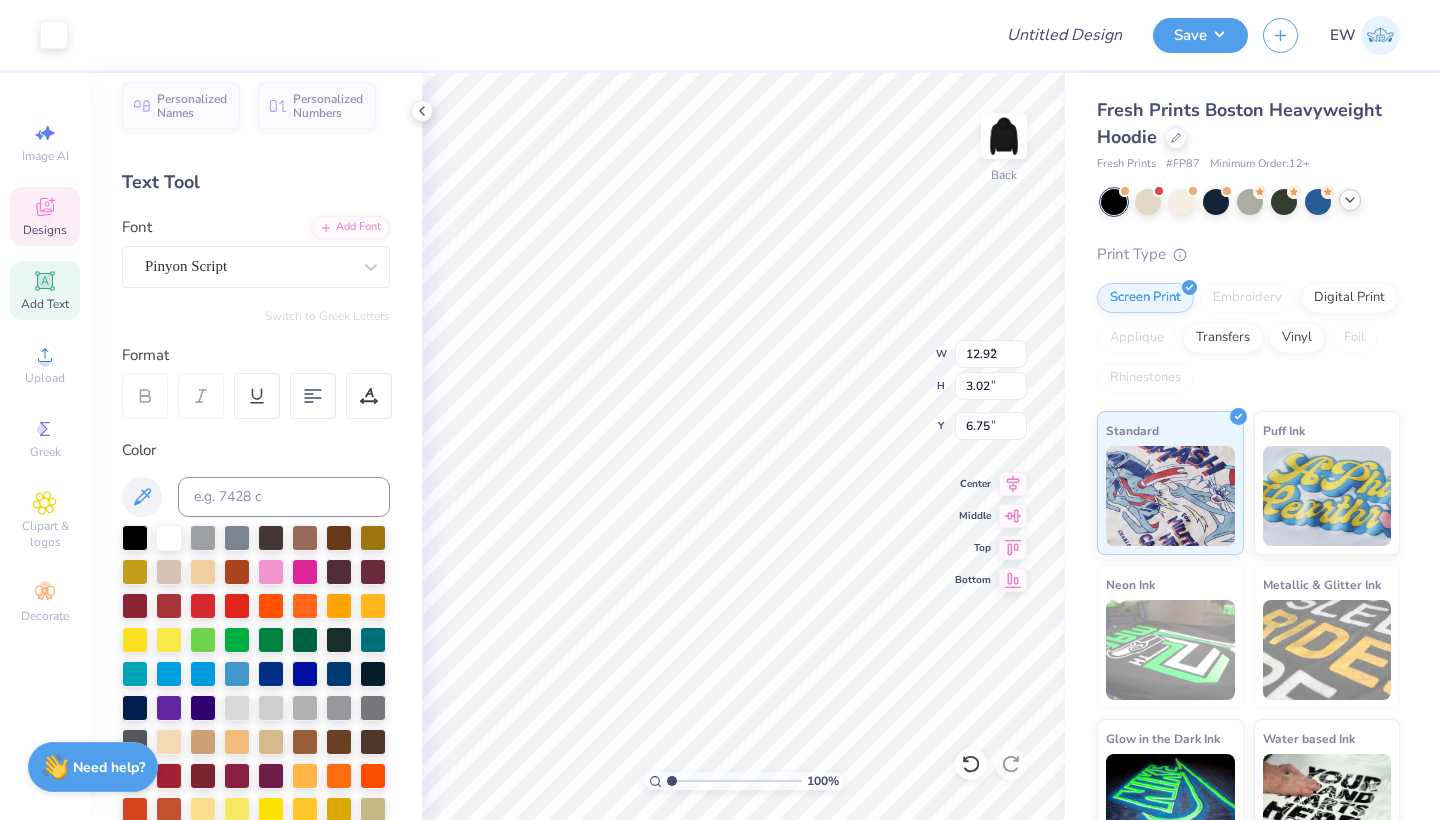 type on "5.48" 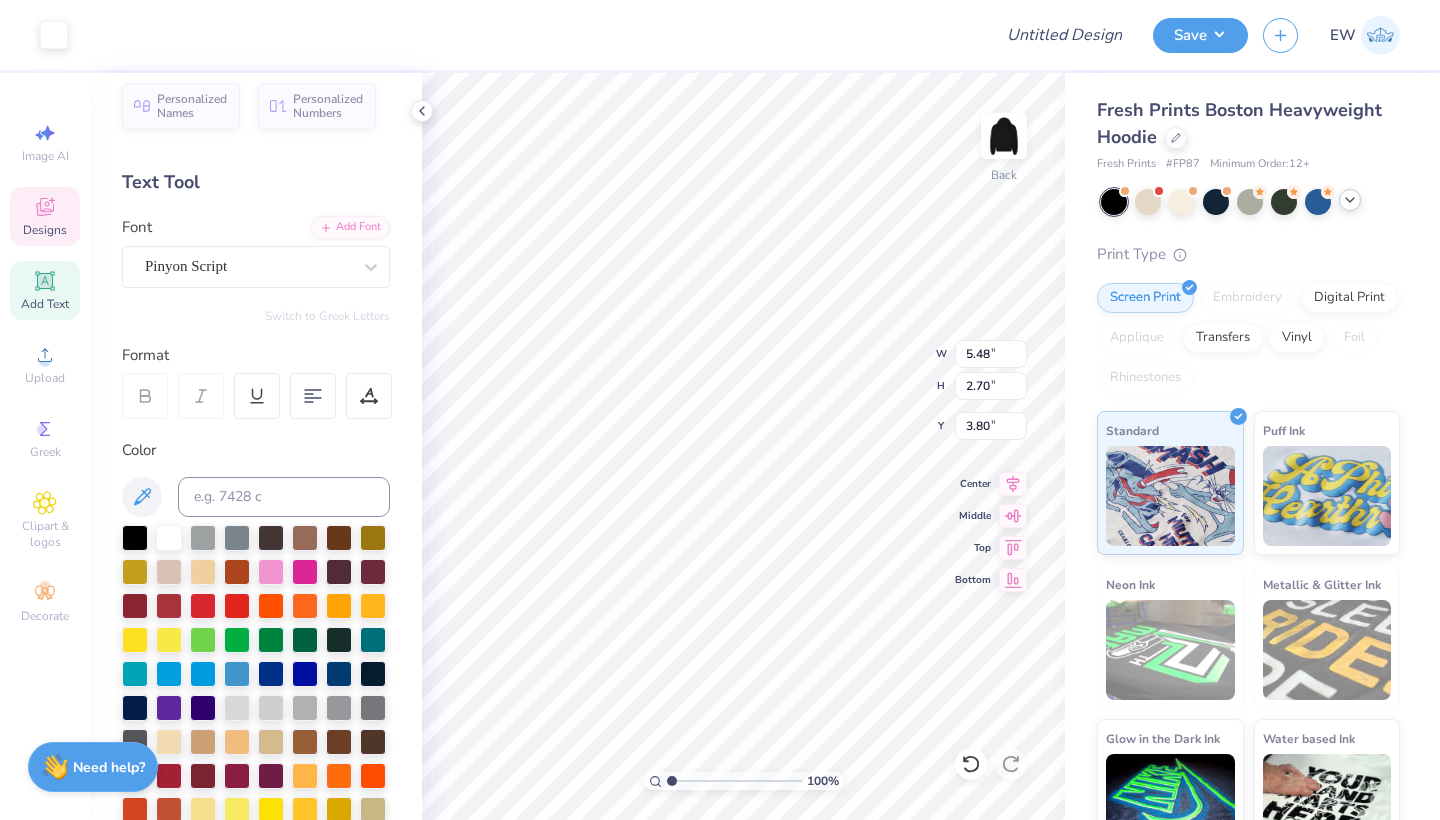 type on "5.05" 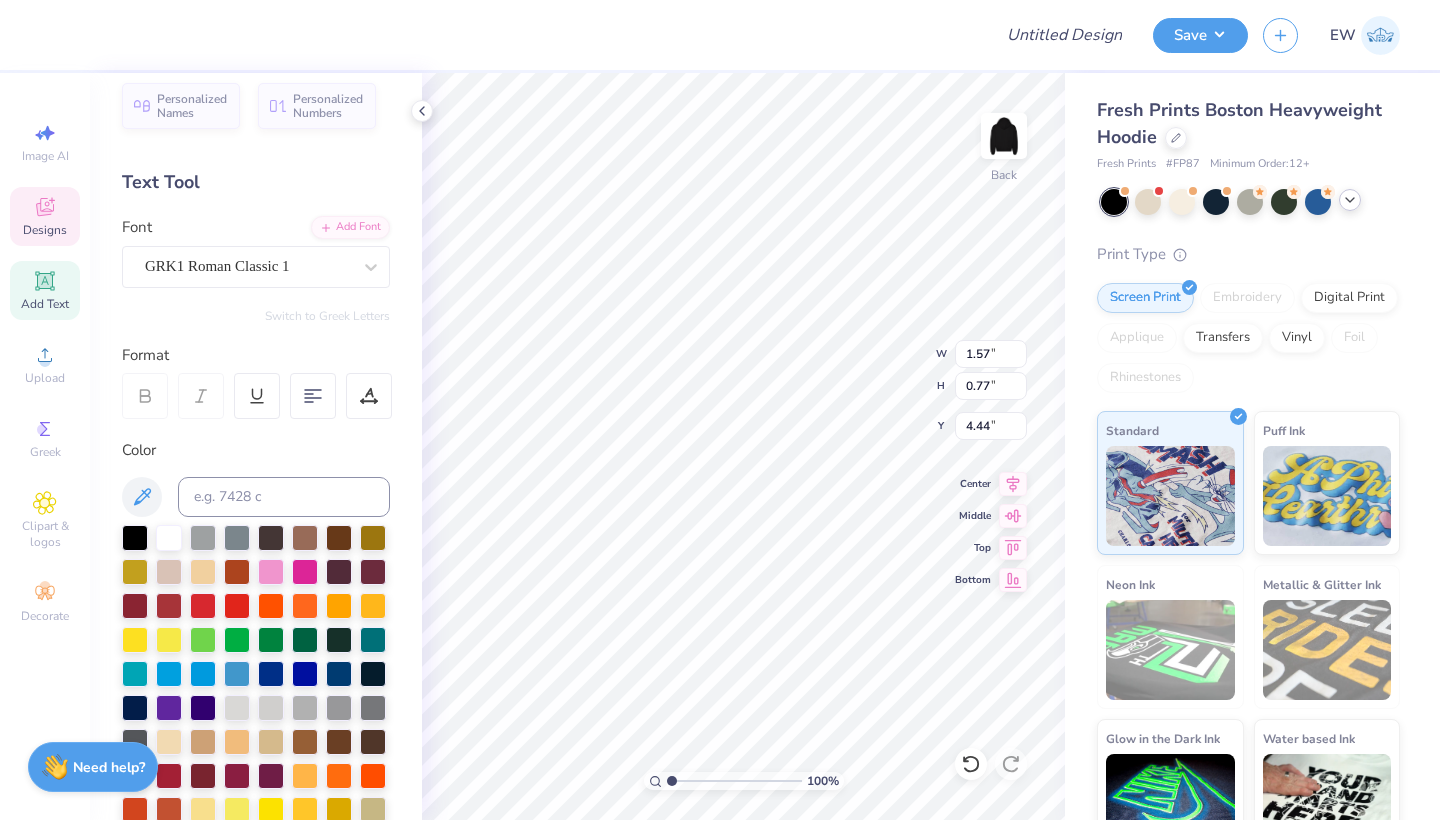 type on "5.05" 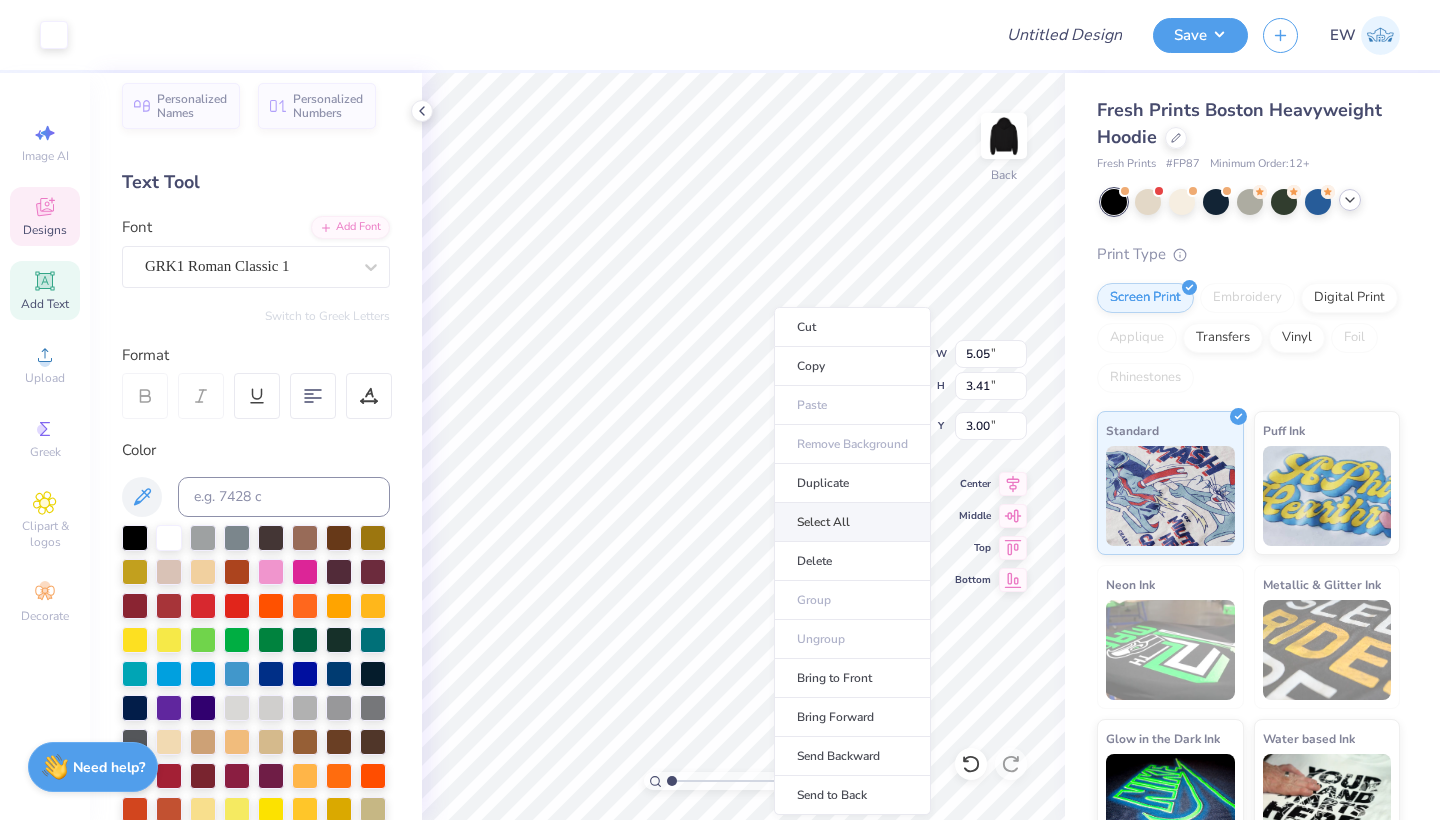 click on "Select All" at bounding box center [852, 522] 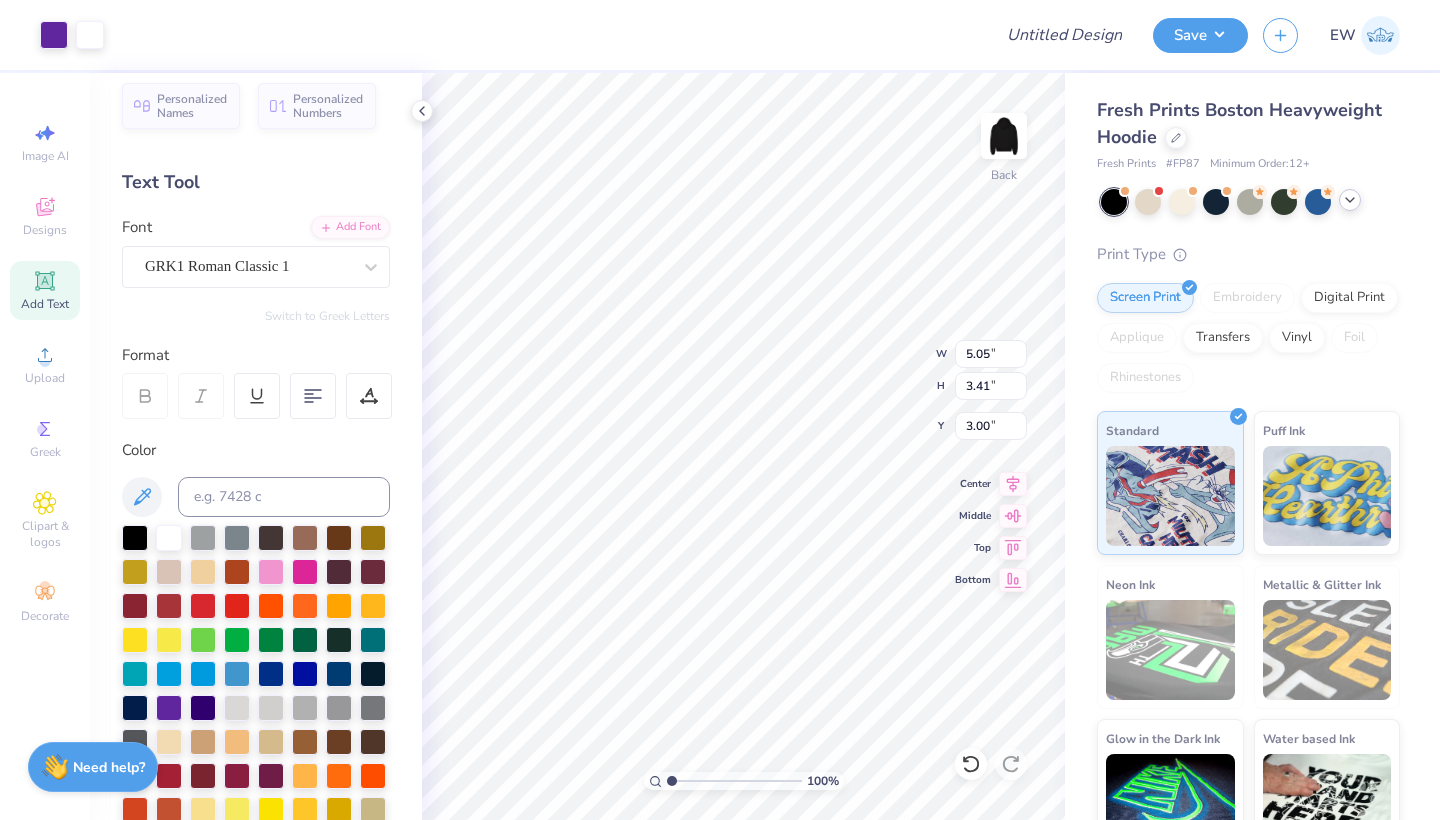 type on "12.92" 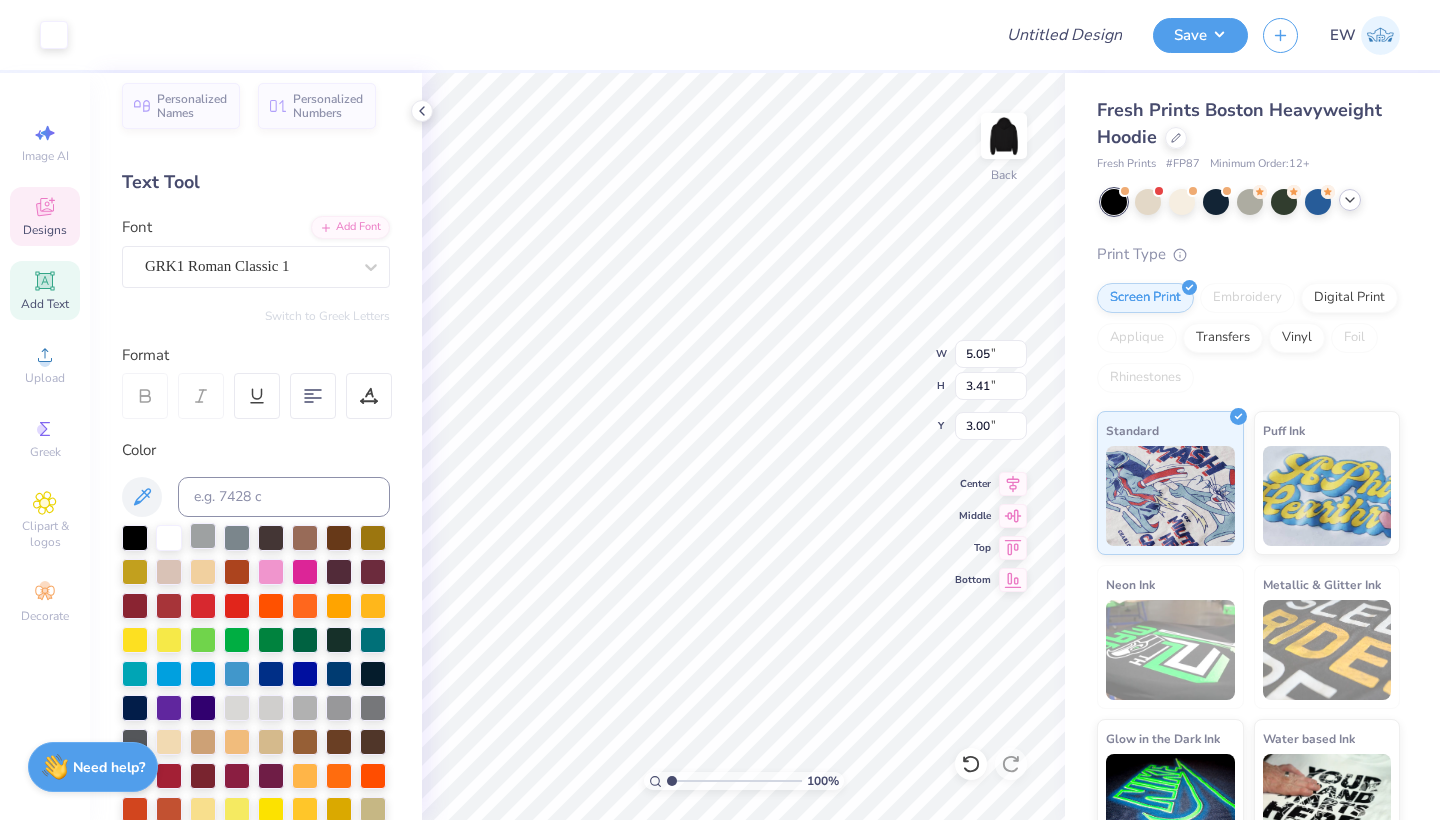 click at bounding box center [203, 536] 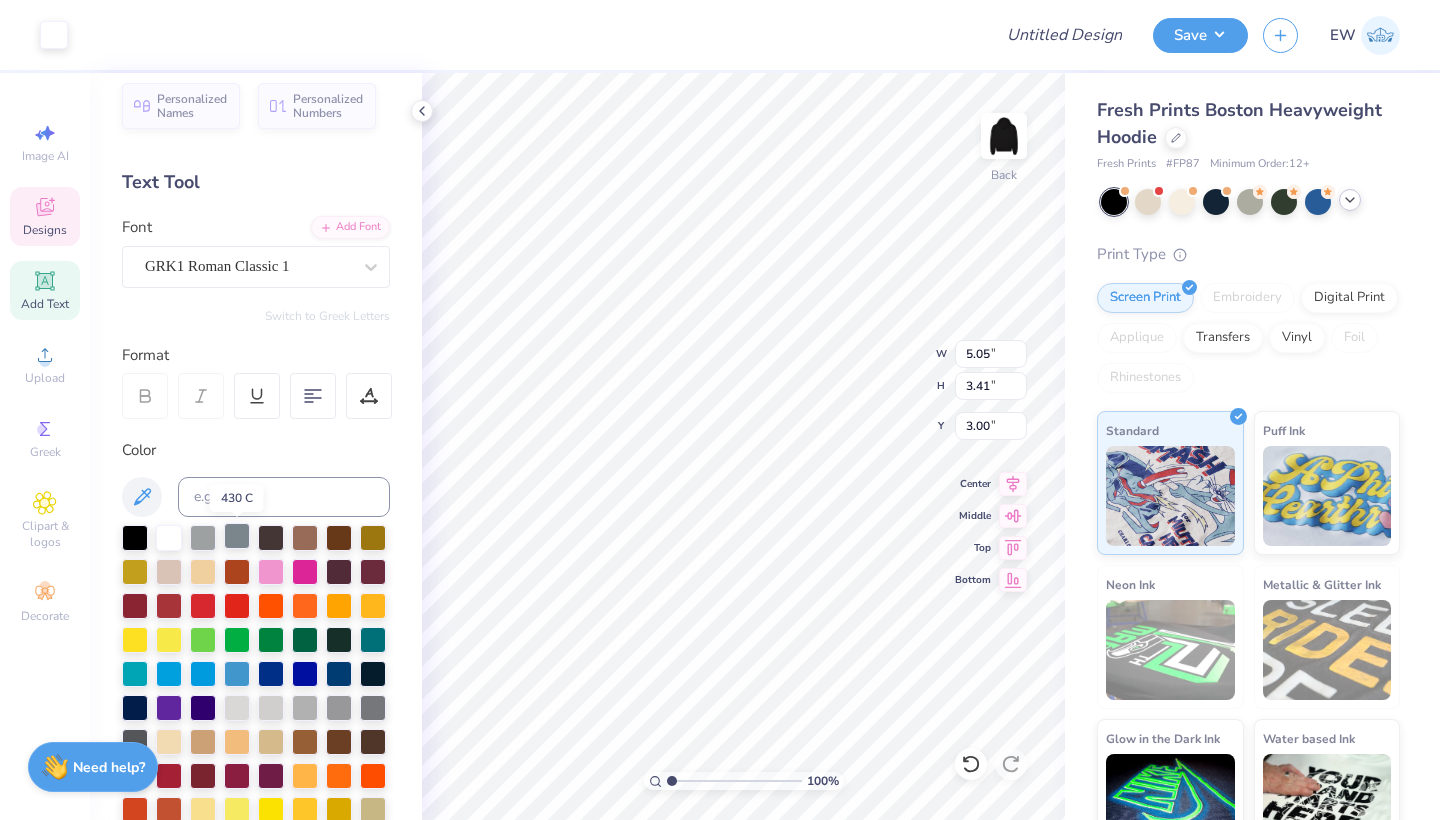 click at bounding box center [237, 536] 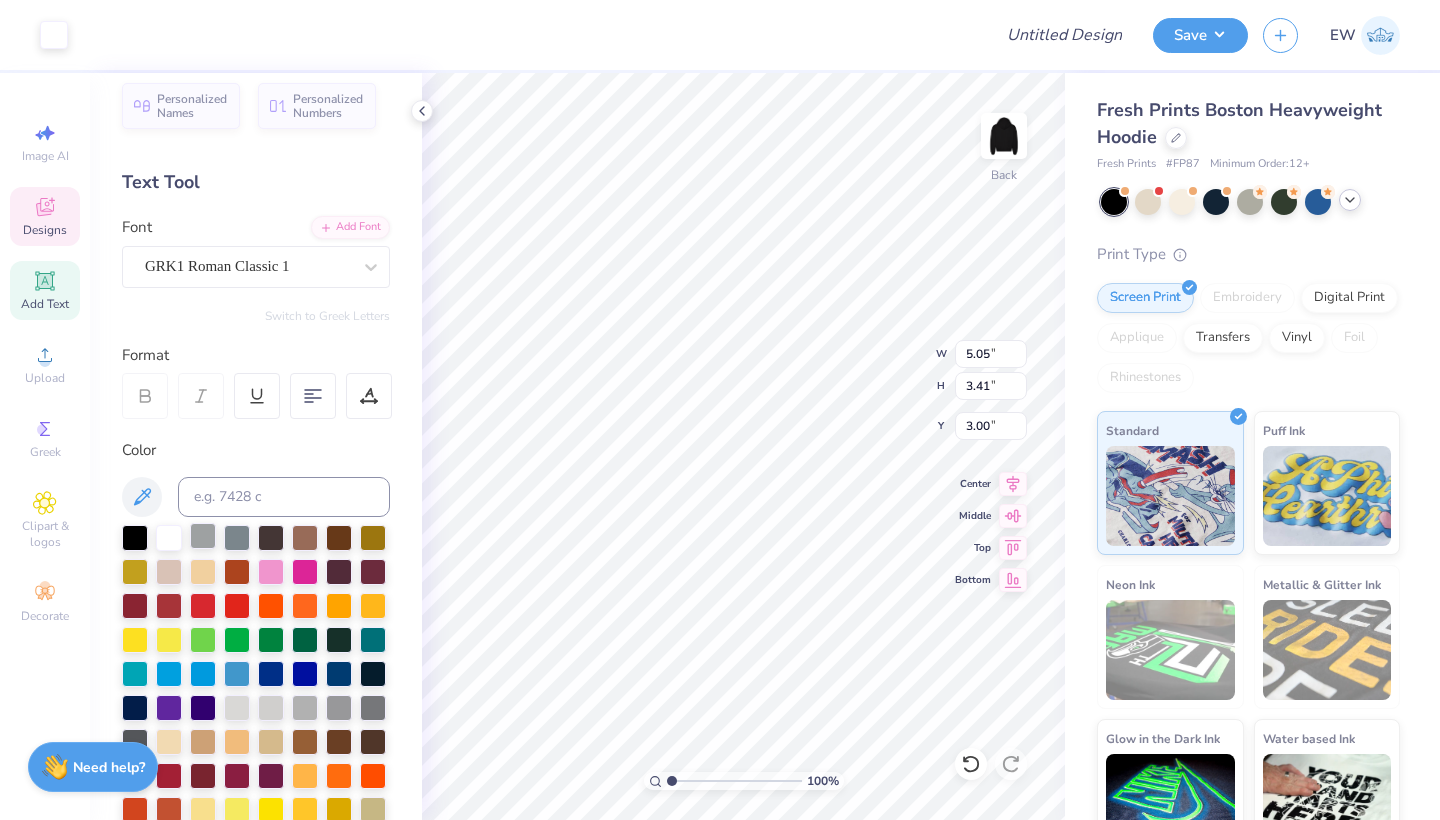 click at bounding box center [203, 536] 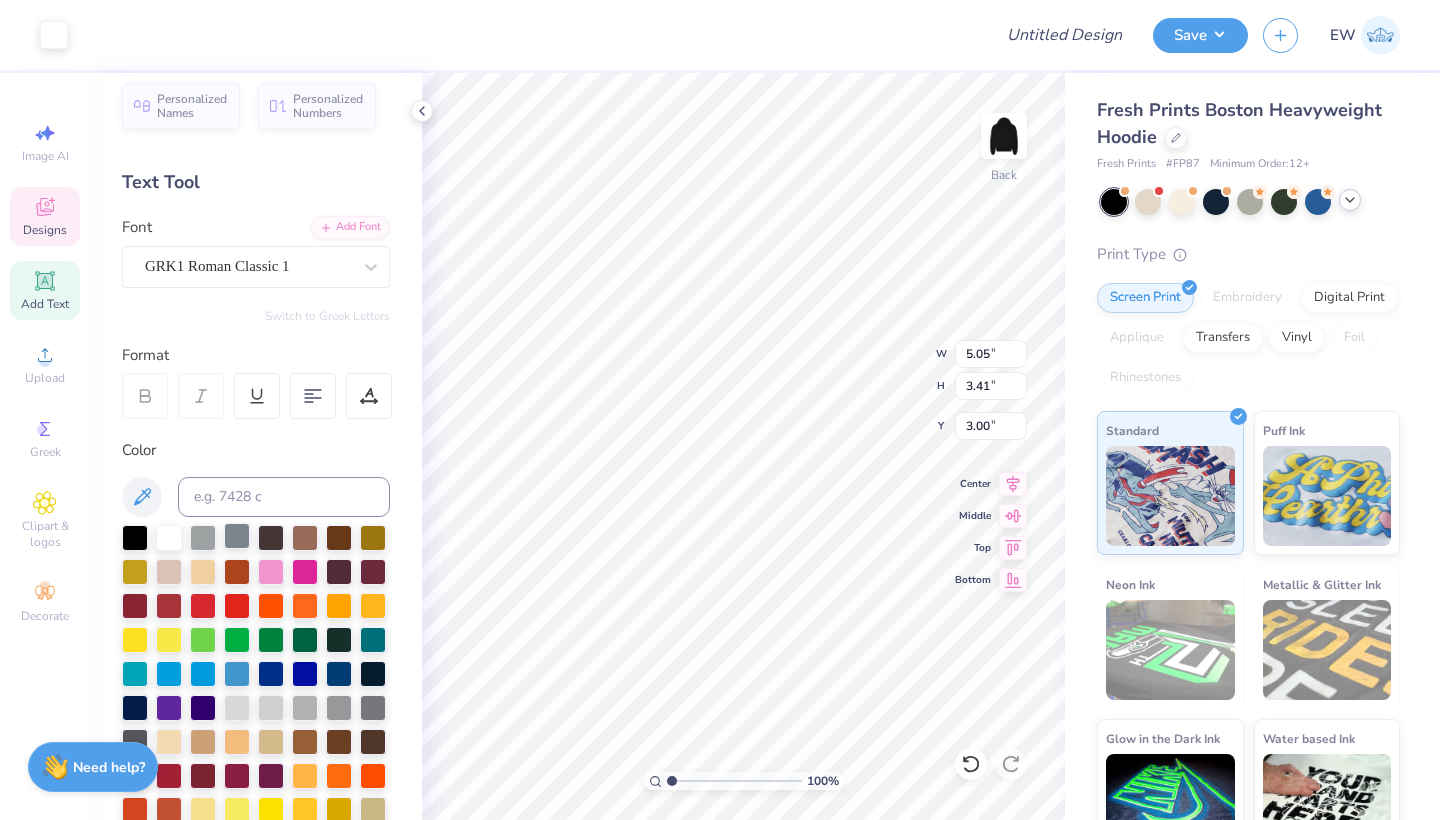 click at bounding box center (237, 536) 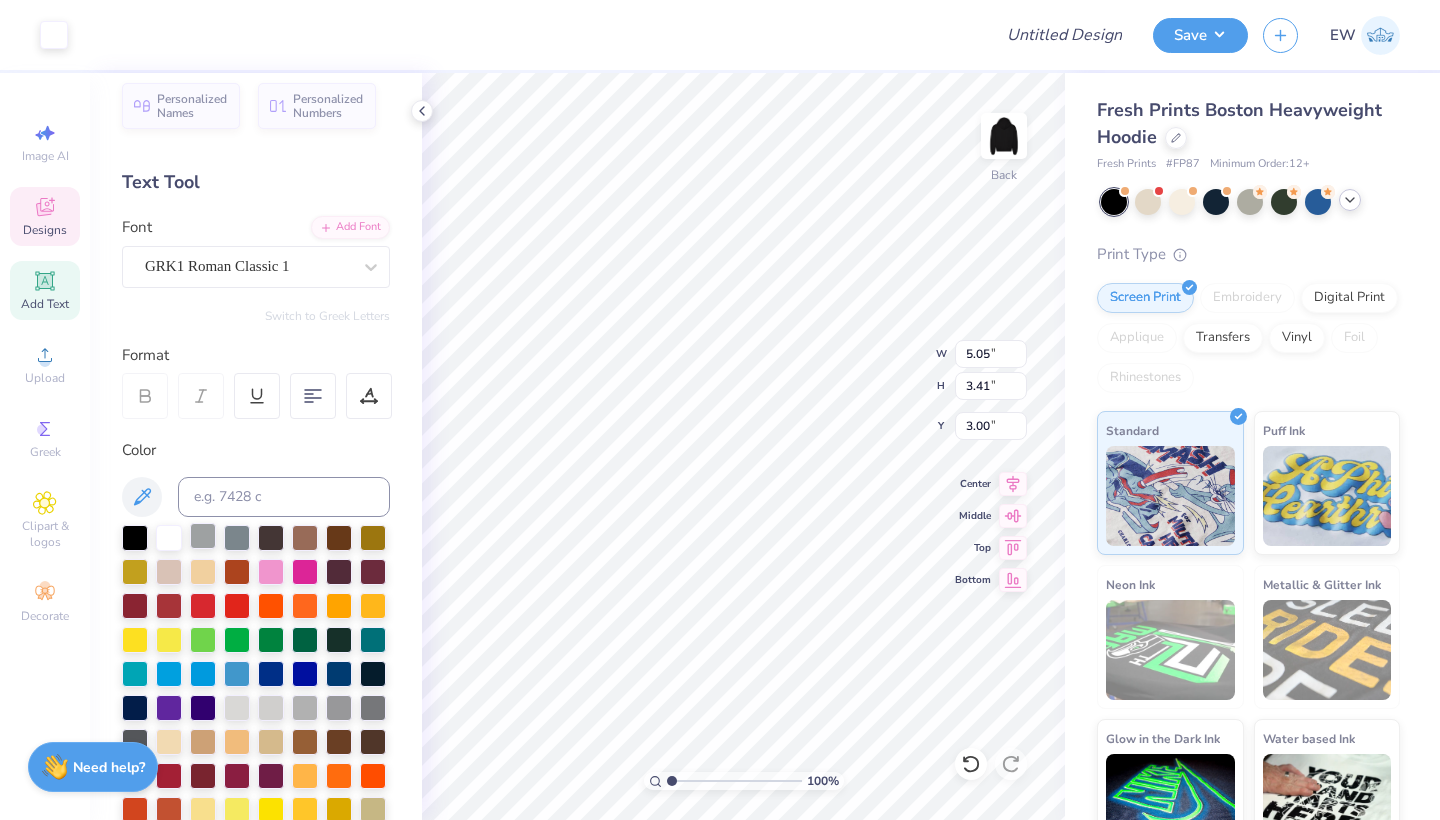 click at bounding box center (203, 536) 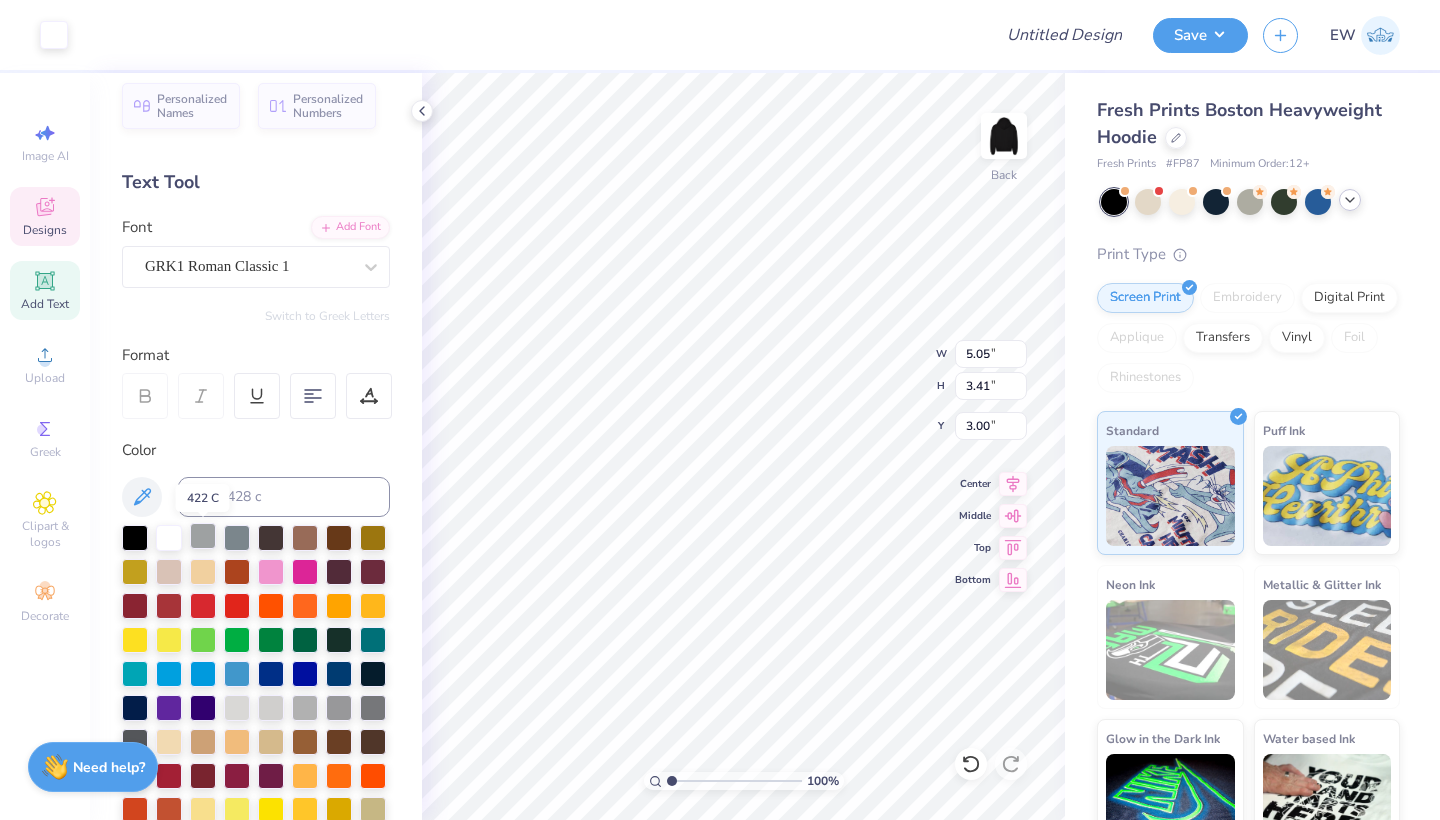click at bounding box center [203, 536] 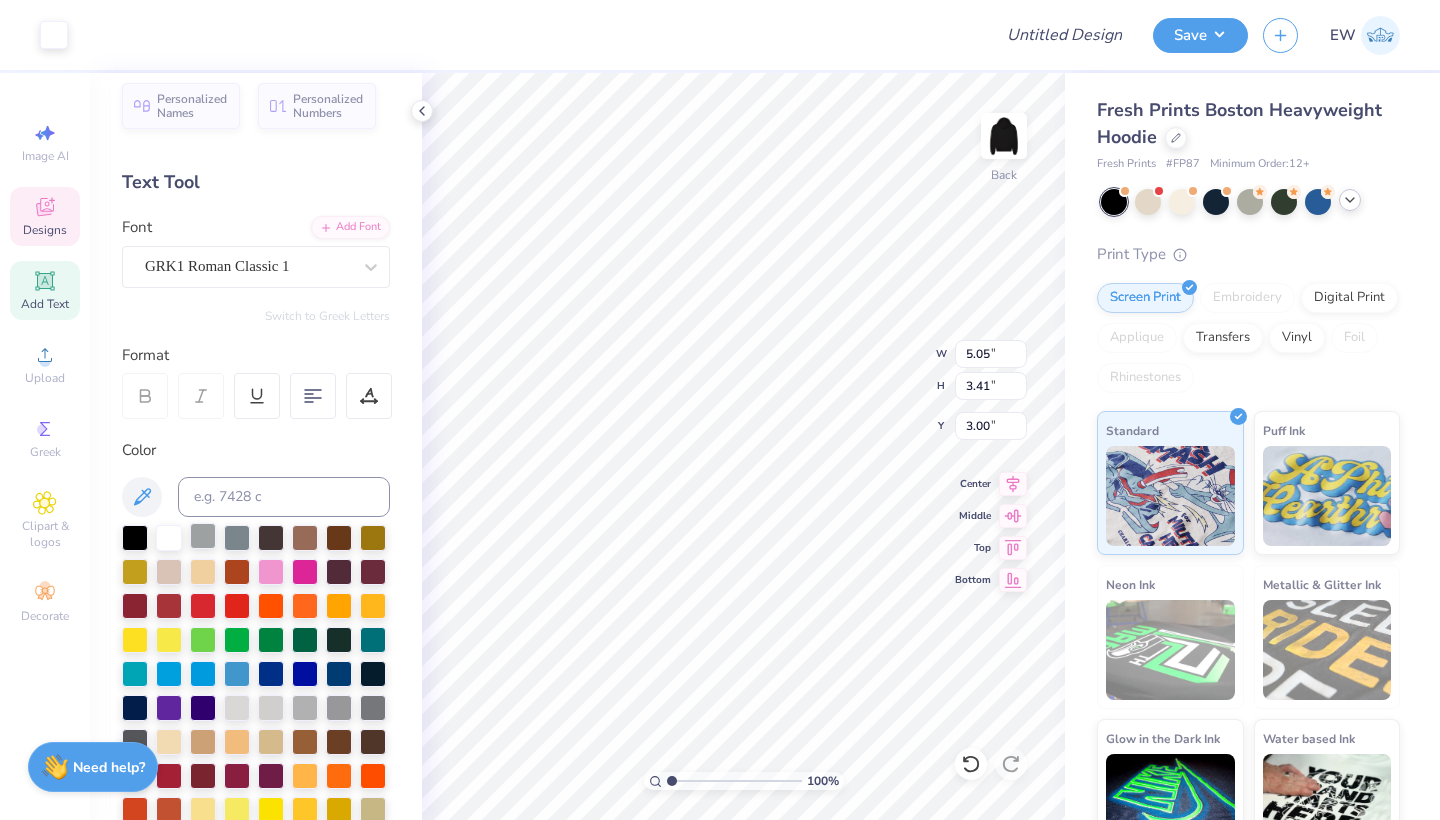 click at bounding box center (203, 536) 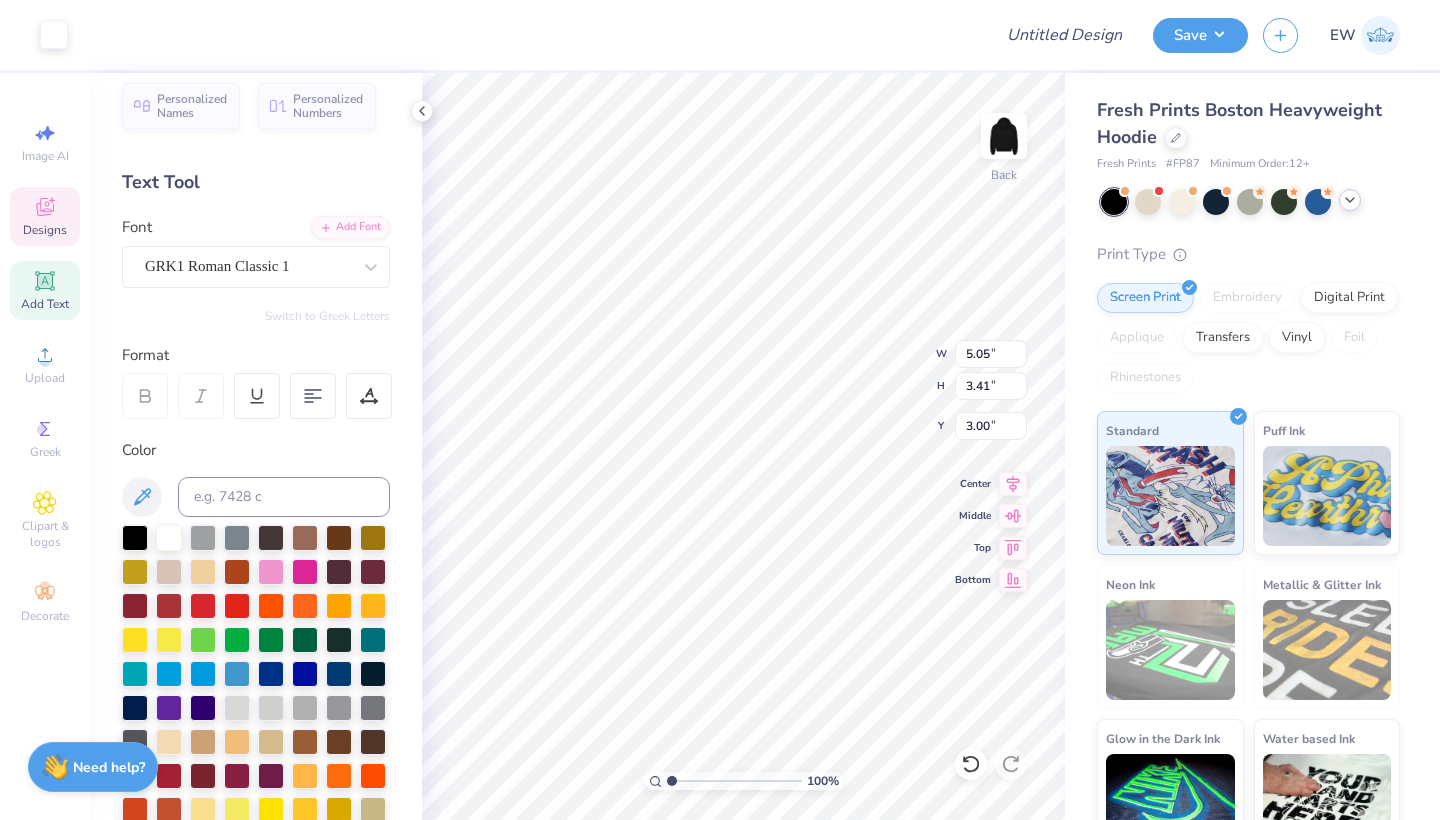 type on "3.34" 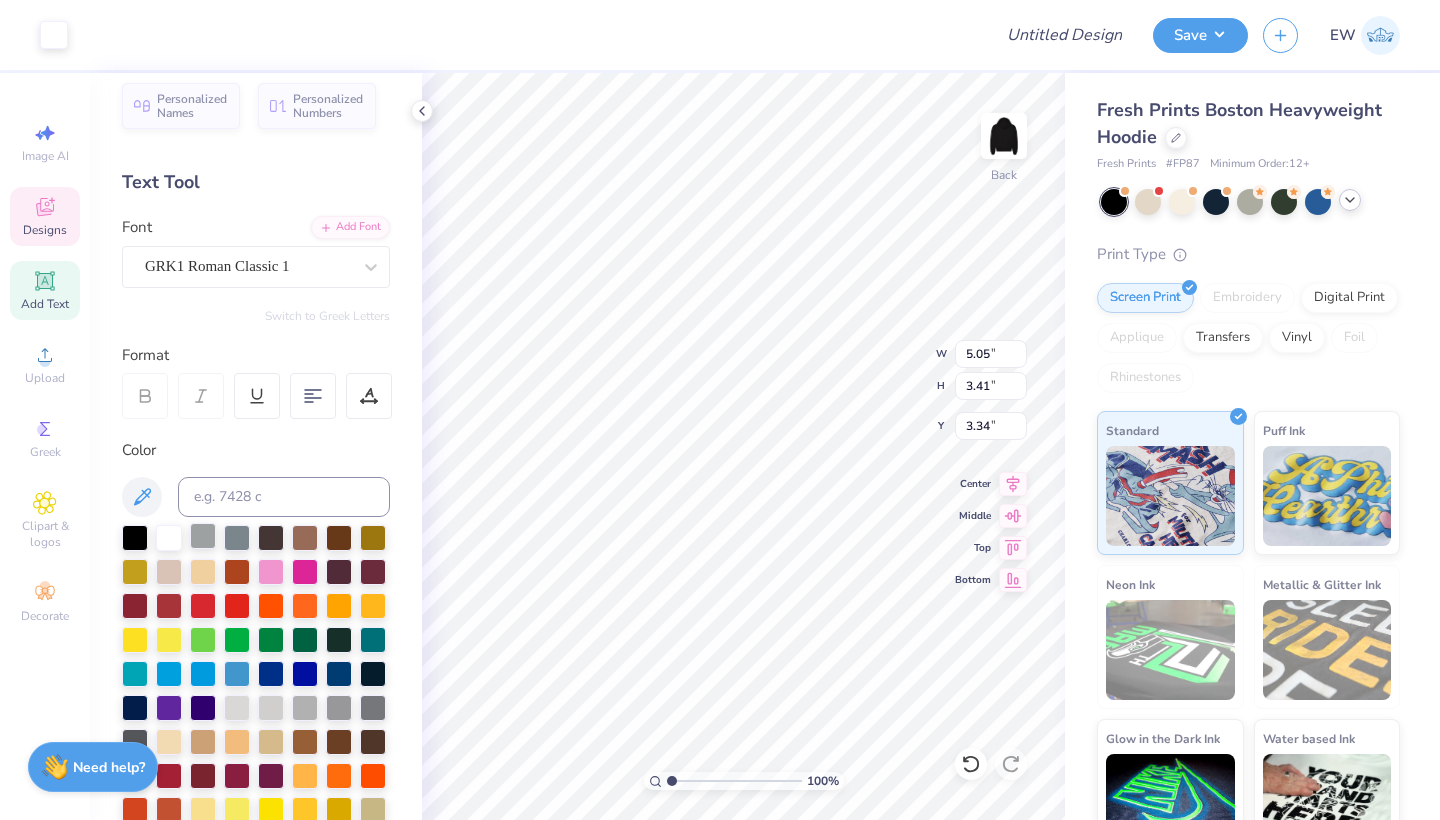 click at bounding box center (203, 536) 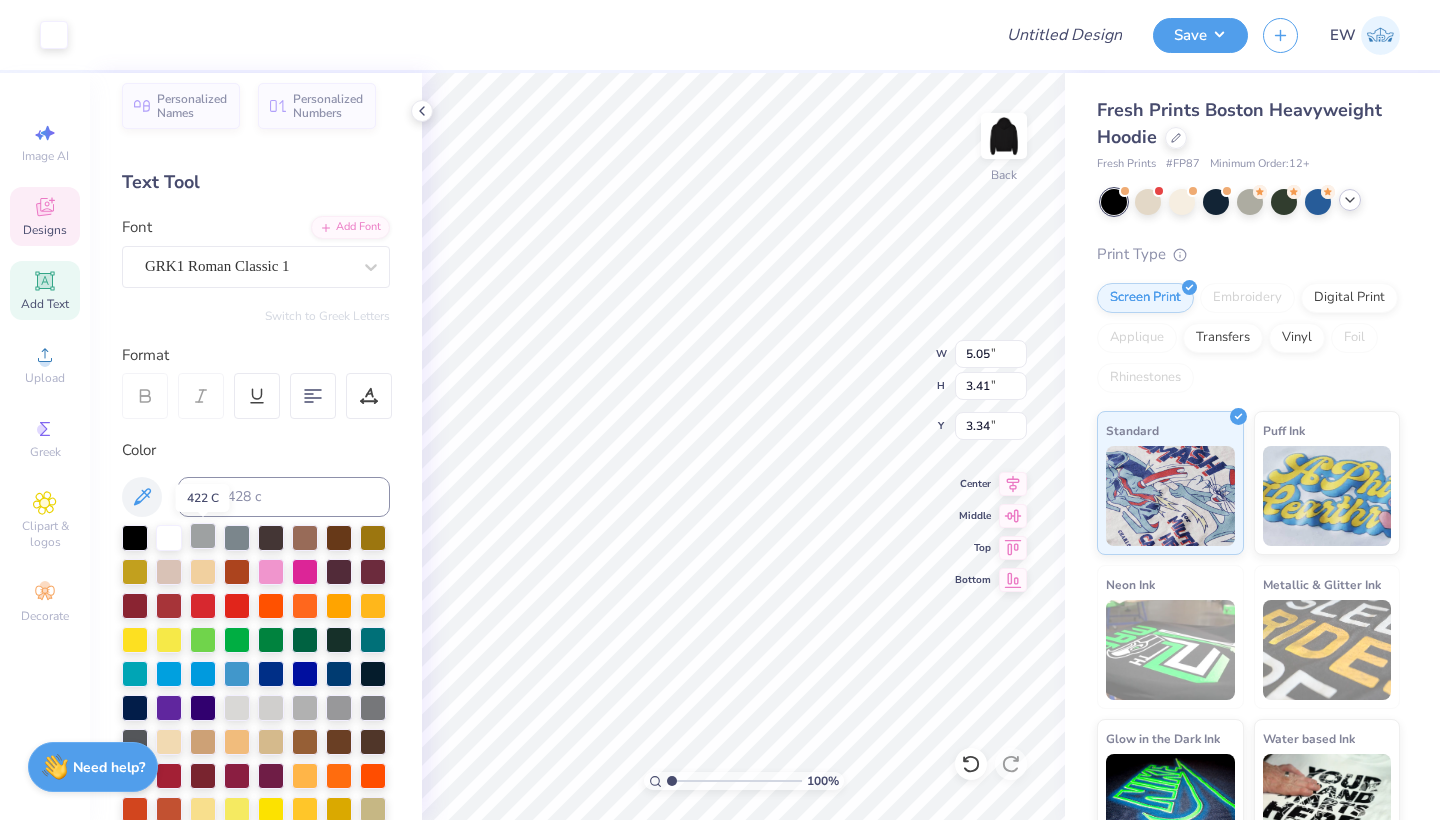click at bounding box center [203, 536] 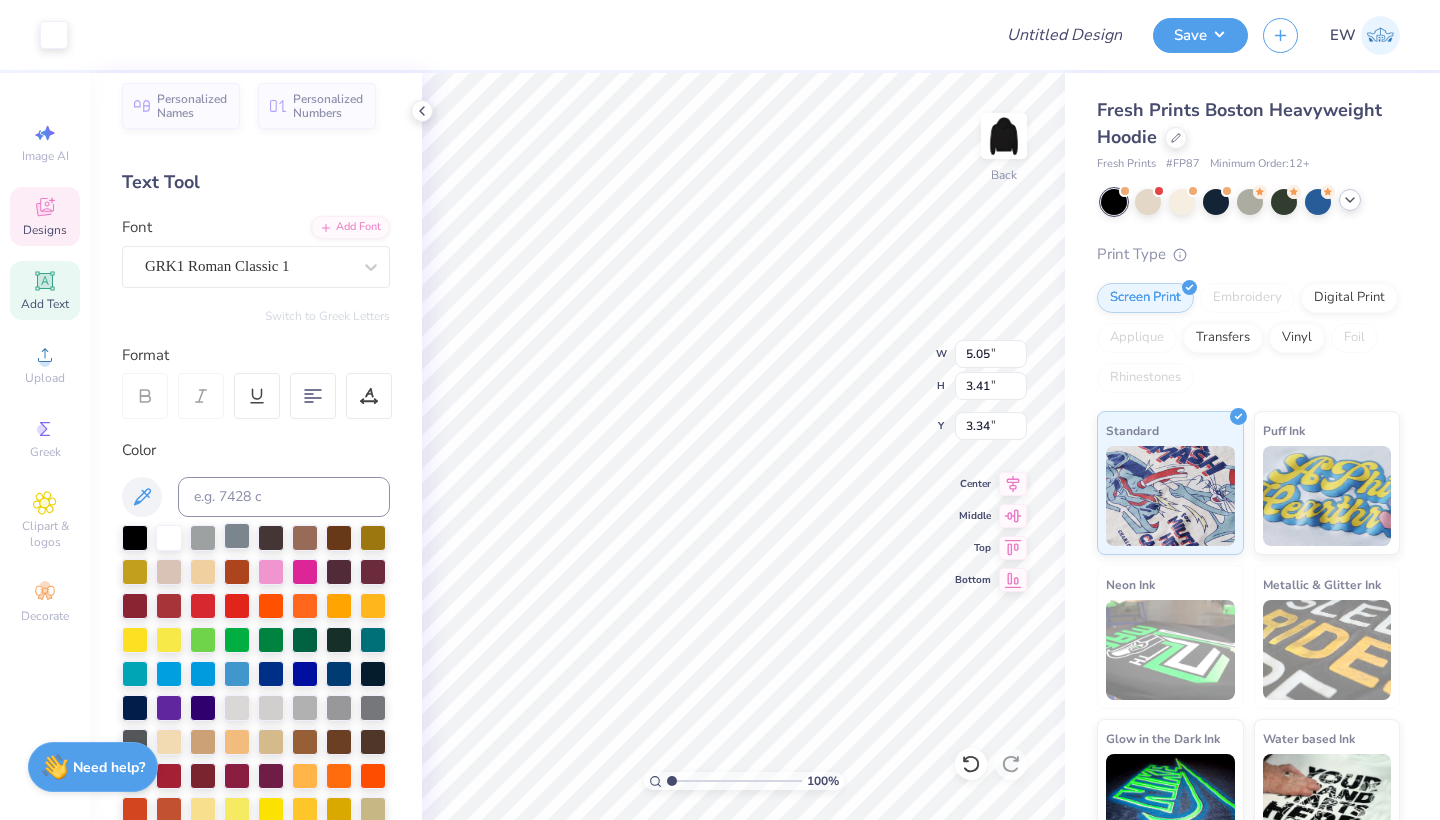 click at bounding box center (237, 536) 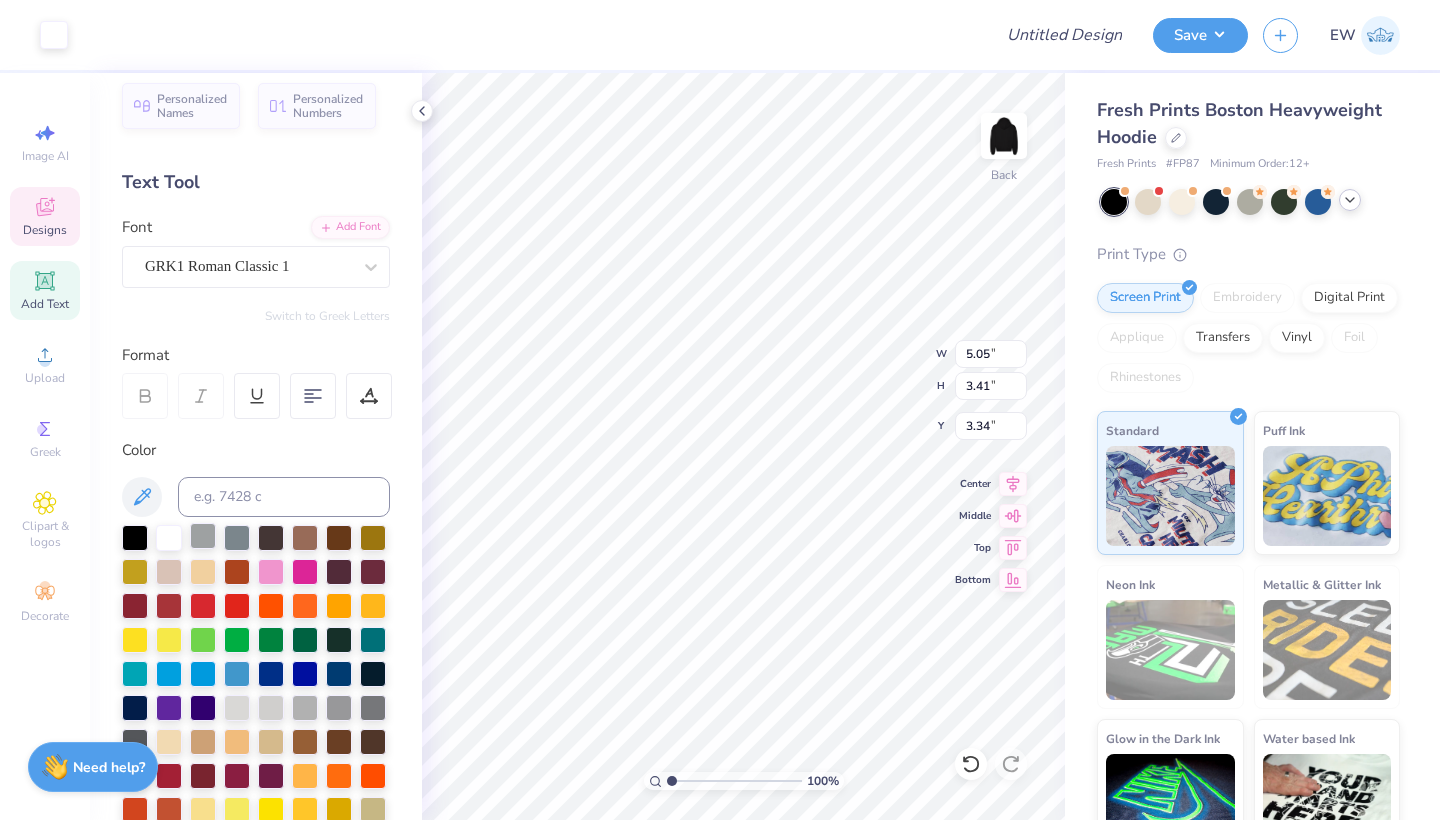 click at bounding box center (203, 536) 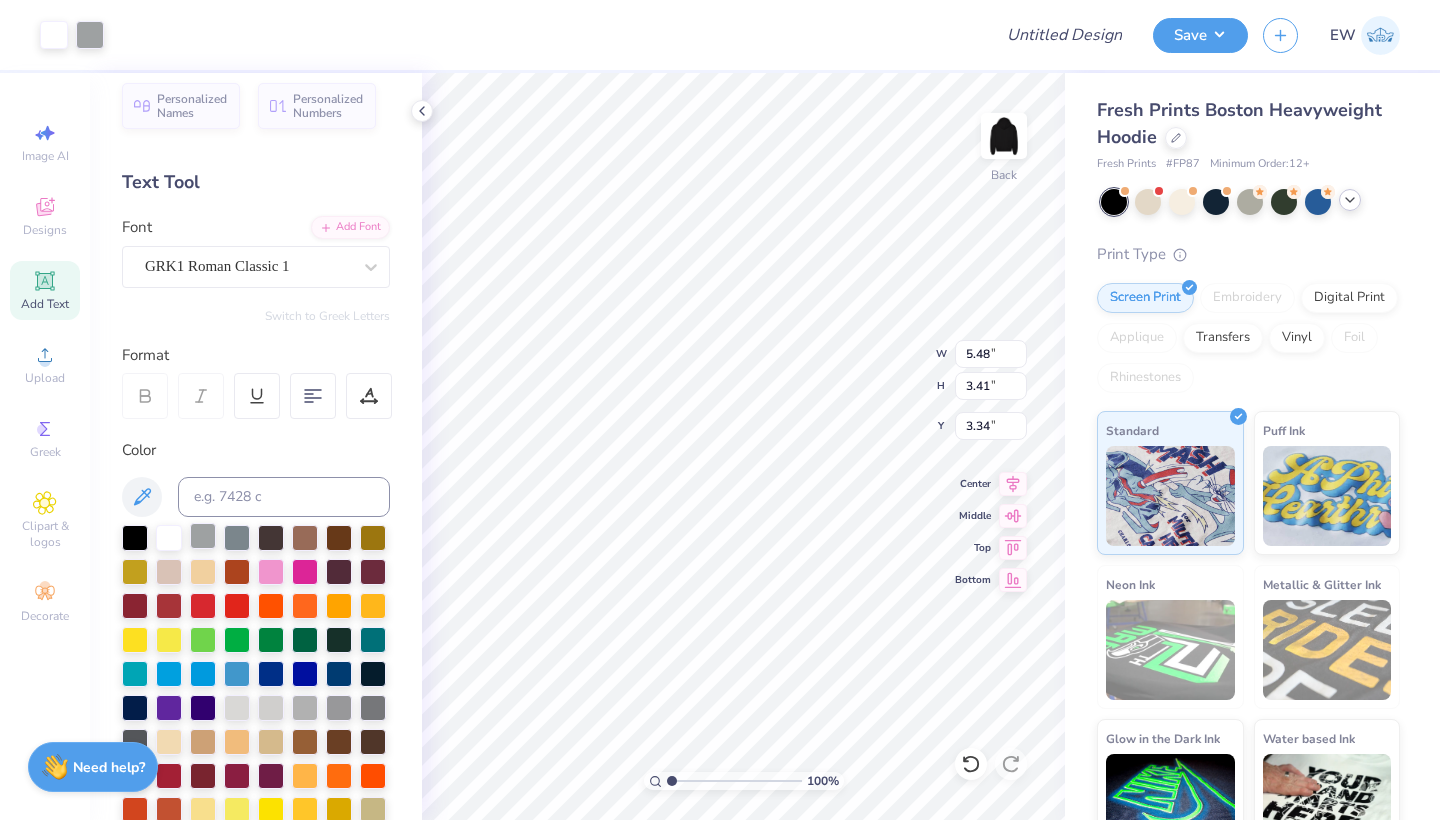 click at bounding box center [203, 536] 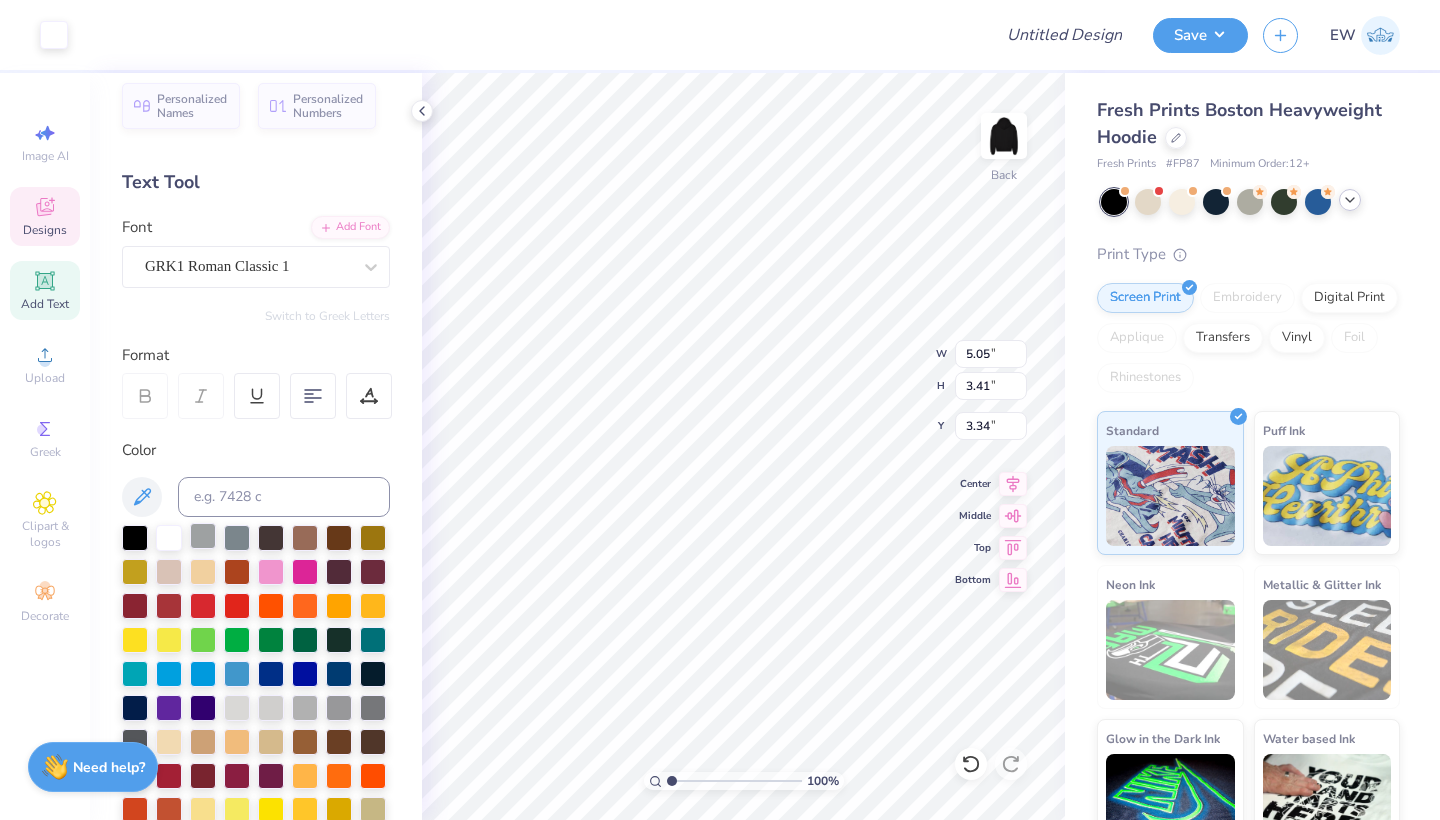 type on "0.50" 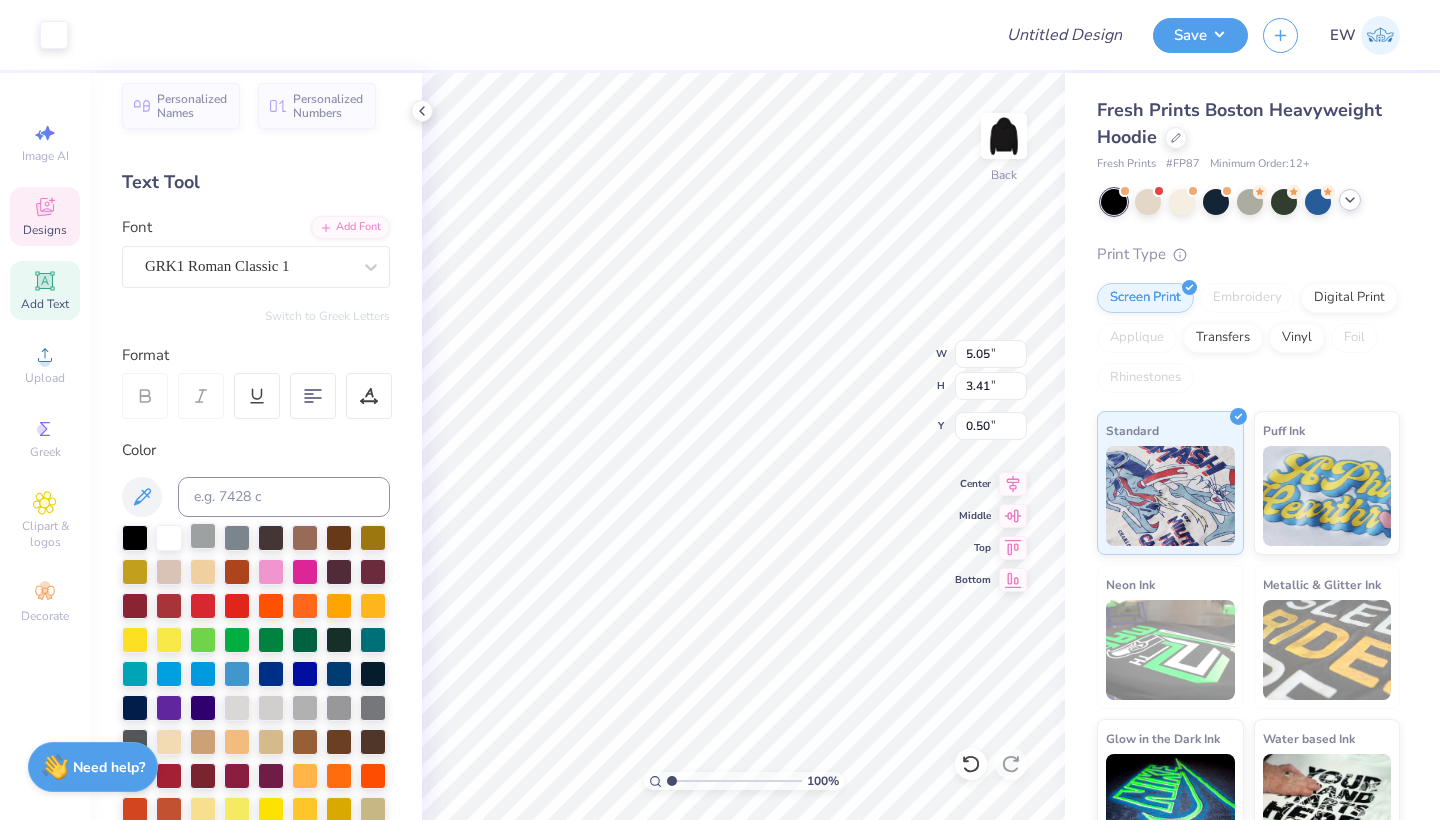 click at bounding box center [203, 536] 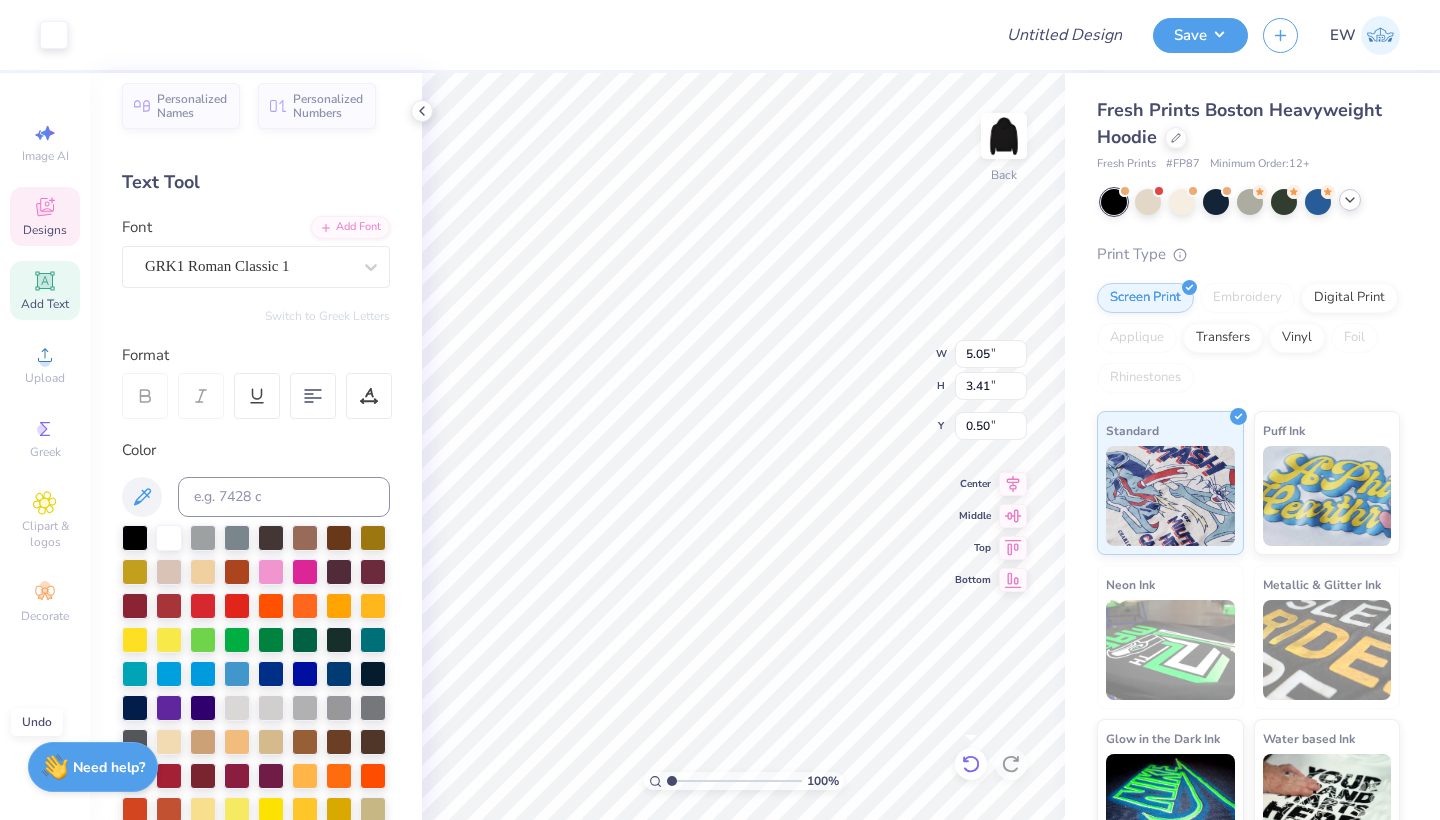 click 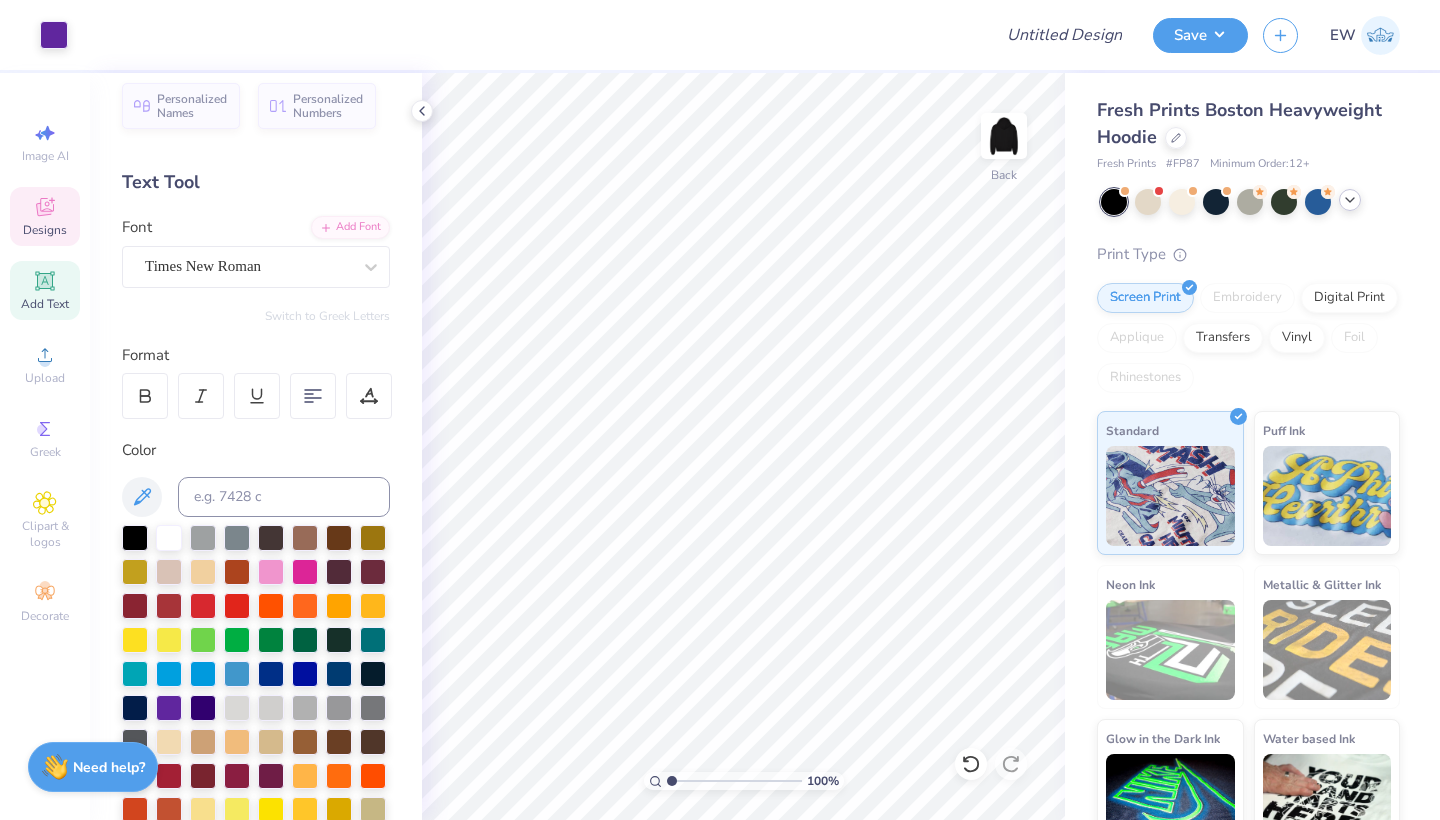 click on "Designs" at bounding box center [45, 230] 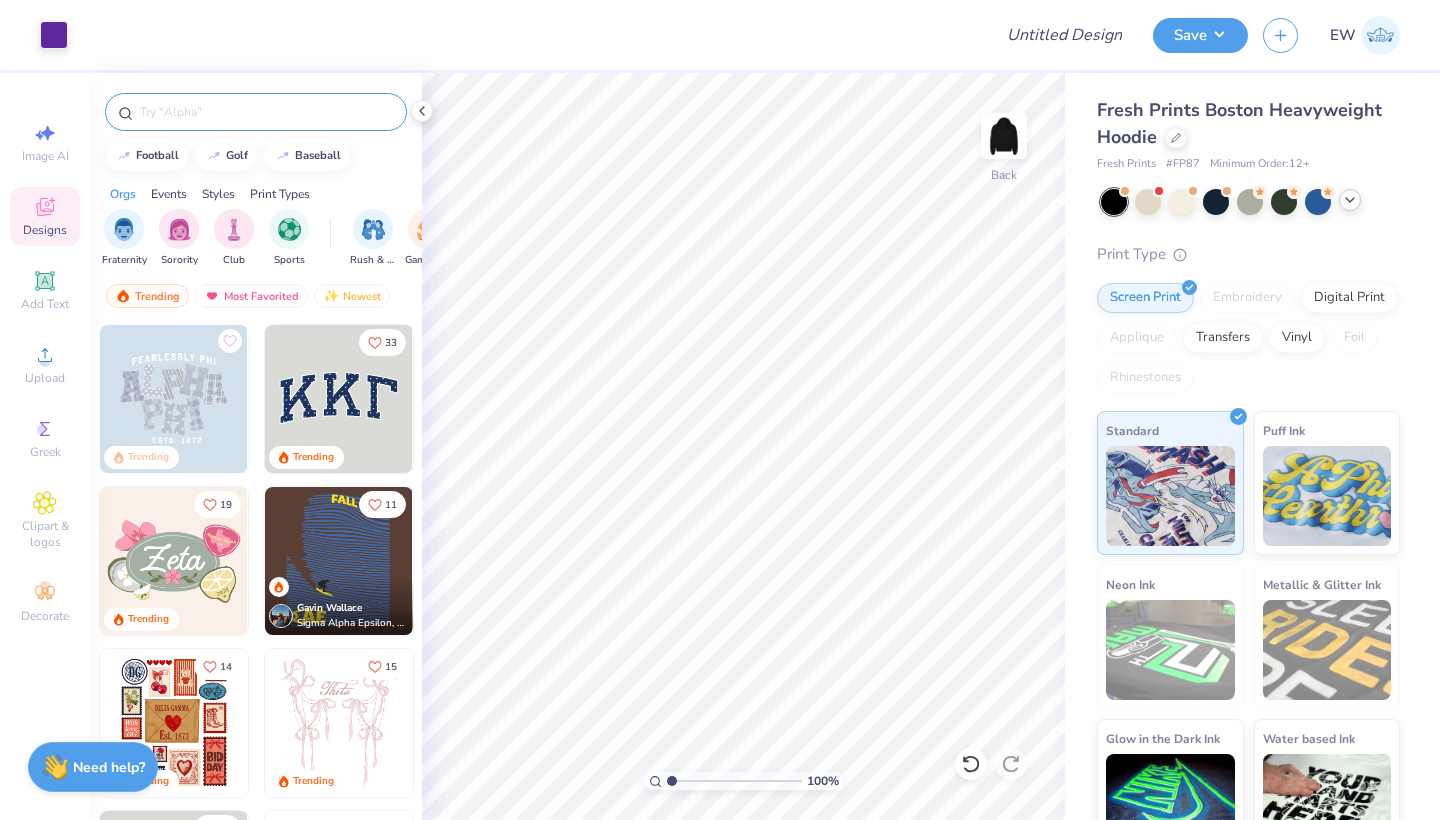 click at bounding box center [266, 112] 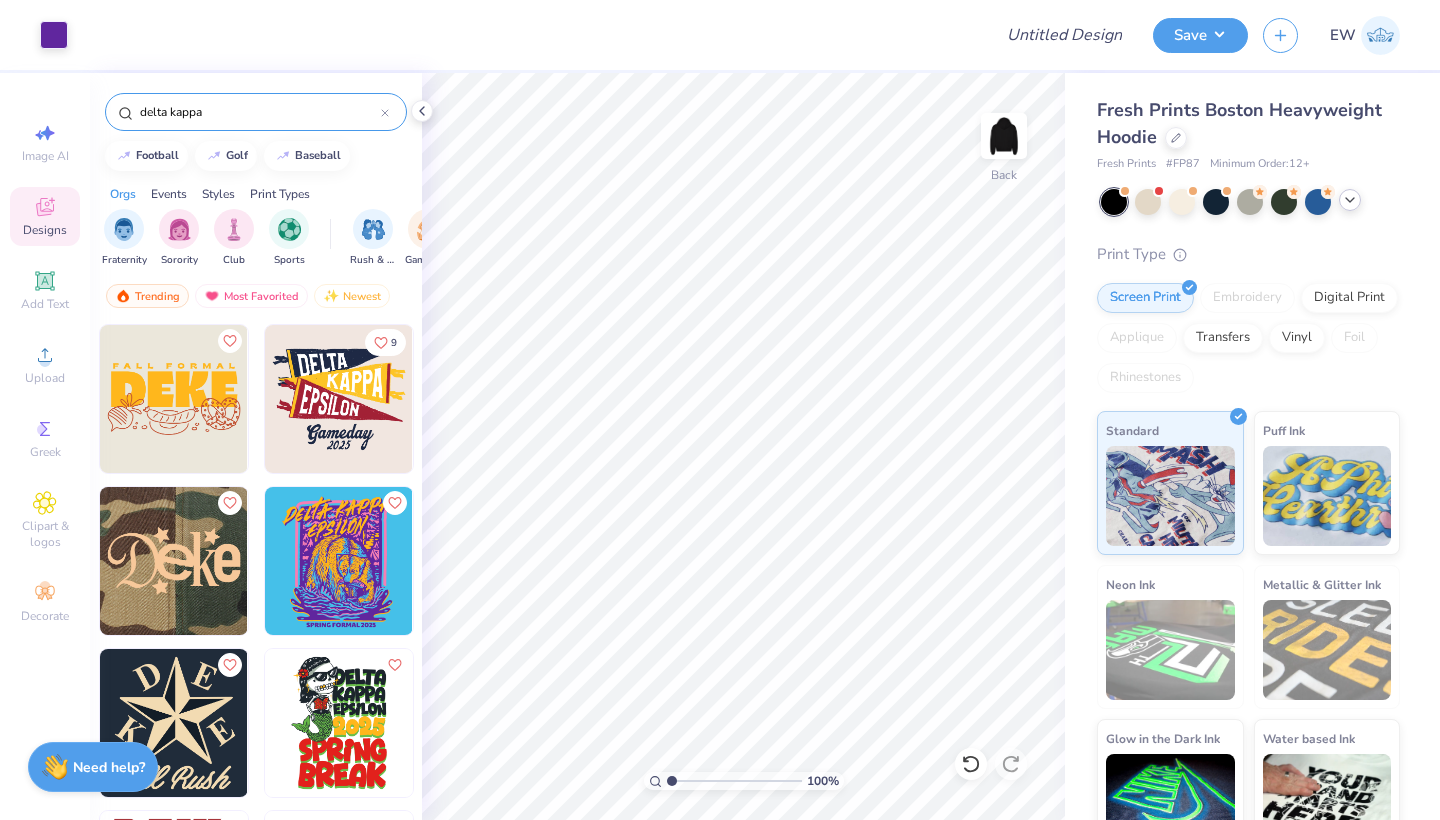 scroll, scrollTop: 5, scrollLeft: 0, axis: vertical 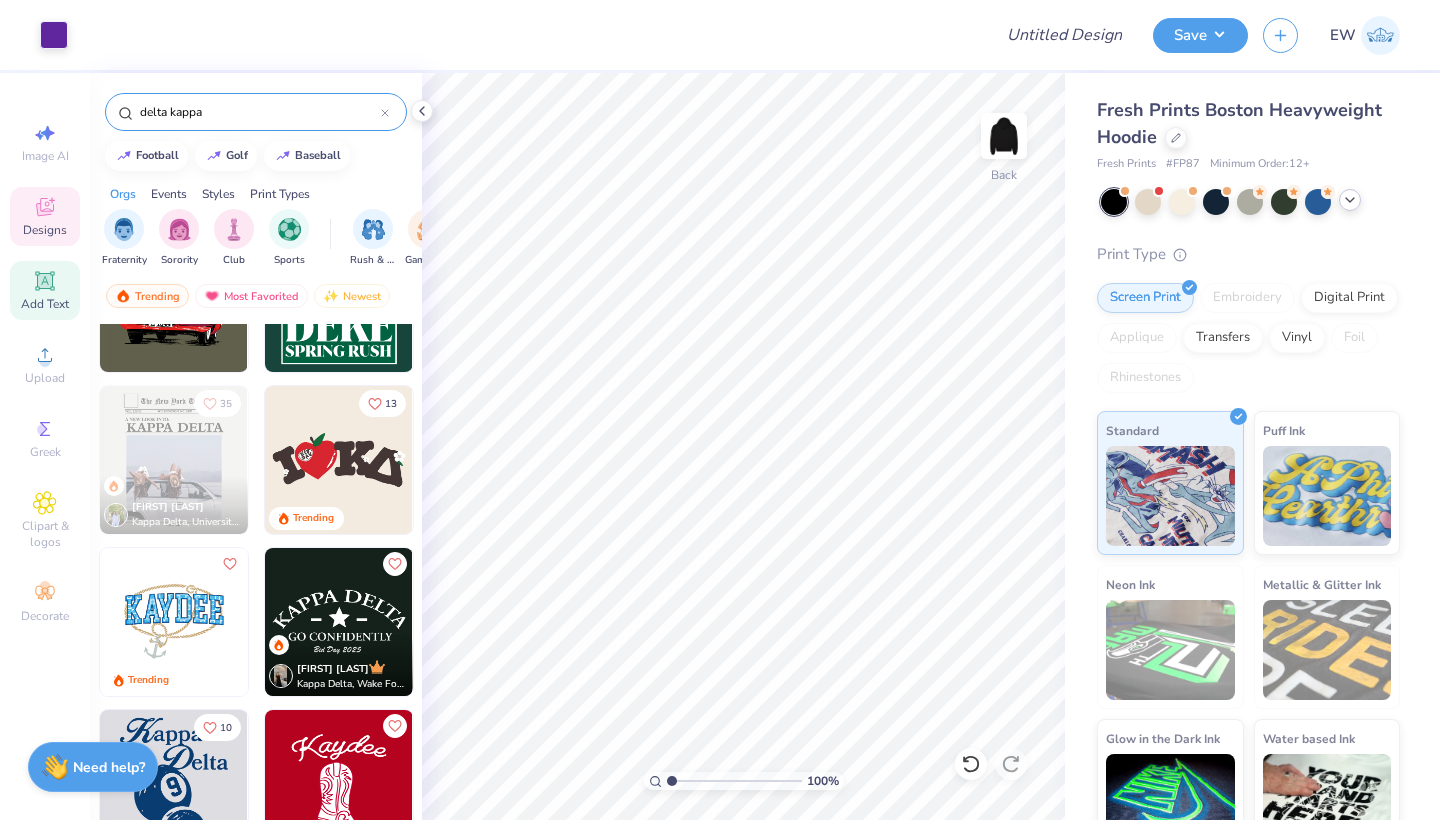 type on "delta kappa" 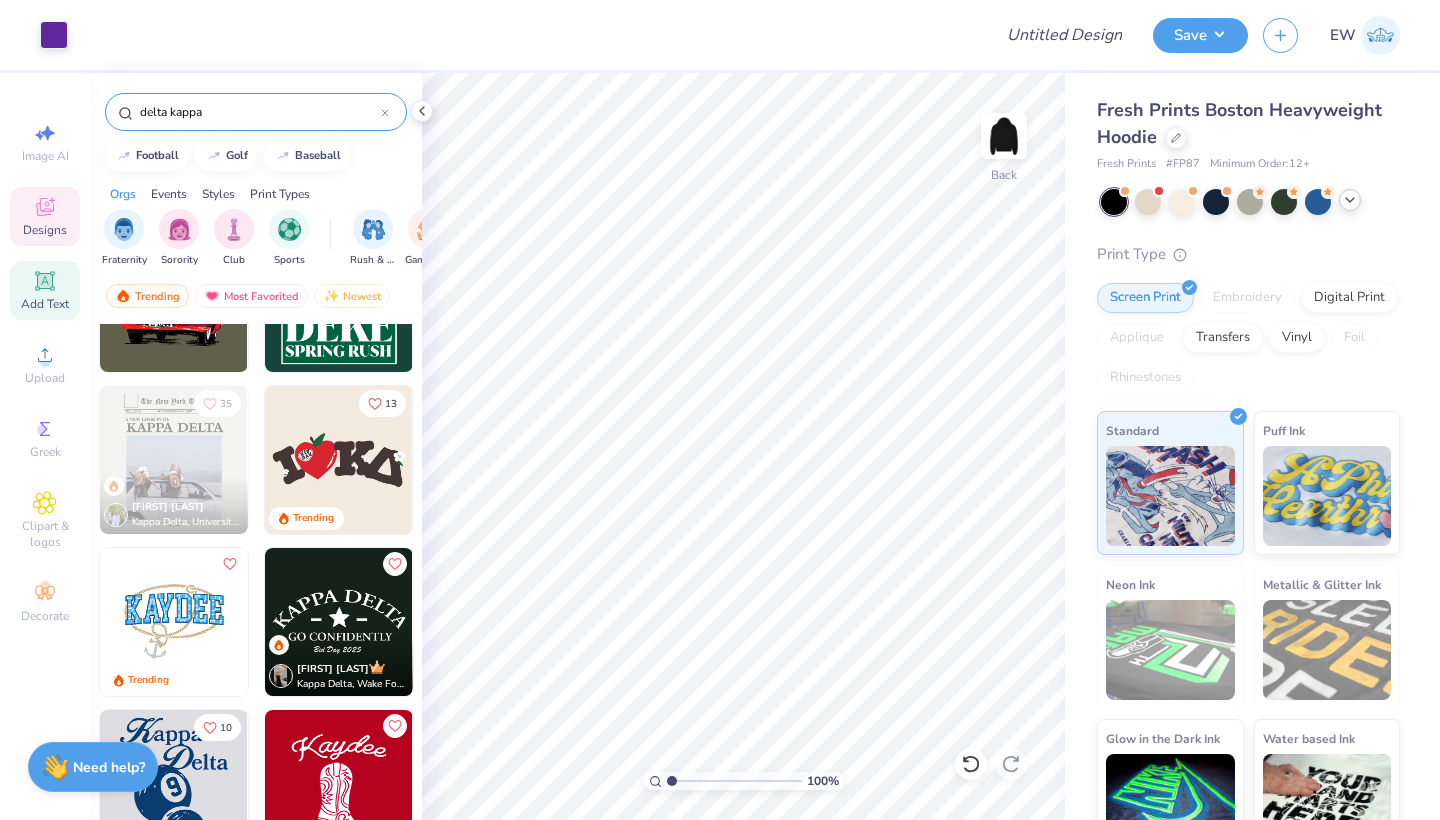 click on "Add Text" at bounding box center (45, 304) 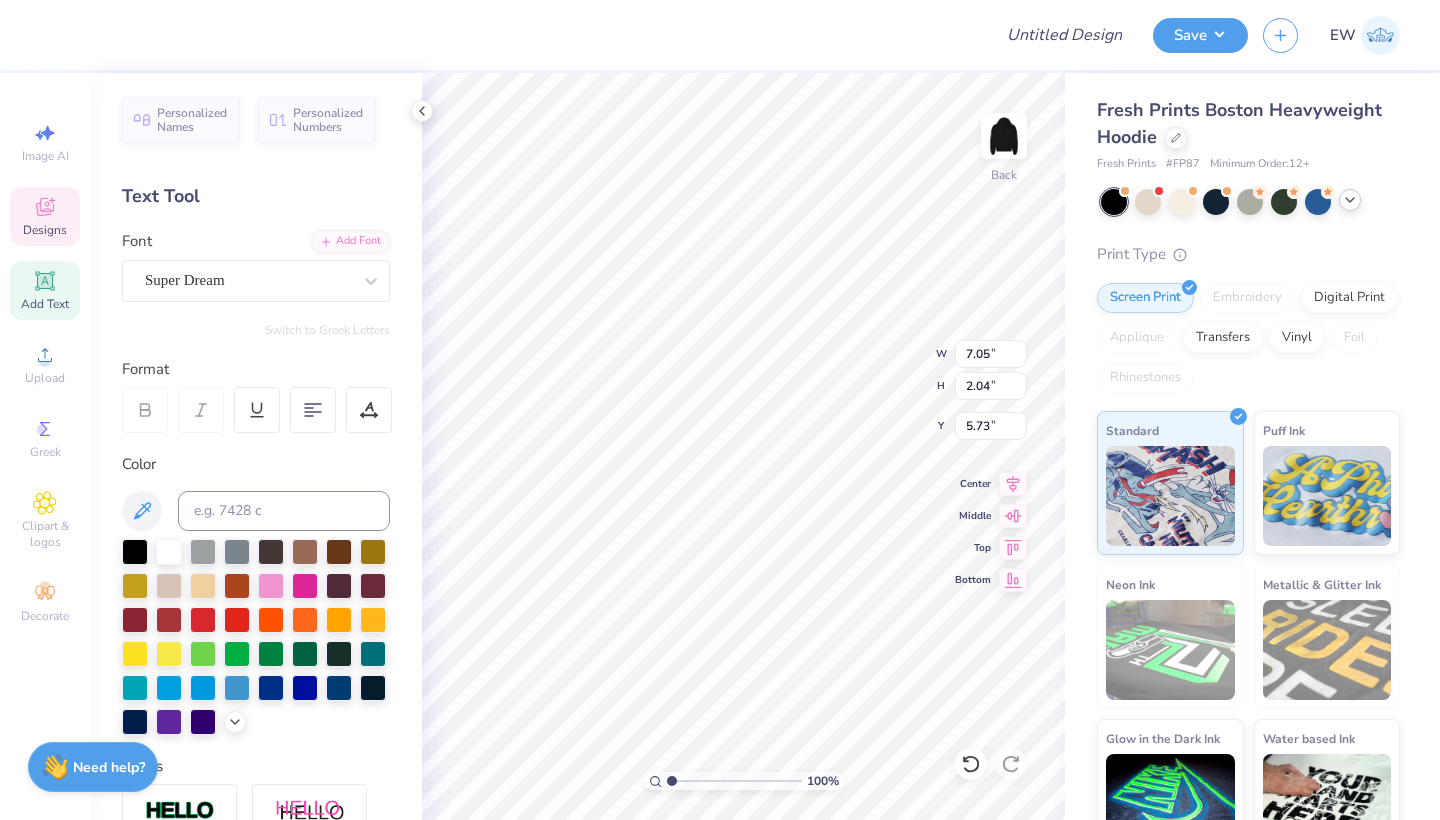 type on "12.92" 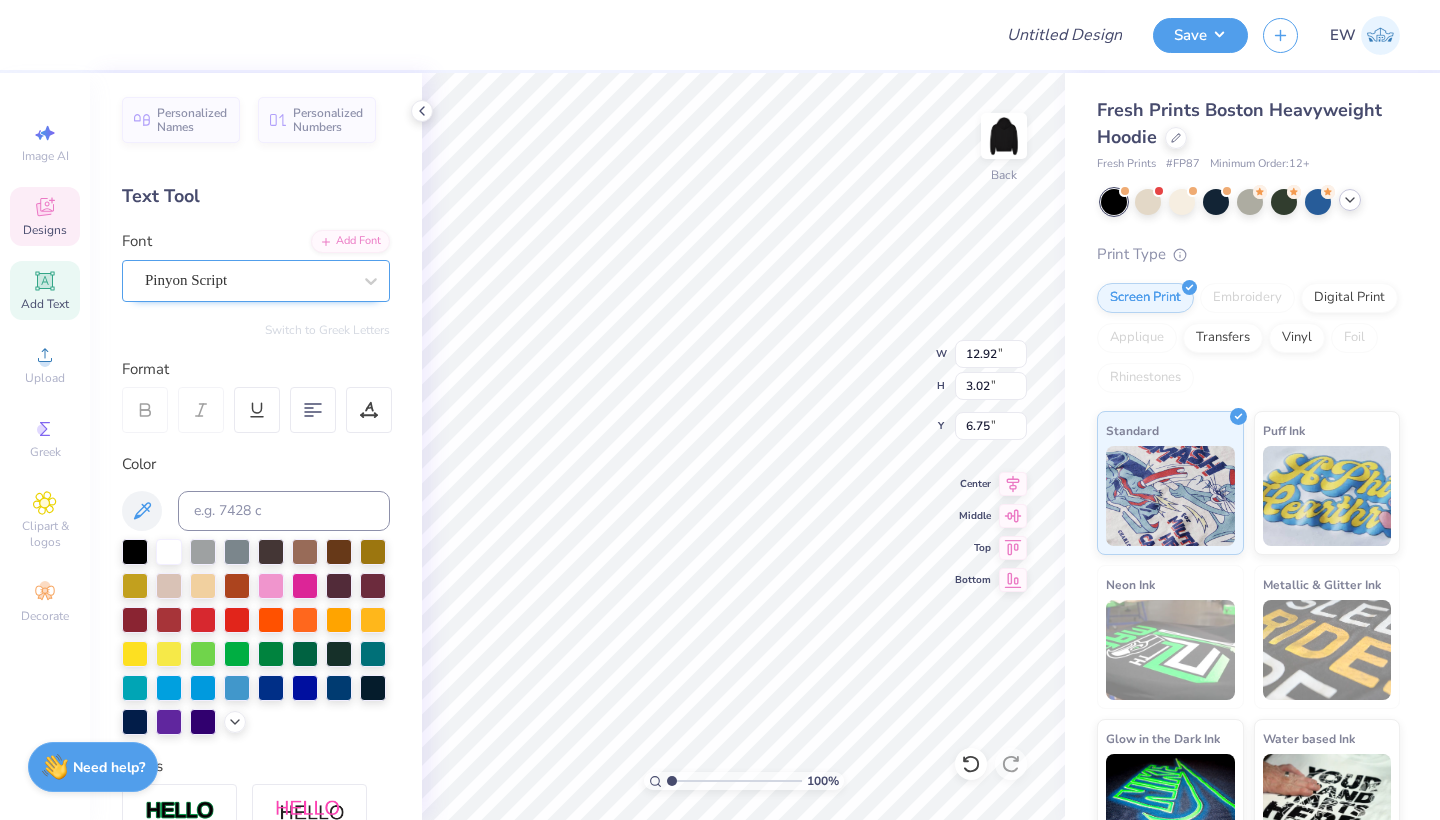 click on "Pinyon Script" at bounding box center (248, 280) 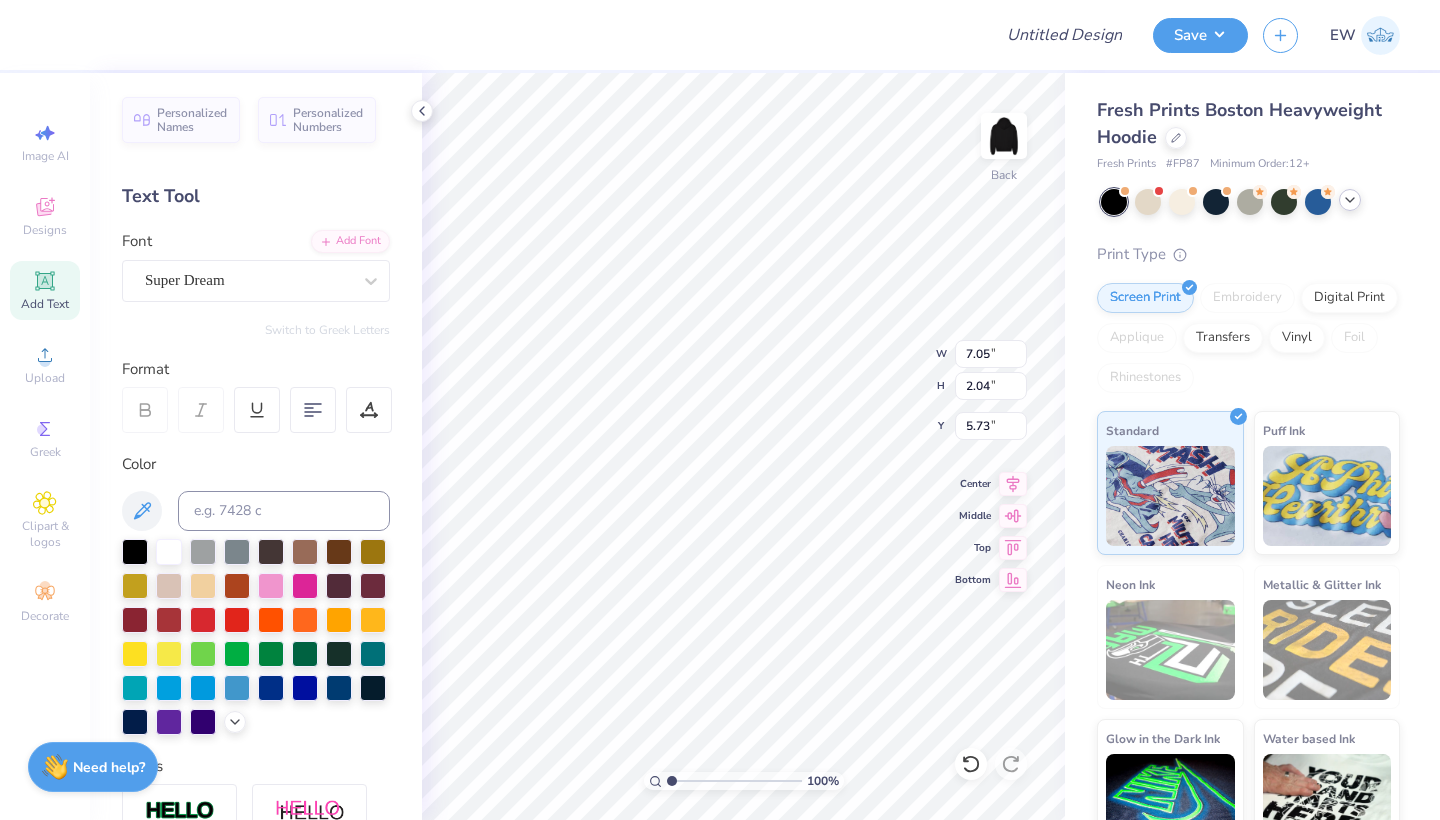 type on "4.19" 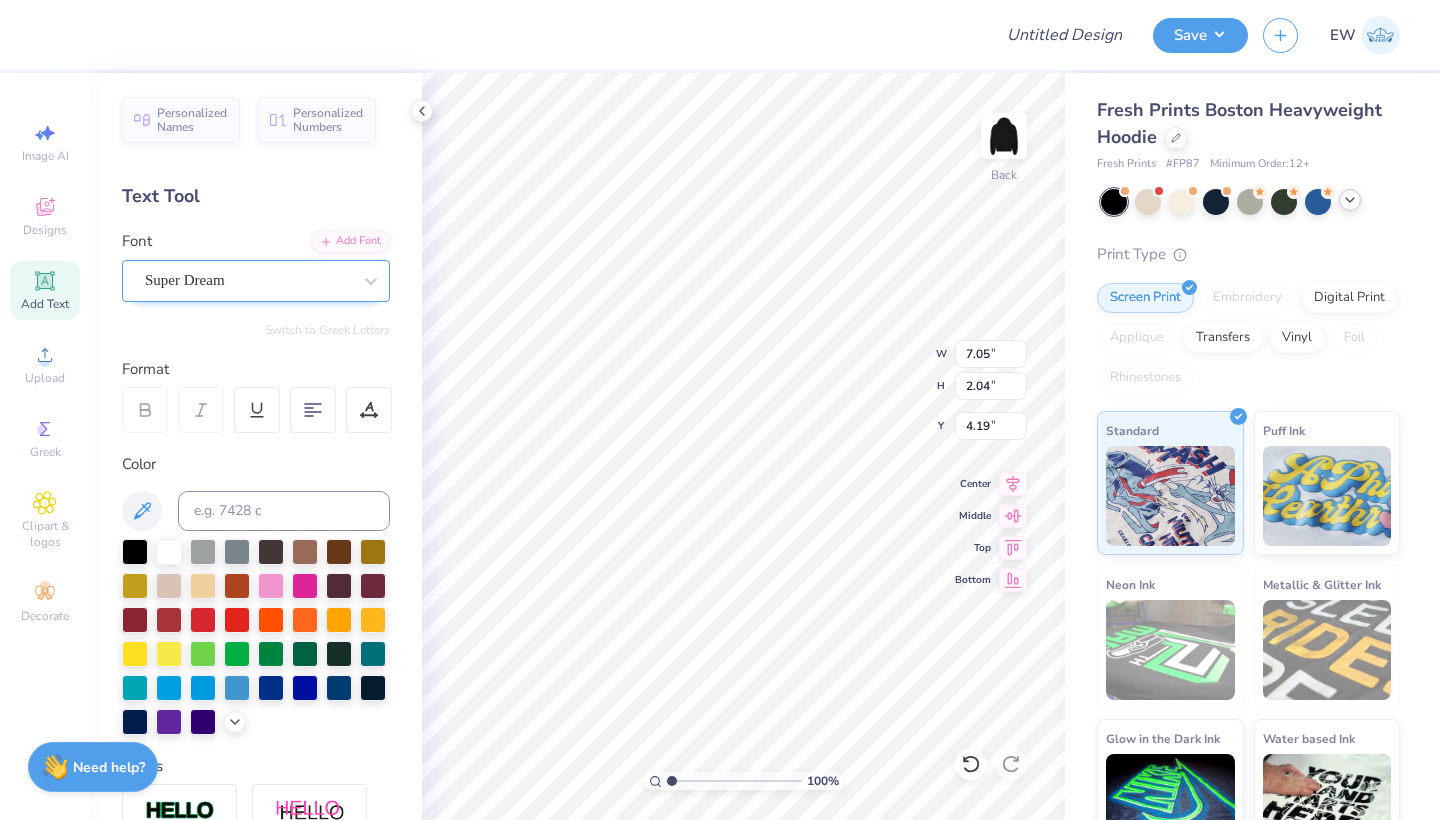 click on "Super Dream" at bounding box center [248, 280] 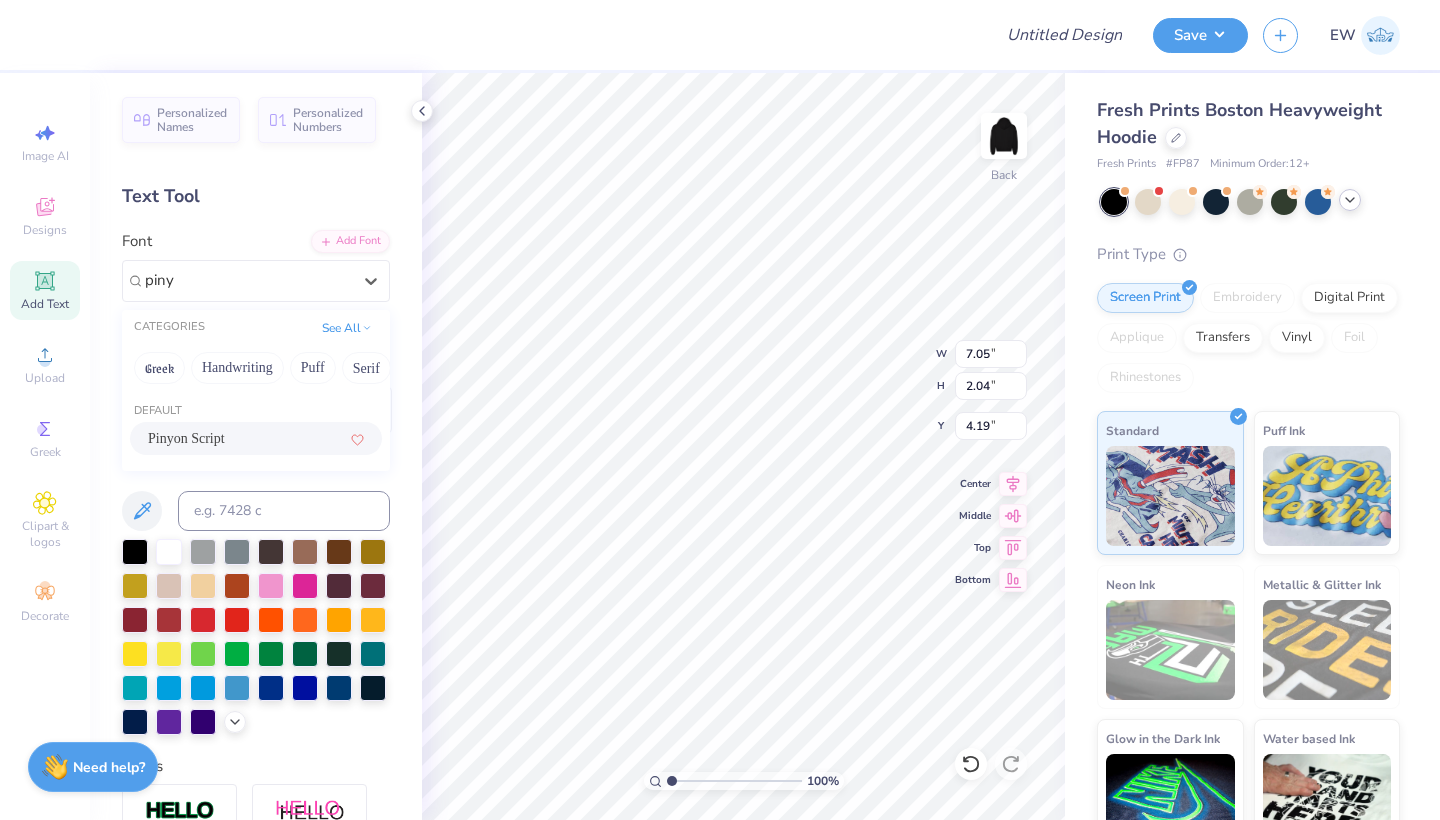 click on "Pinyon Script" at bounding box center [256, 438] 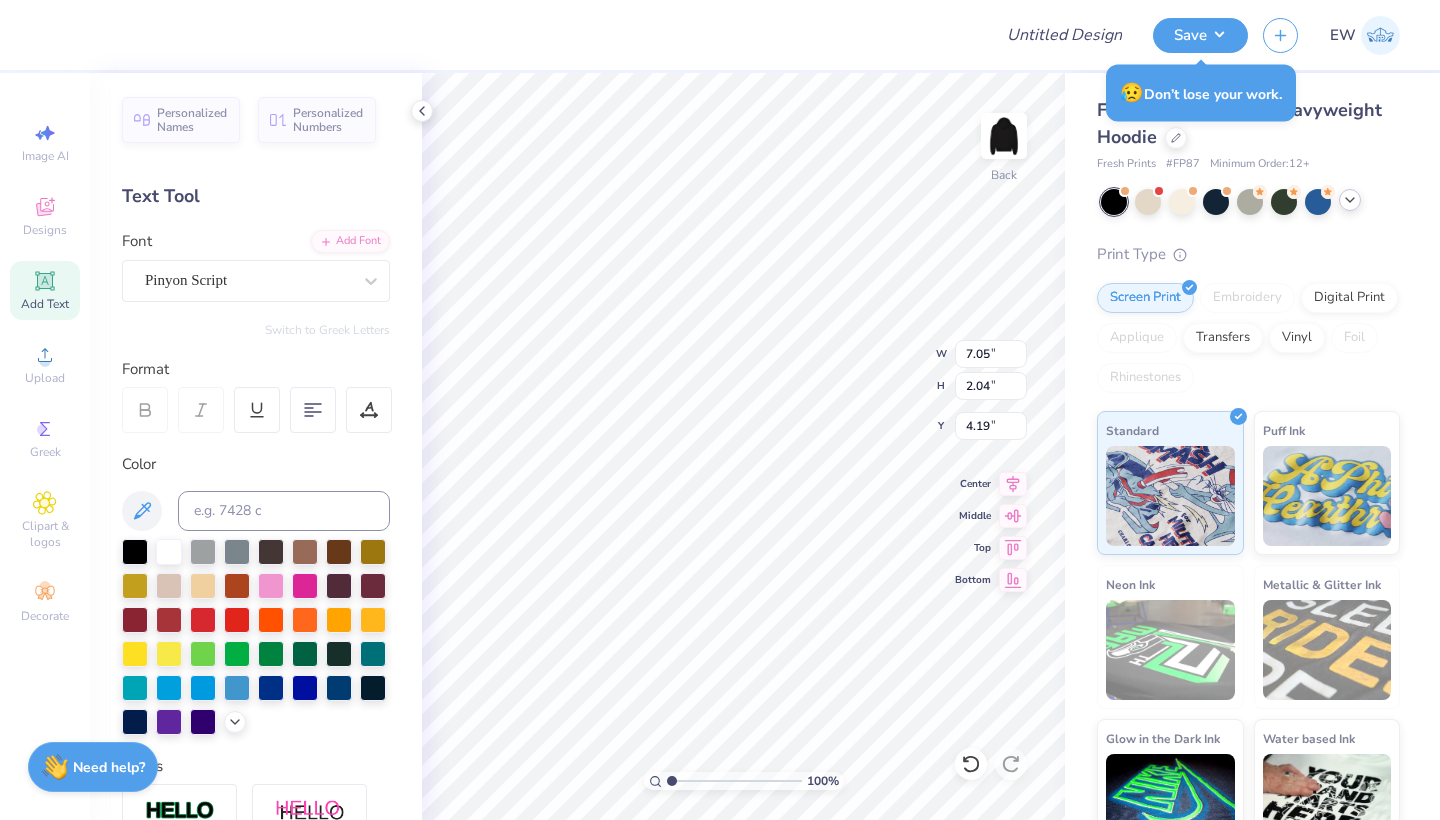 type on "K" 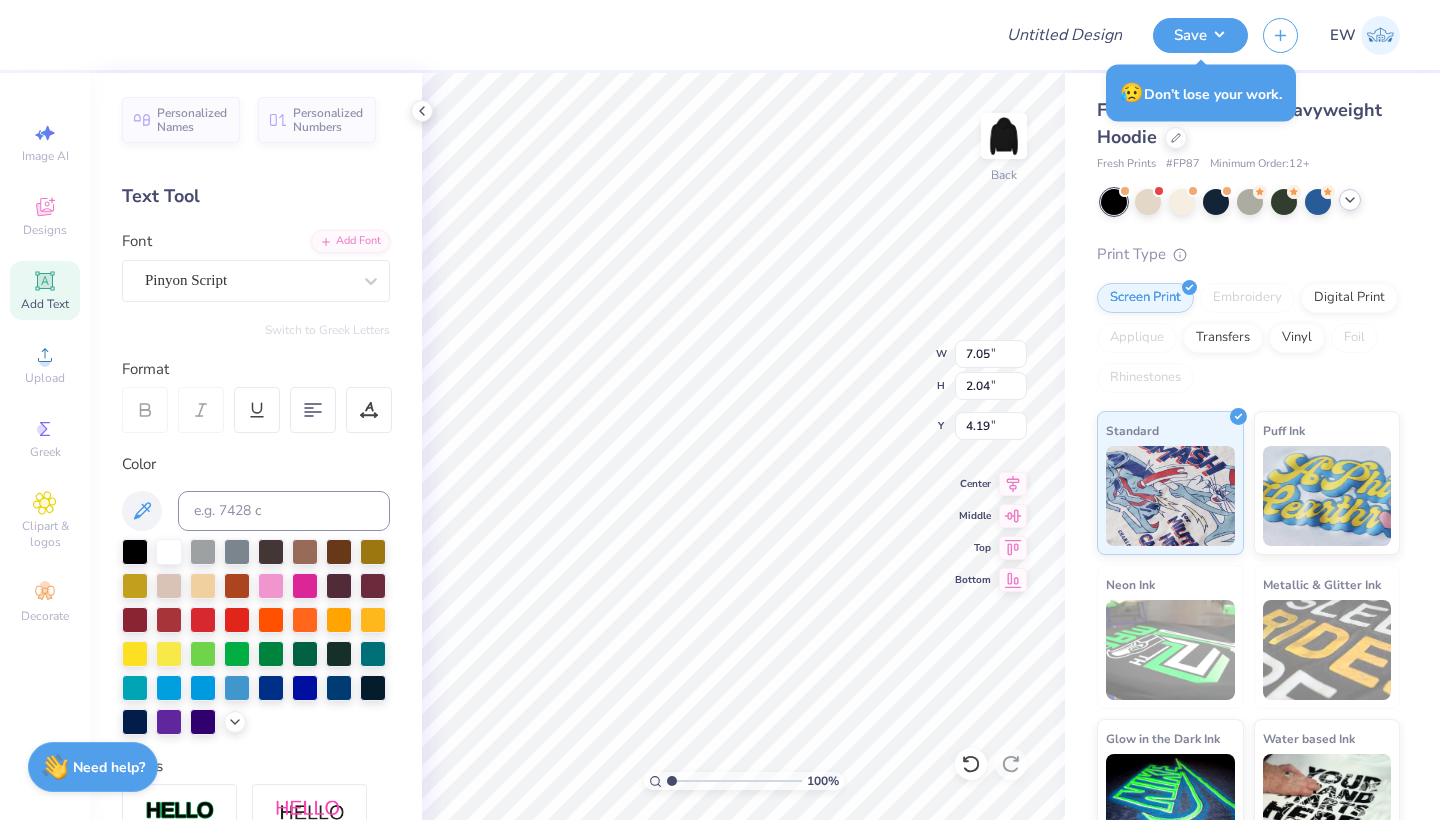 type 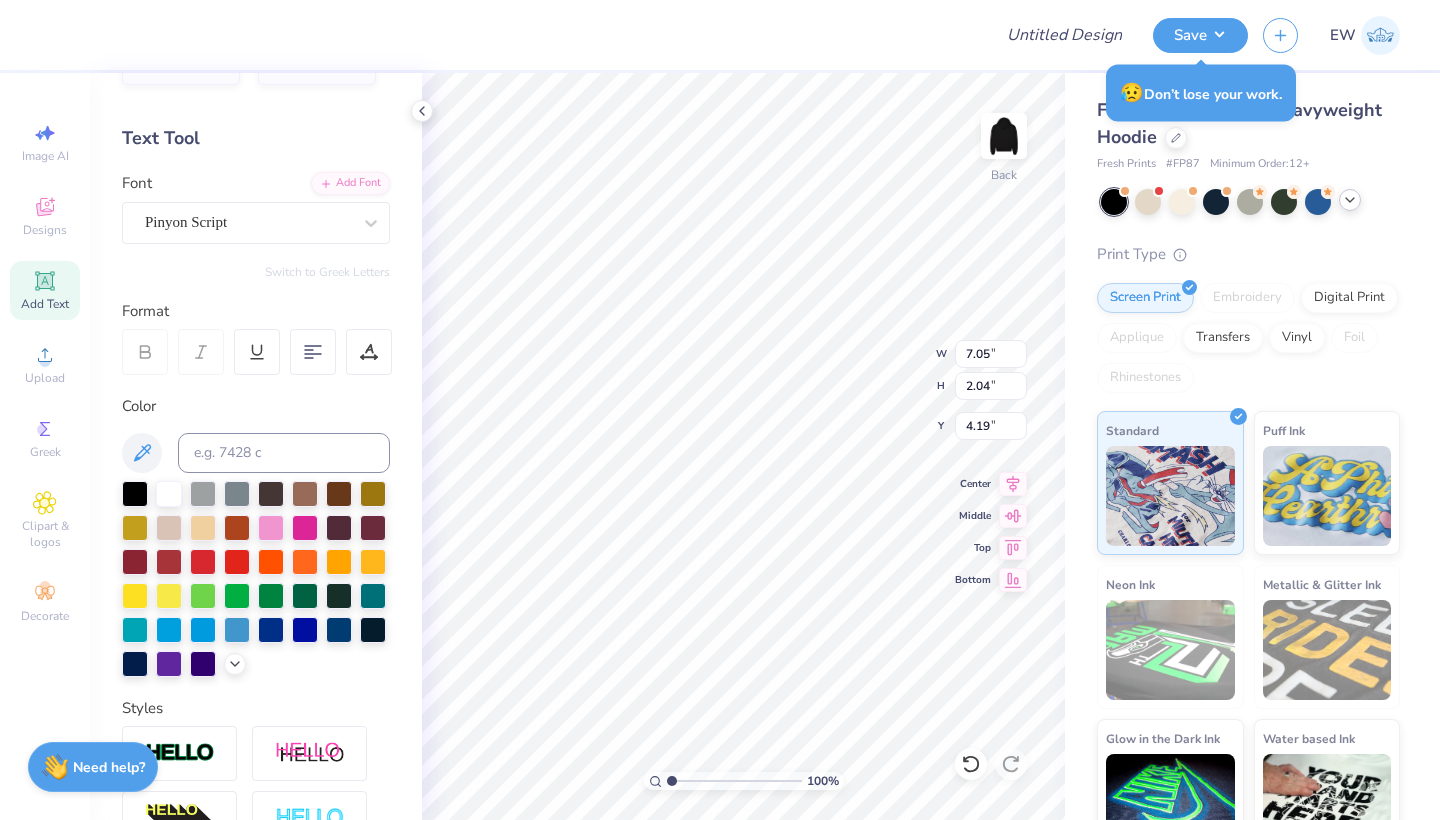 scroll, scrollTop: 59, scrollLeft: 0, axis: vertical 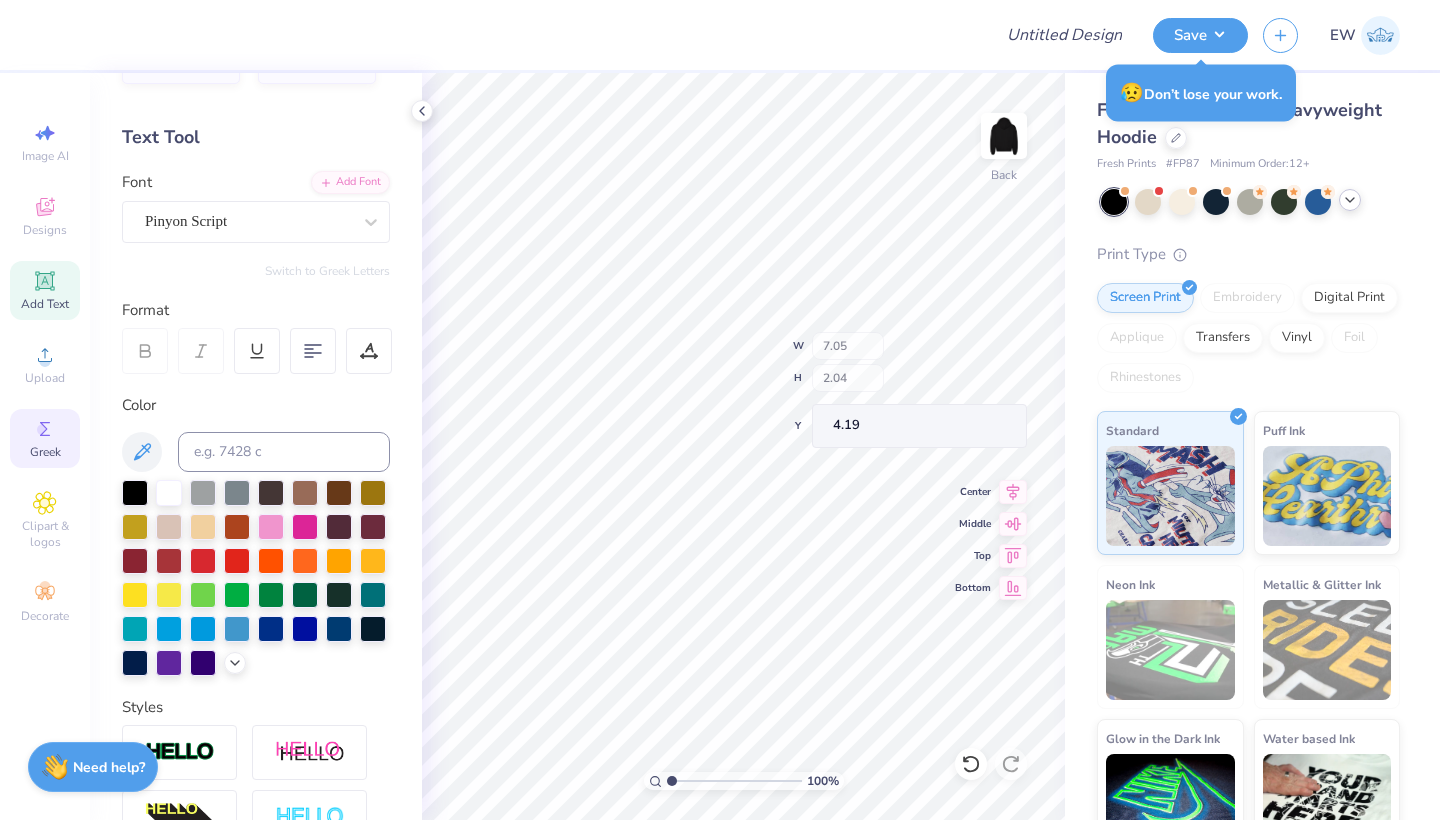 click on "Greek" at bounding box center (45, 438) 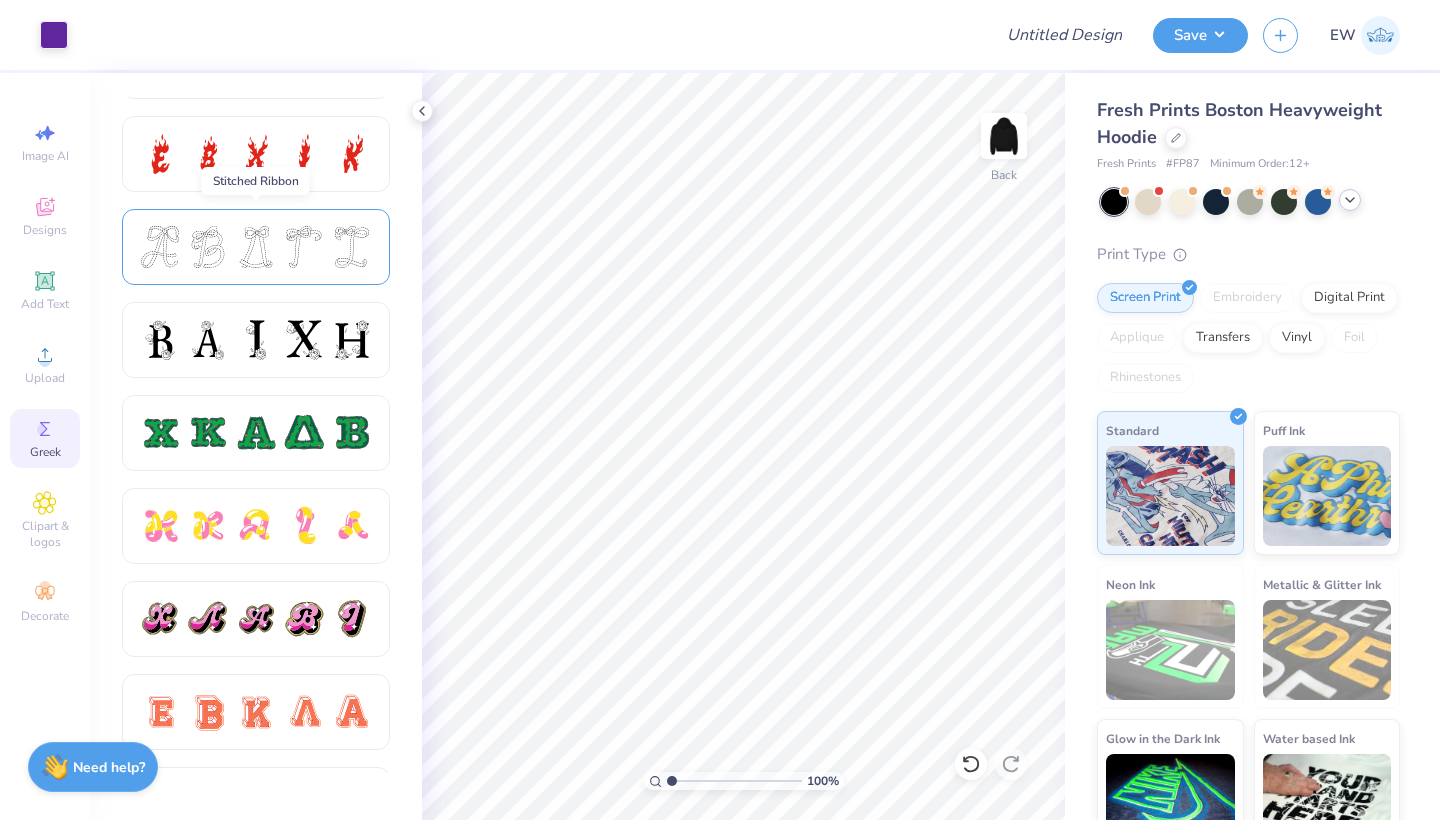 scroll, scrollTop: 727, scrollLeft: 0, axis: vertical 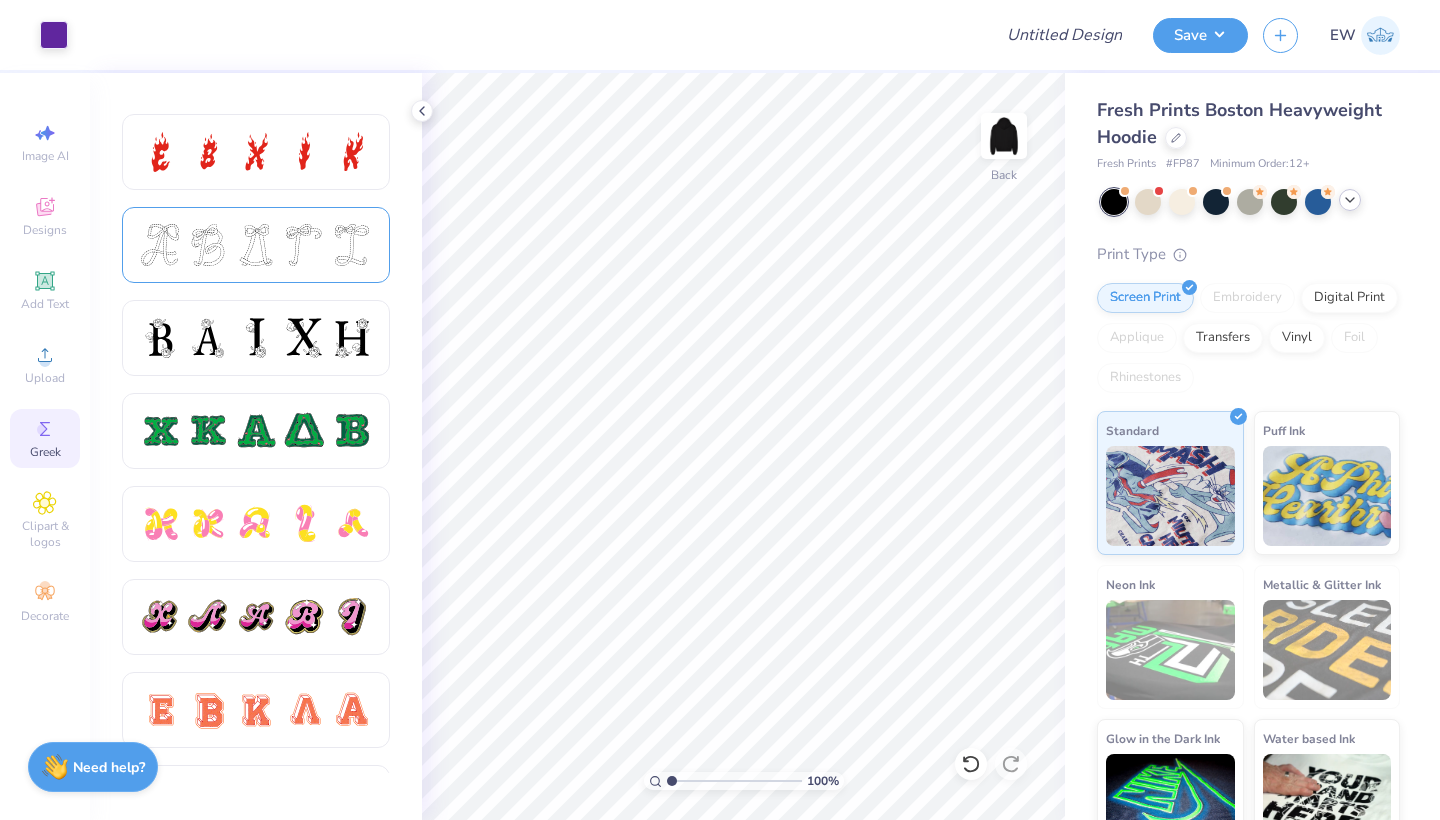 click at bounding box center [256, 245] 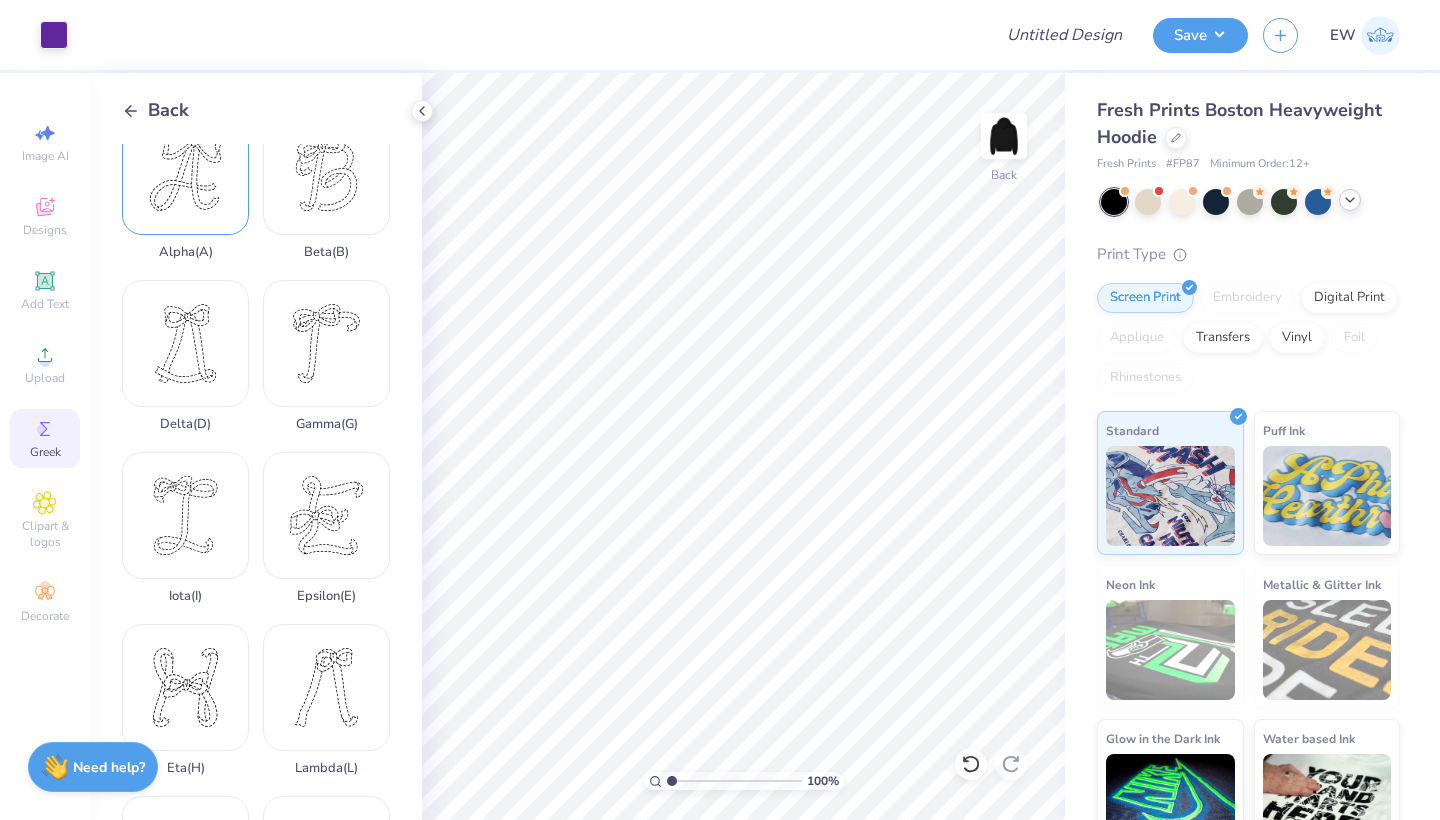 scroll, scrollTop: 47, scrollLeft: 0, axis: vertical 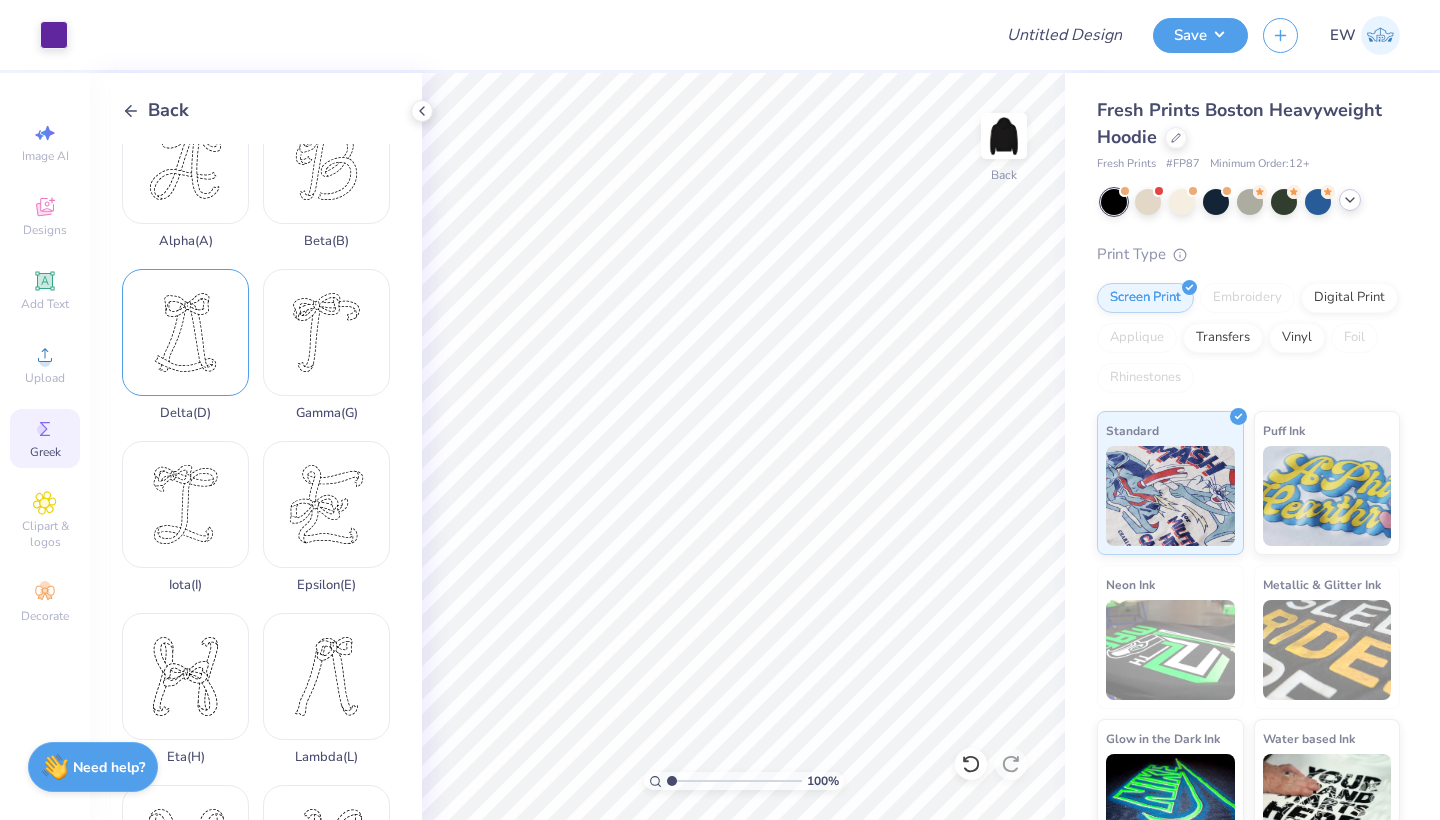 click on "Delta  ( D )" at bounding box center [185, 345] 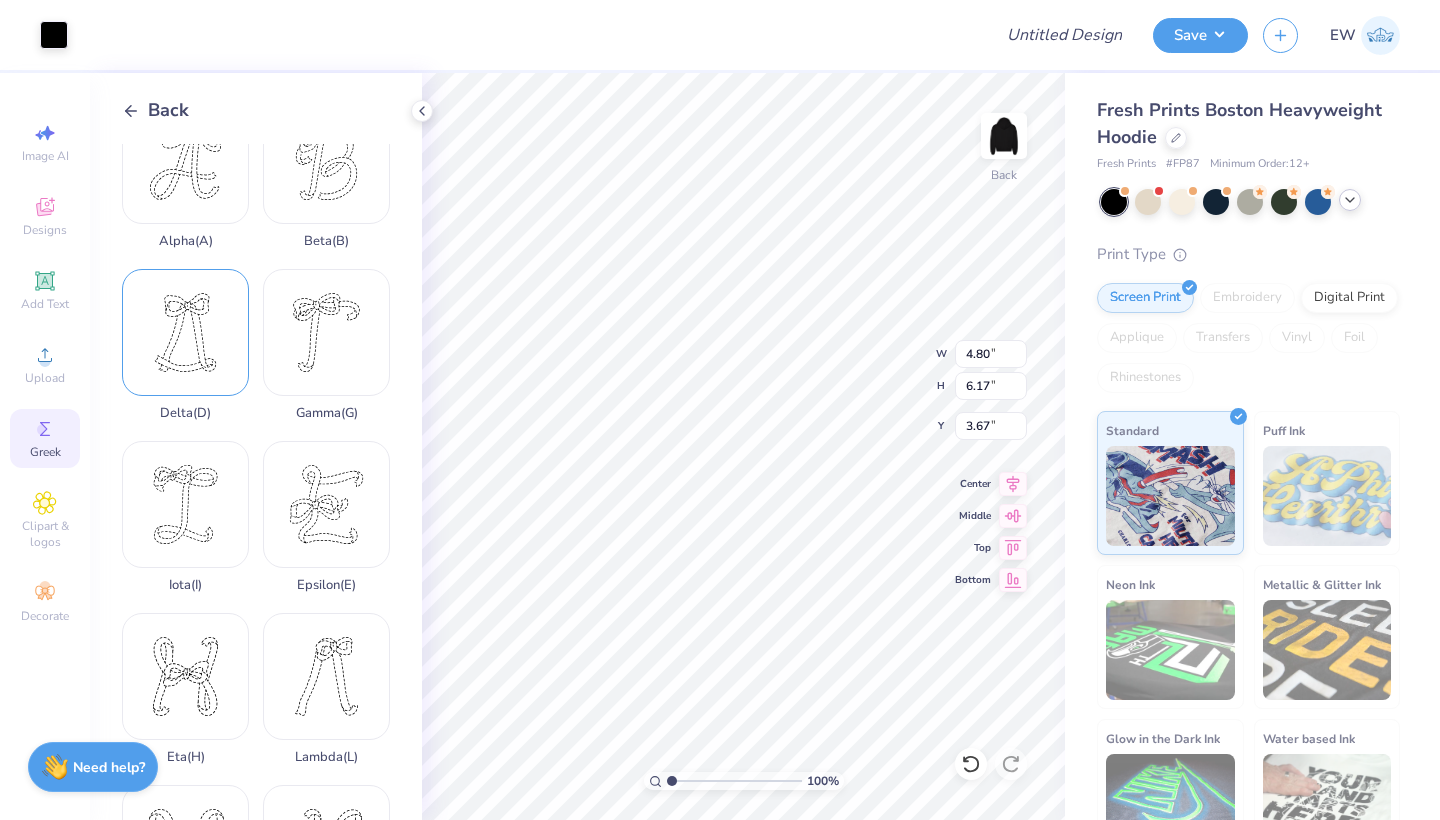 click on "Delta  ( D )" at bounding box center (185, 345) 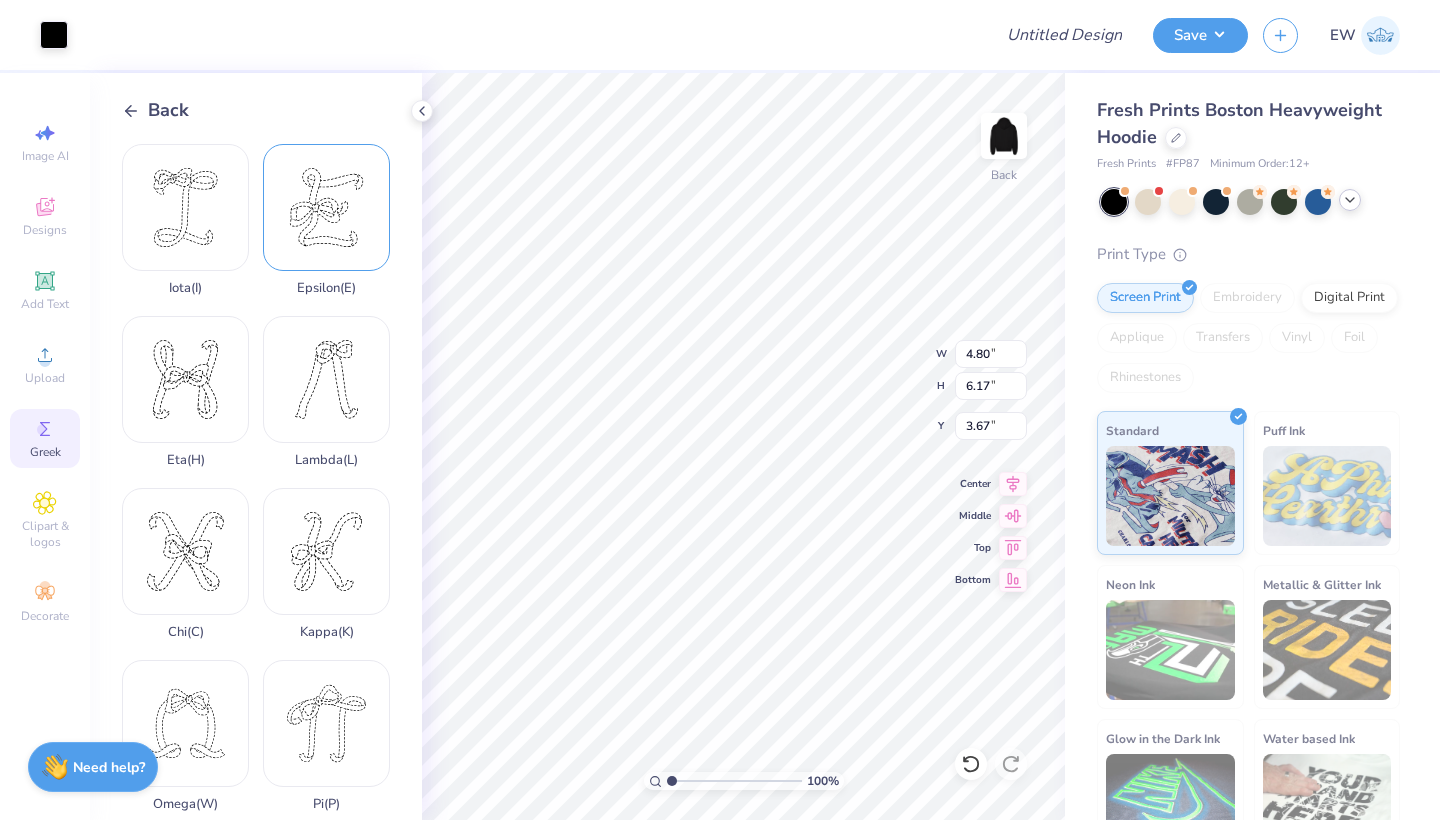 scroll, scrollTop: 633, scrollLeft: 0, axis: vertical 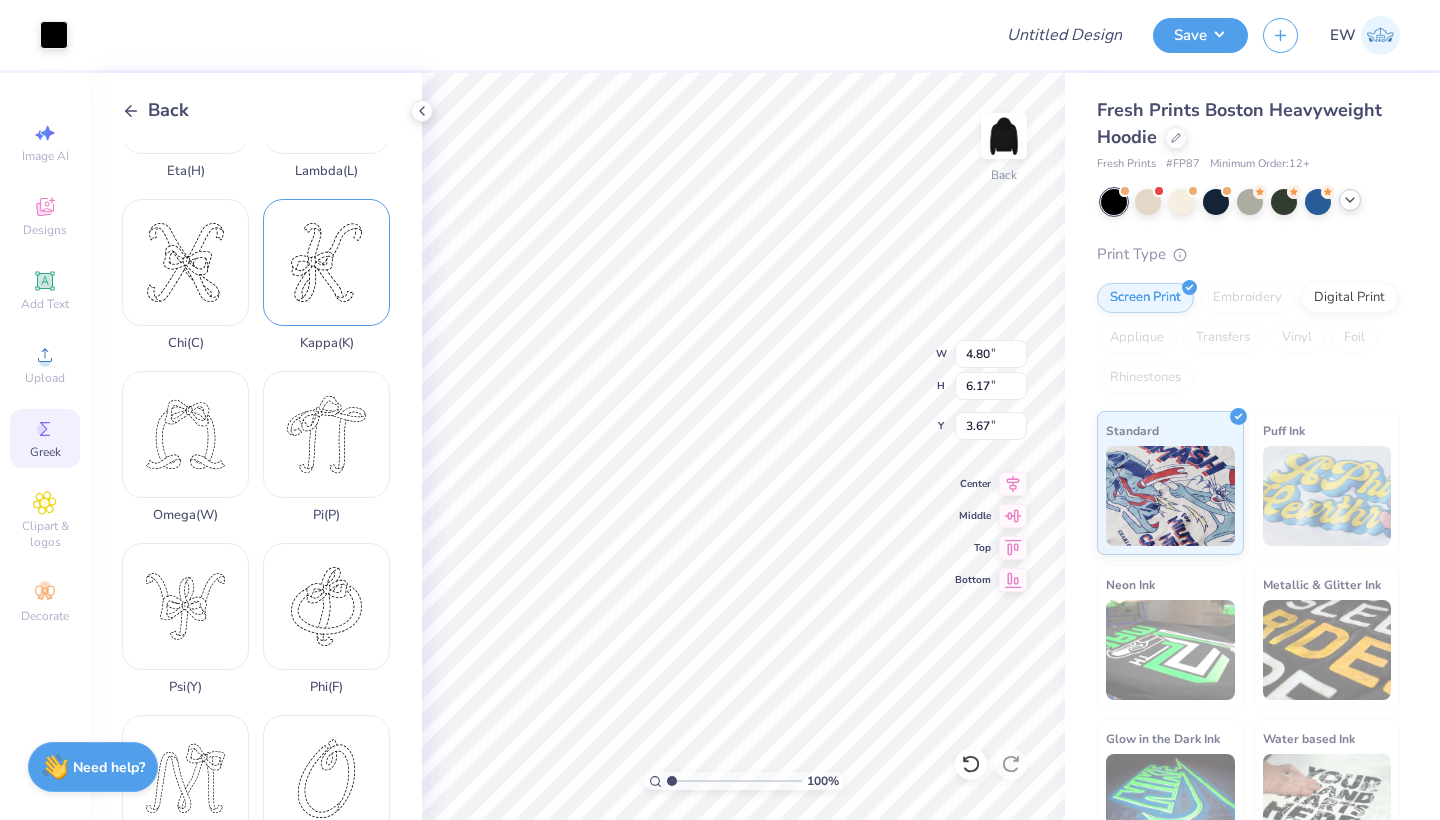 click on "Kappa  ( K )" at bounding box center [326, 275] 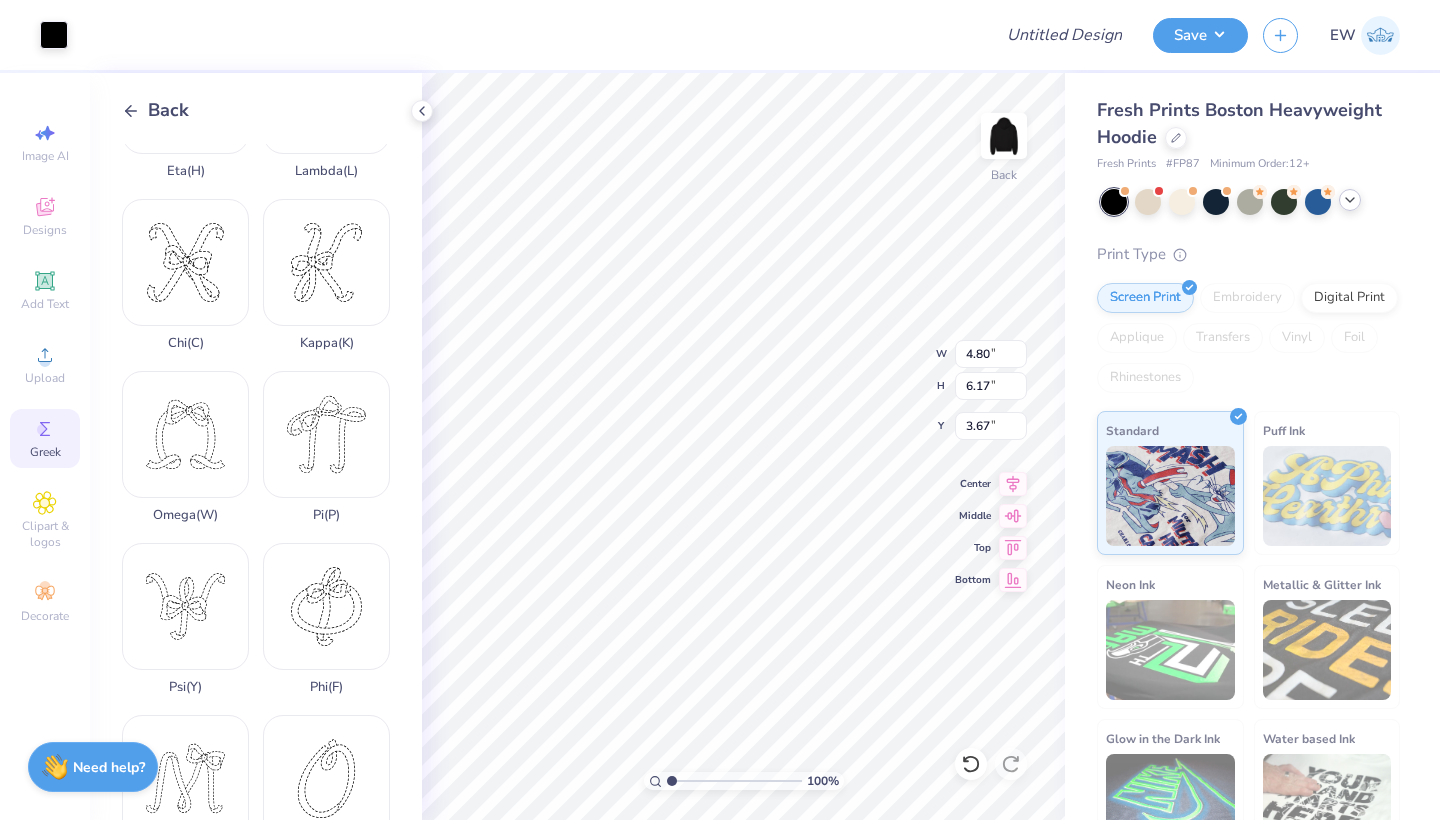 type on "5.16" 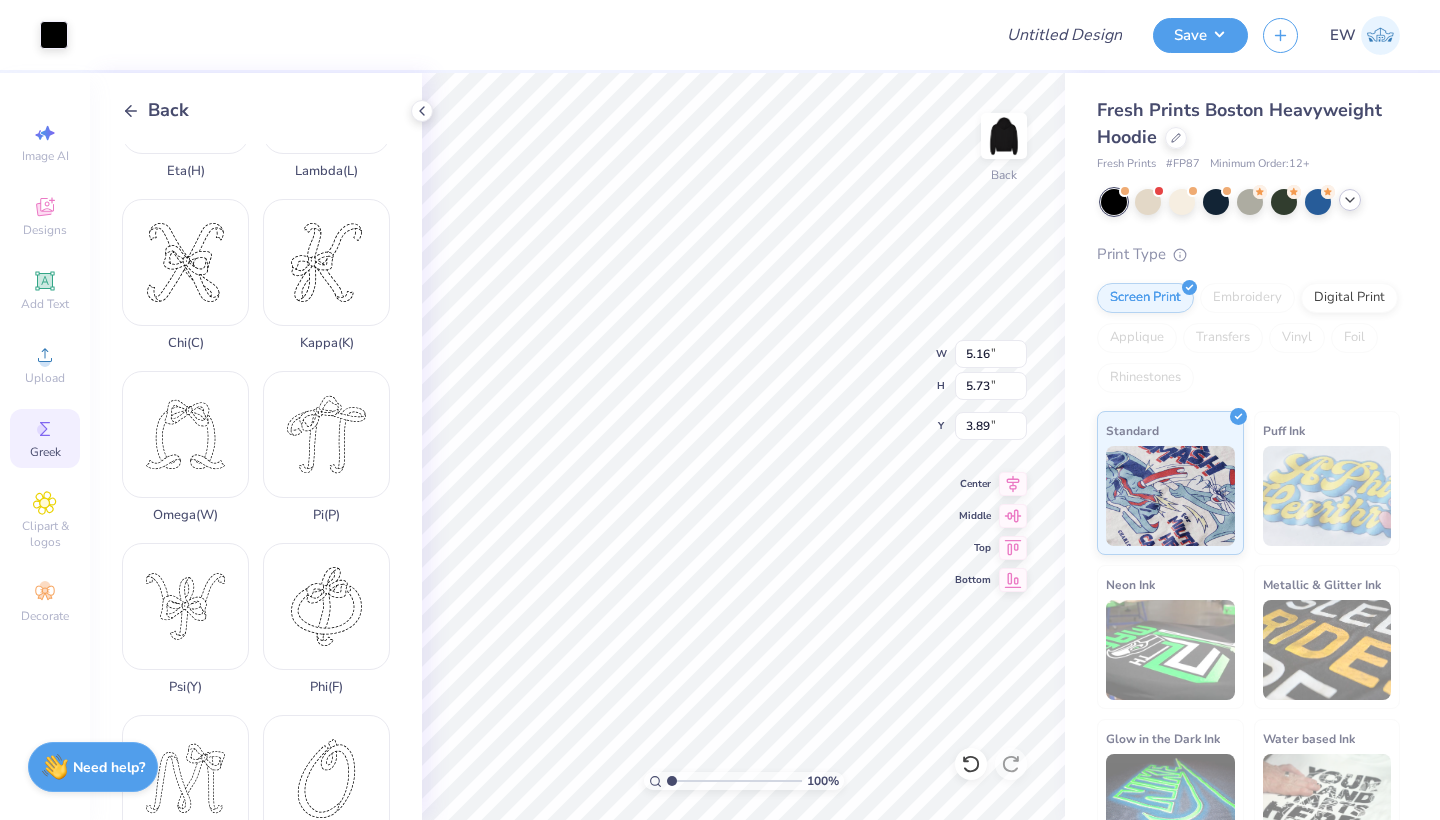 type on "0.50" 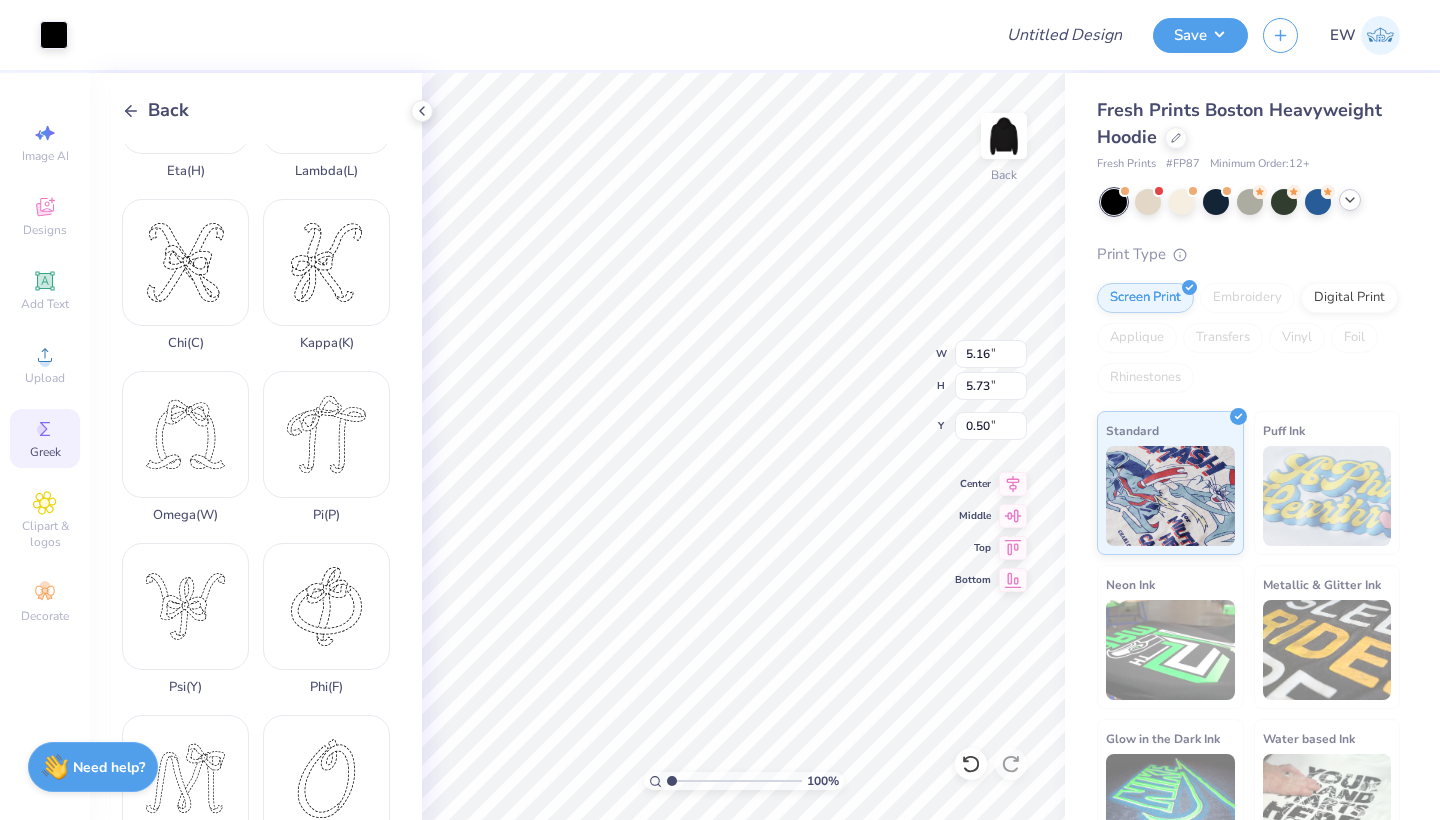 type on "4.80" 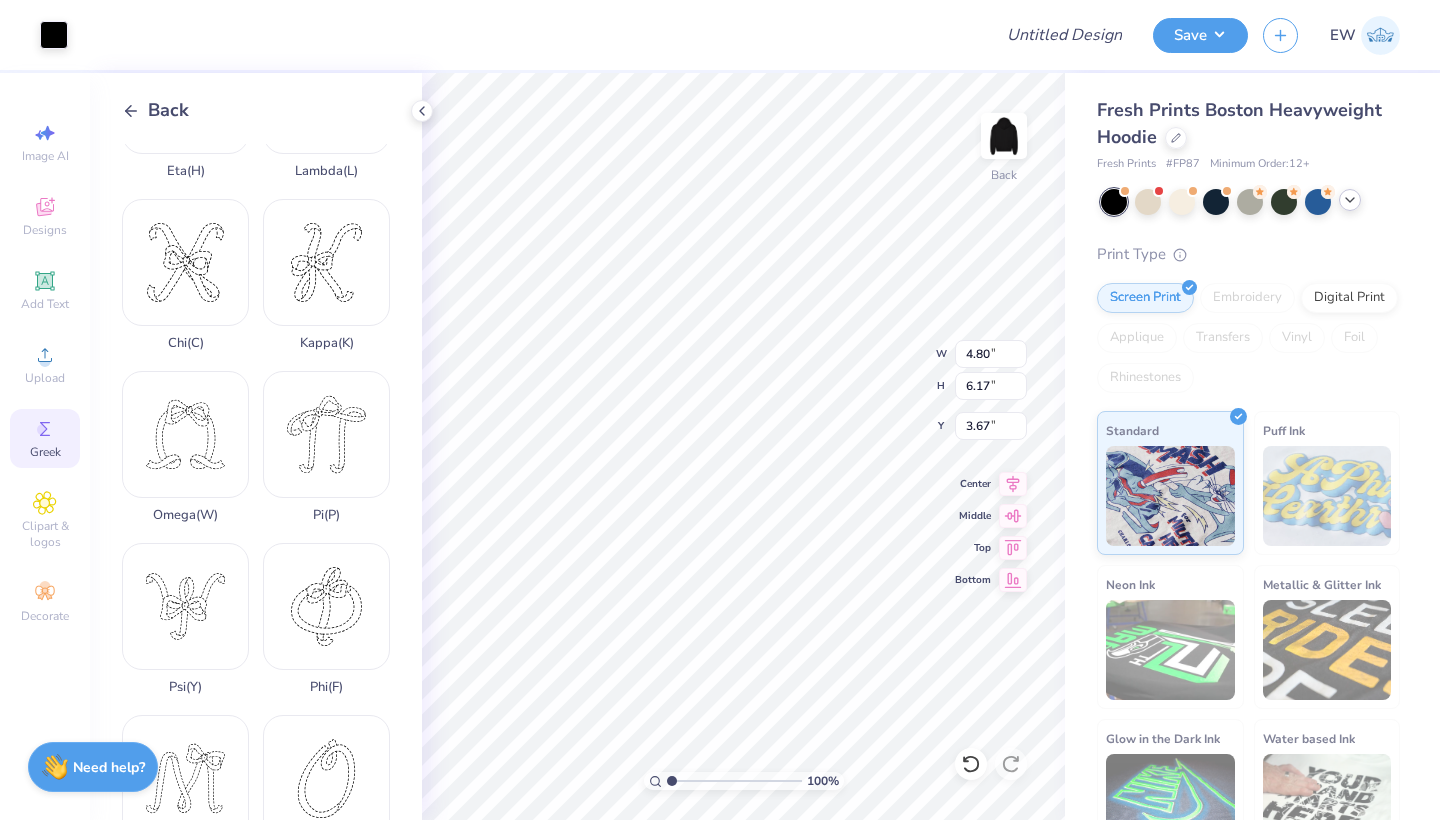 type on "1.30" 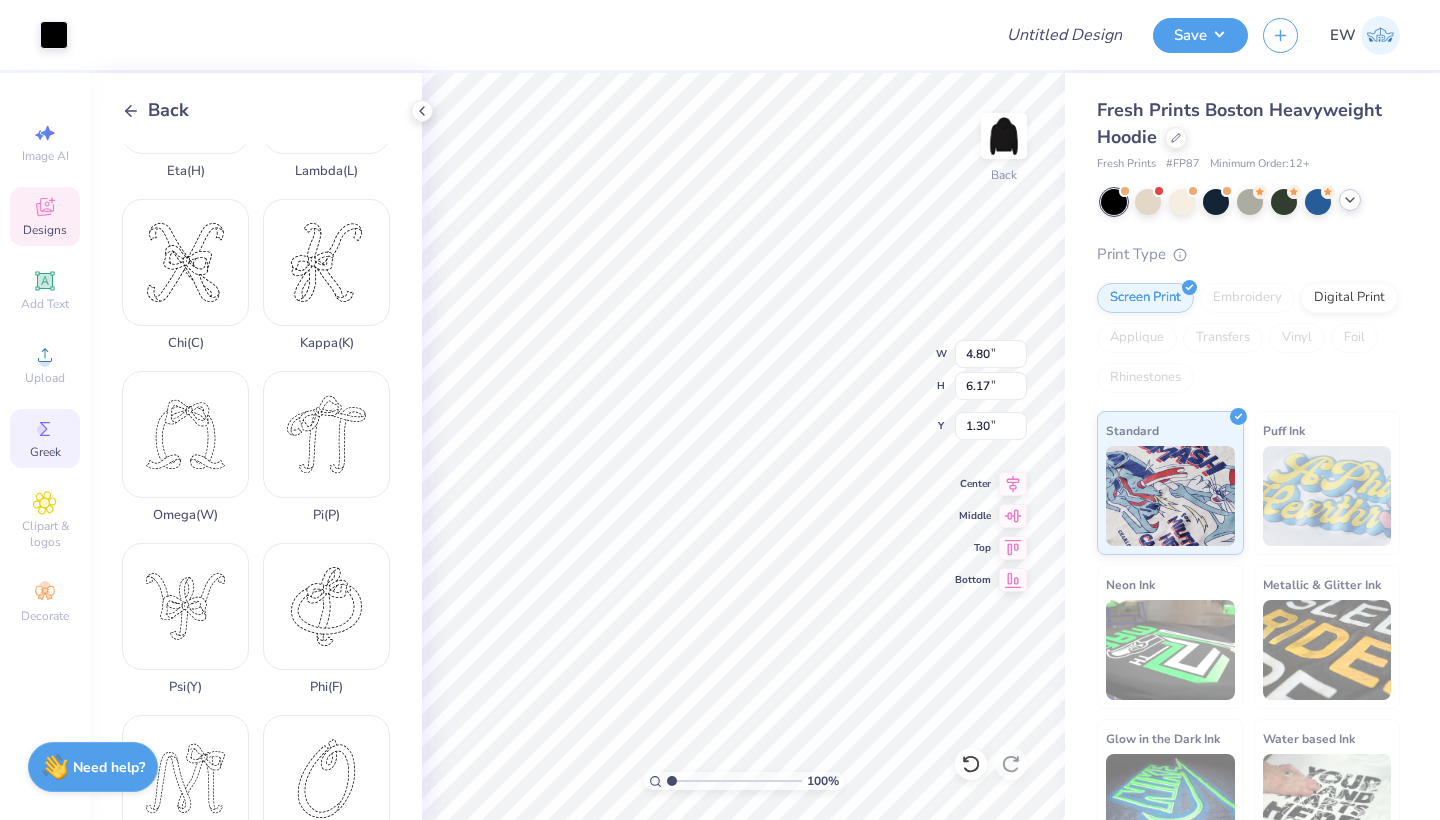 click on "Designs" at bounding box center [45, 216] 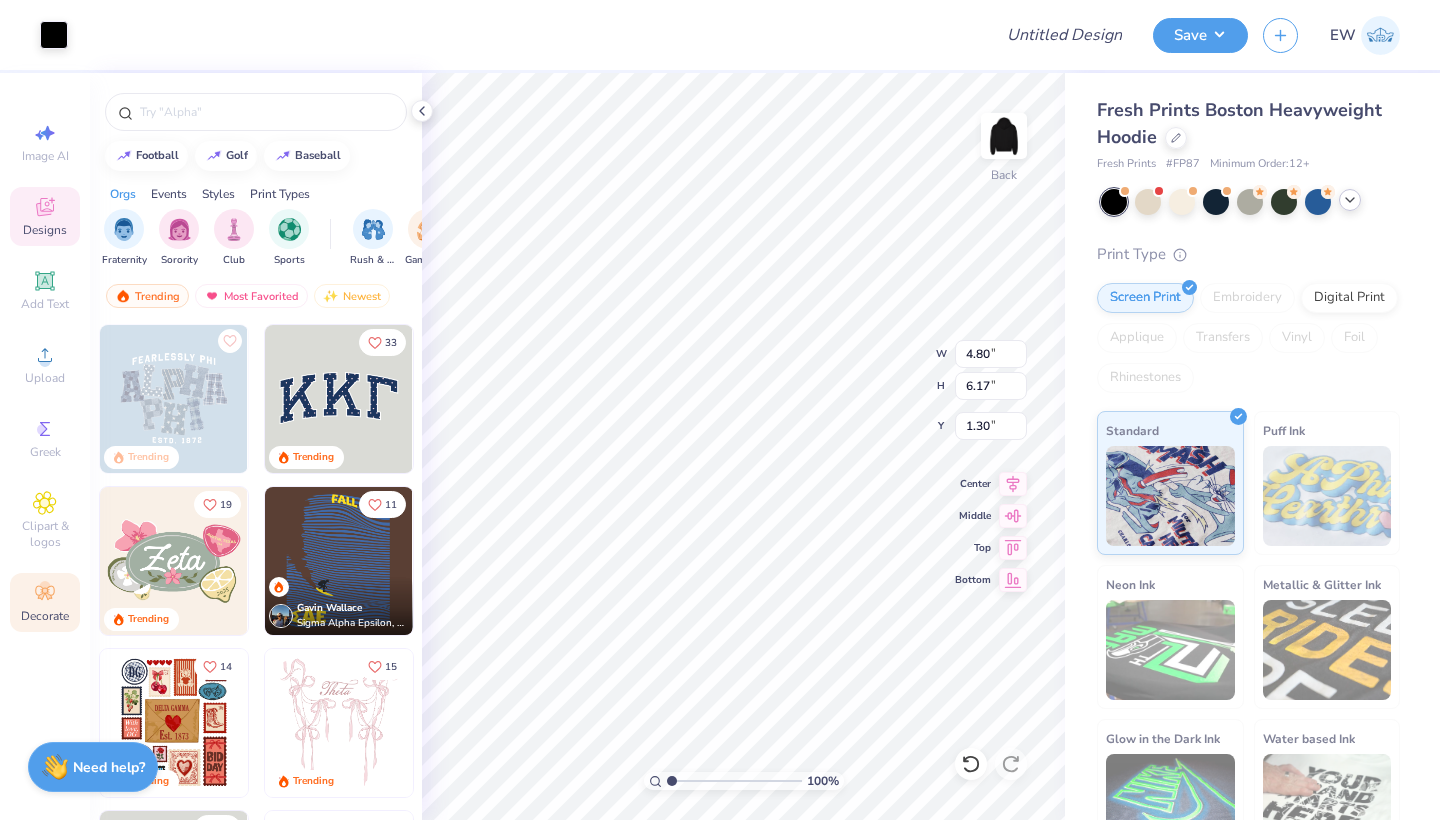click on "Decorate" at bounding box center [45, 616] 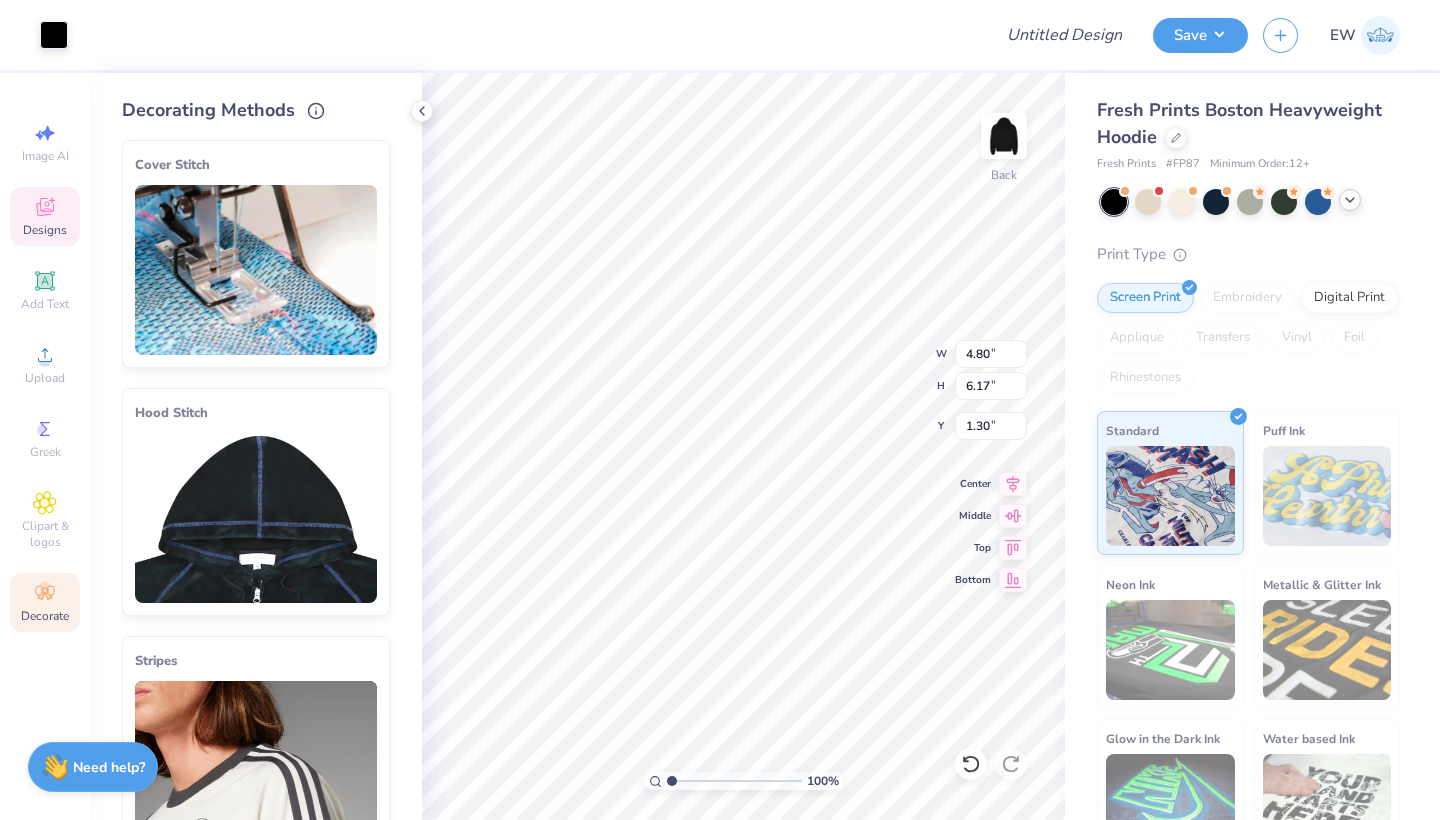 click on "Designs" at bounding box center (45, 230) 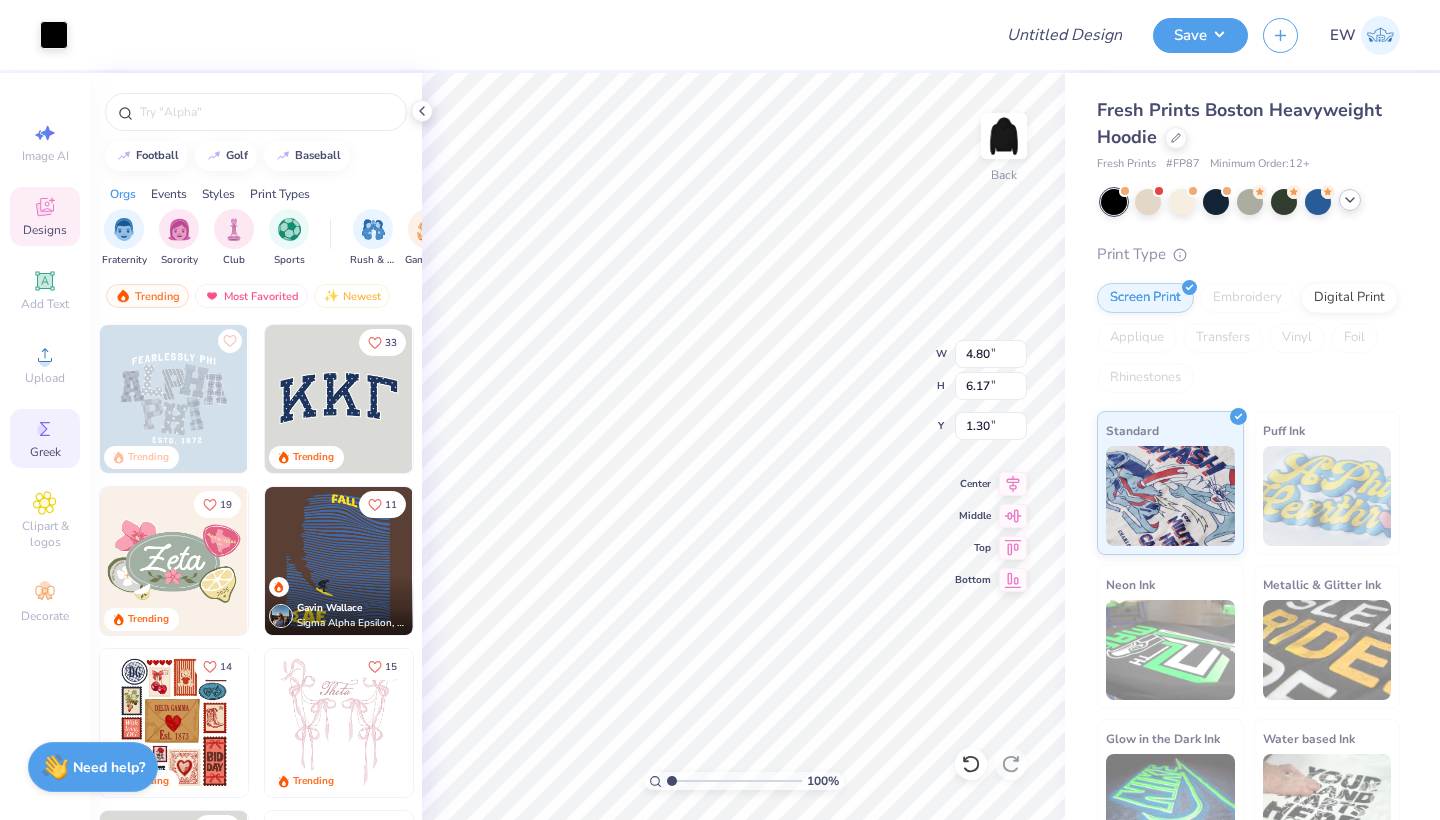 click 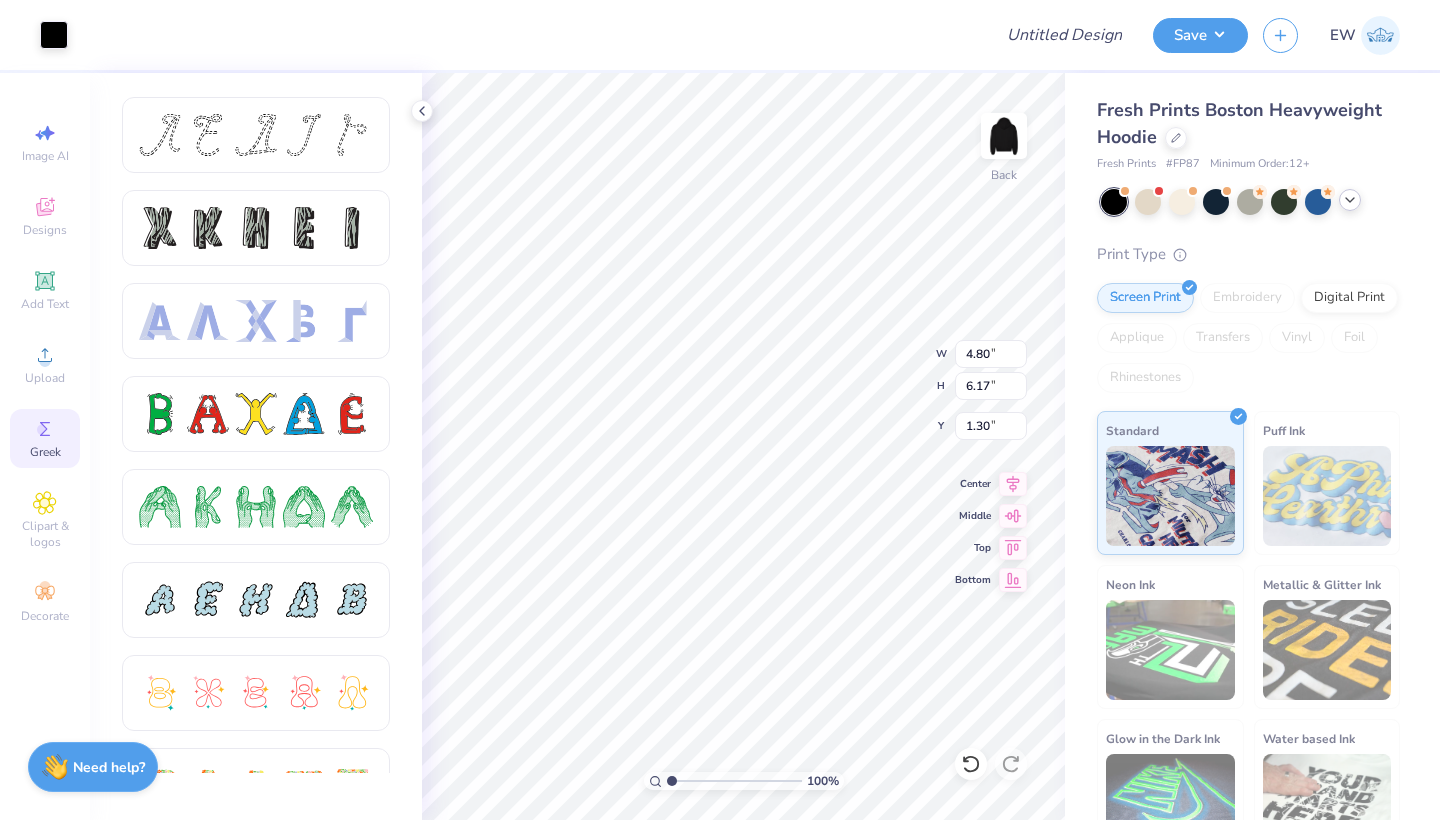 type on "6.77" 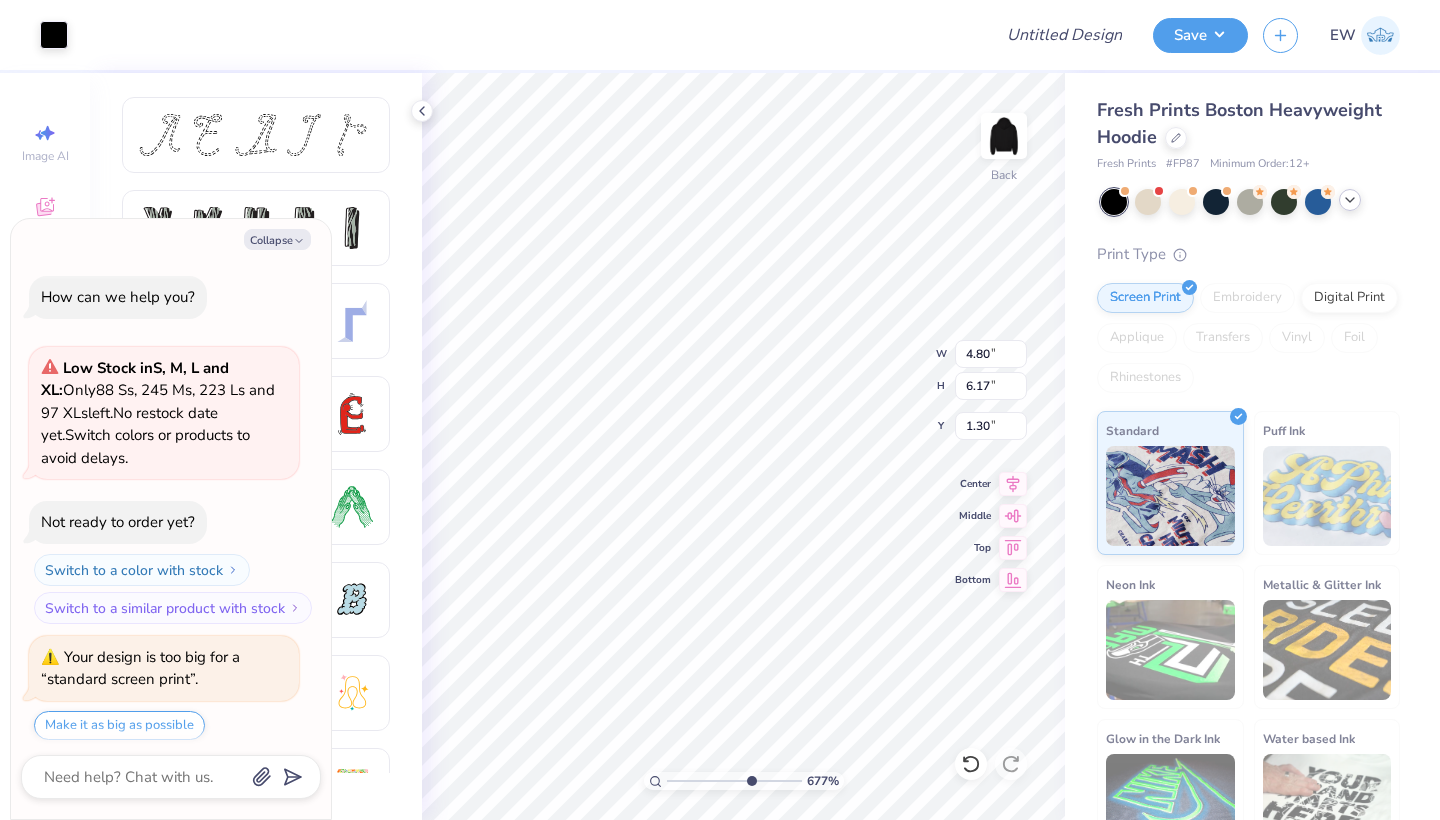 type on "10" 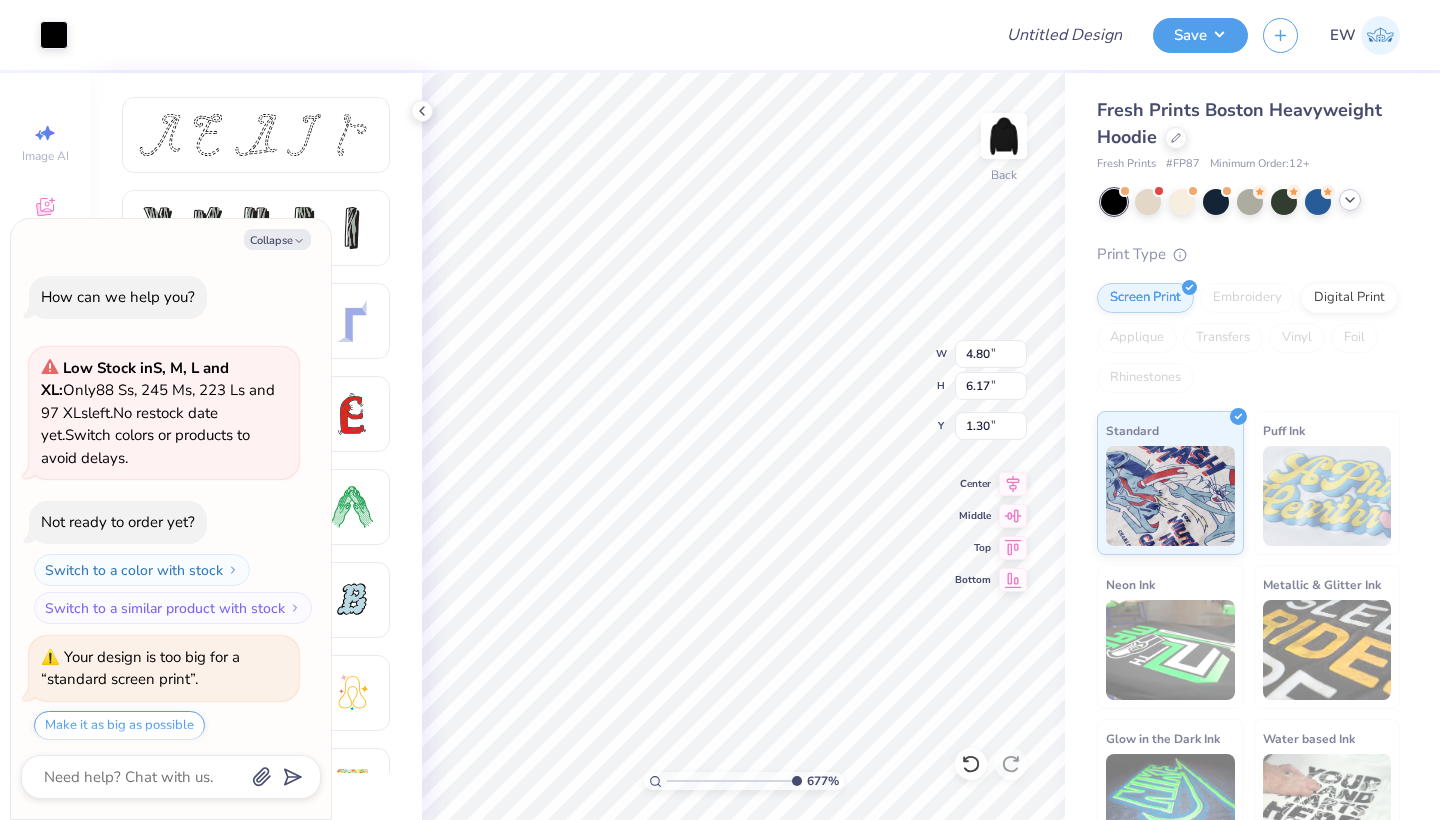scroll, scrollTop: 126, scrollLeft: 0, axis: vertical 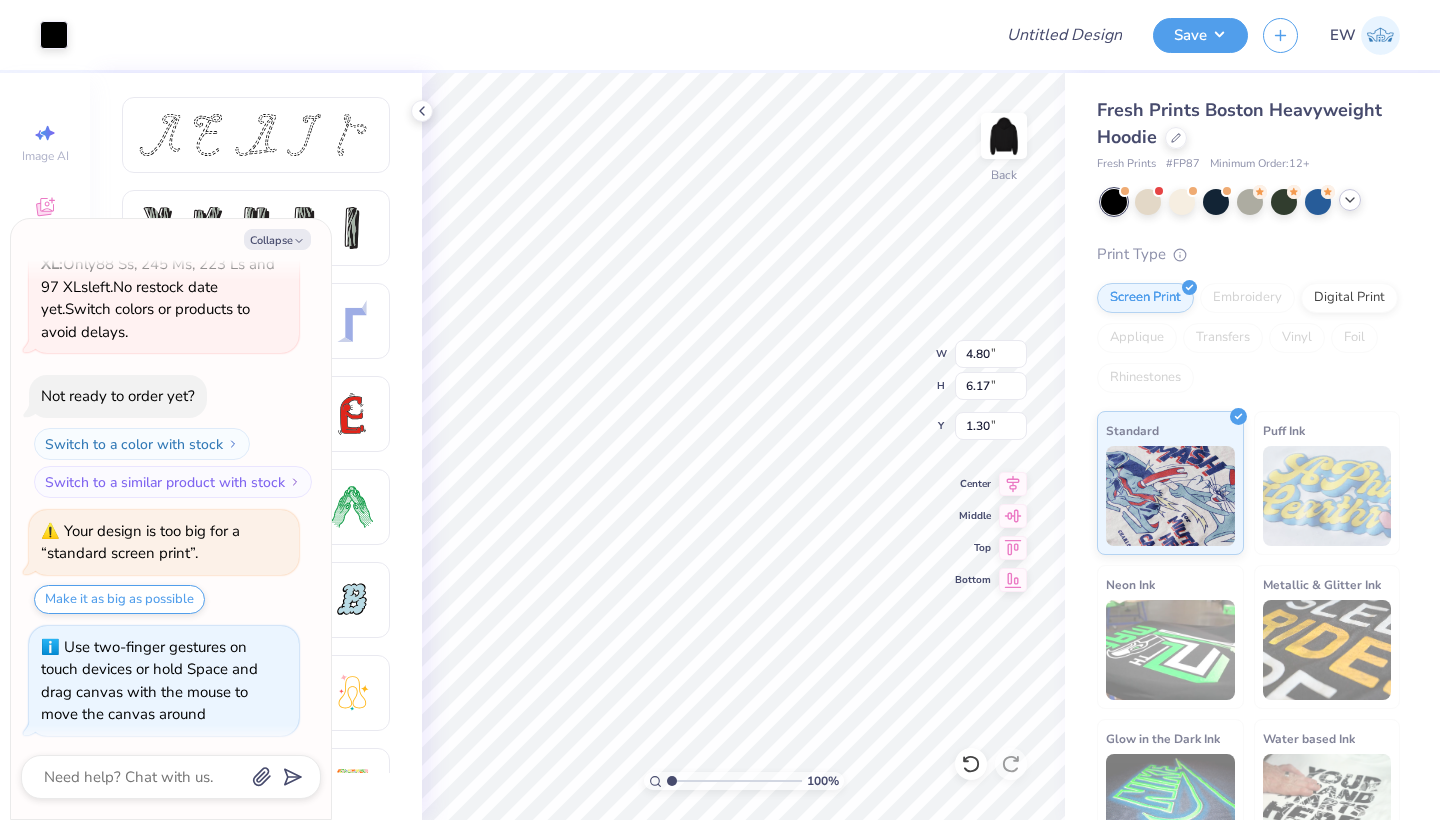 drag, startPoint x: 670, startPoint y: 781, endPoint x: 560, endPoint y: 761, distance: 111.8034 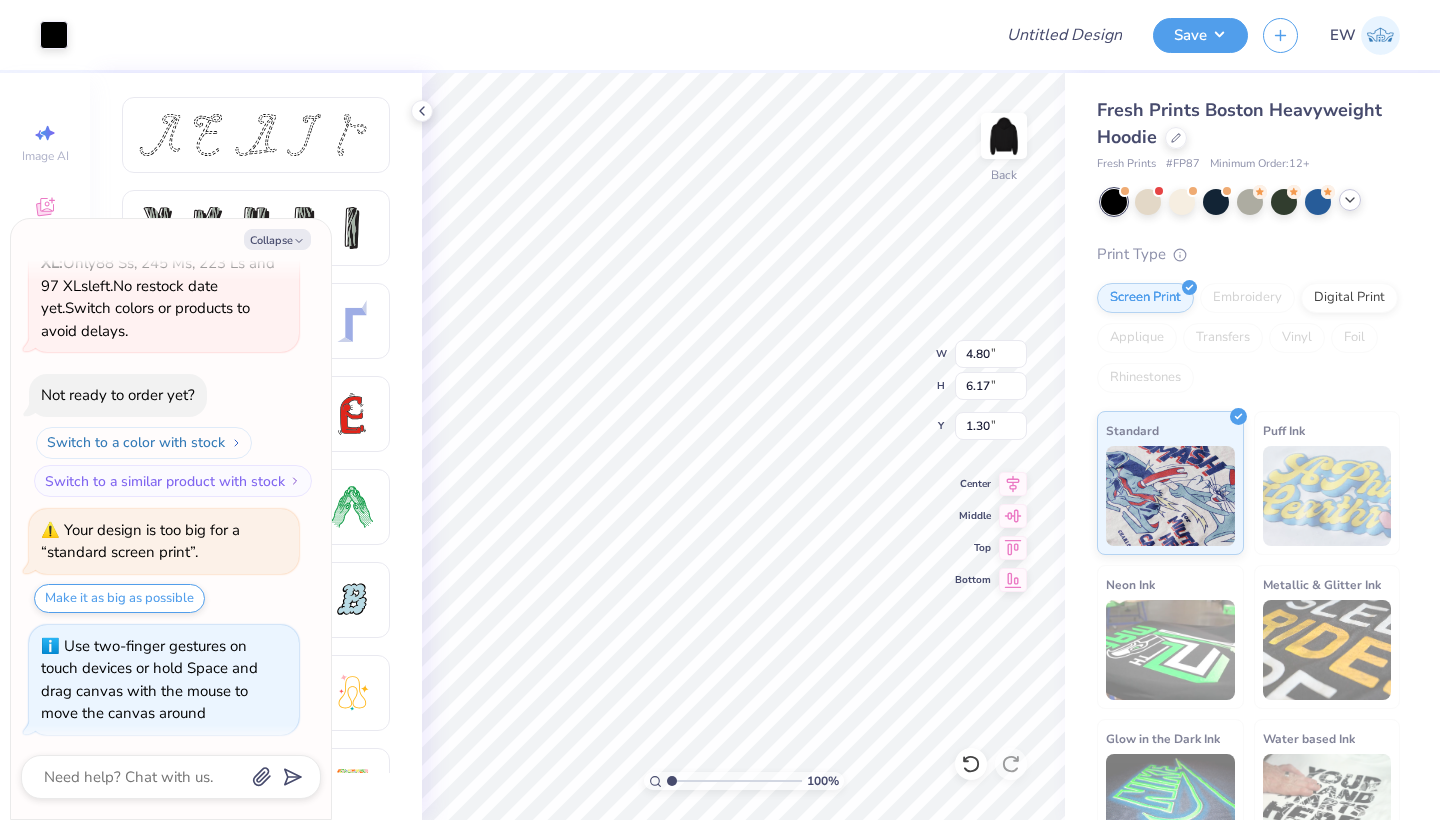 scroll, scrollTop: 126, scrollLeft: 0, axis: vertical 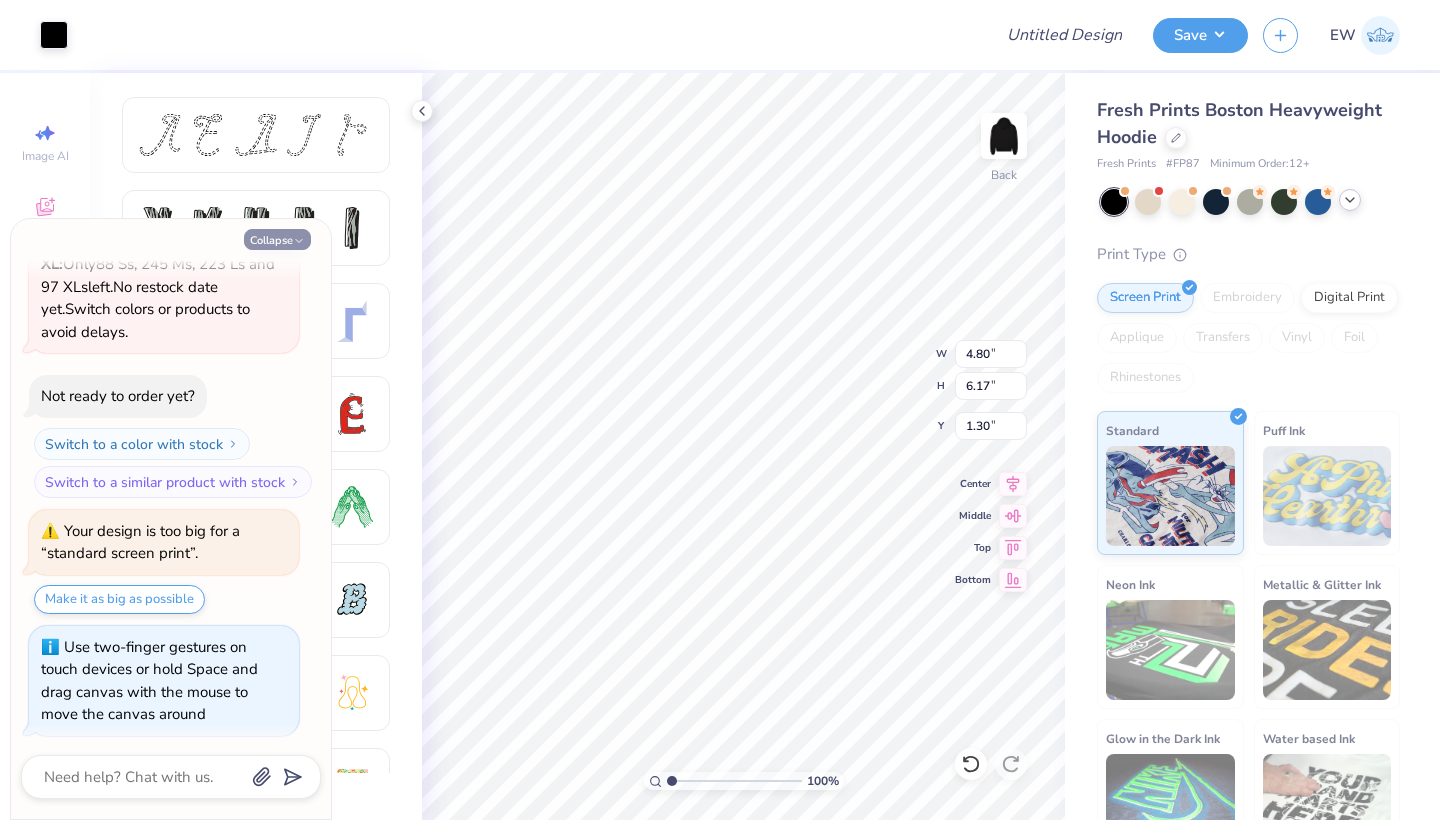 click 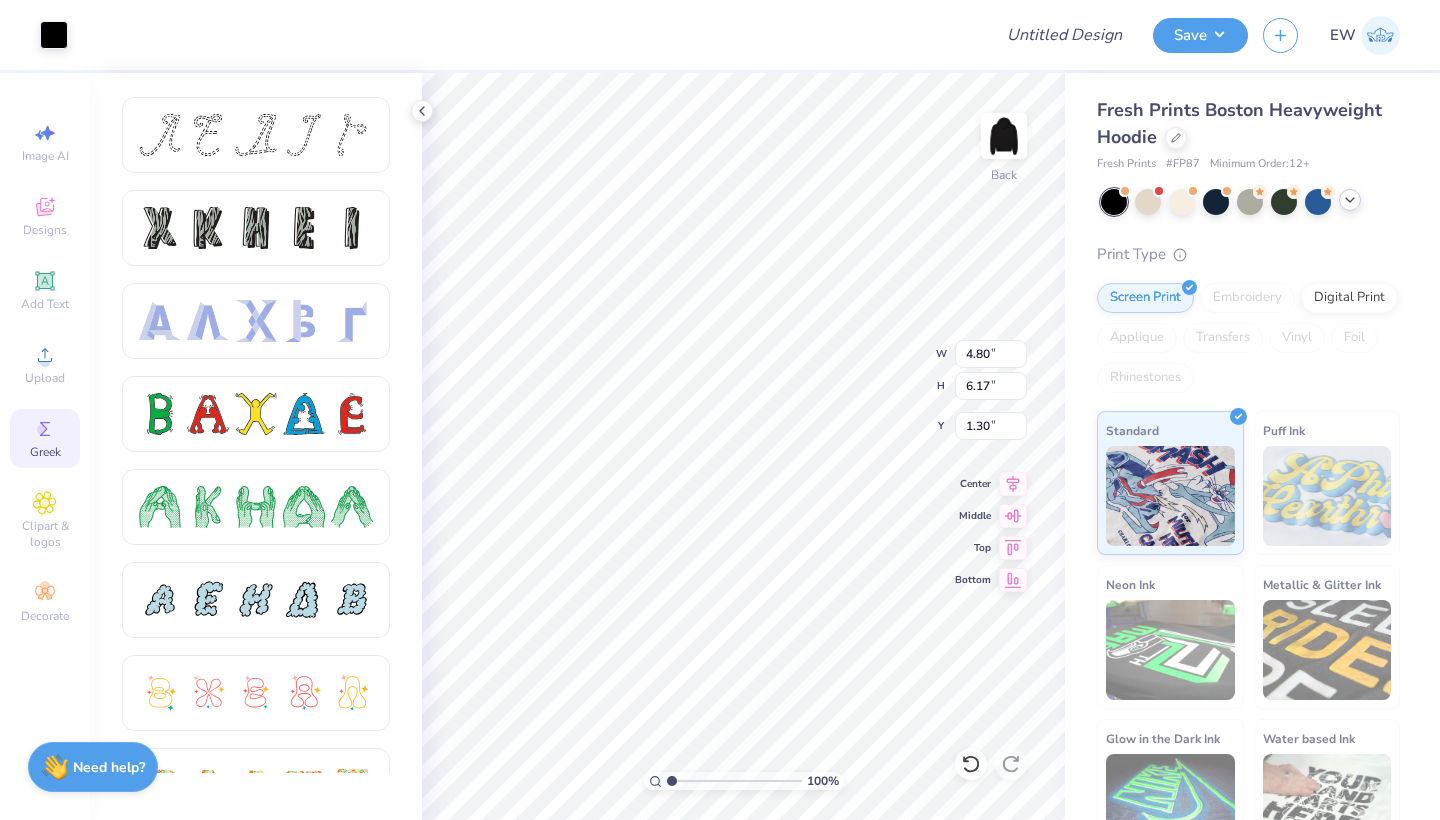 type on "x" 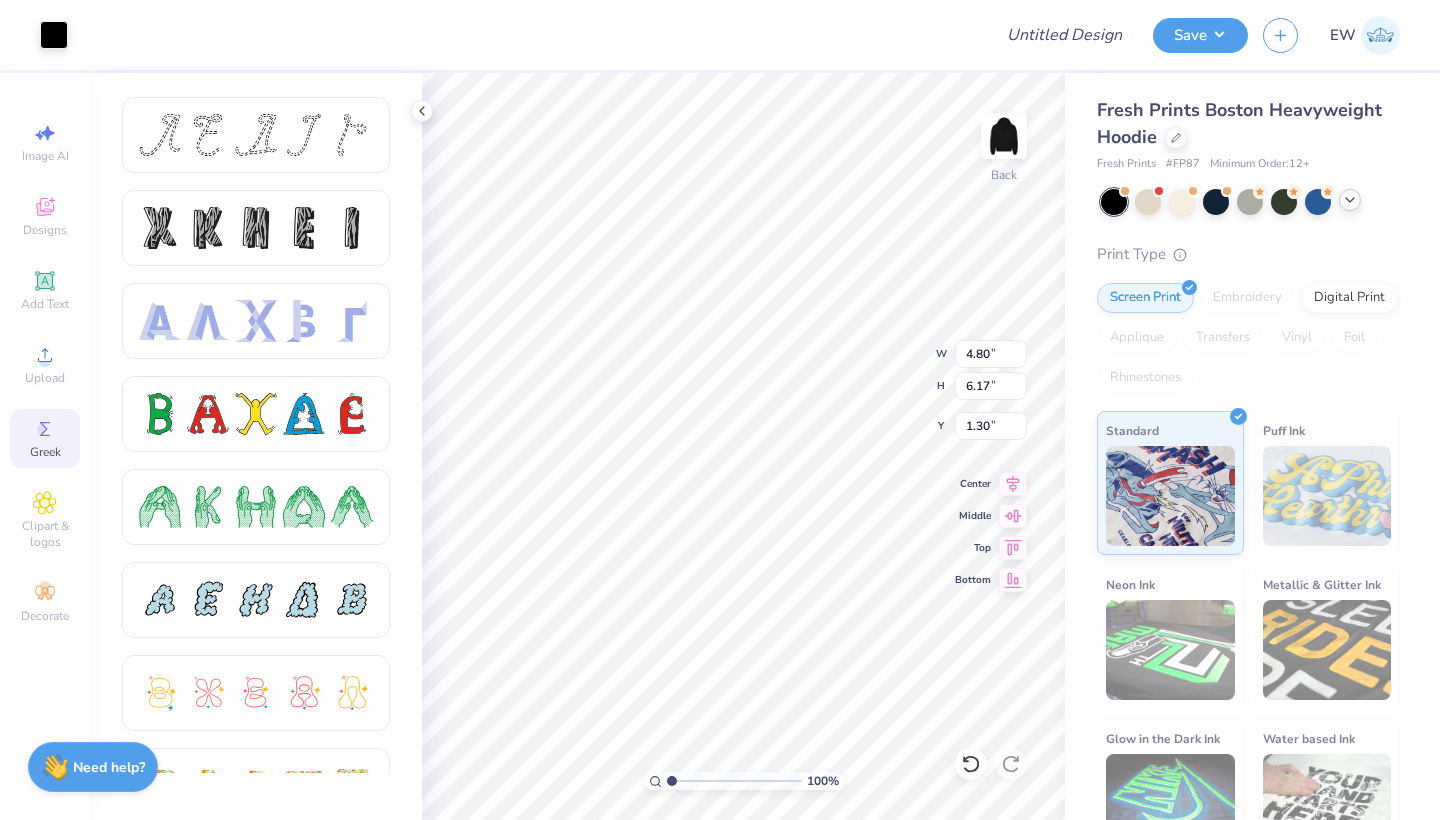 type on "3.11" 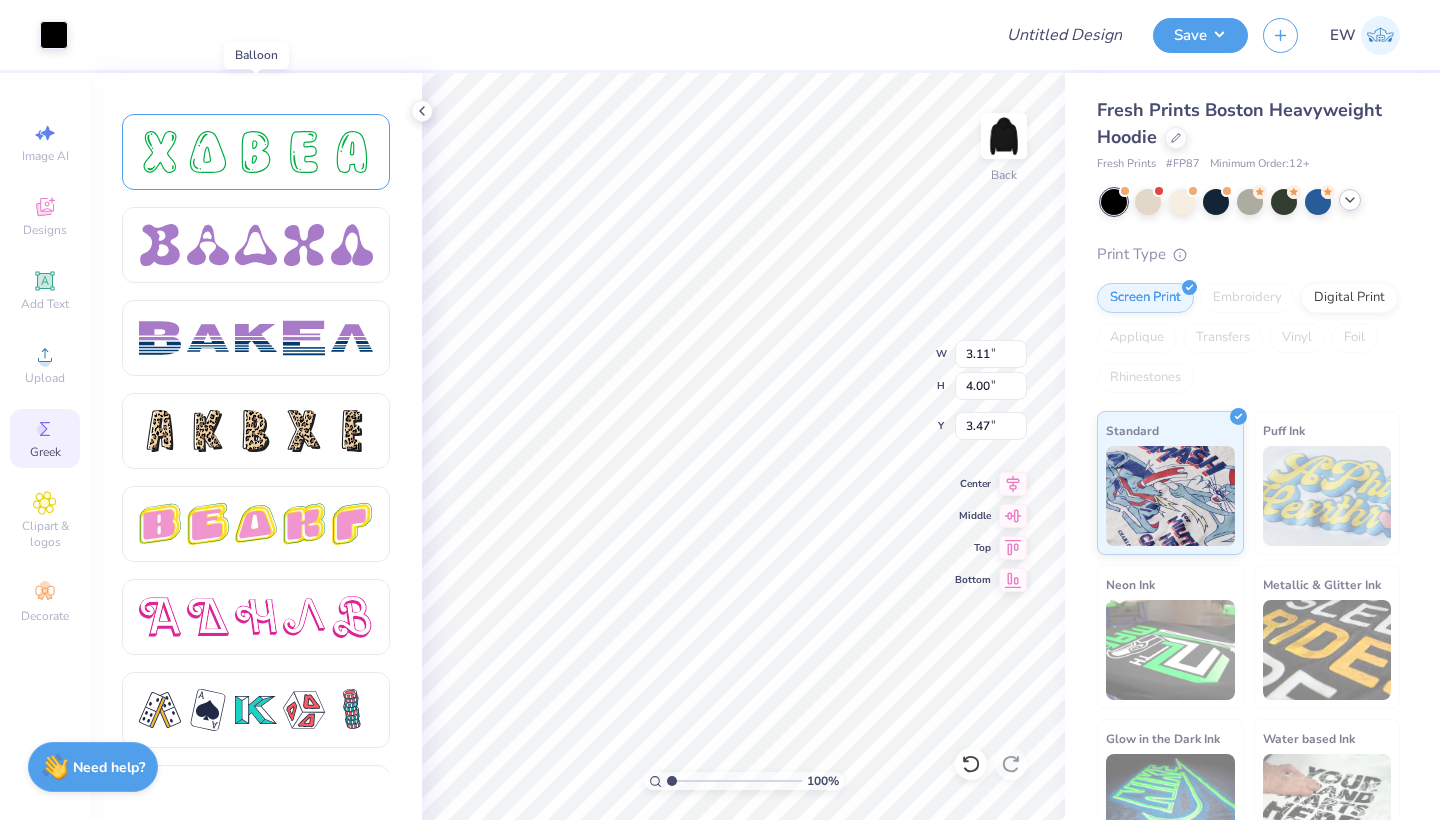 scroll, scrollTop: 3089, scrollLeft: 0, axis: vertical 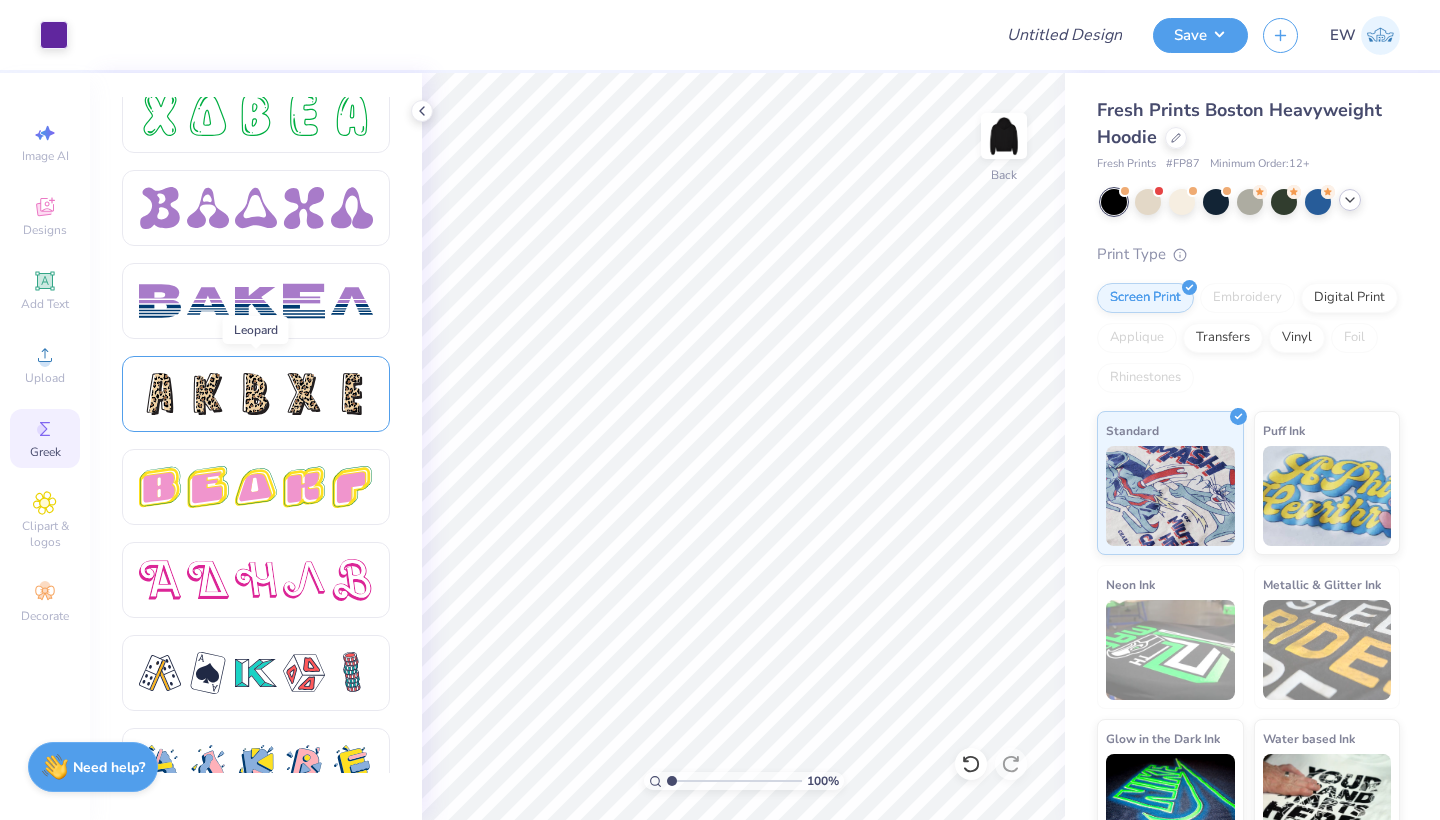 click at bounding box center [256, 394] 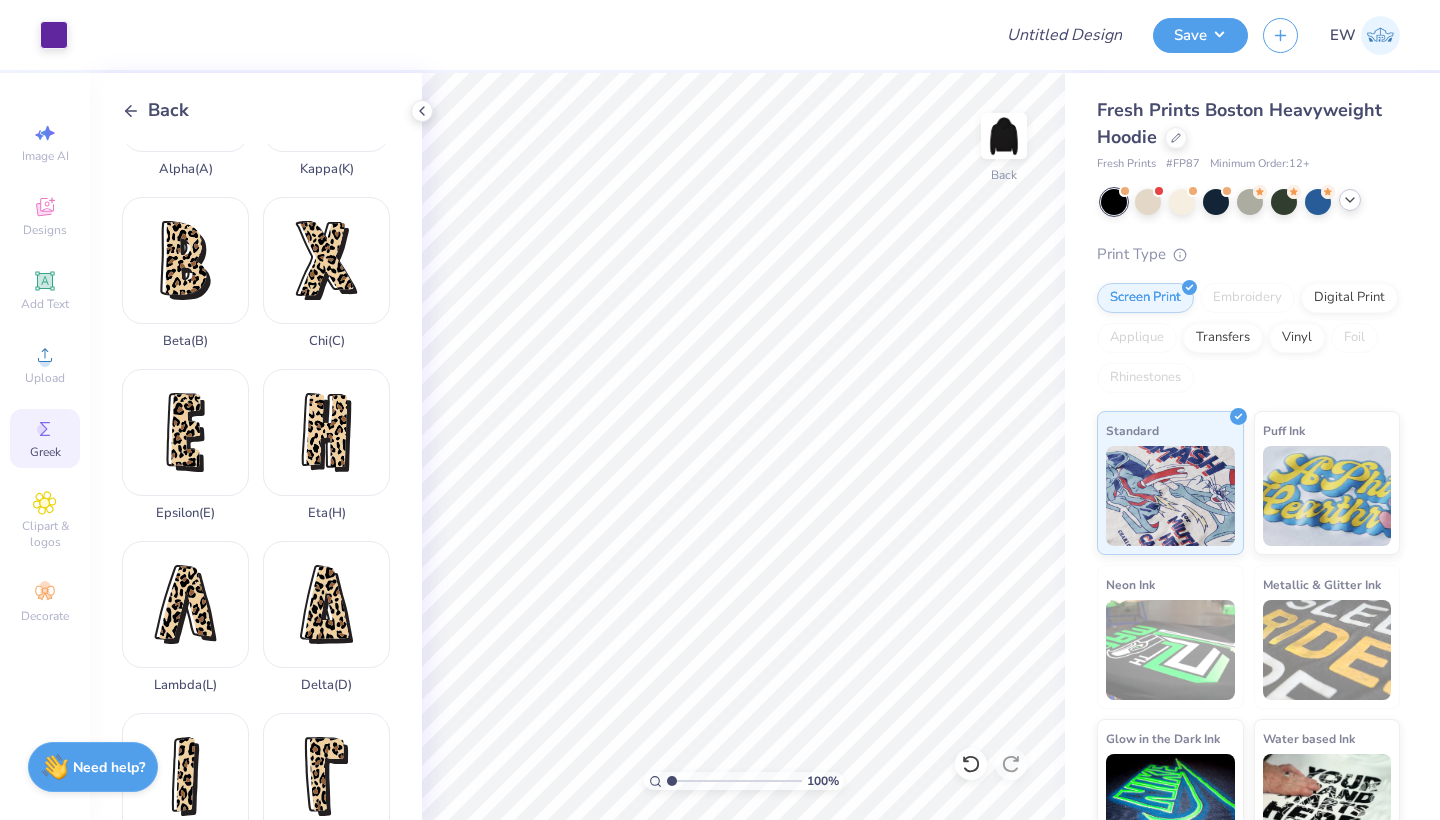 scroll, scrollTop: 307, scrollLeft: 0, axis: vertical 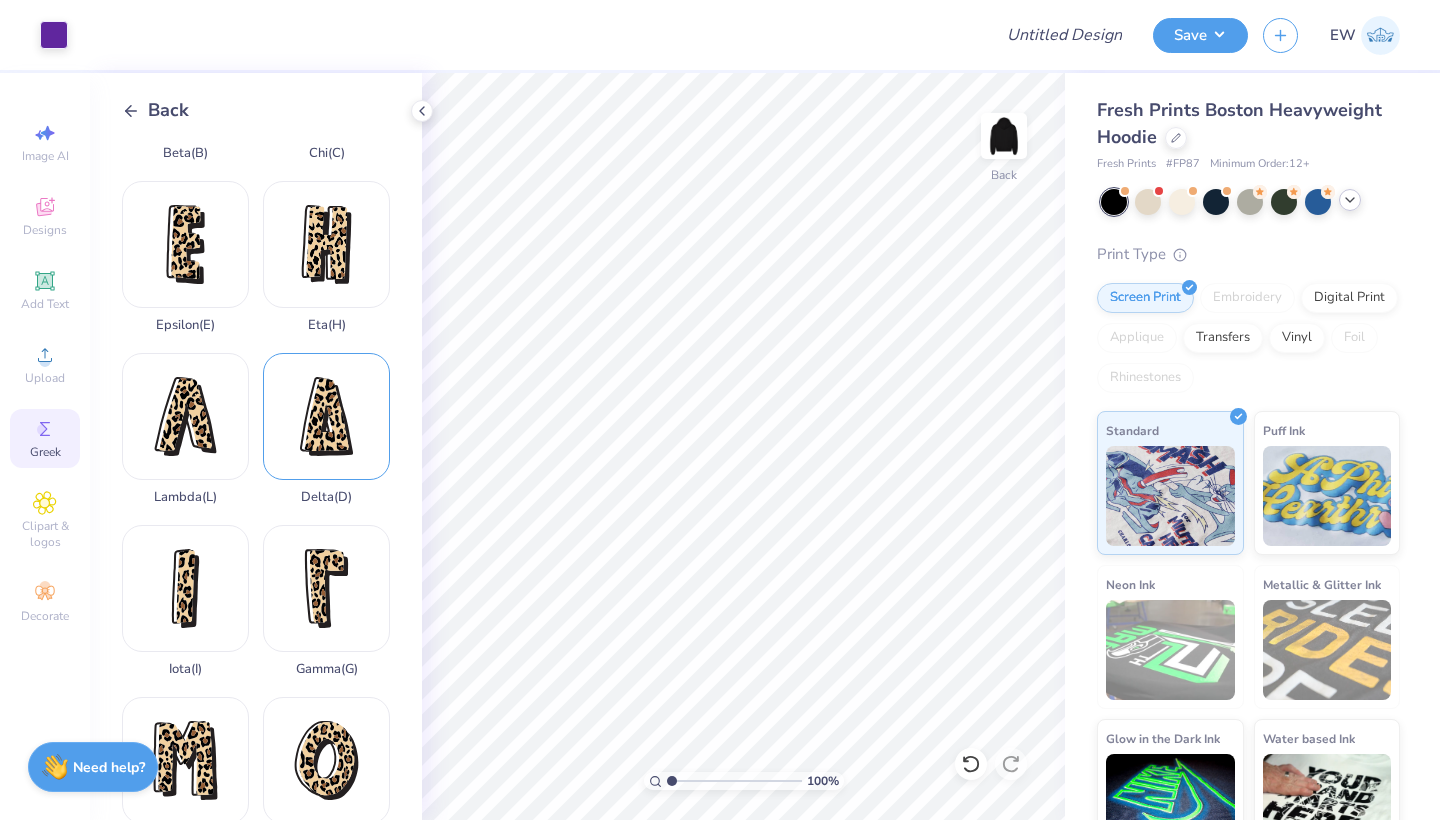 click on "Delta  ( D )" at bounding box center (326, 429) 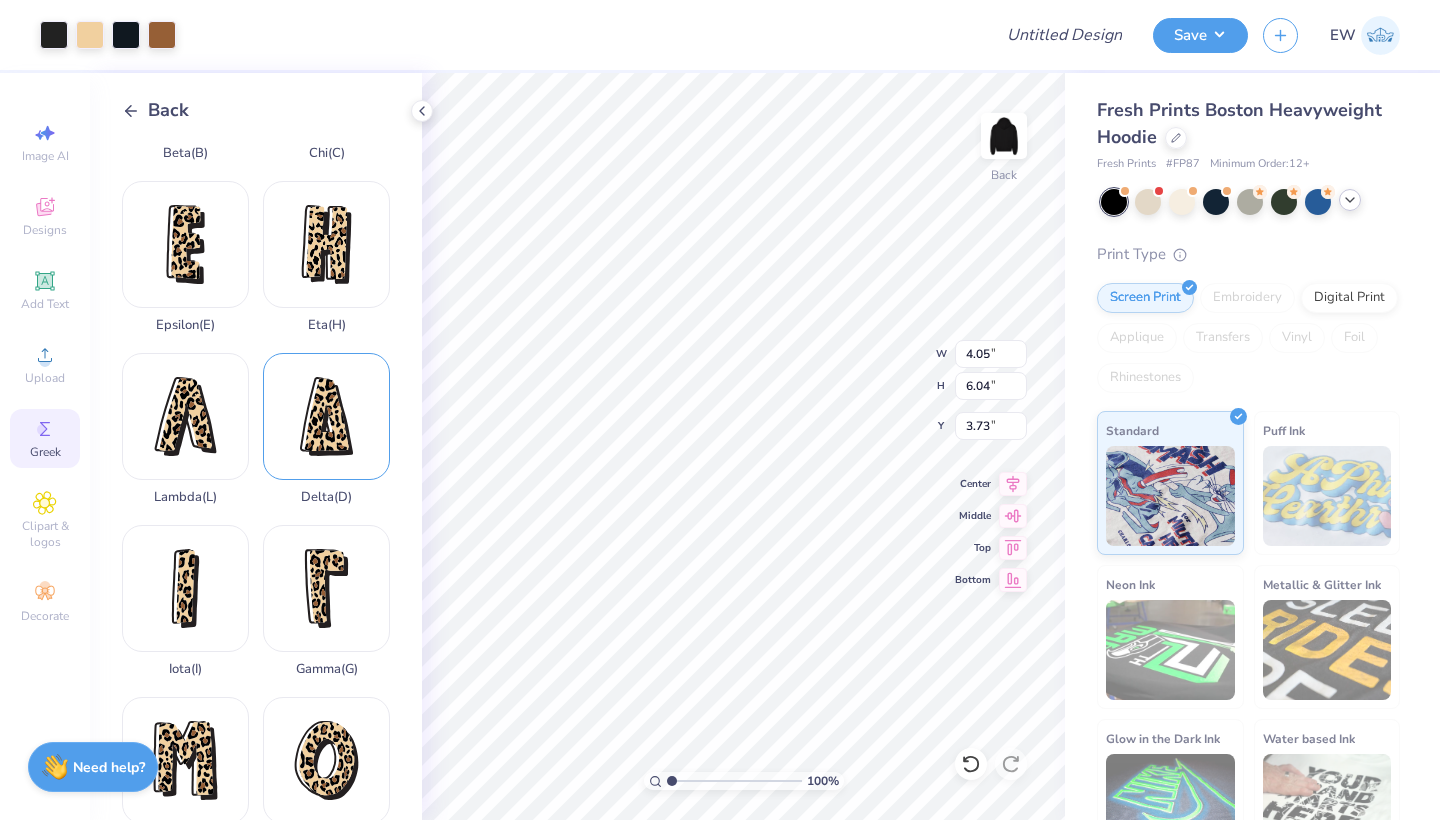 click on "Delta  ( D )" at bounding box center (326, 429) 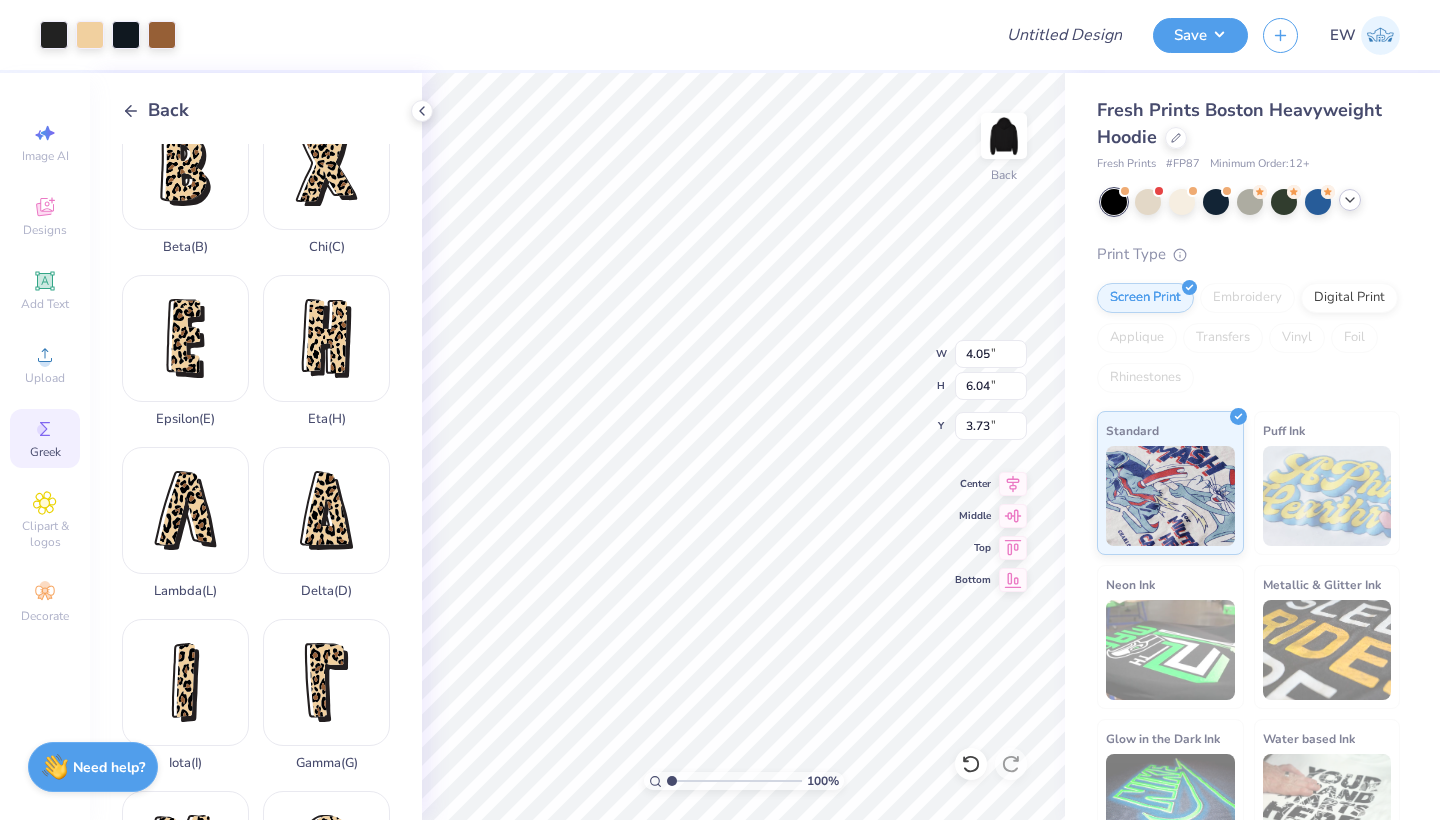 scroll, scrollTop: 0, scrollLeft: 0, axis: both 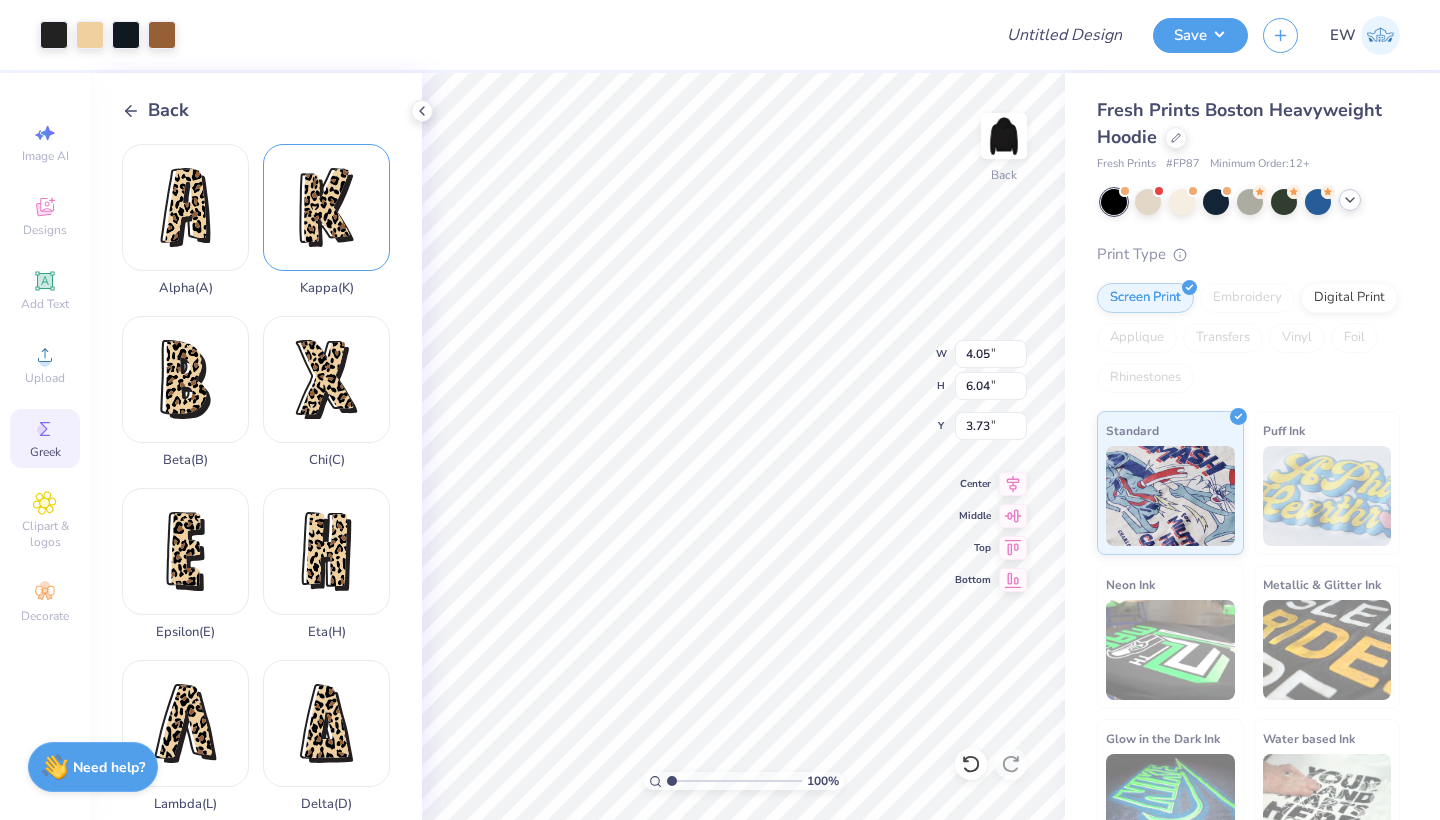 click on "Kappa  ( K )" at bounding box center [326, 220] 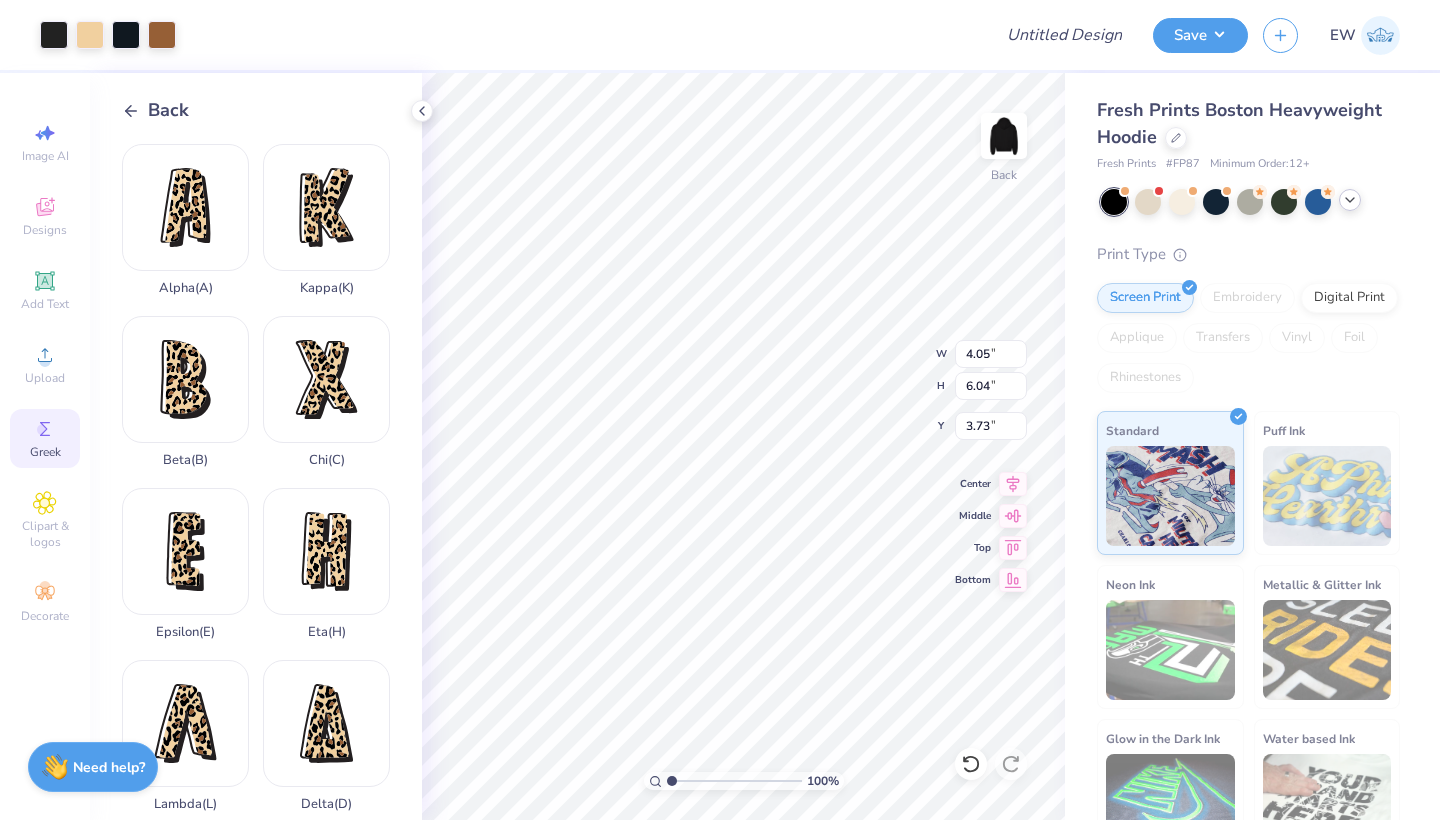 type on "4.19" 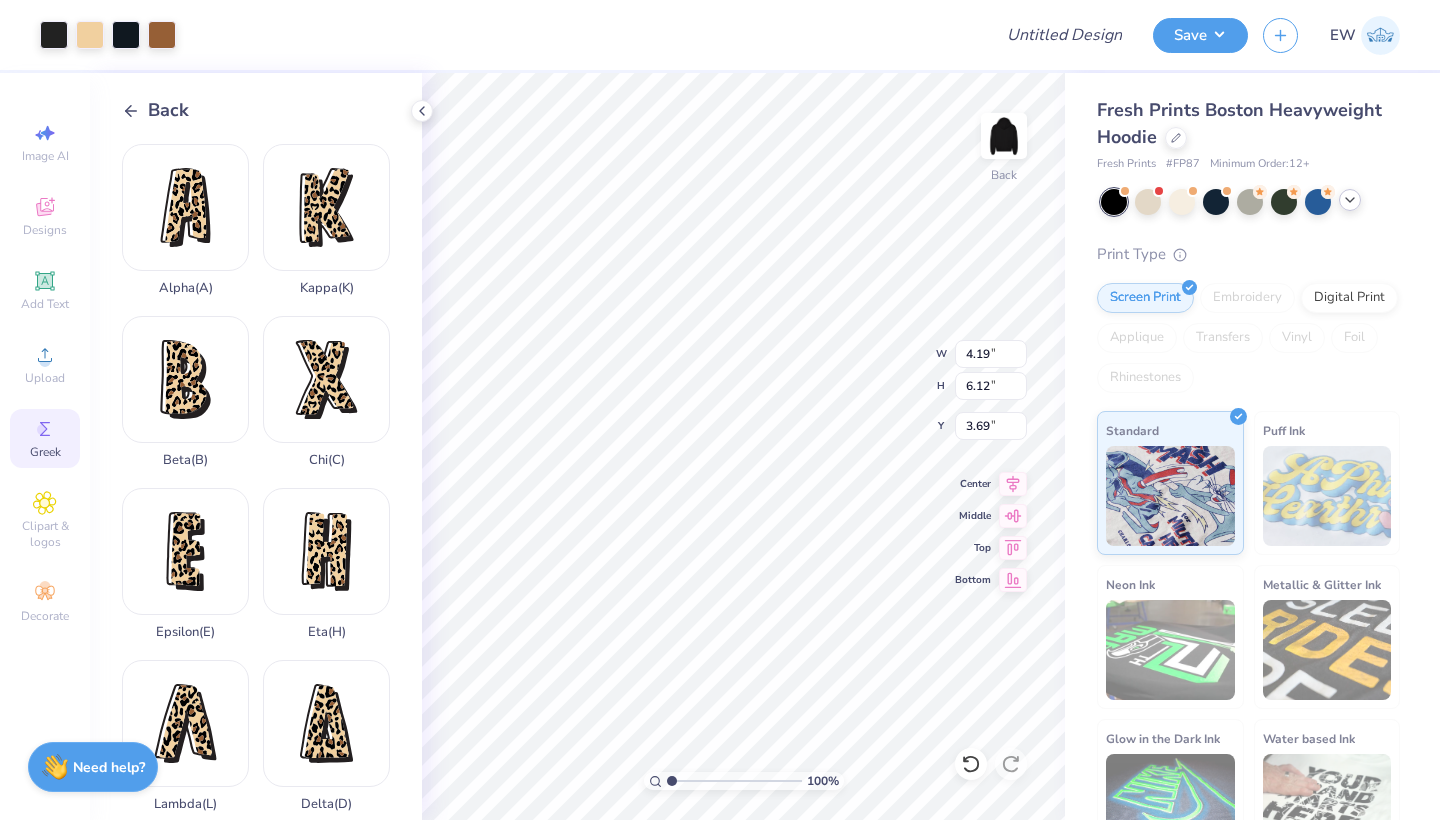 type on "1.74" 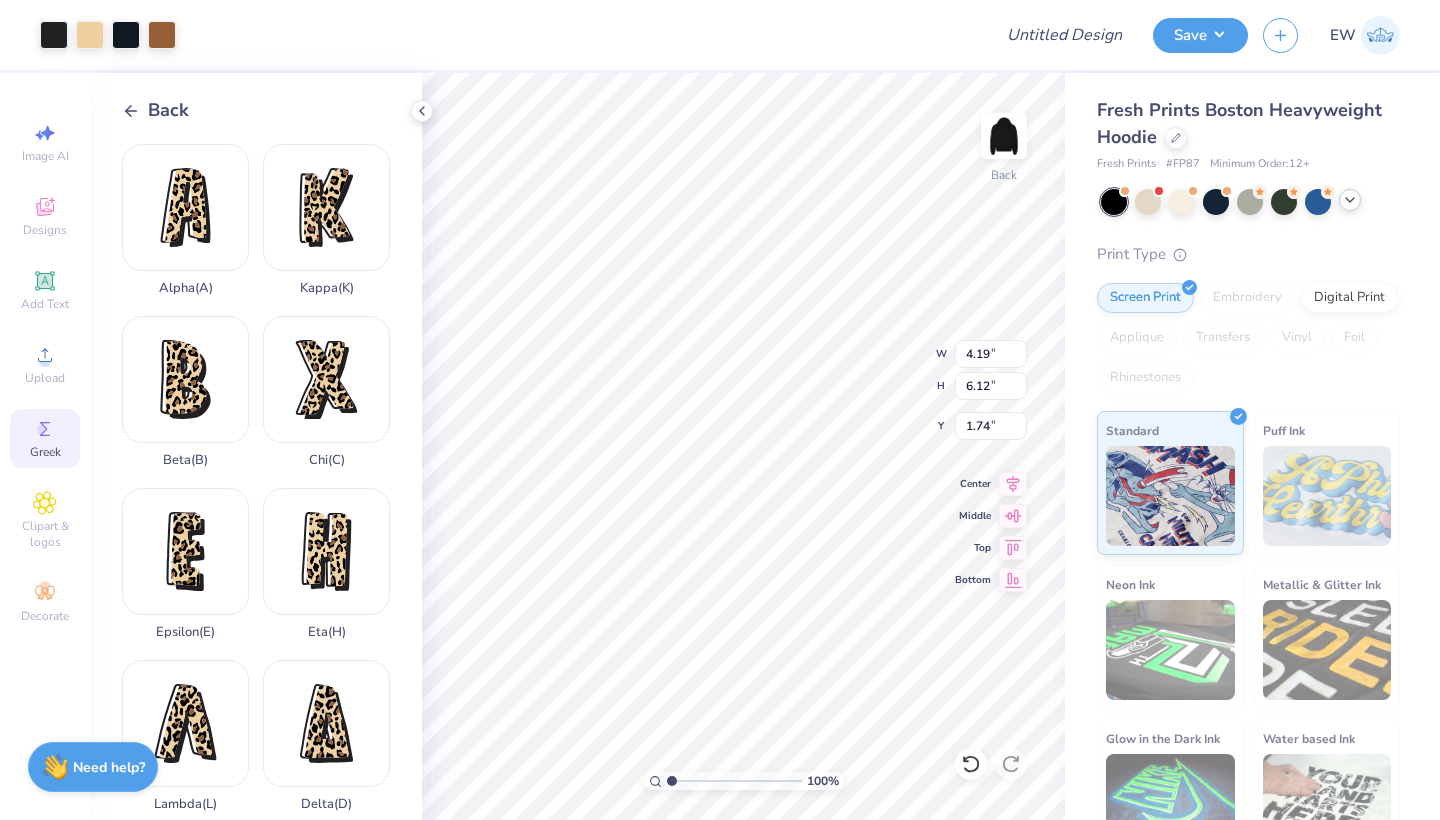 type on "4.05" 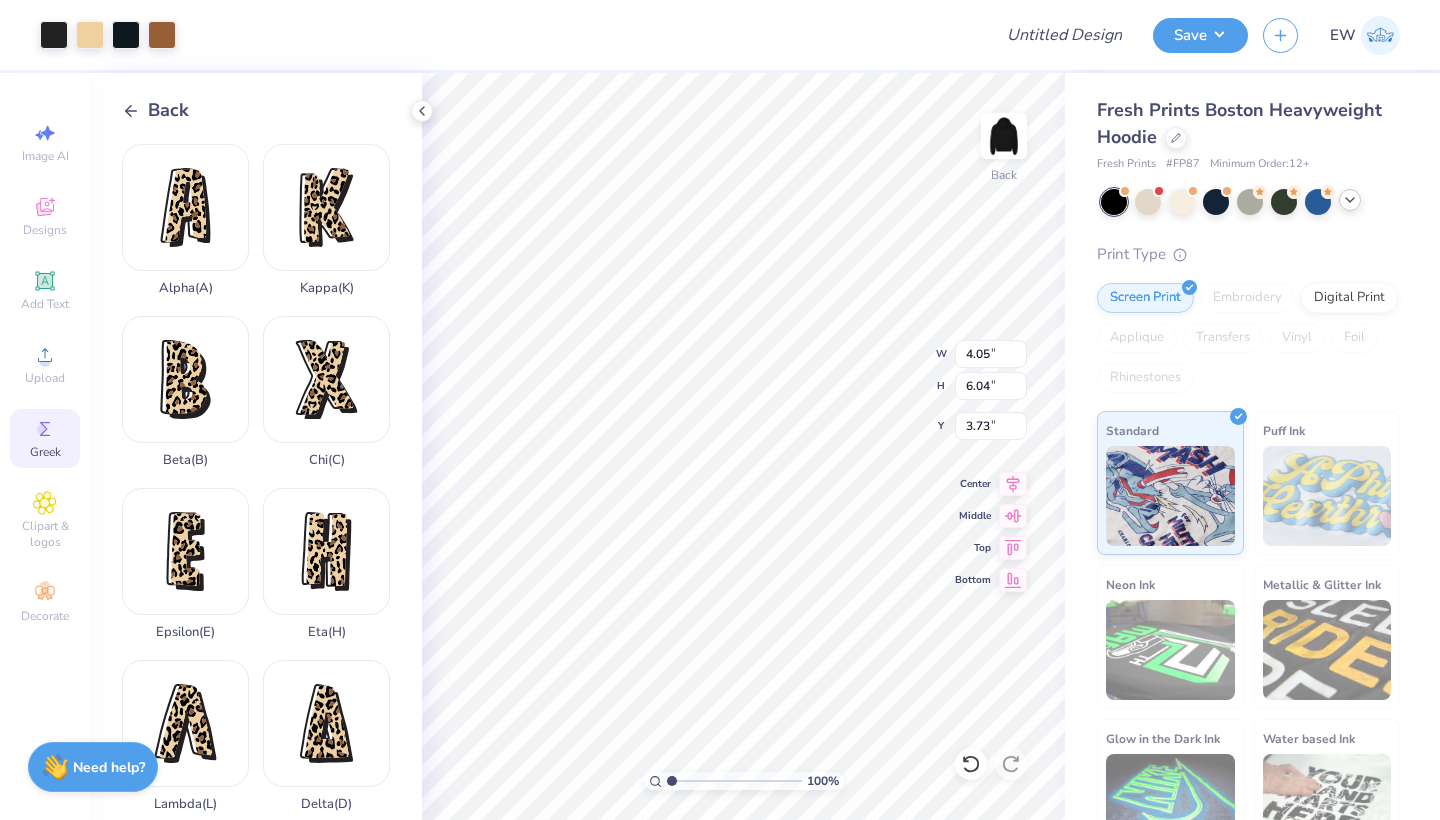 type on "1.74" 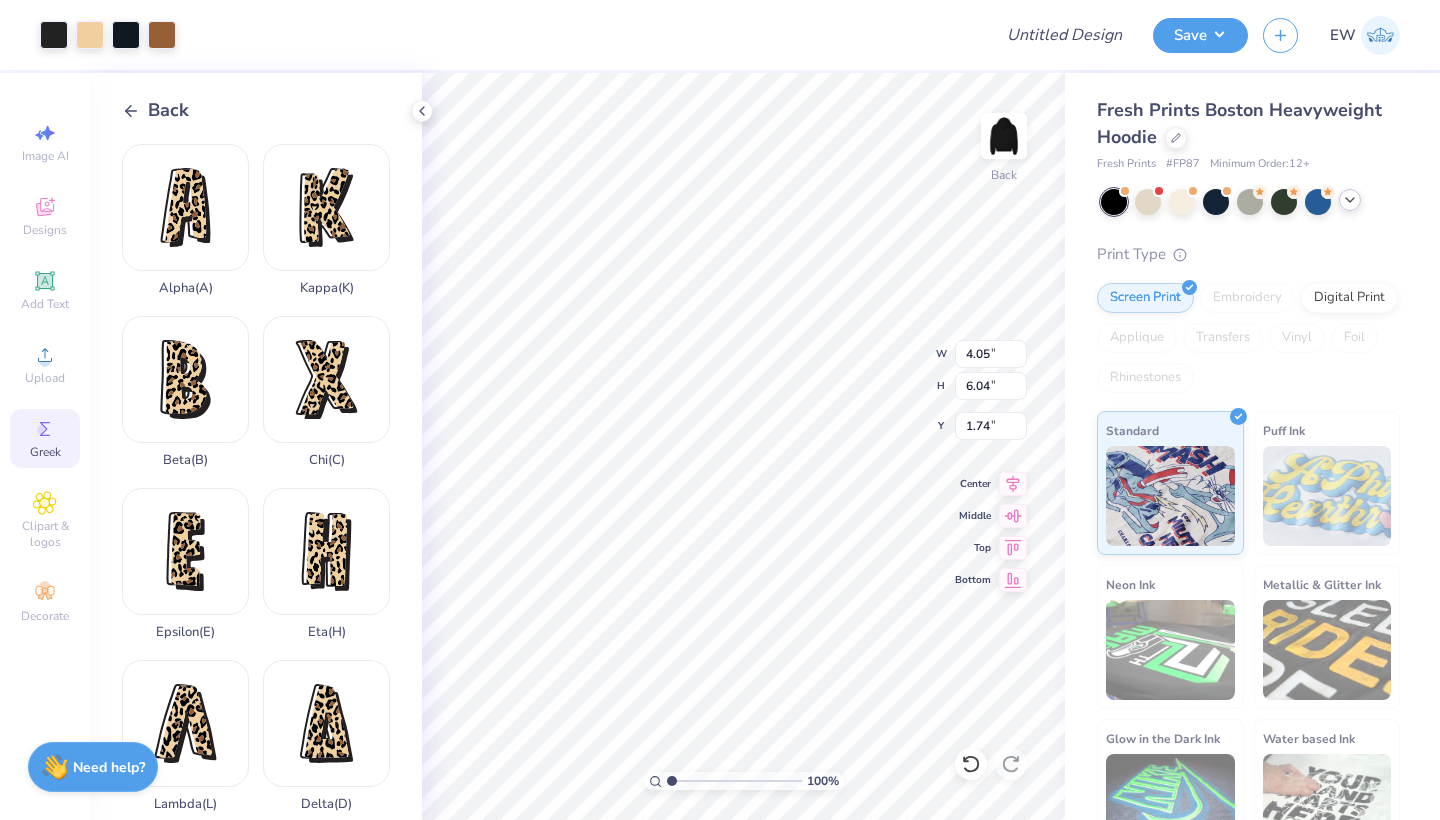 type on "2.11" 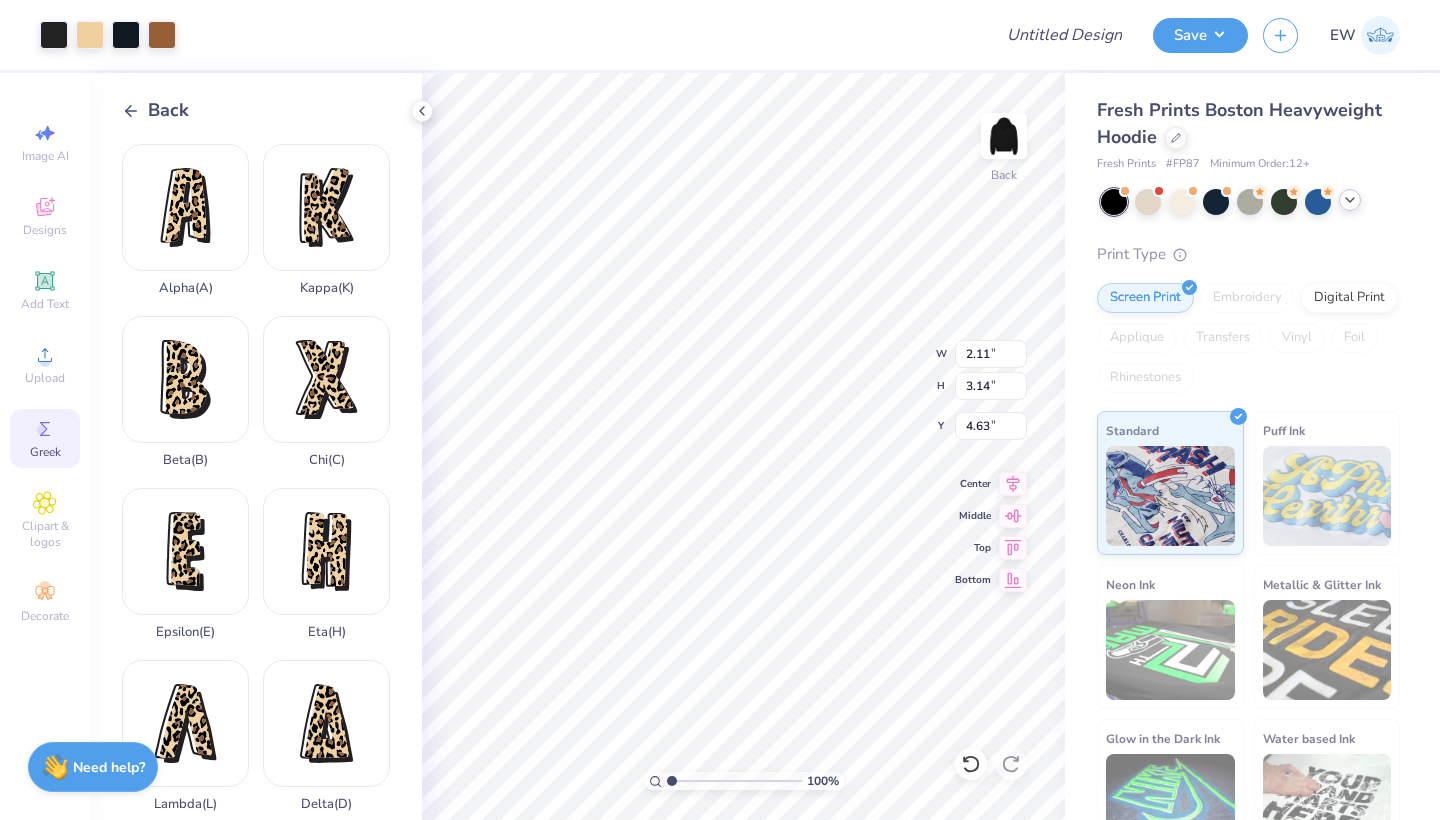 type on "4.05" 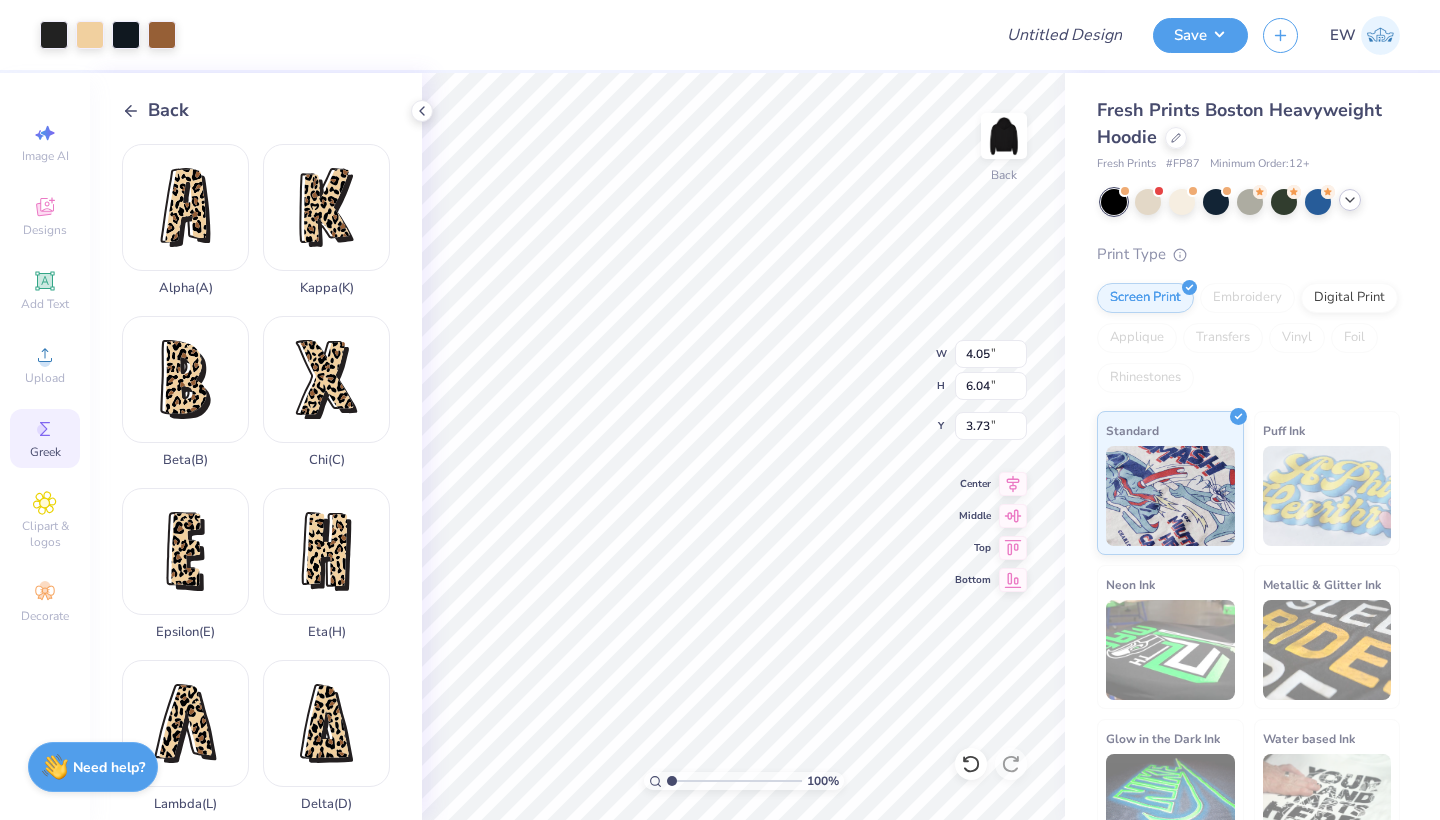 type on "2.27" 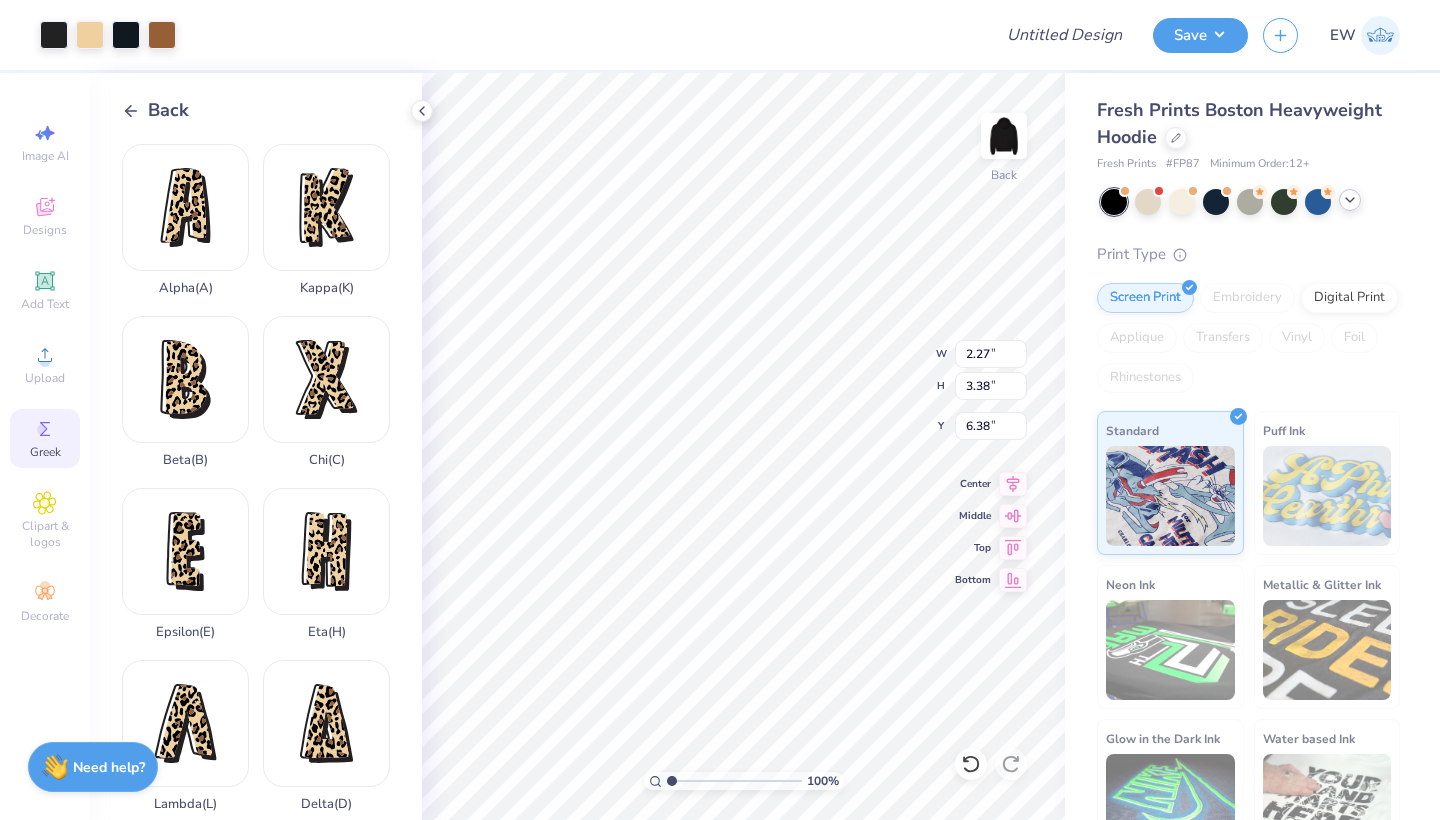 type on "3.97" 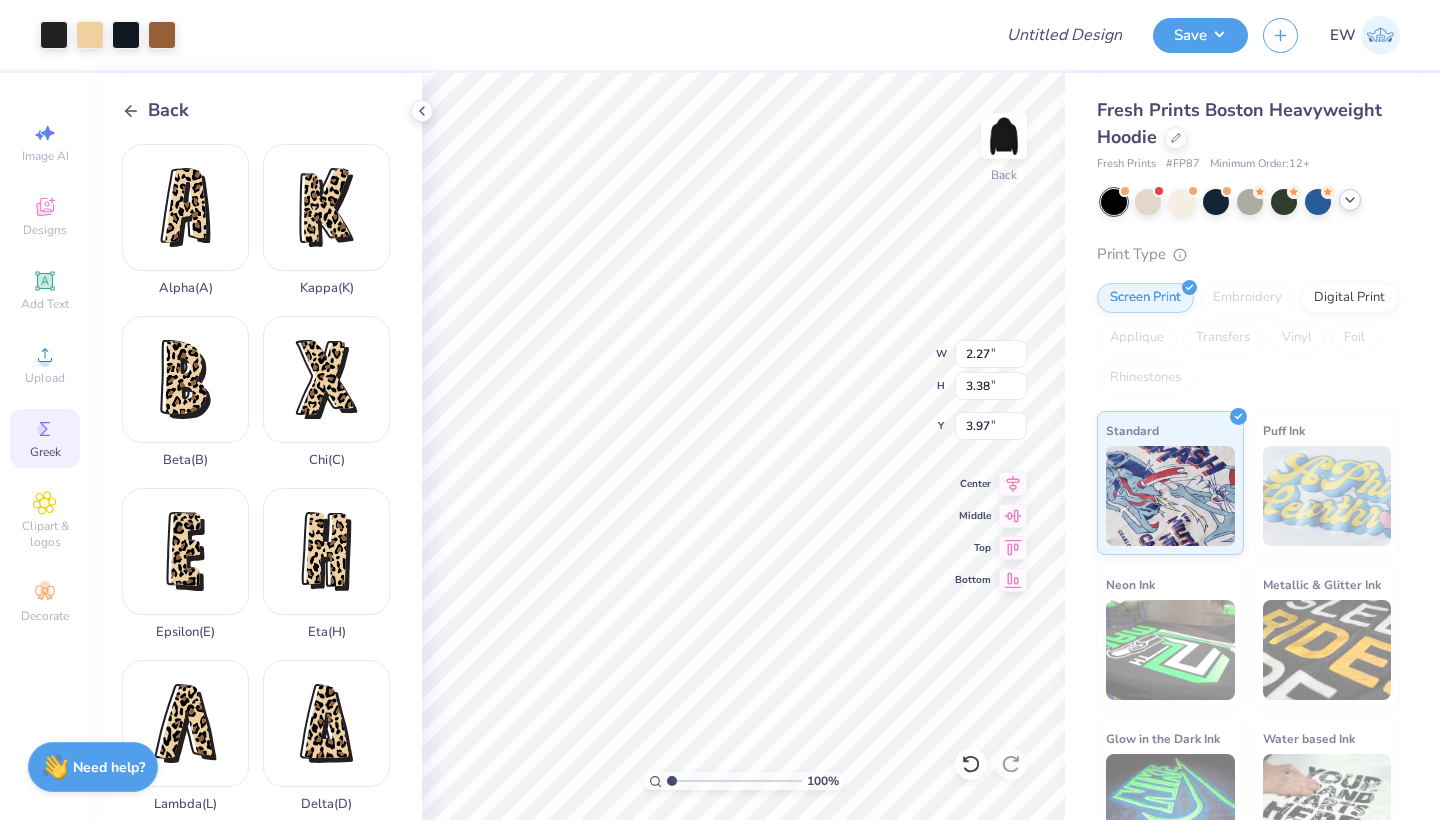 type on "4.19" 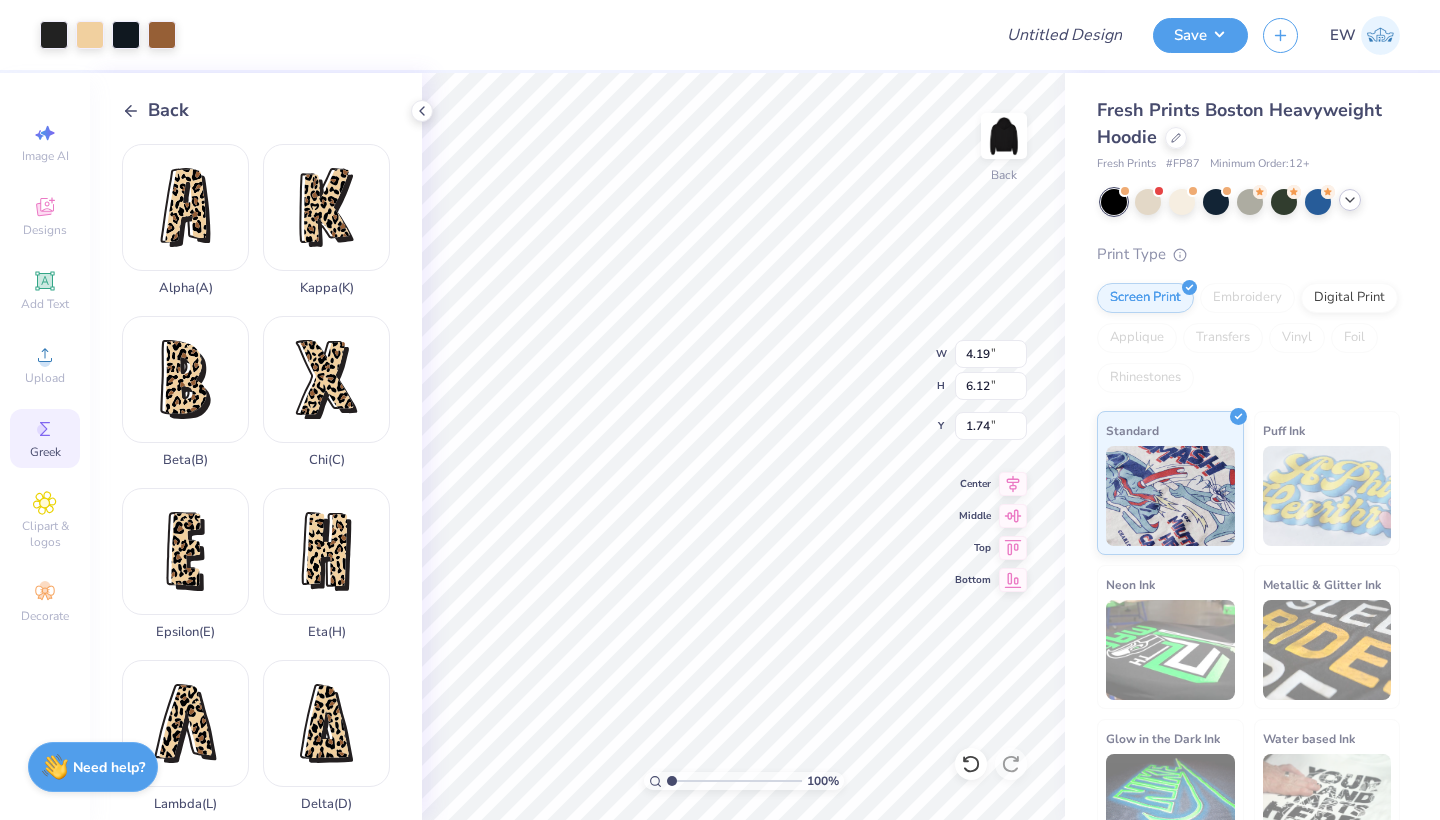 type on "2.18" 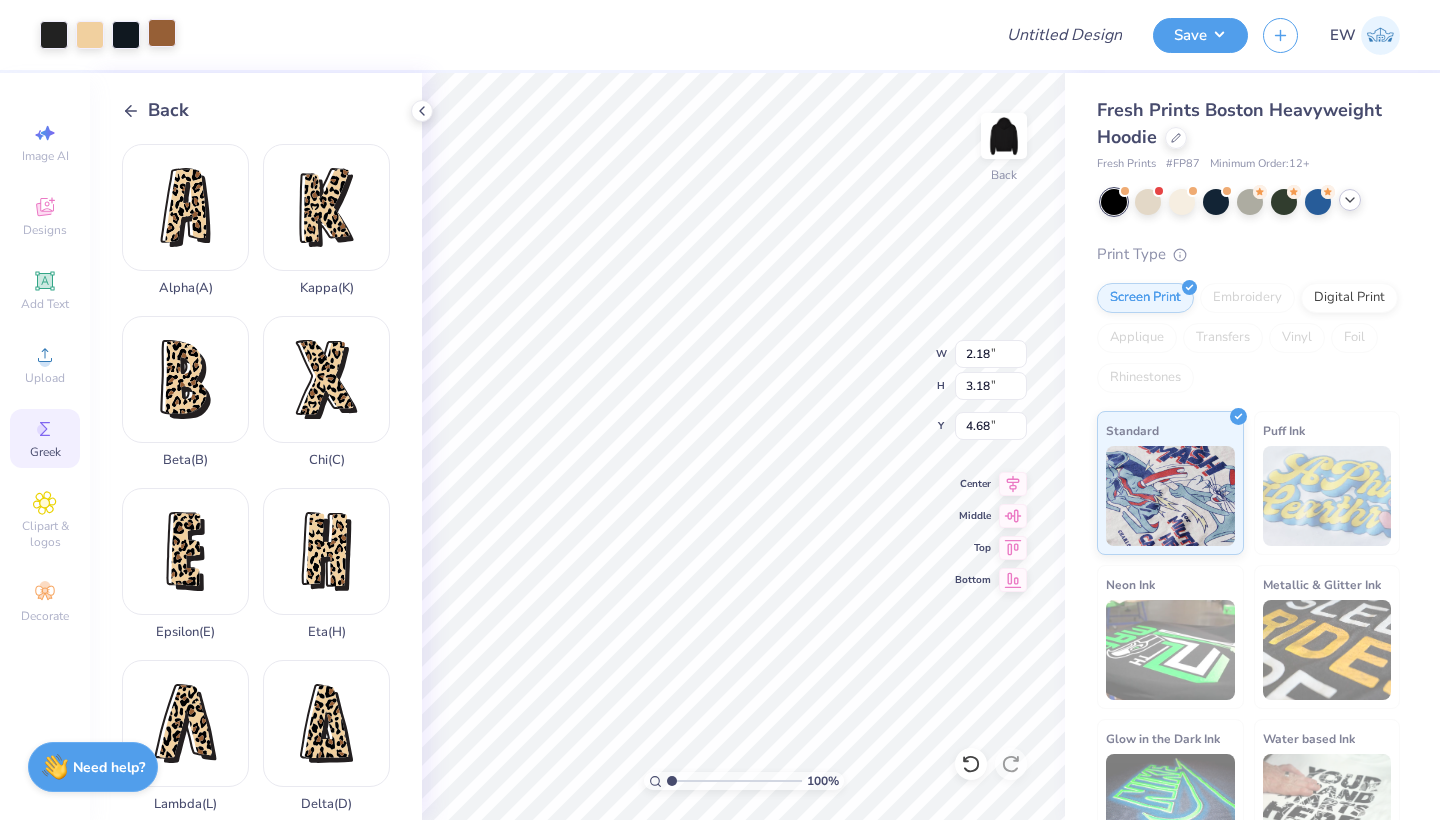 click at bounding box center (162, 33) 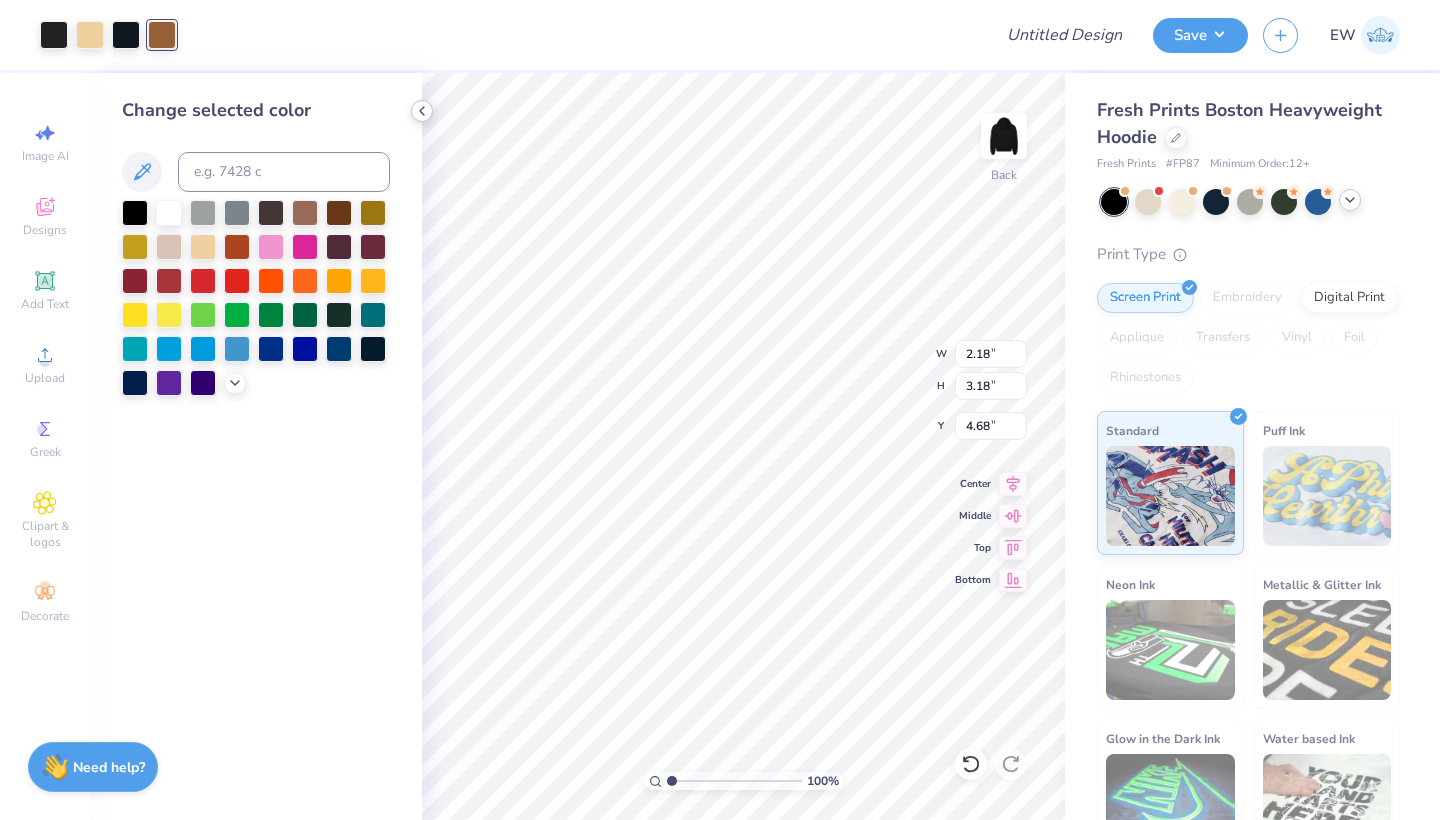 click 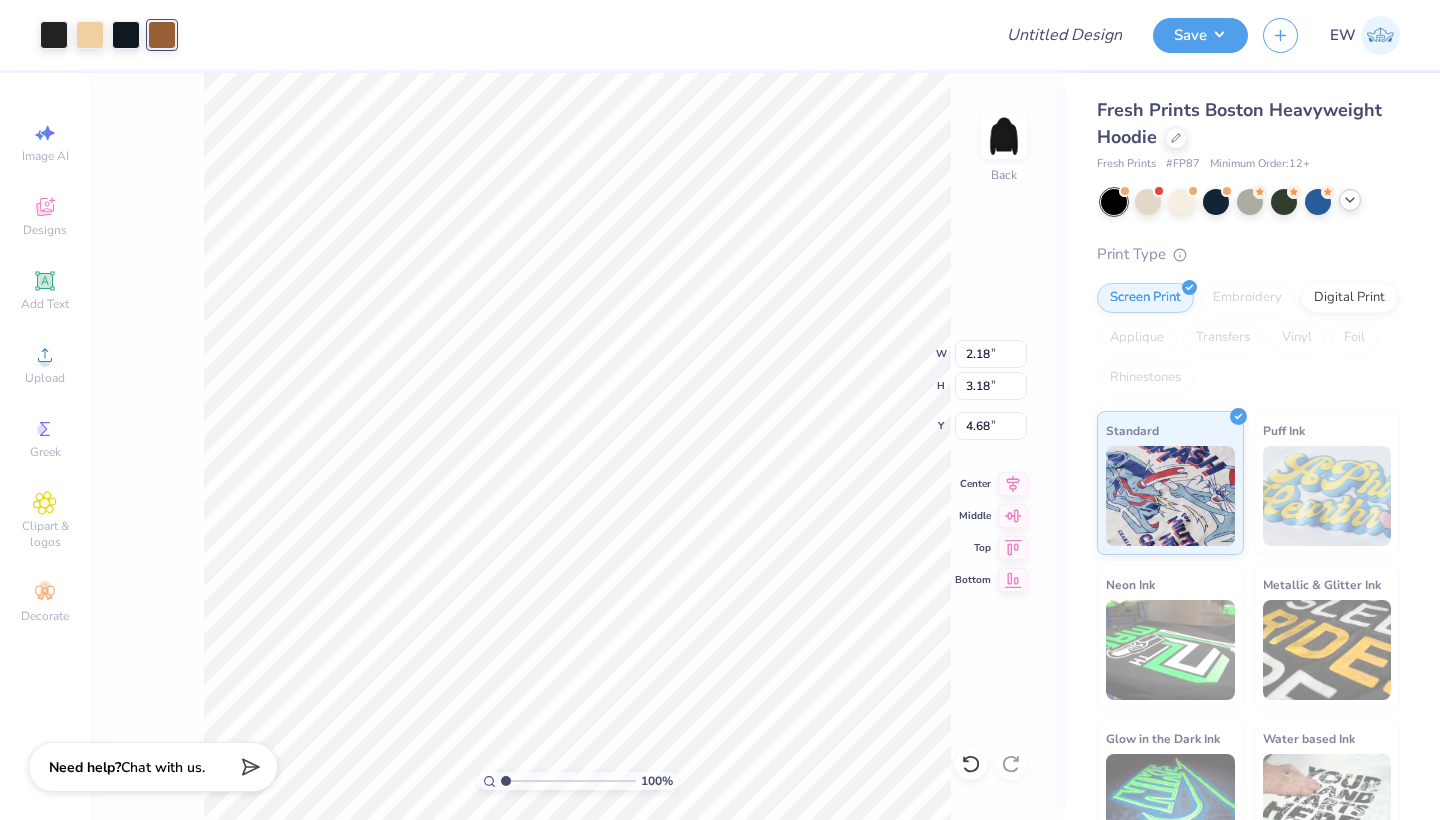 type on "9.30" 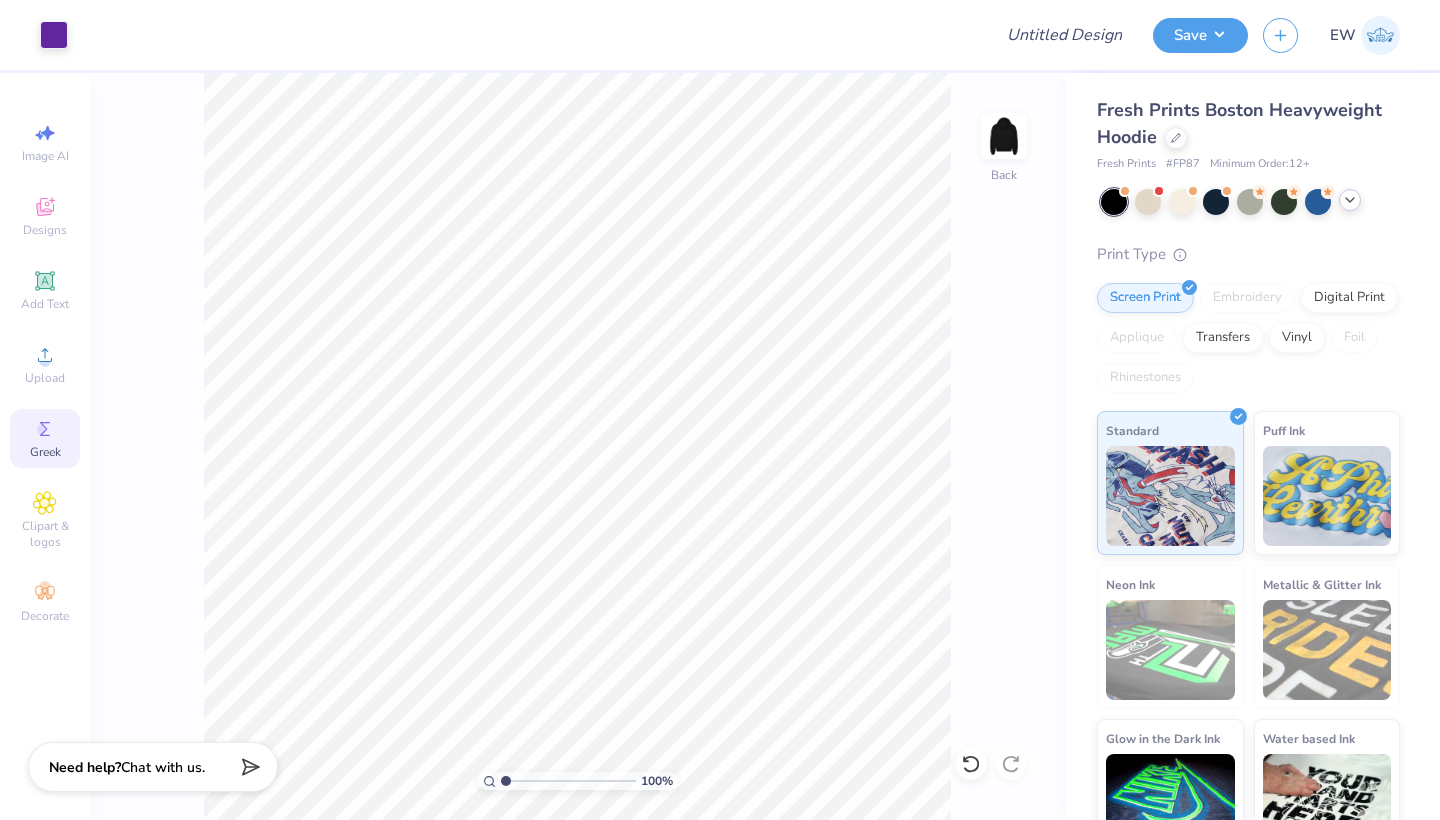 click on "Greek" at bounding box center [45, 452] 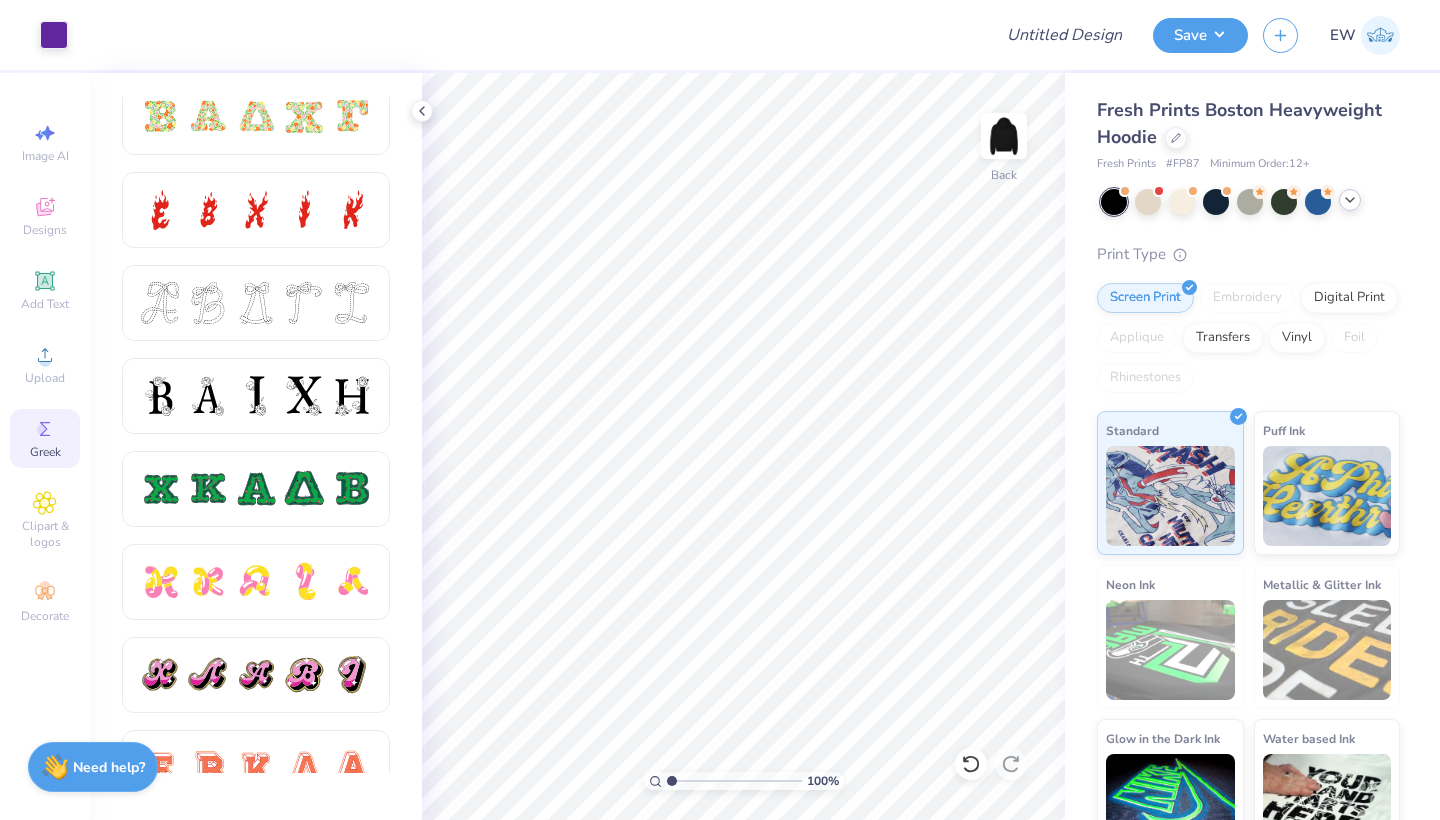 scroll, scrollTop: 642, scrollLeft: 0, axis: vertical 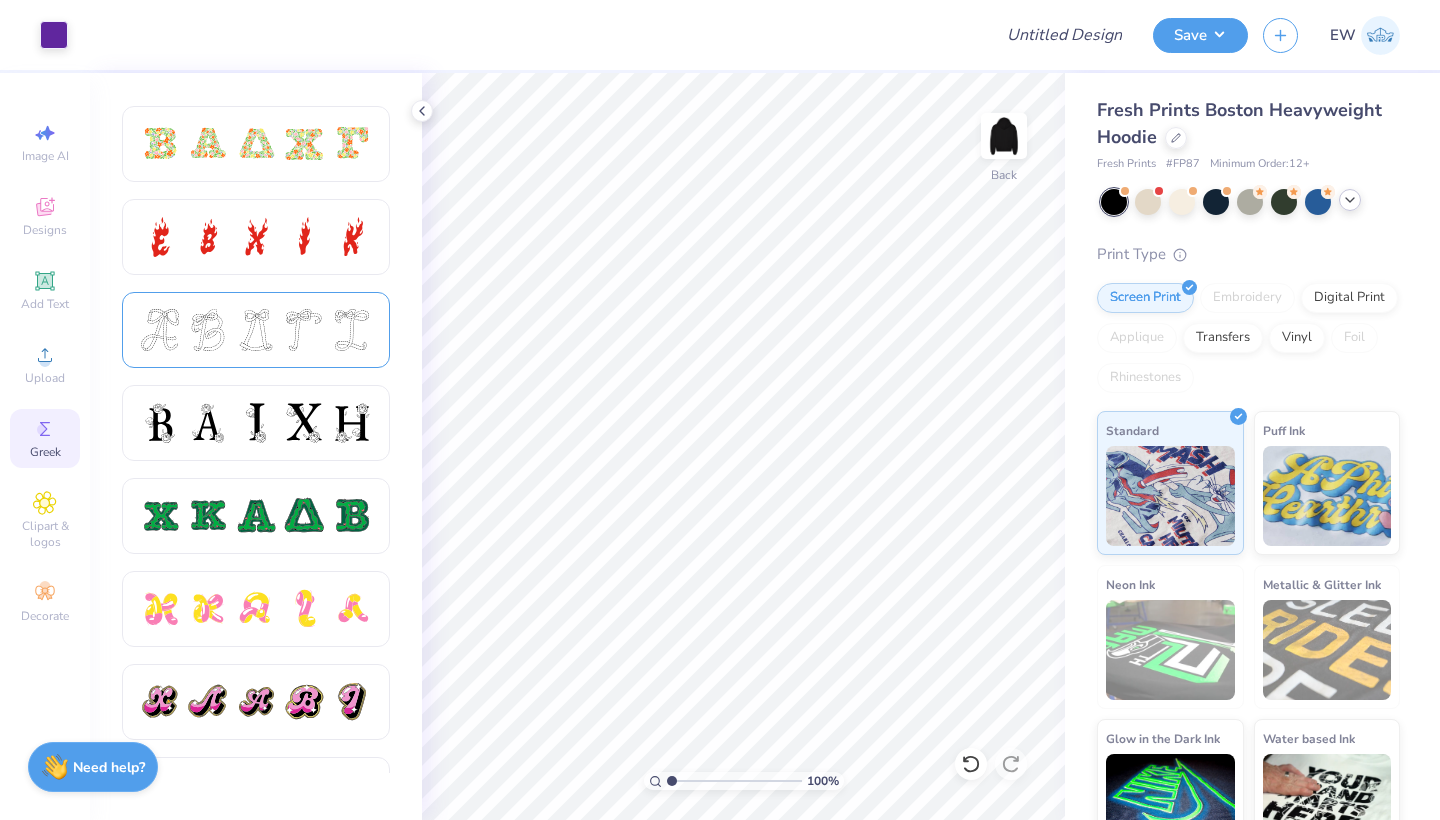 click at bounding box center [304, 330] 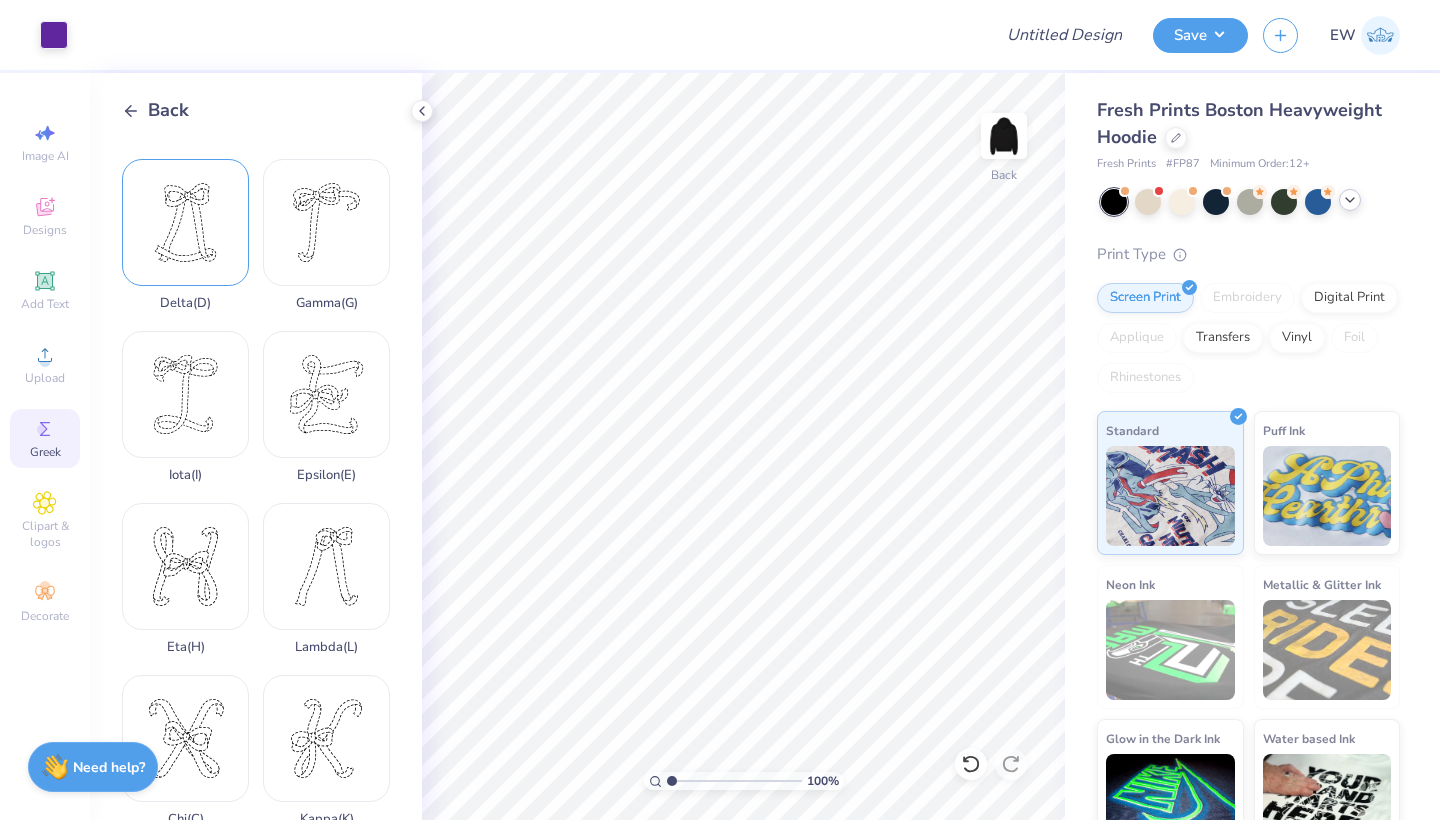 scroll, scrollTop: 157, scrollLeft: 0, axis: vertical 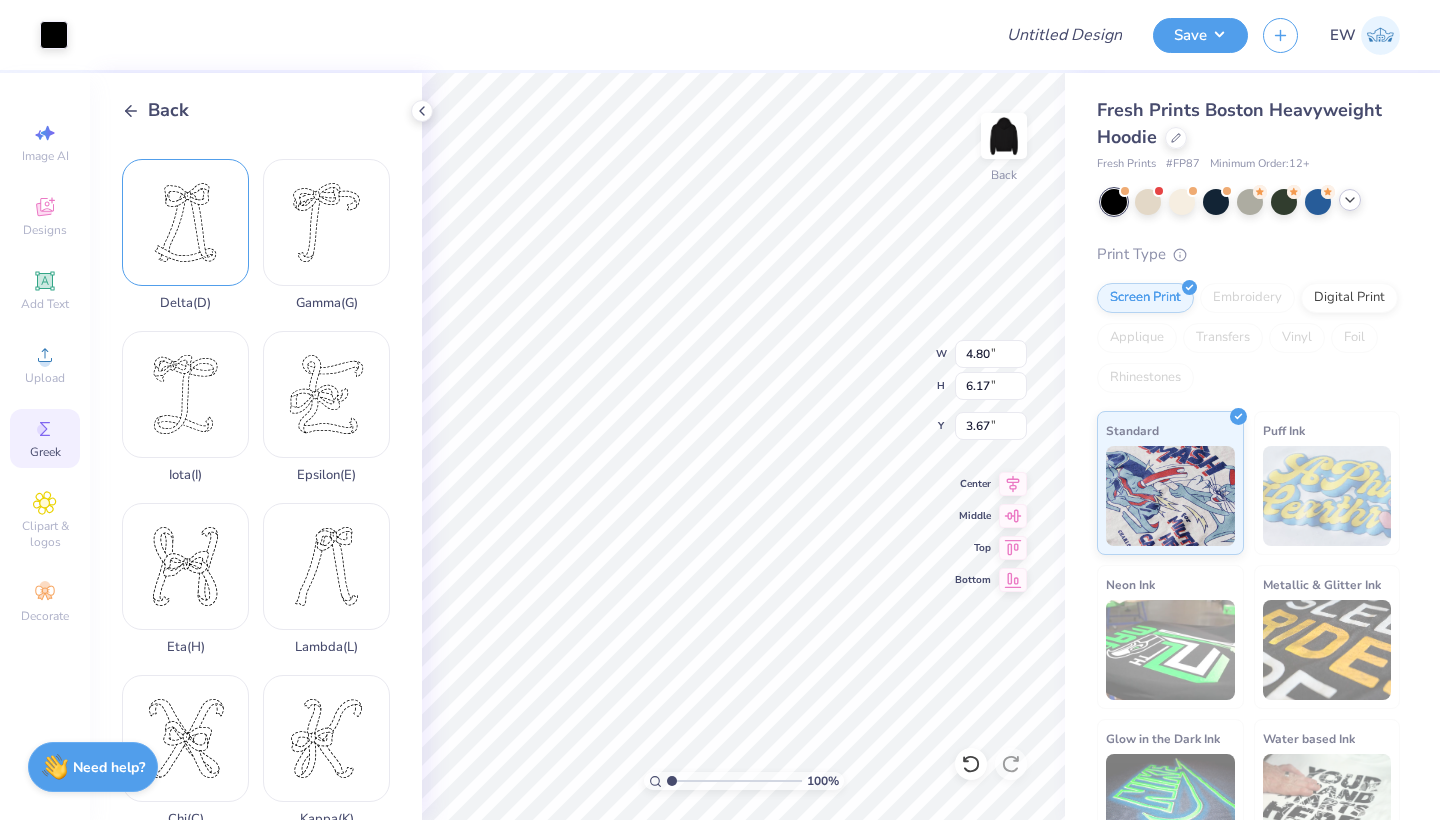click on "Delta  ( D )" at bounding box center (185, 235) 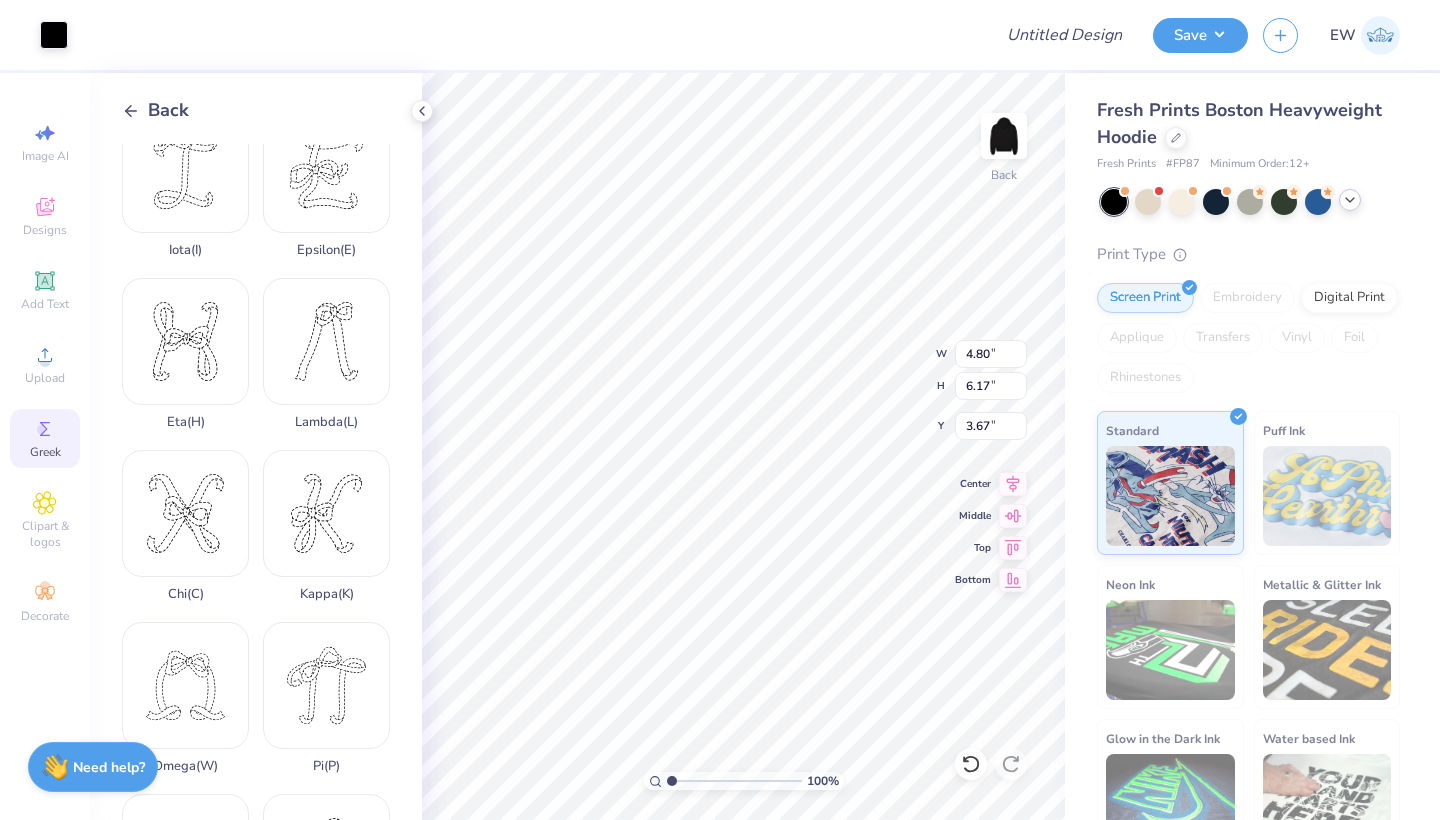 scroll, scrollTop: 386, scrollLeft: 0, axis: vertical 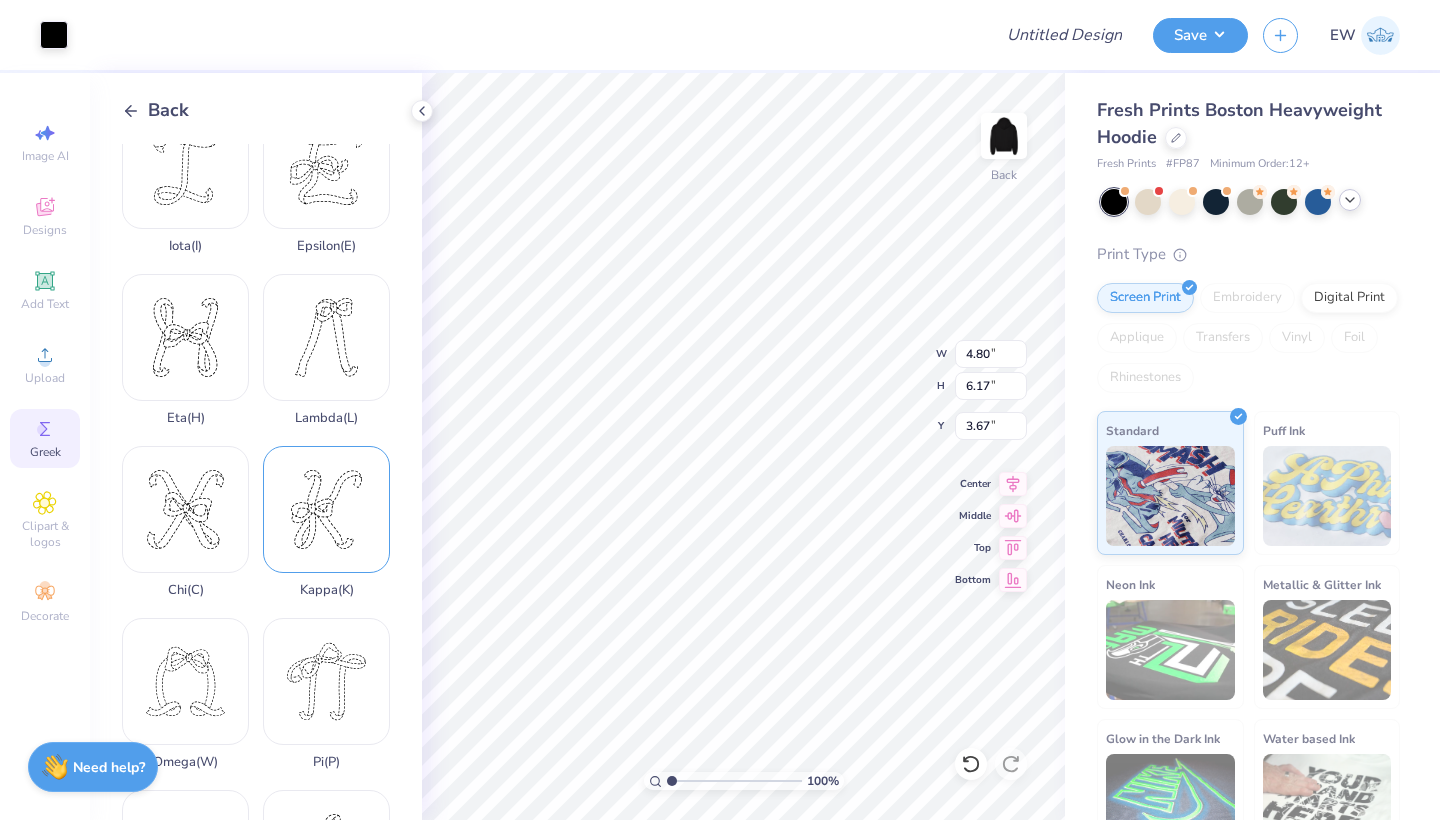 click on "Kappa  ( K )" at bounding box center [326, 522] 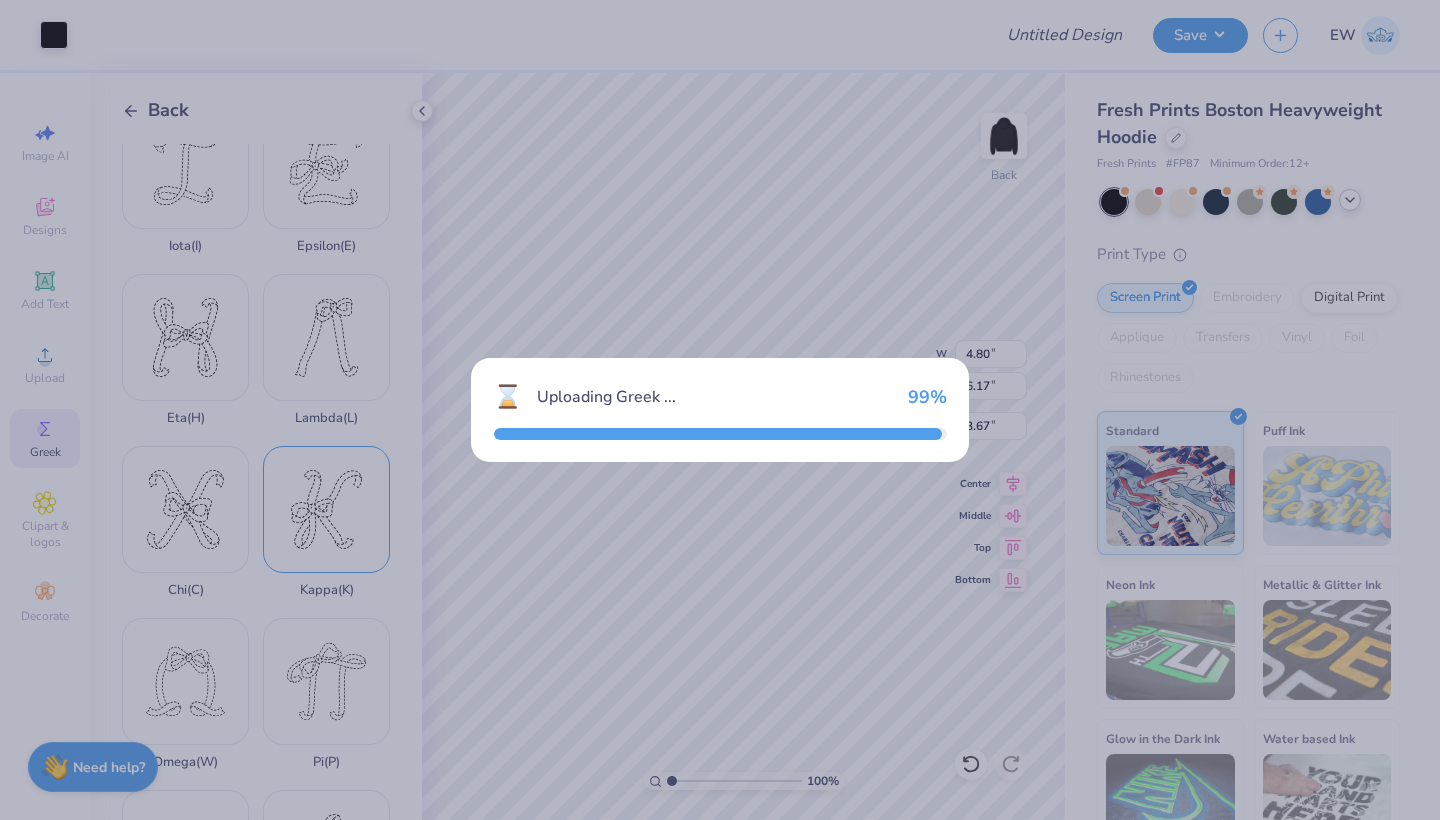 type on "5.16" 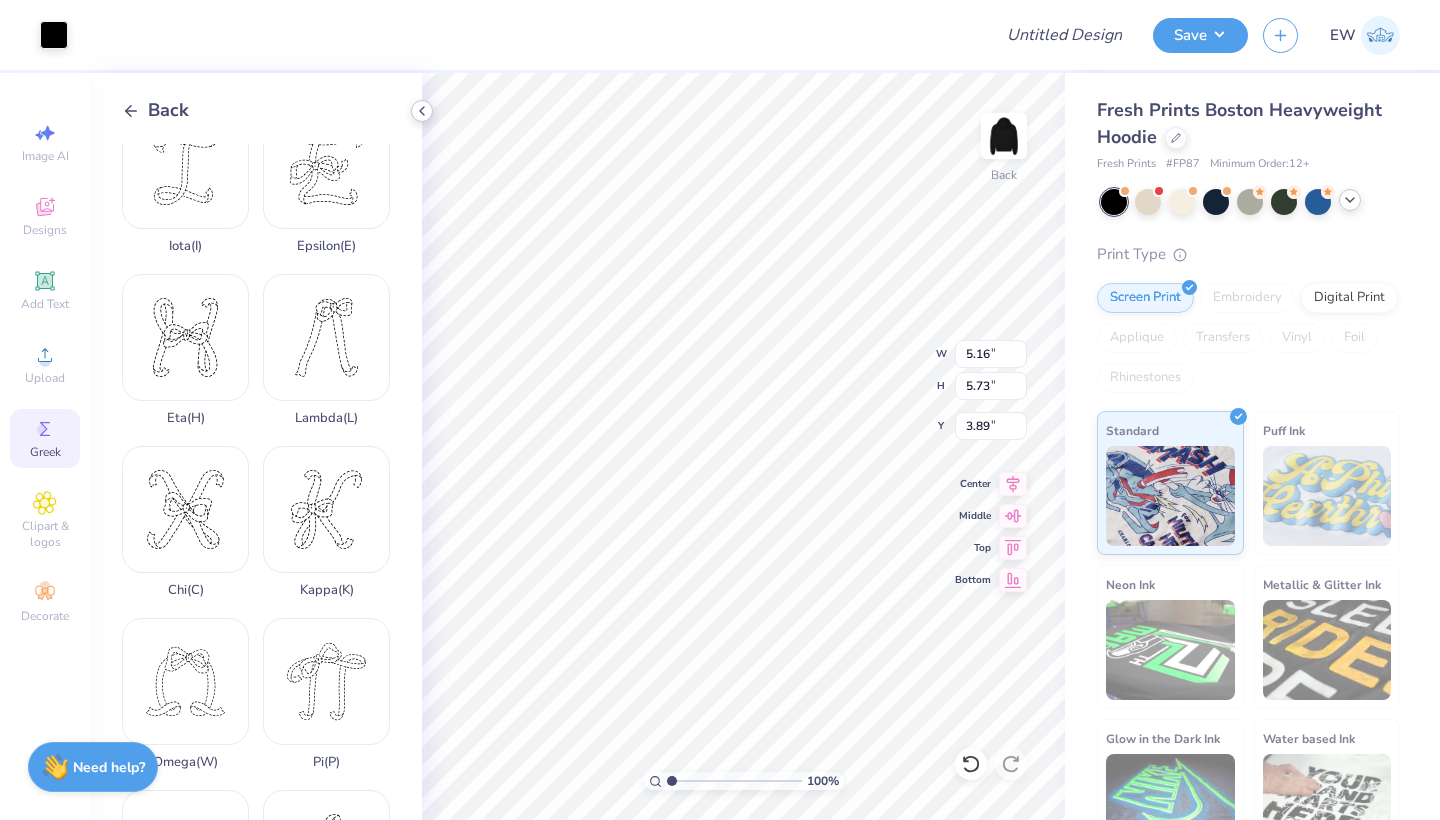 click at bounding box center [422, 111] 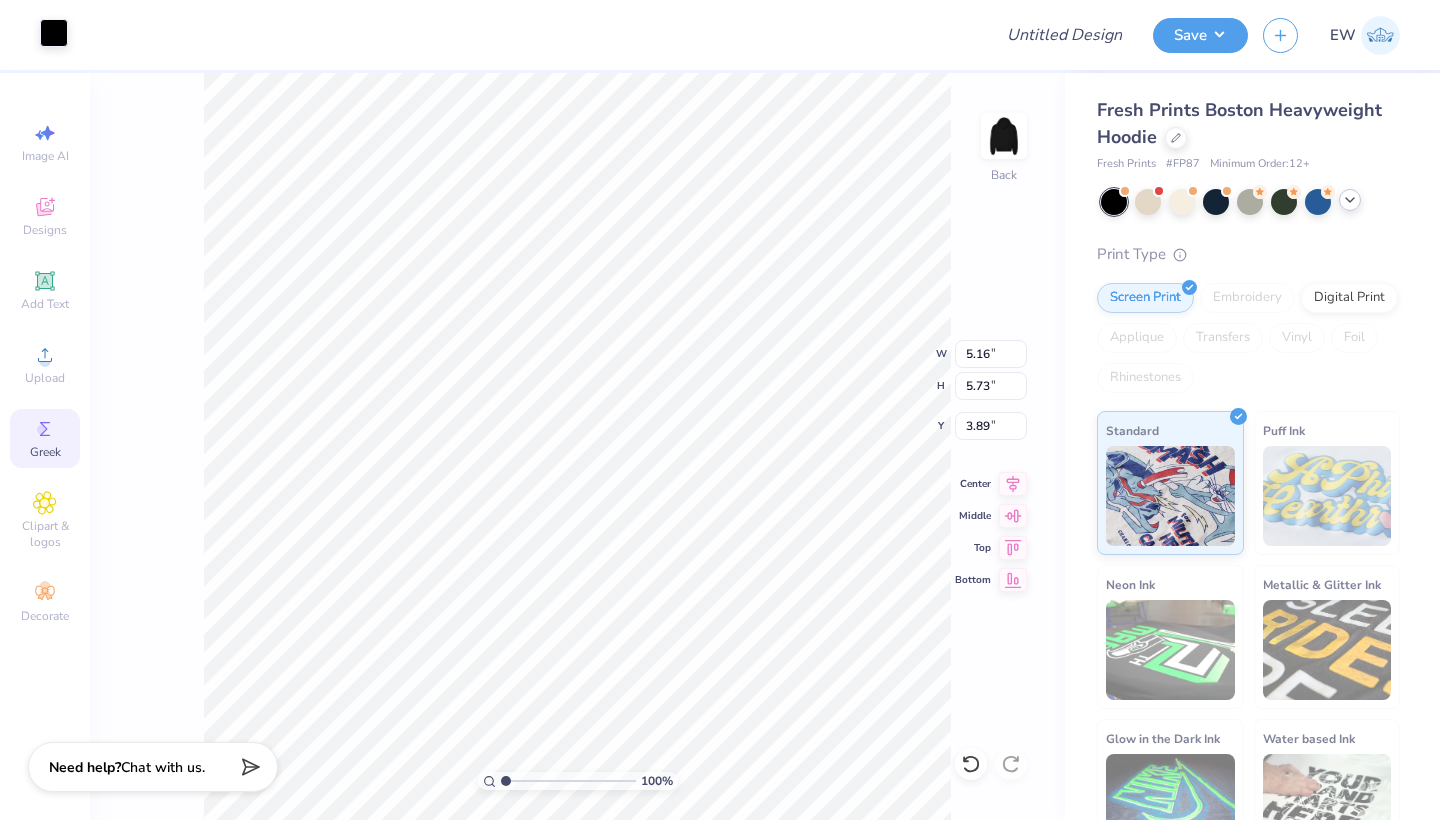 click at bounding box center (54, 33) 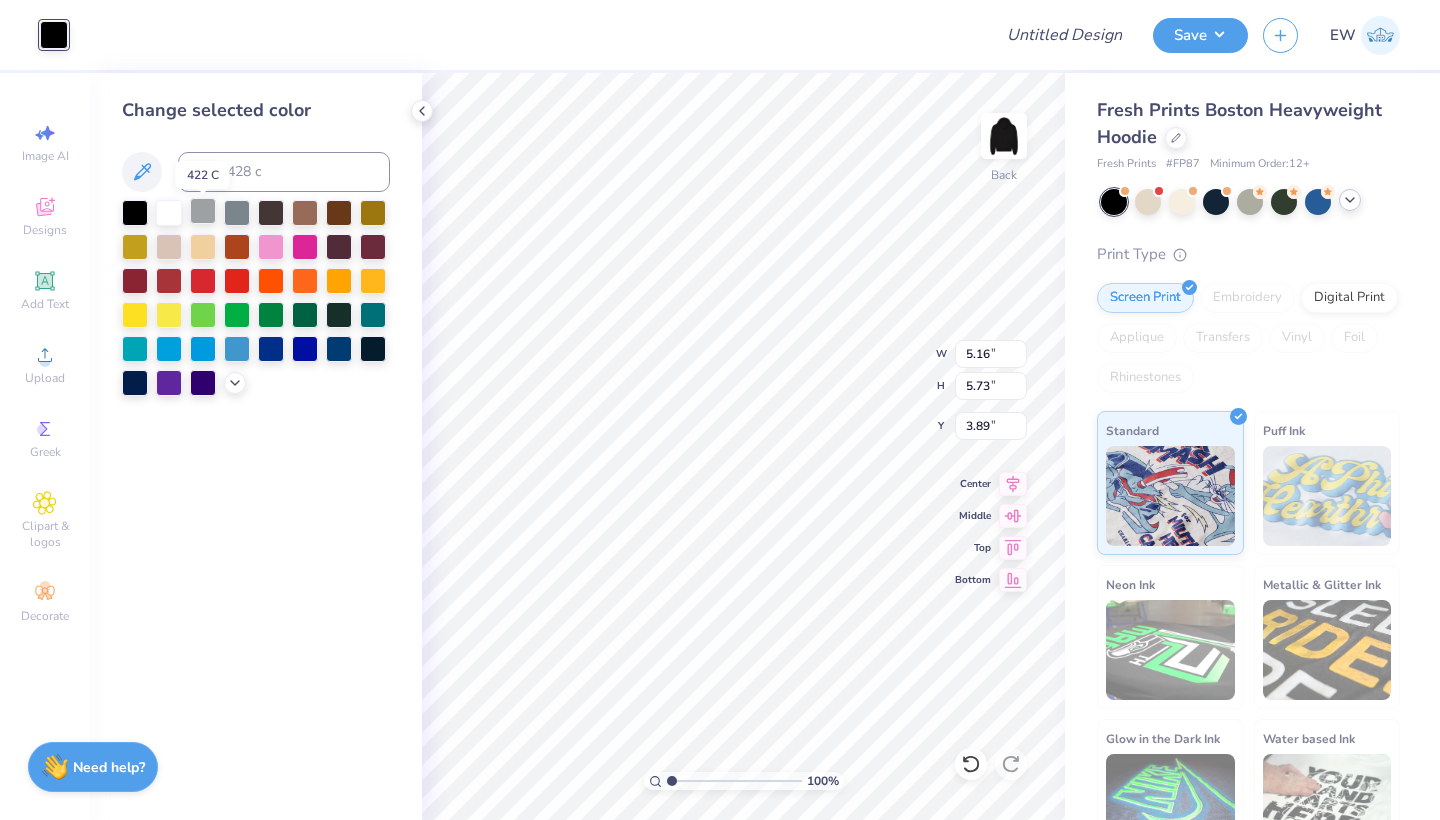 click at bounding box center [203, 211] 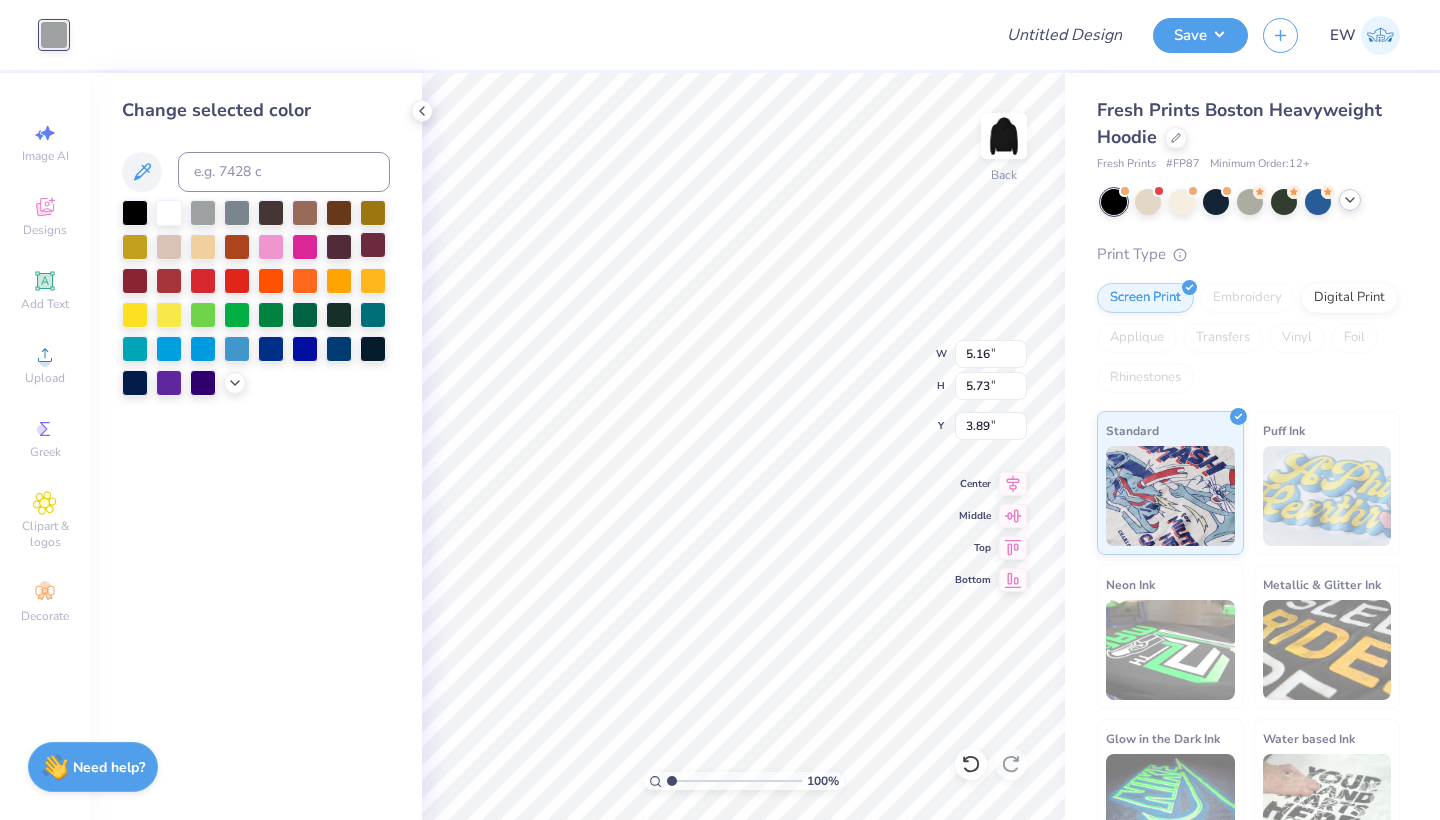type on "2.53" 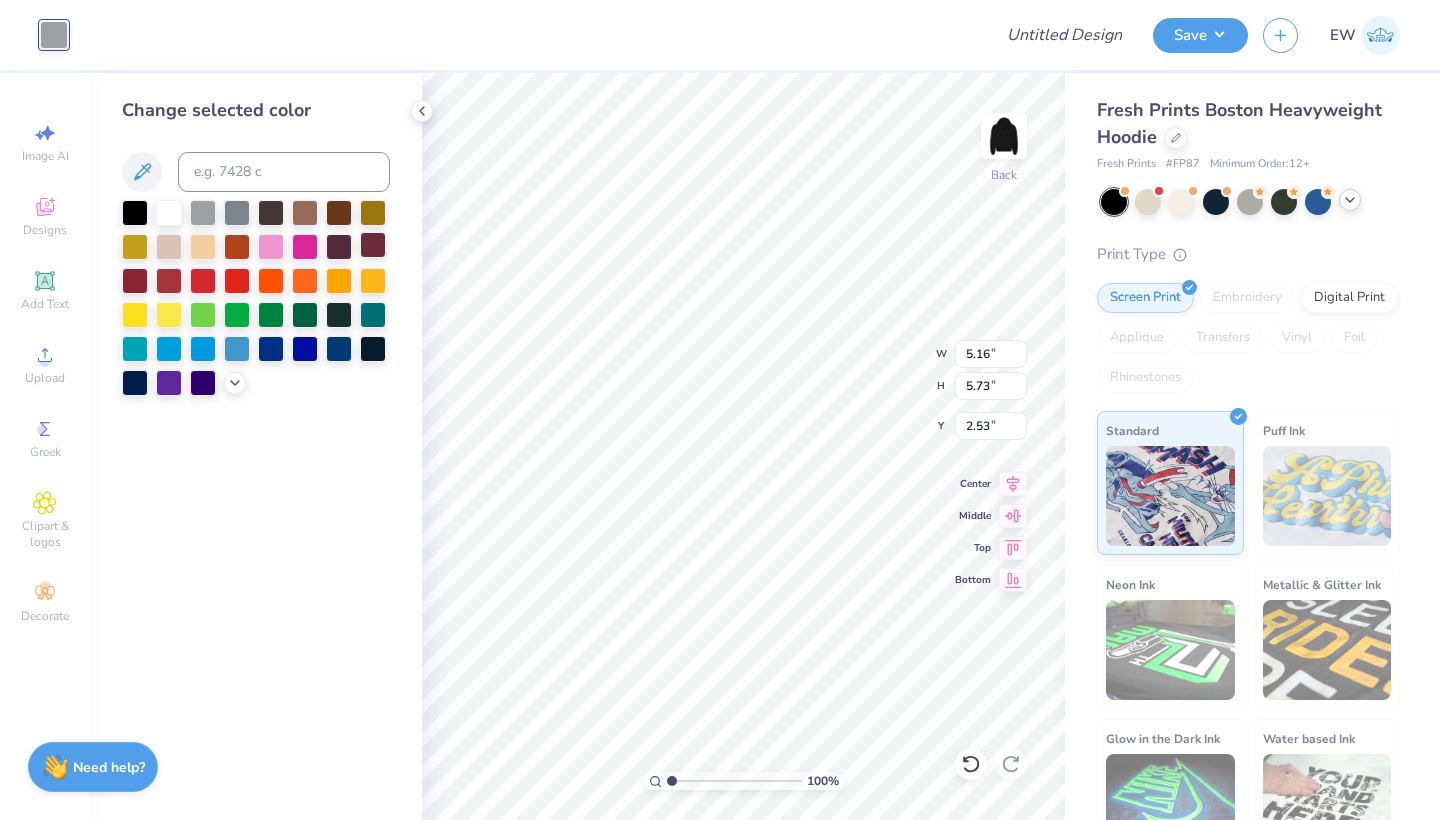 type on "4.80" 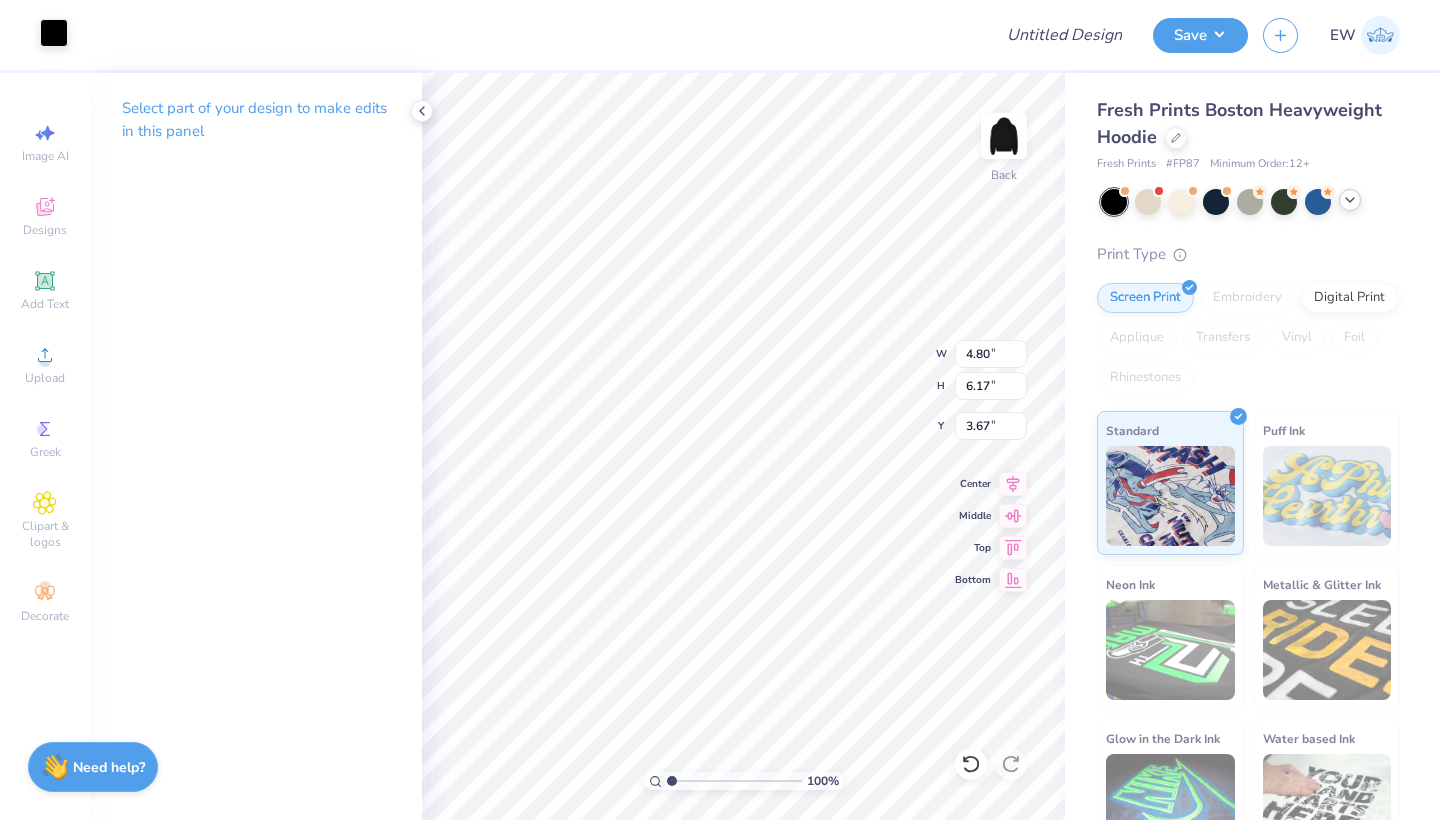 click at bounding box center (54, 33) 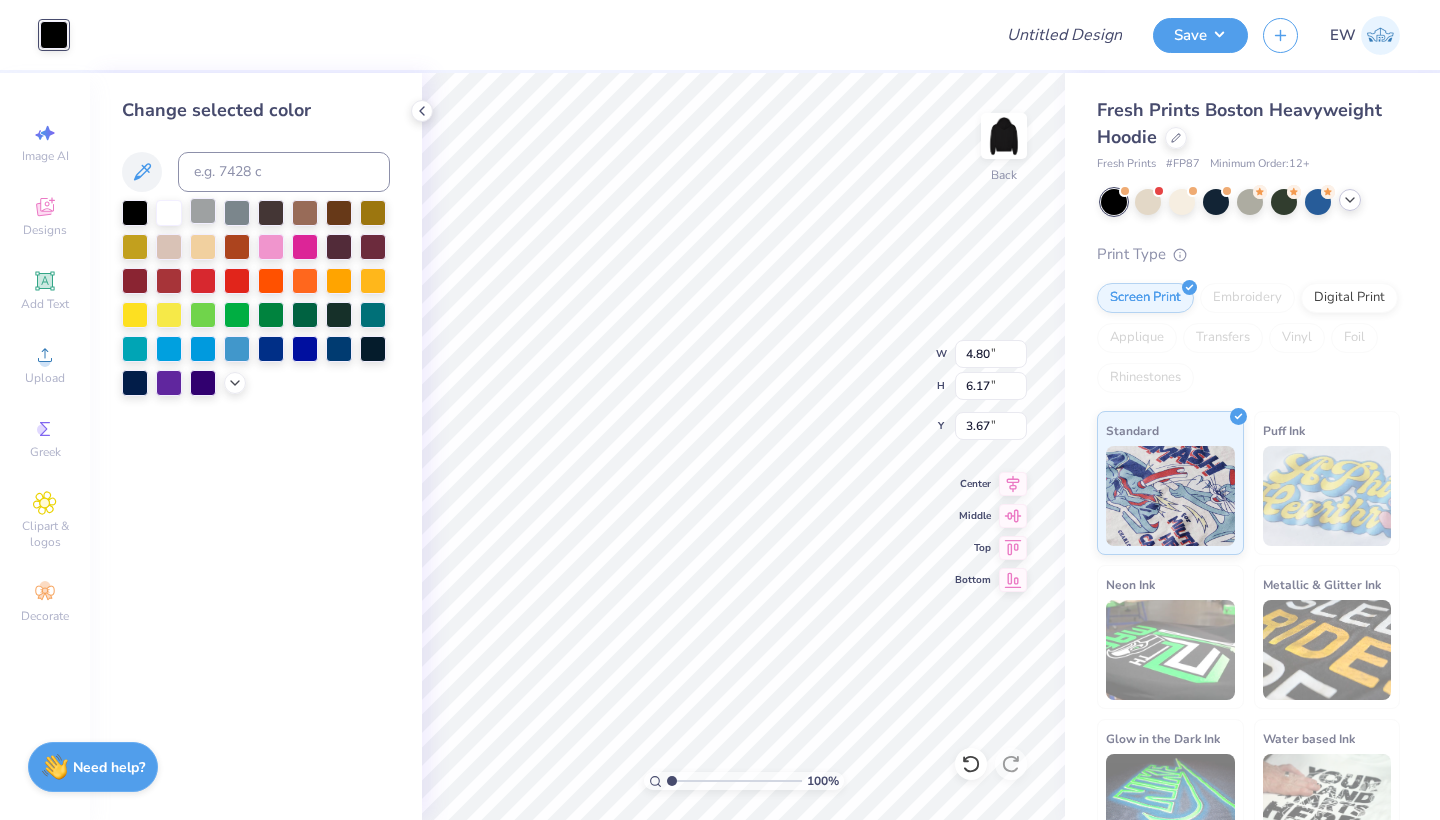click at bounding box center [203, 211] 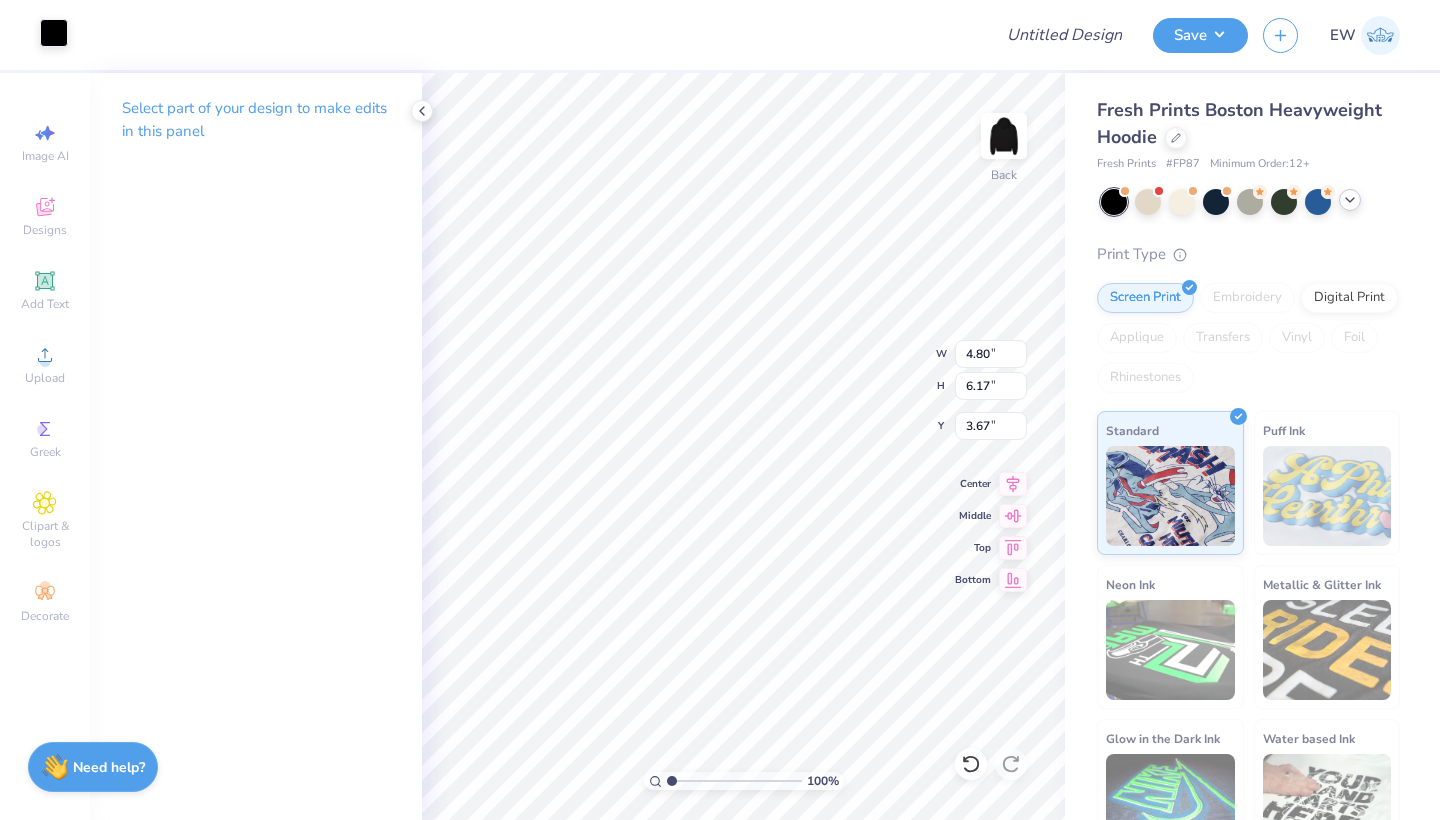 click at bounding box center [54, 33] 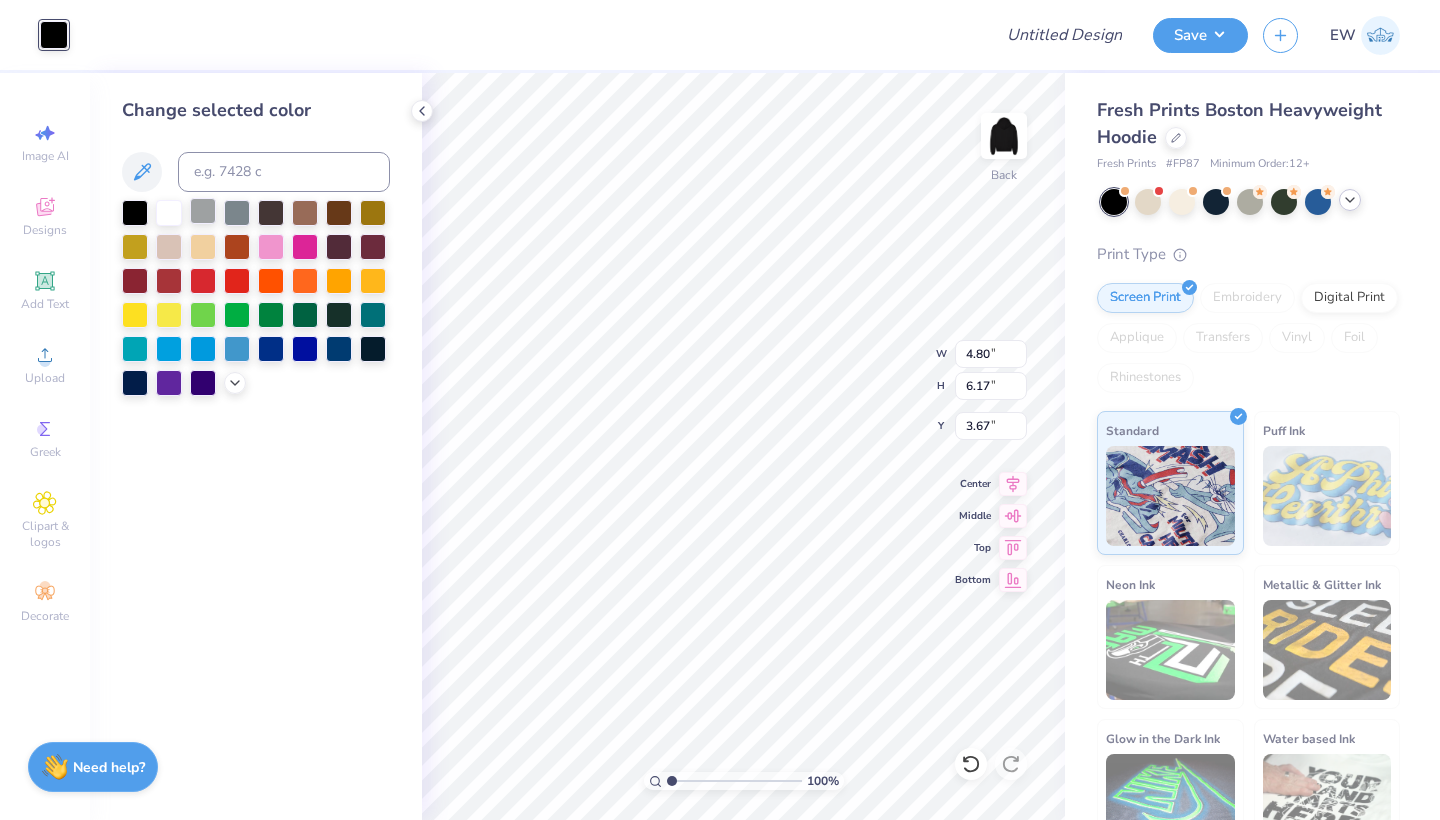 click at bounding box center (203, 211) 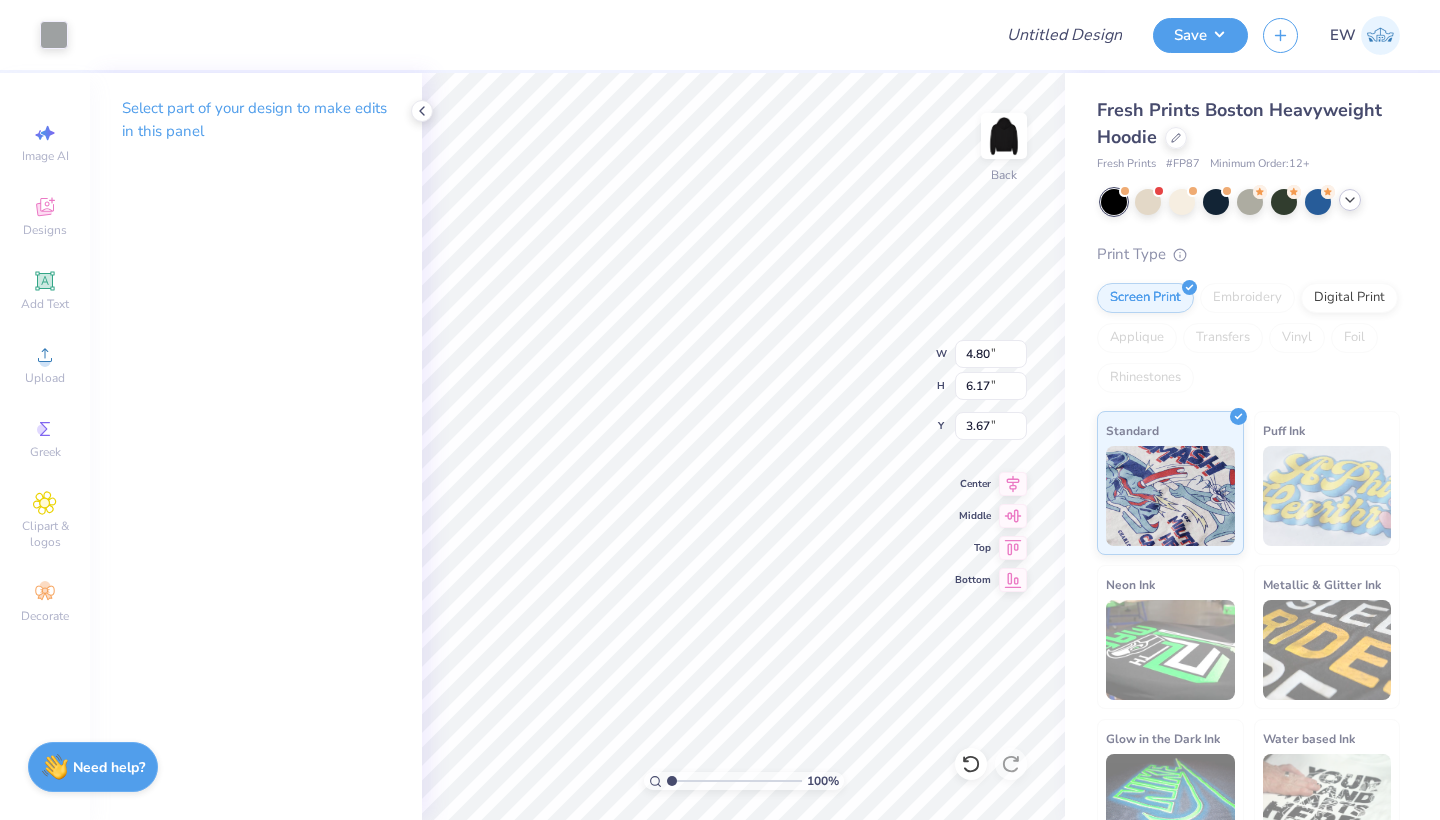 type on "2.09" 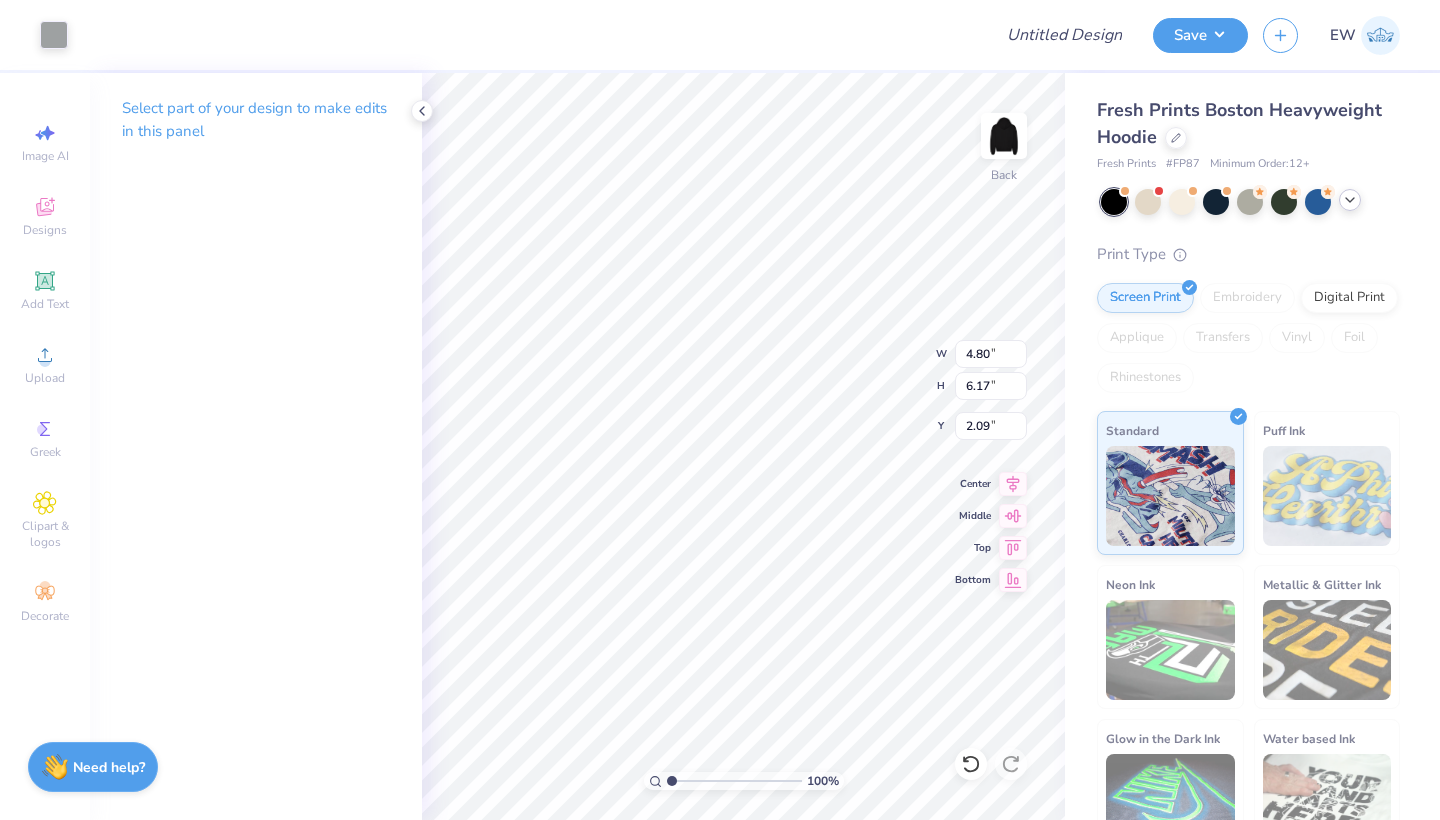 type on "2.29" 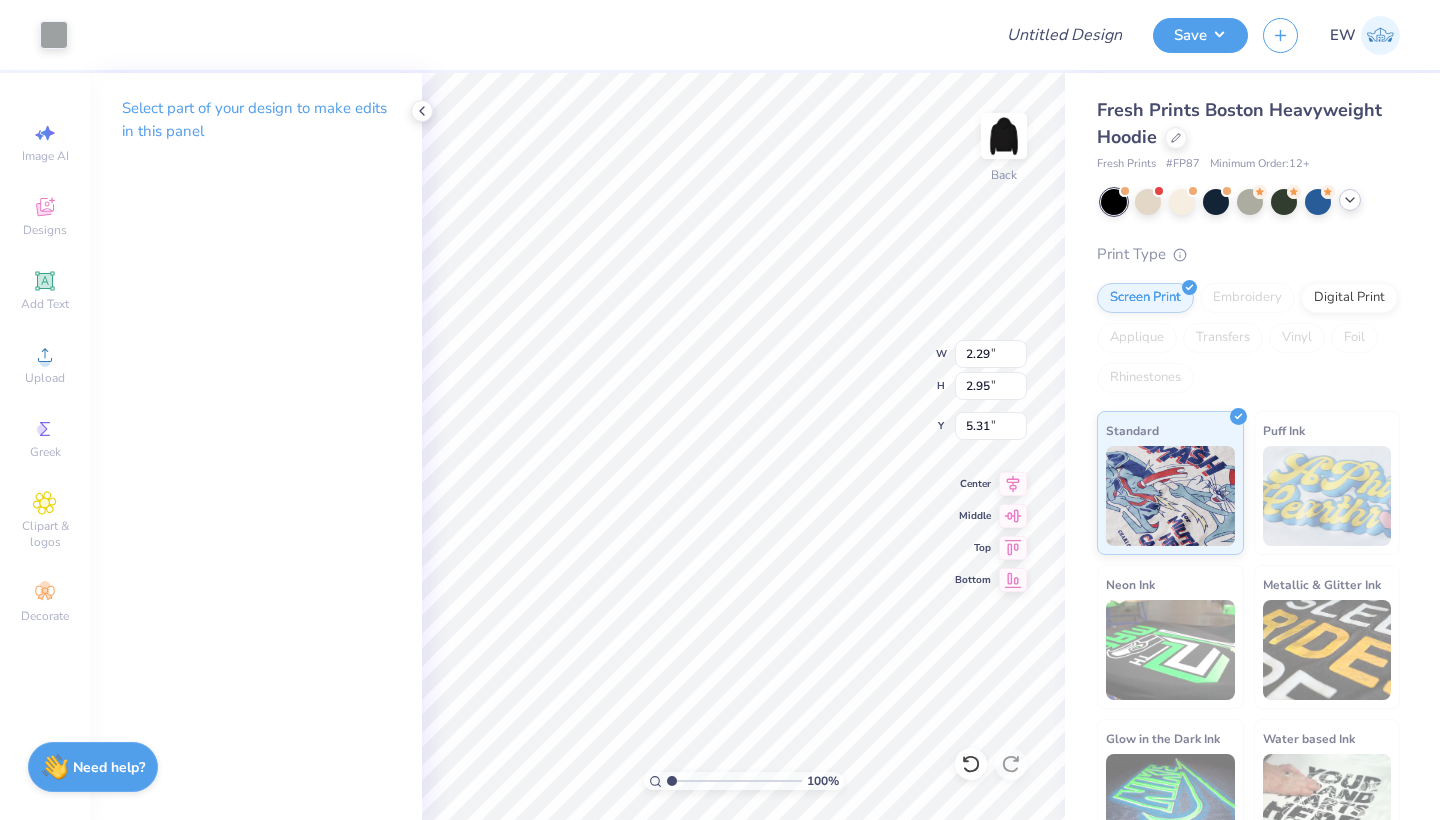 type on "9.47" 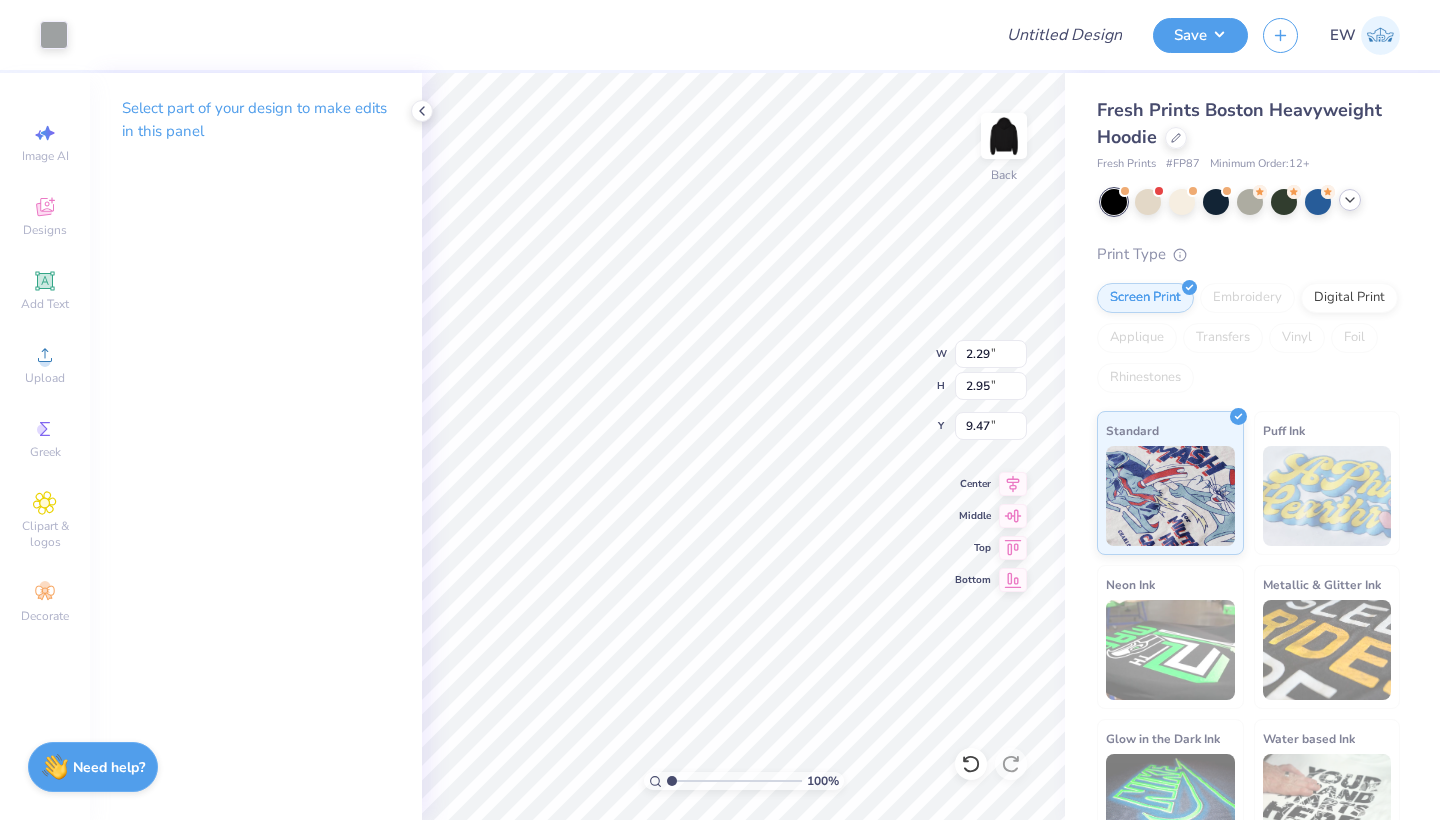 type on "4.80" 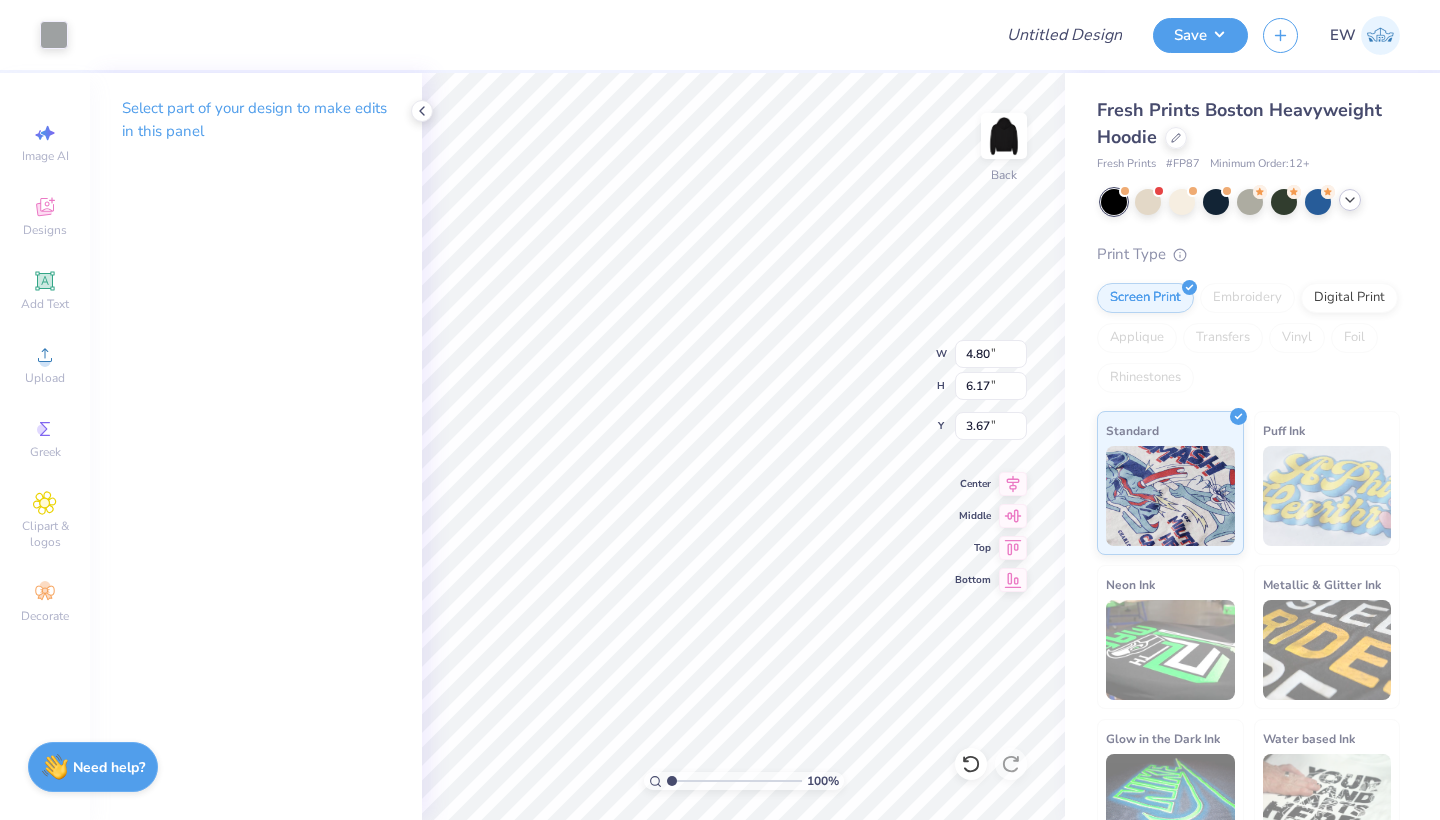 type on "1.36" 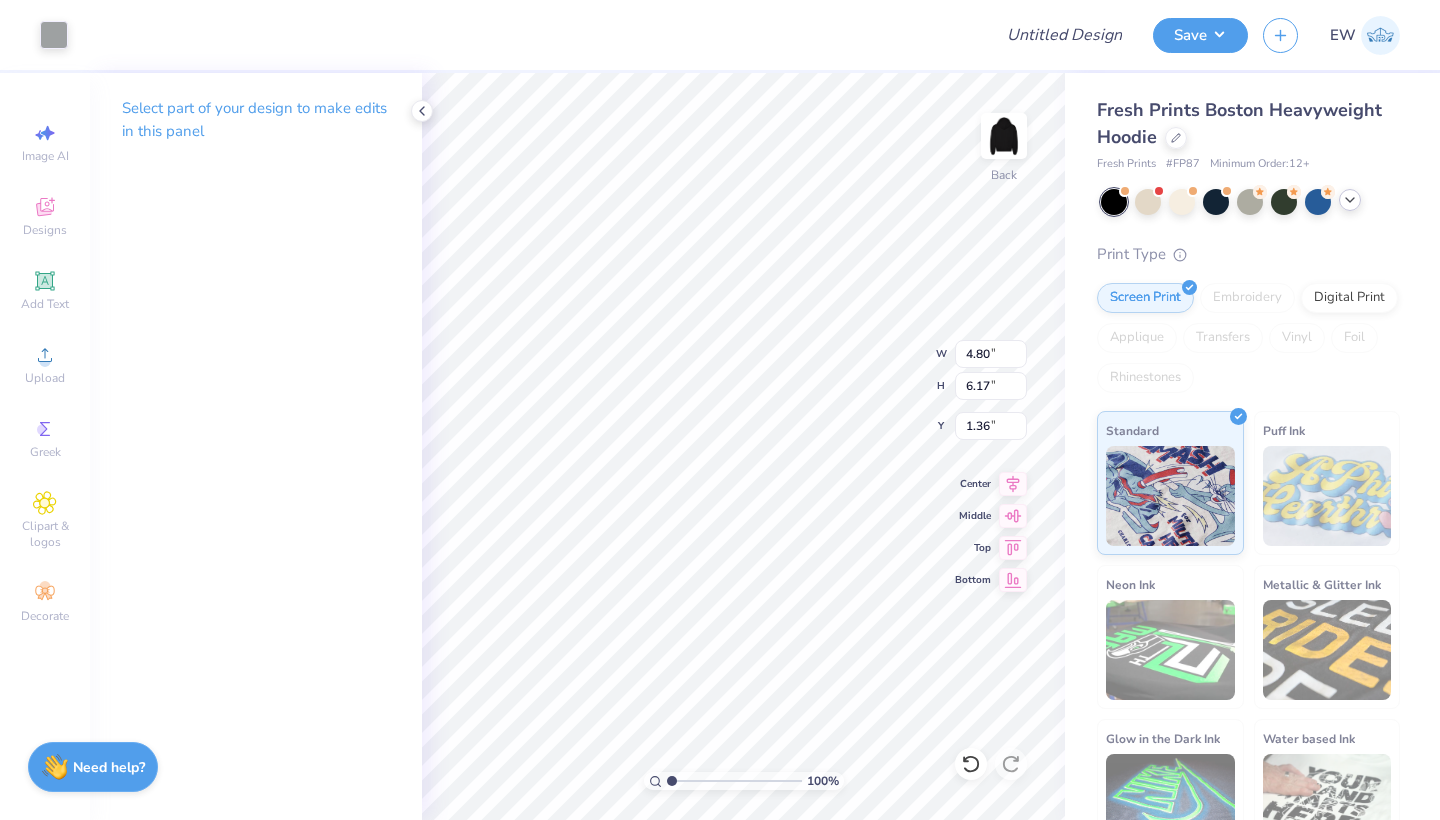 type on "2.27" 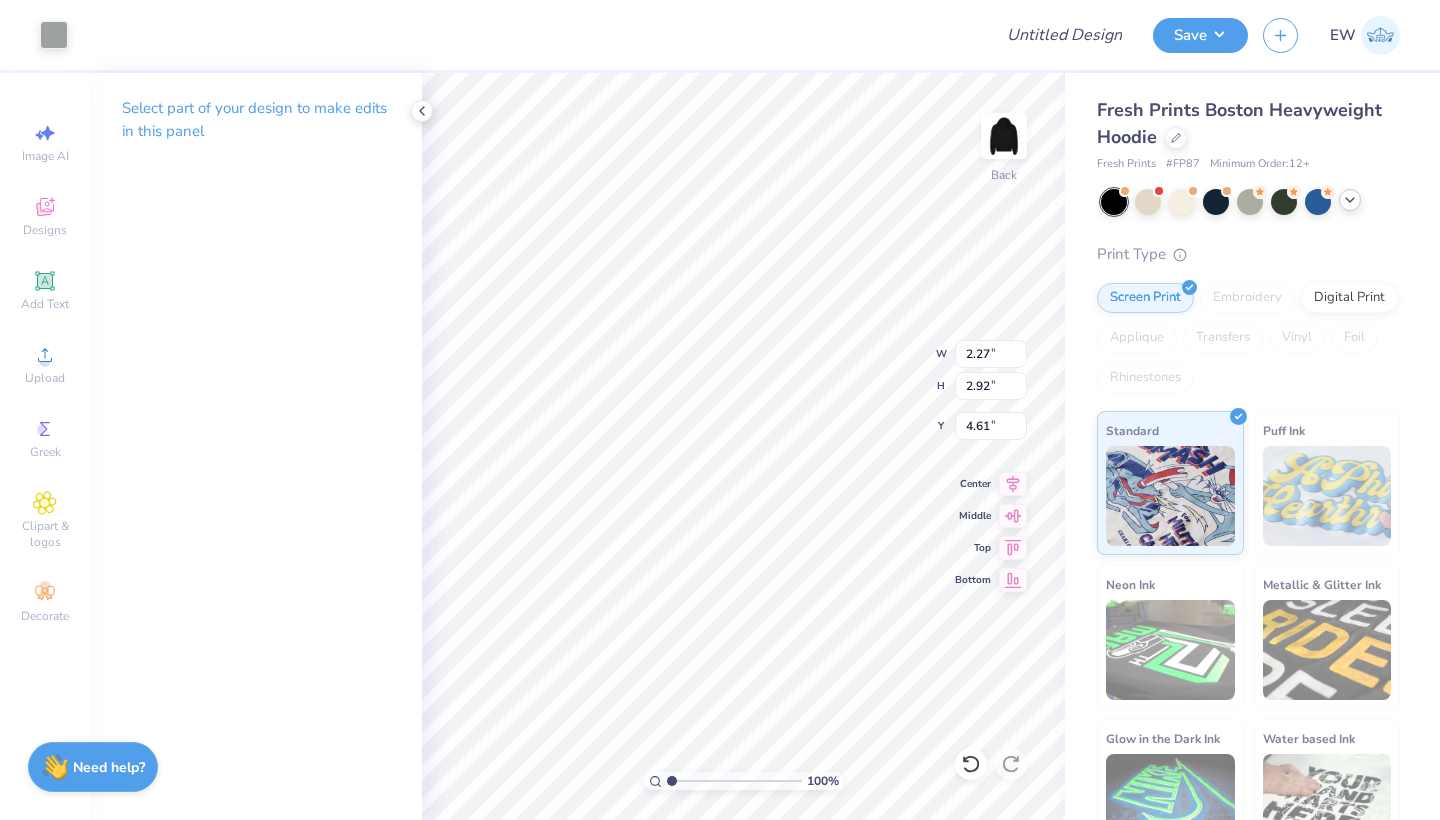 type on "9.77" 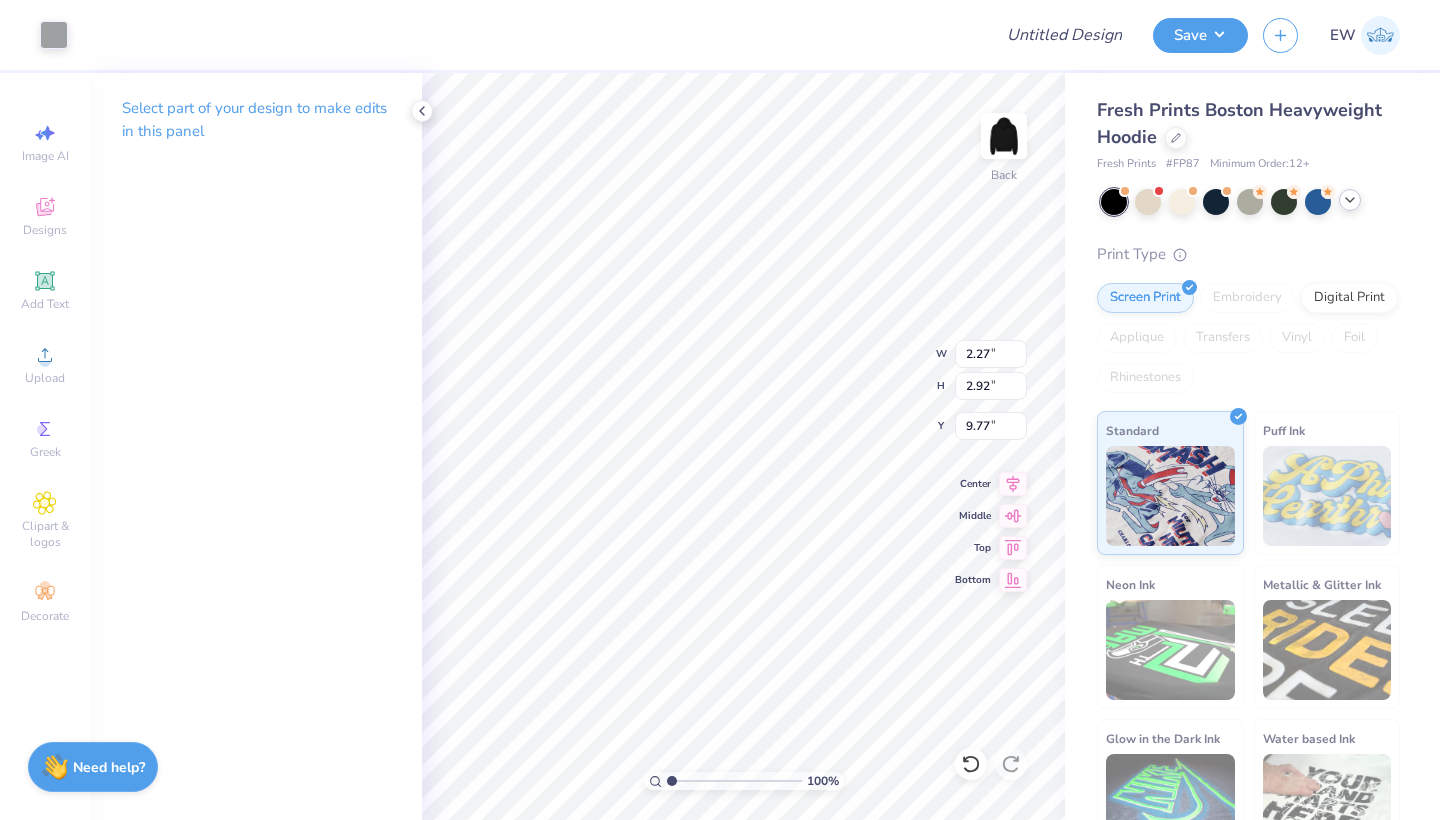 type on "5.16" 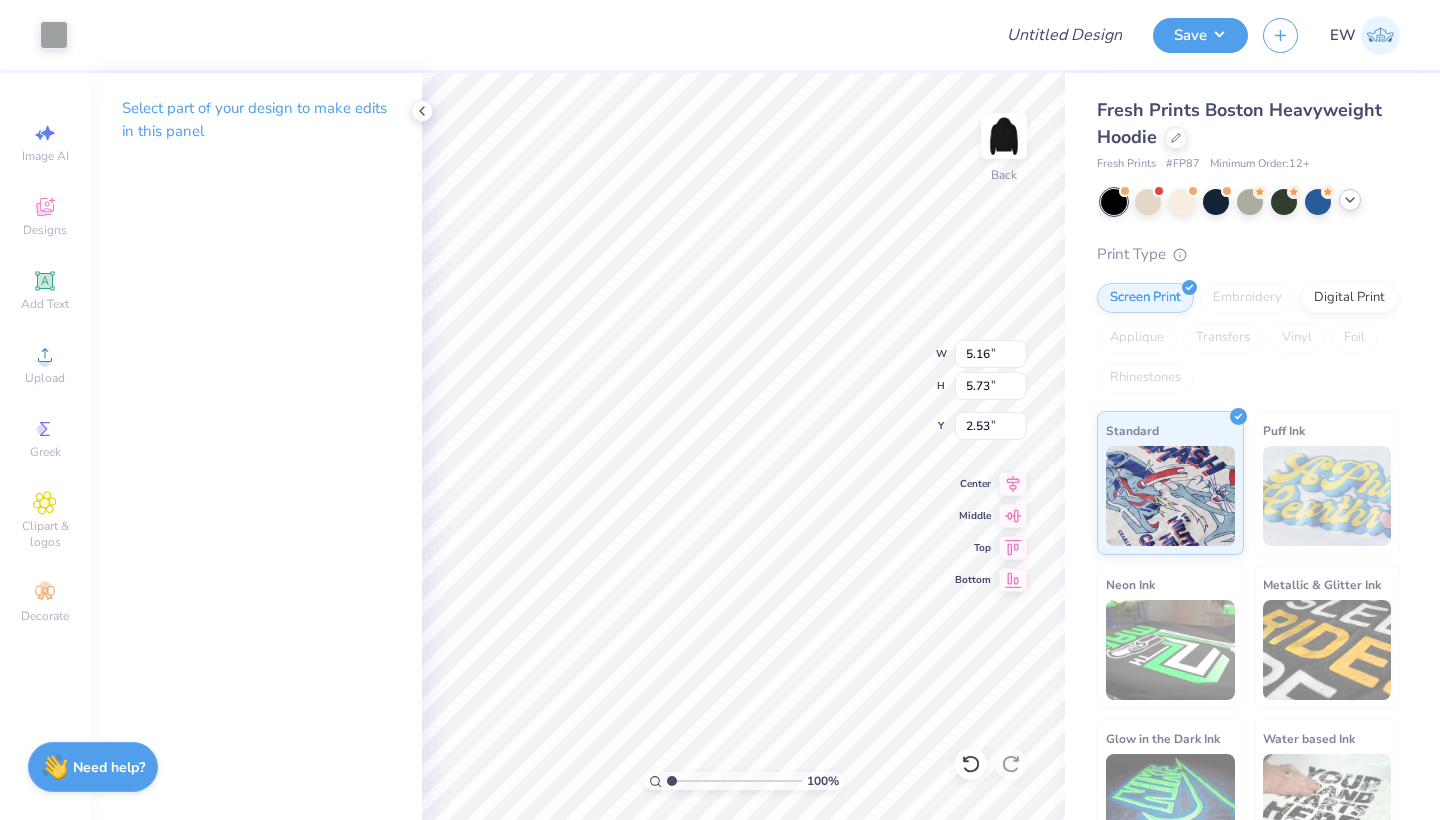 type on "1.51" 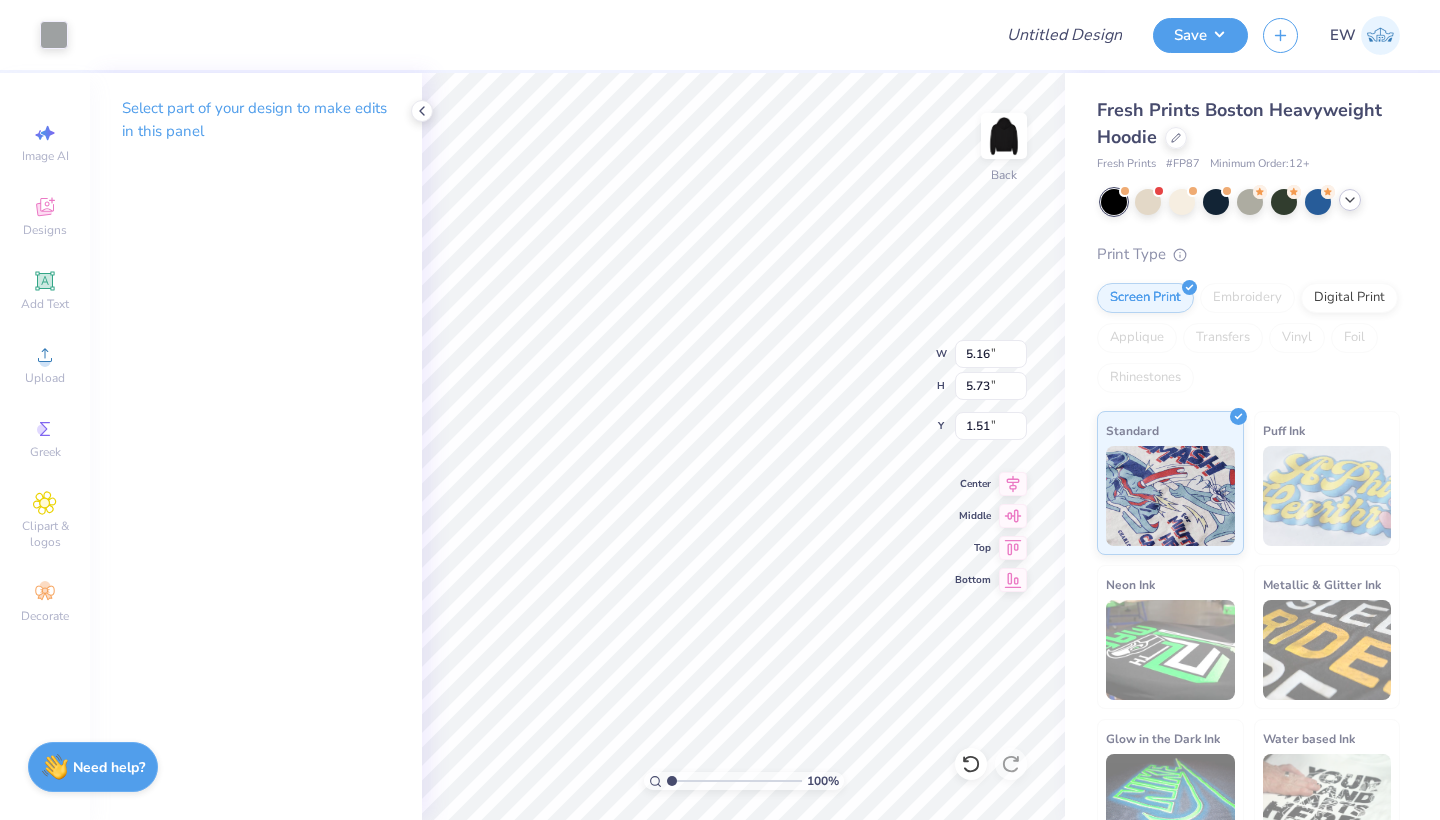 type on "2.87" 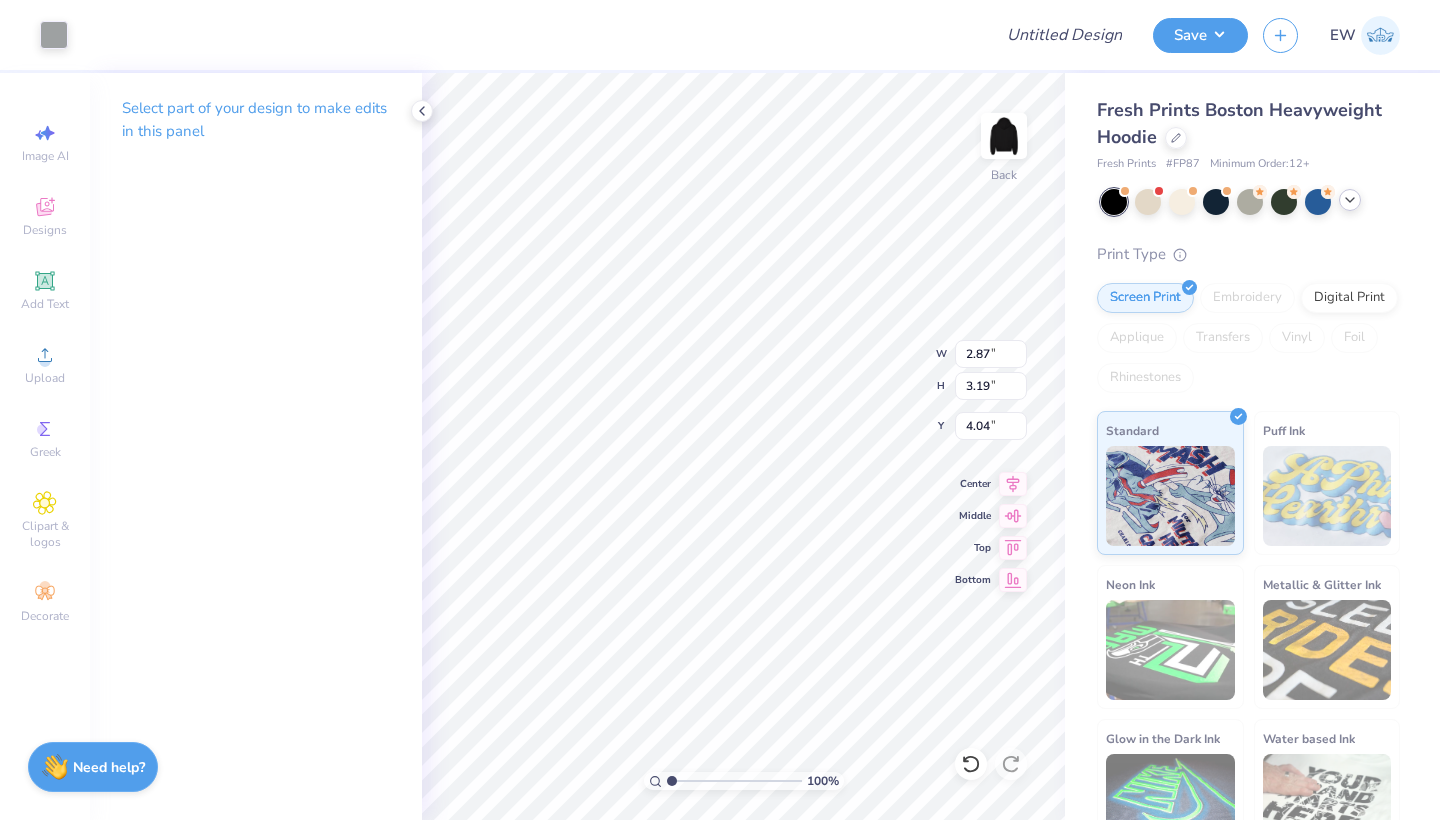 type on "9.50" 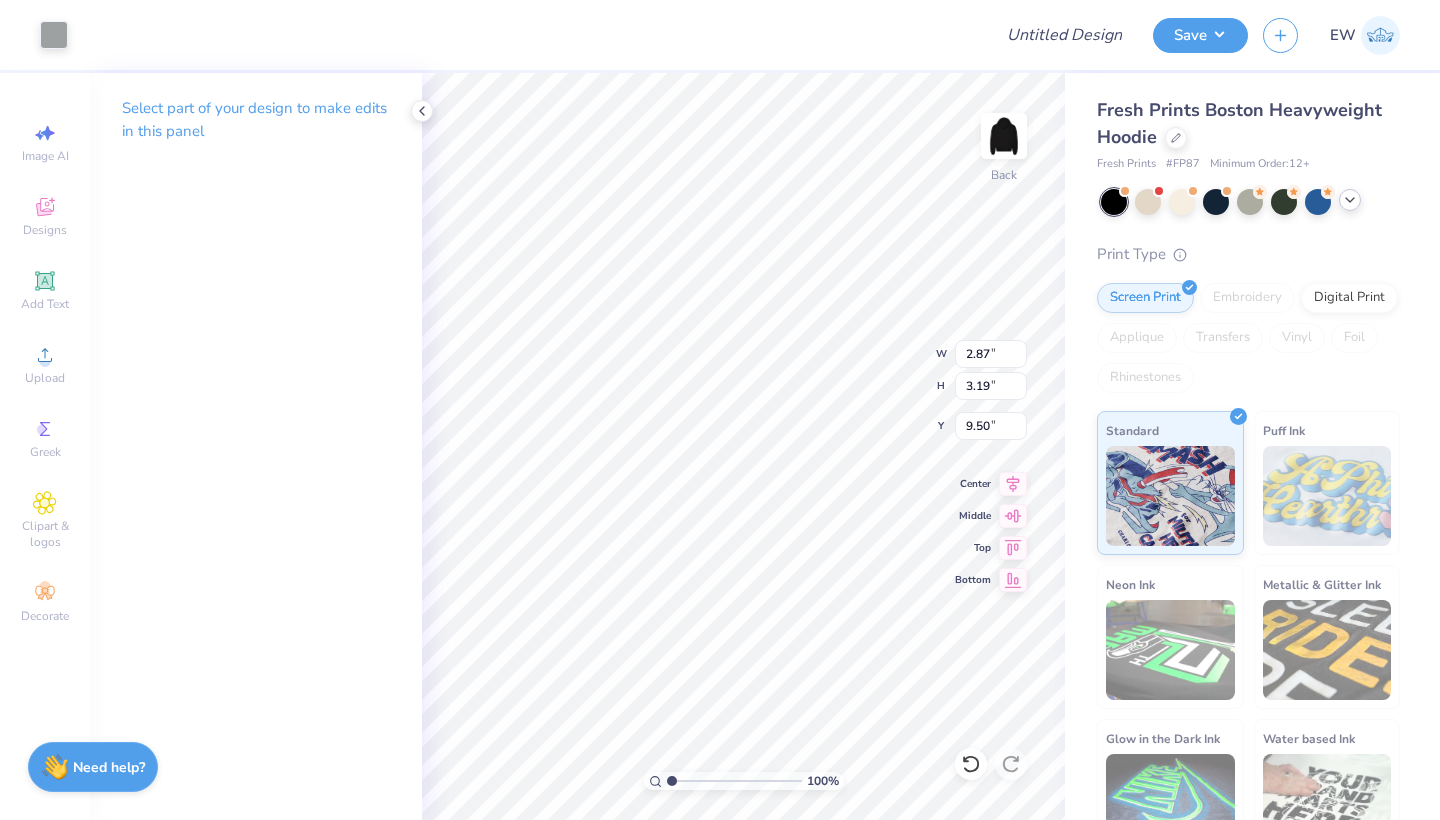 type on "2.79" 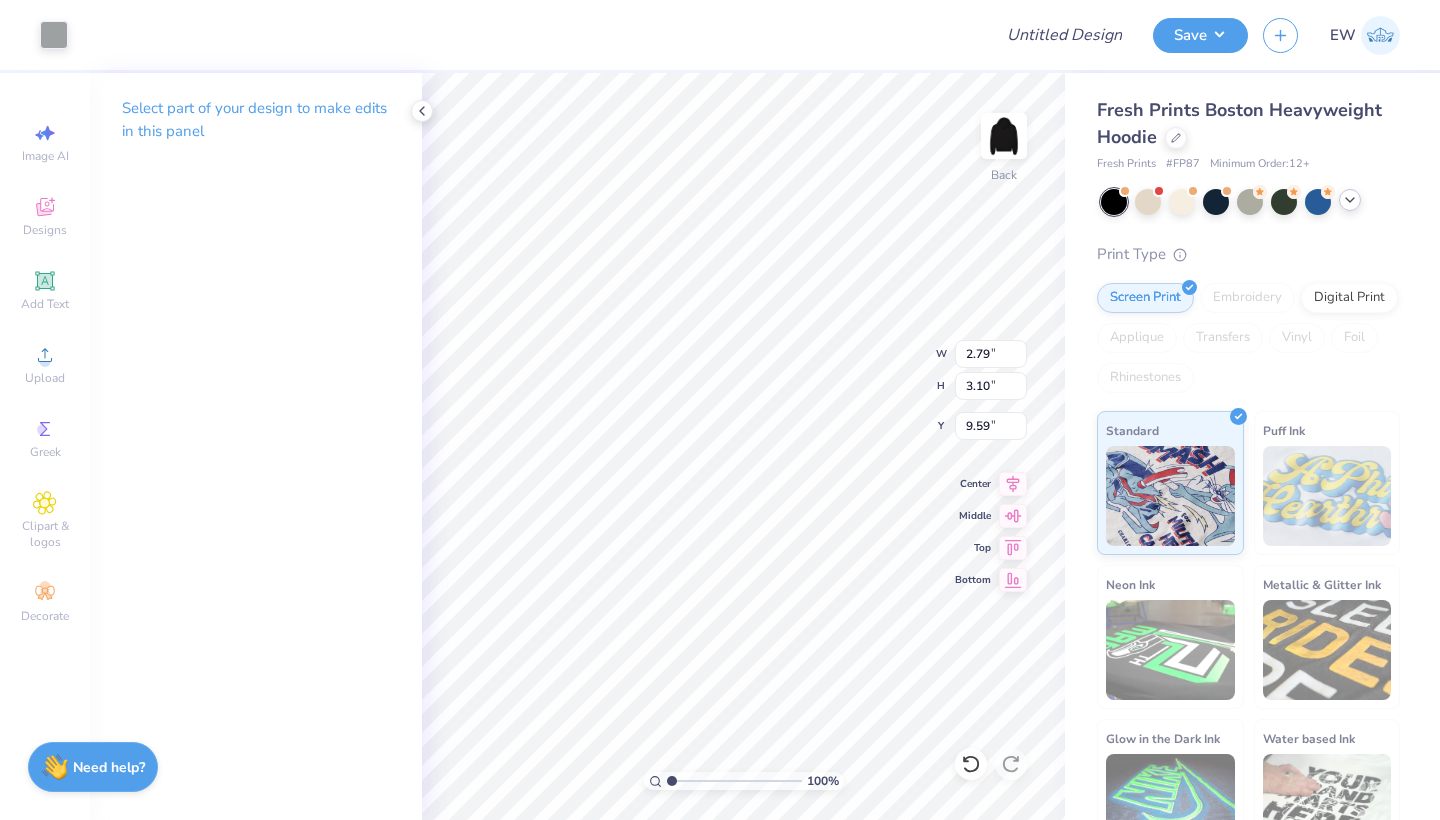 type on "9.32" 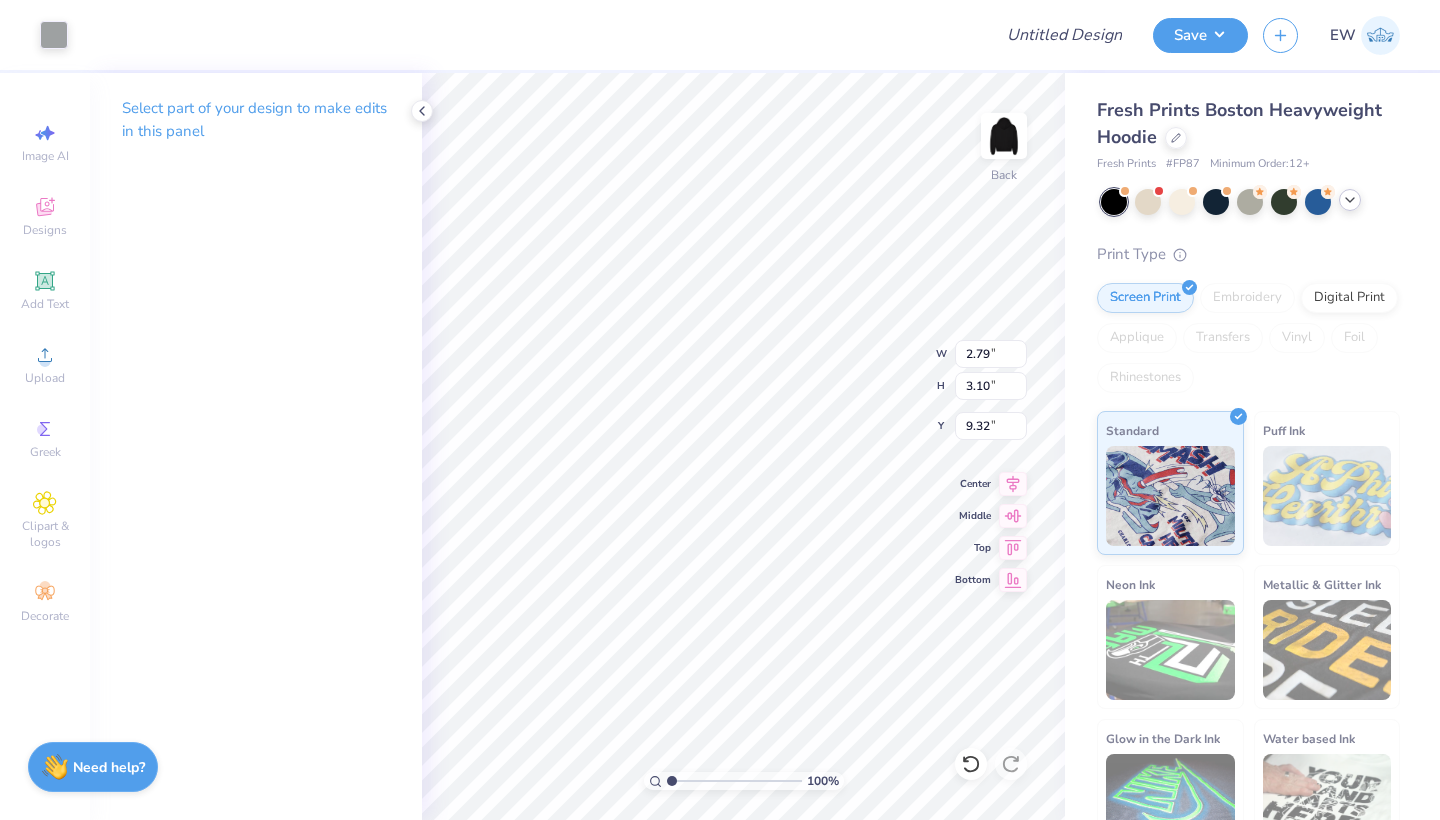 type on "2.27" 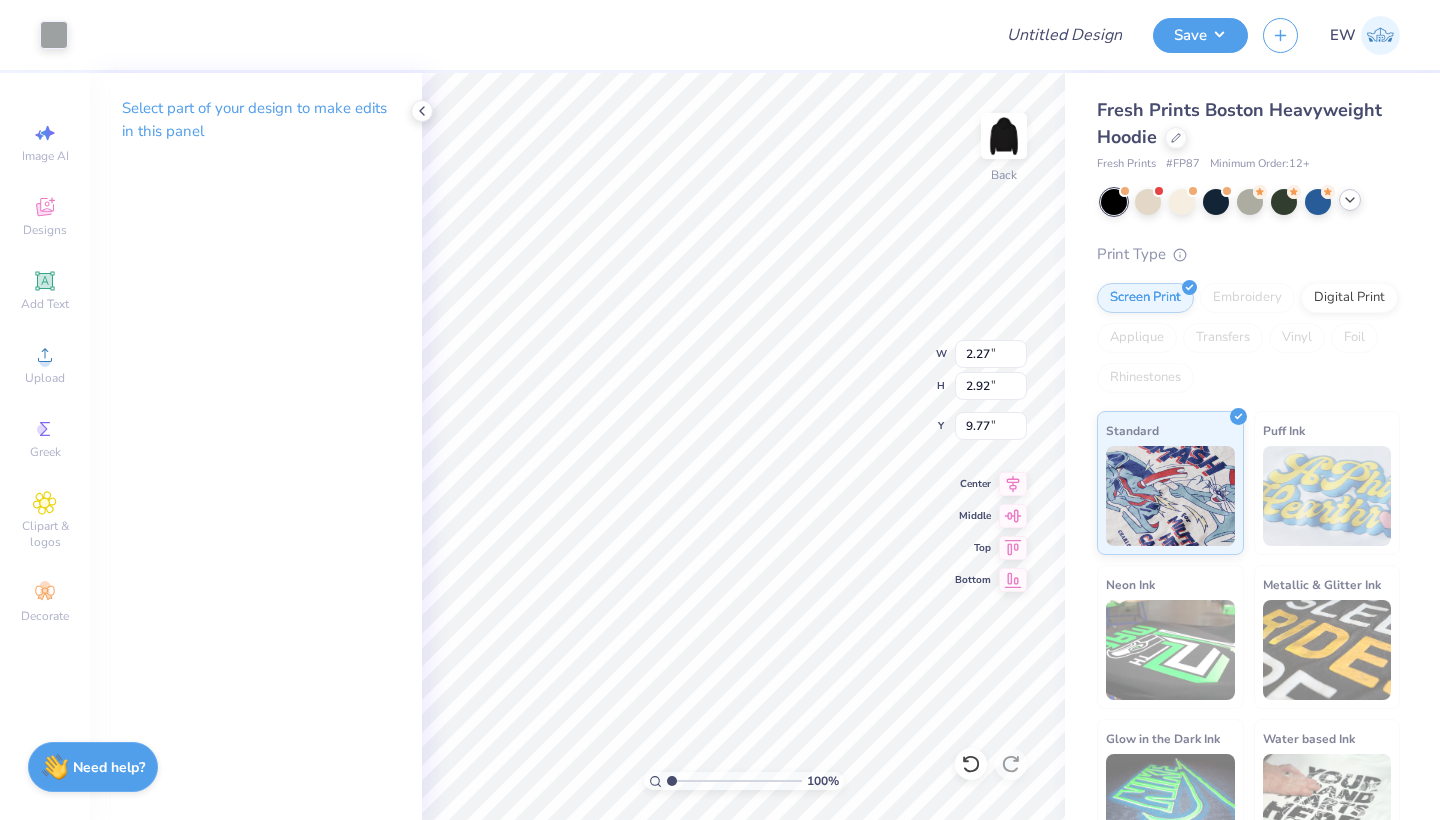 type on "9.50" 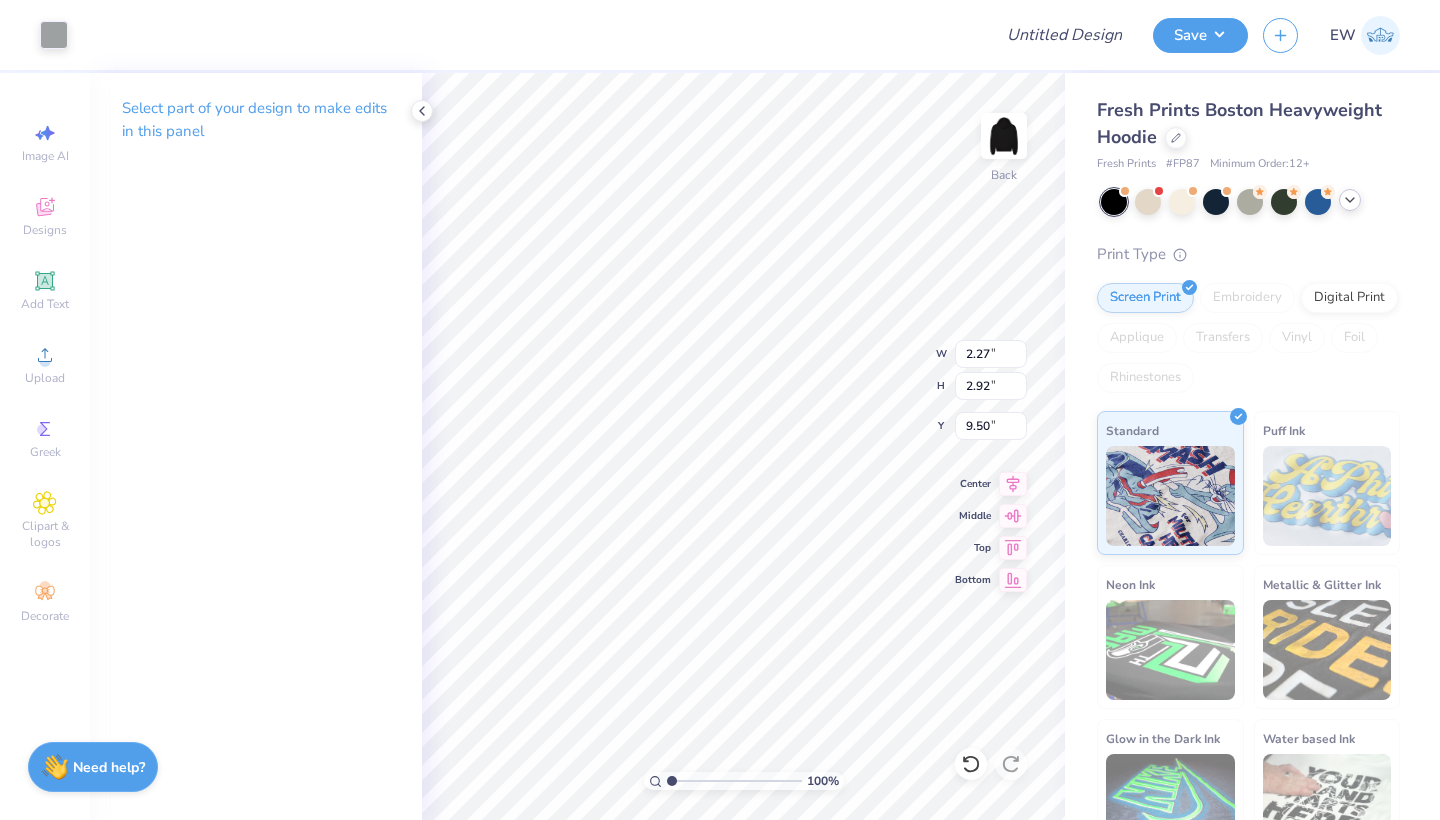 type on "2.29" 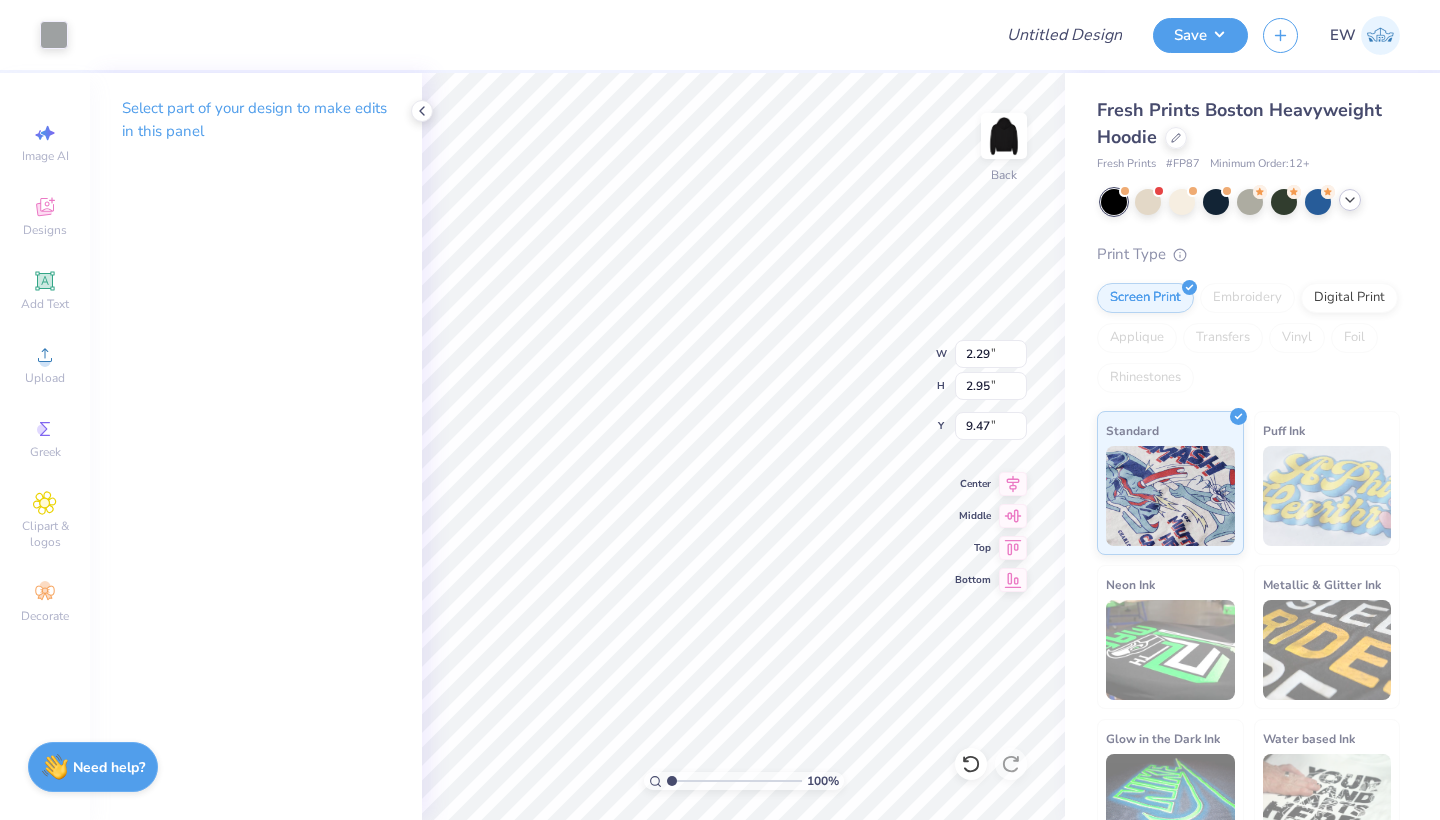 type on "1.93" 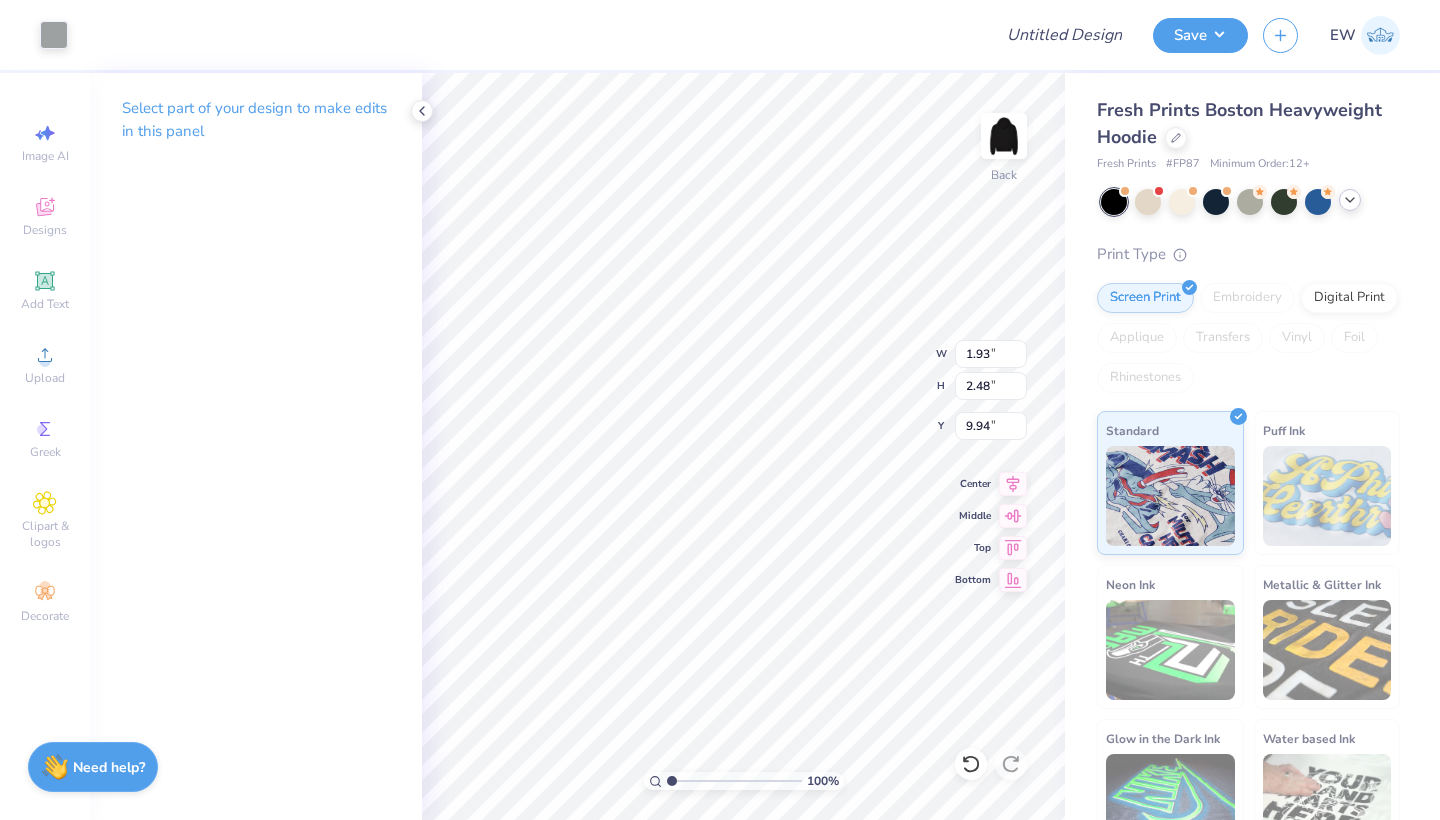 type on "9.63" 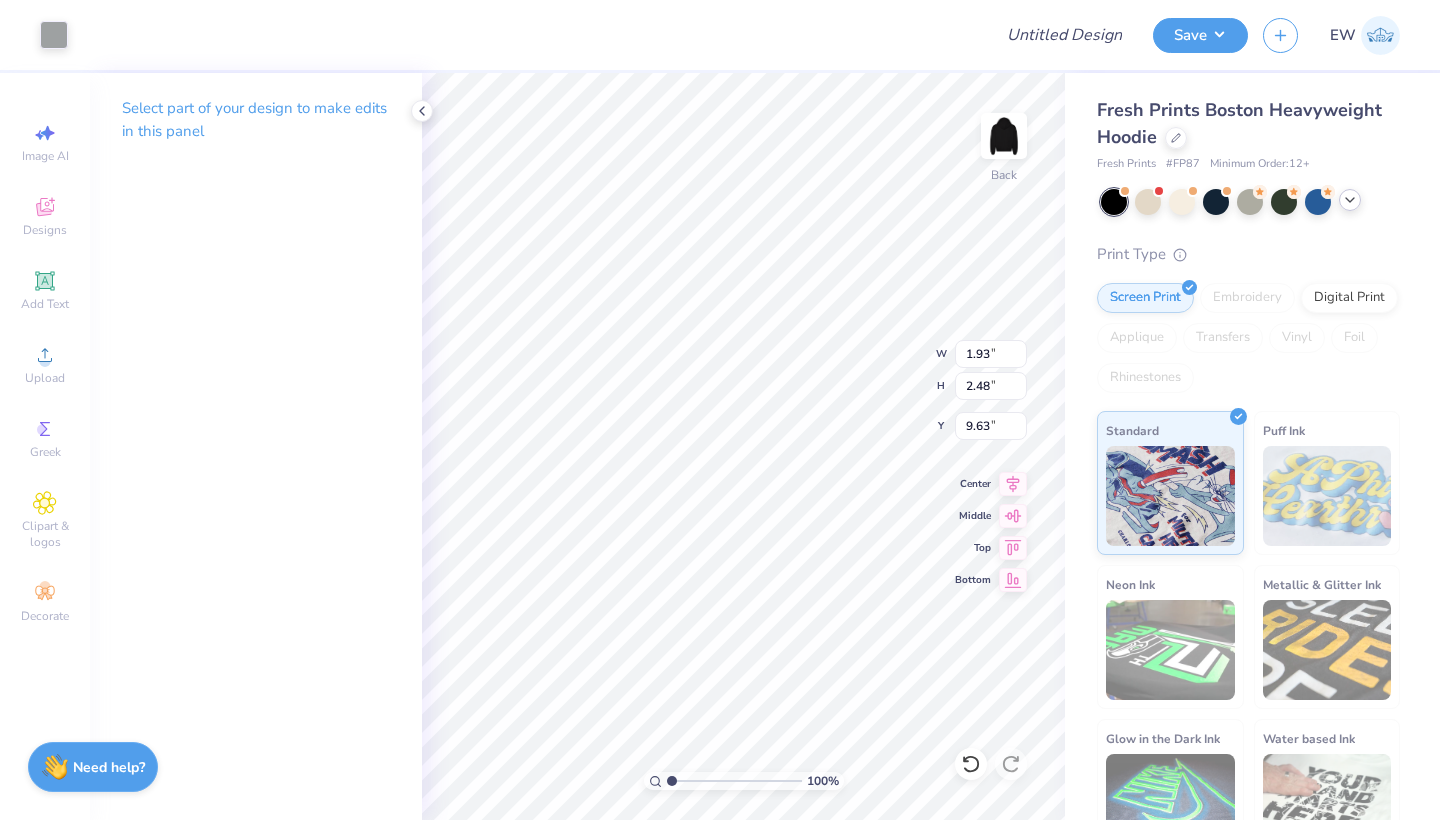 type on "2.79" 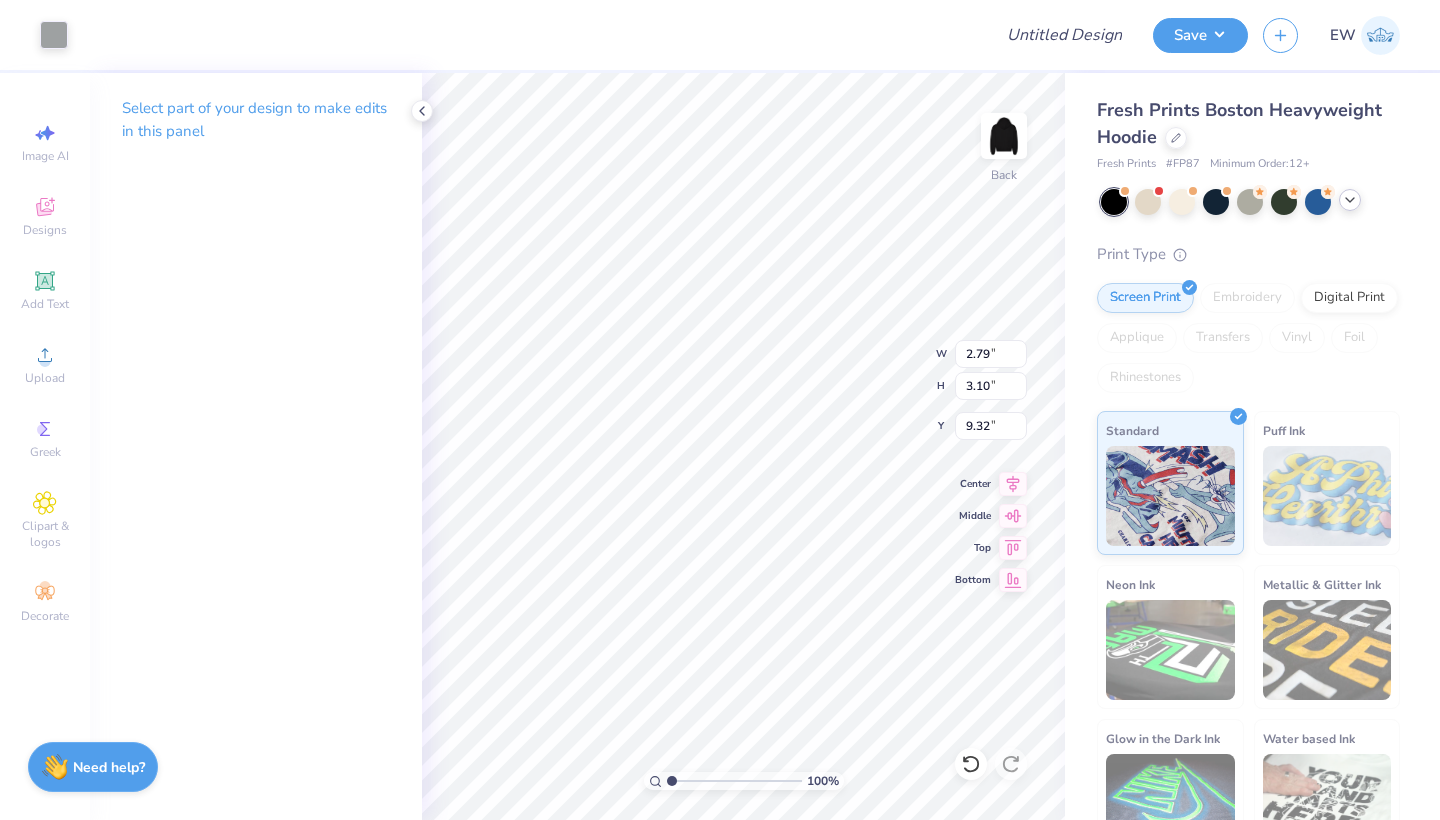type on "2.27" 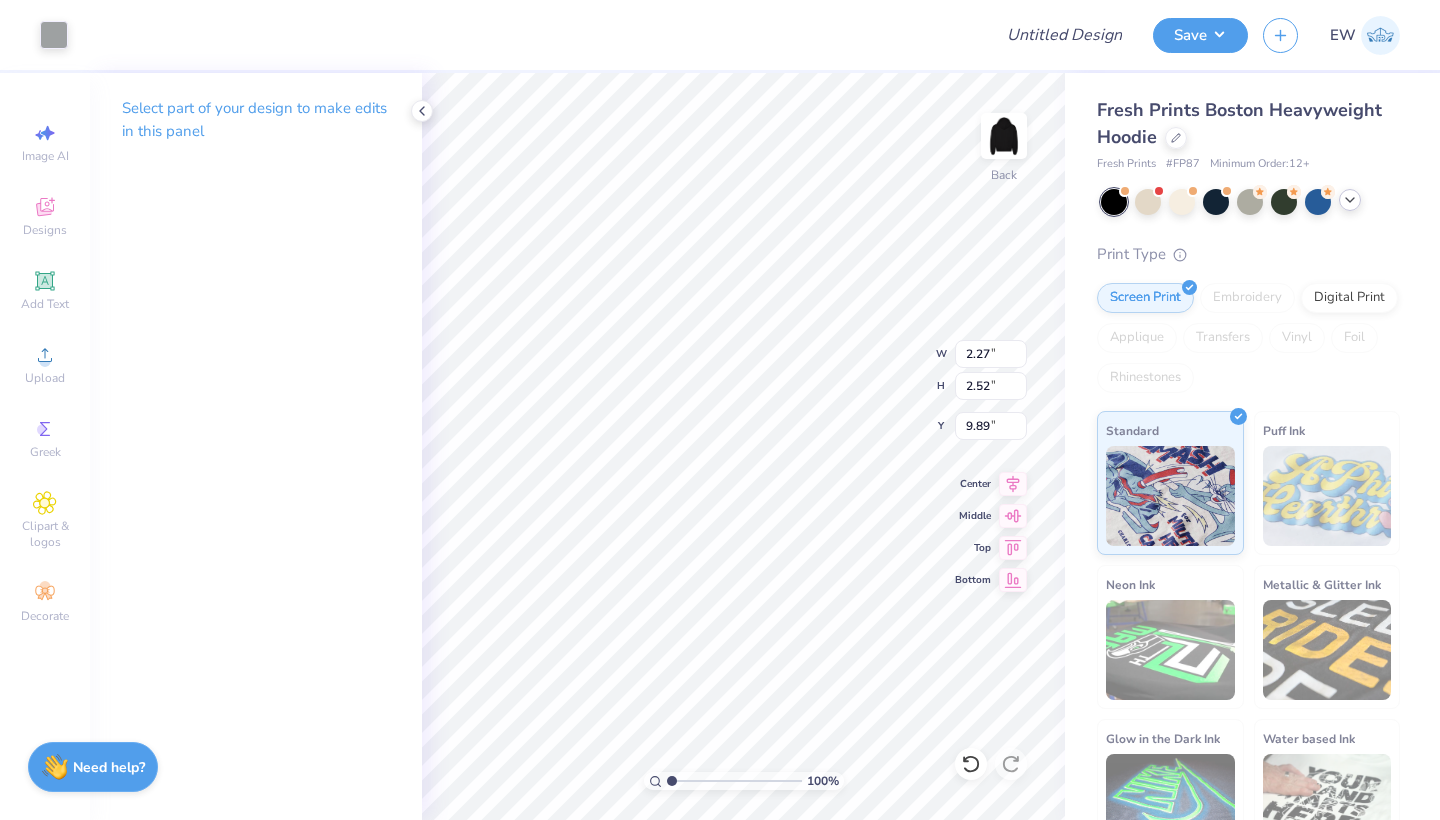type on "9.70" 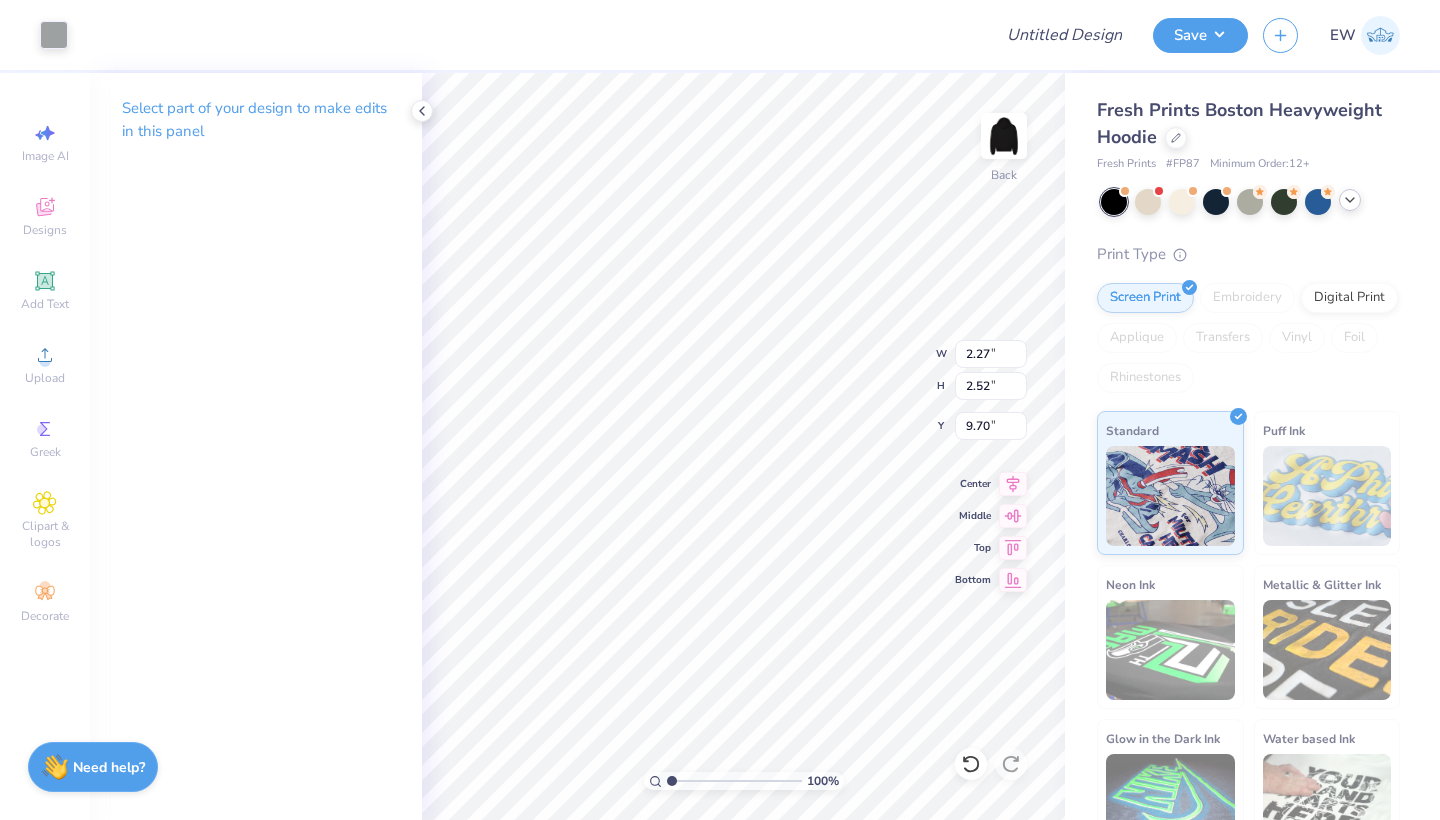 type on "2.92" 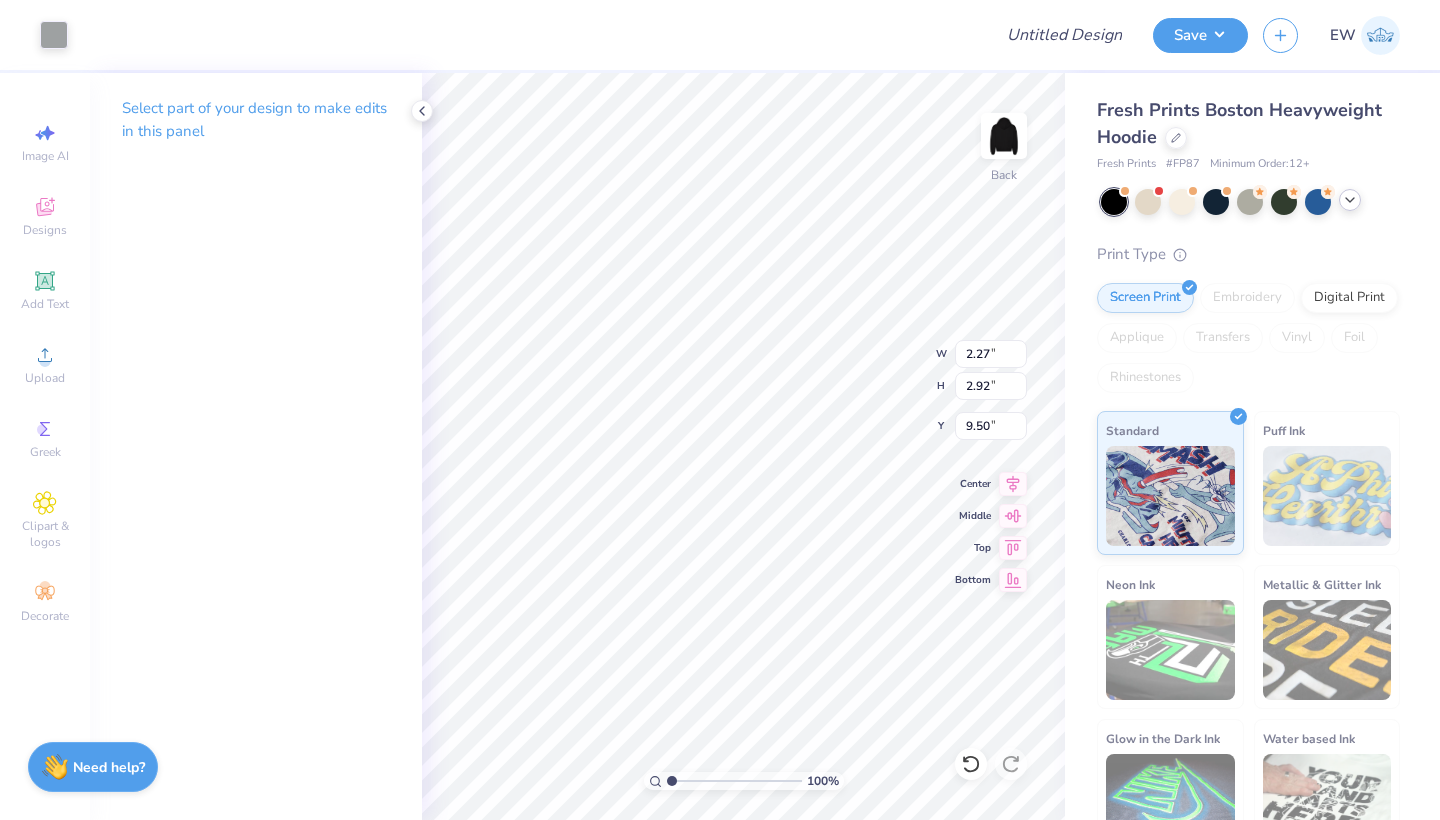type on "2.05" 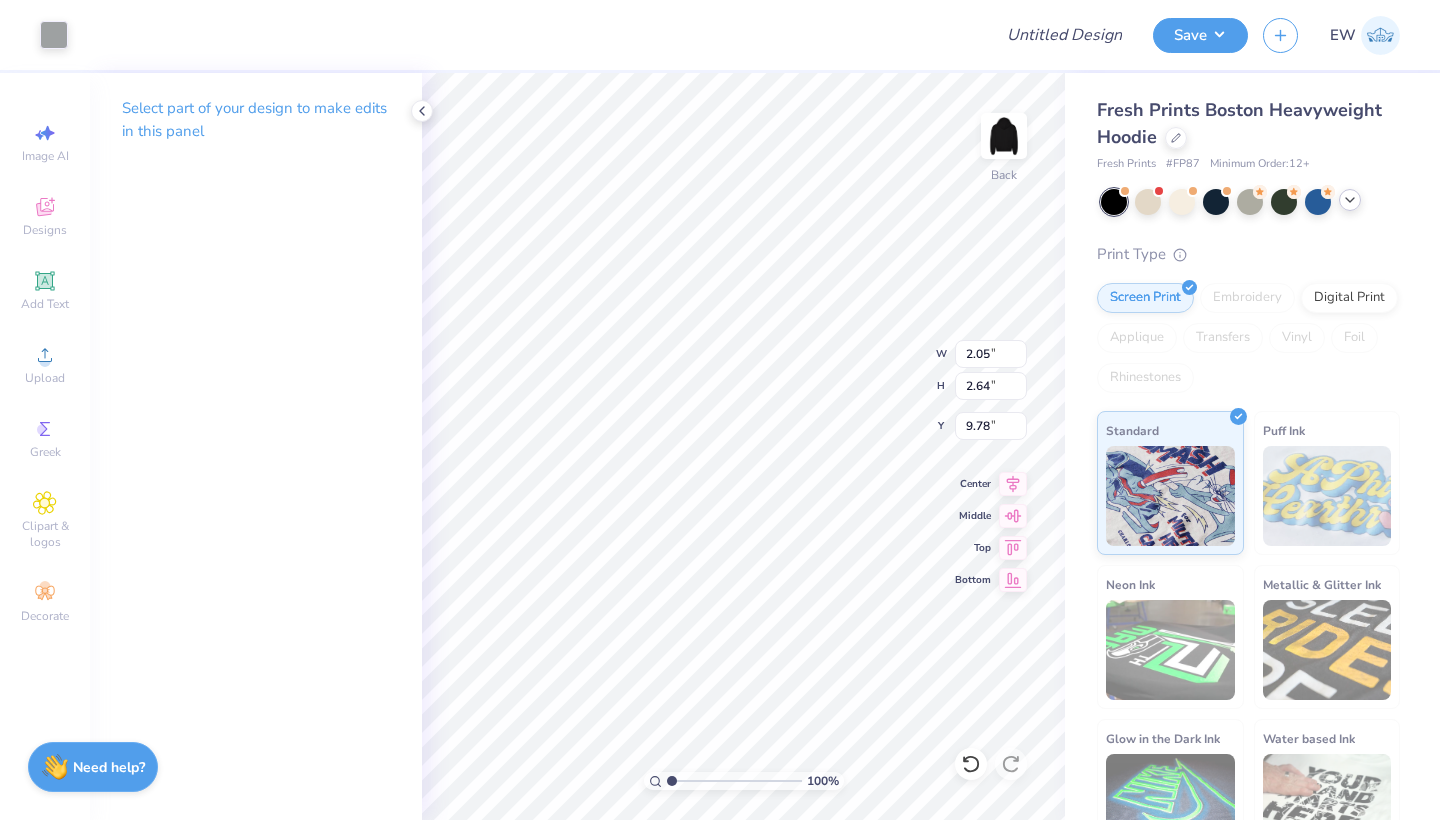 type on "9.70" 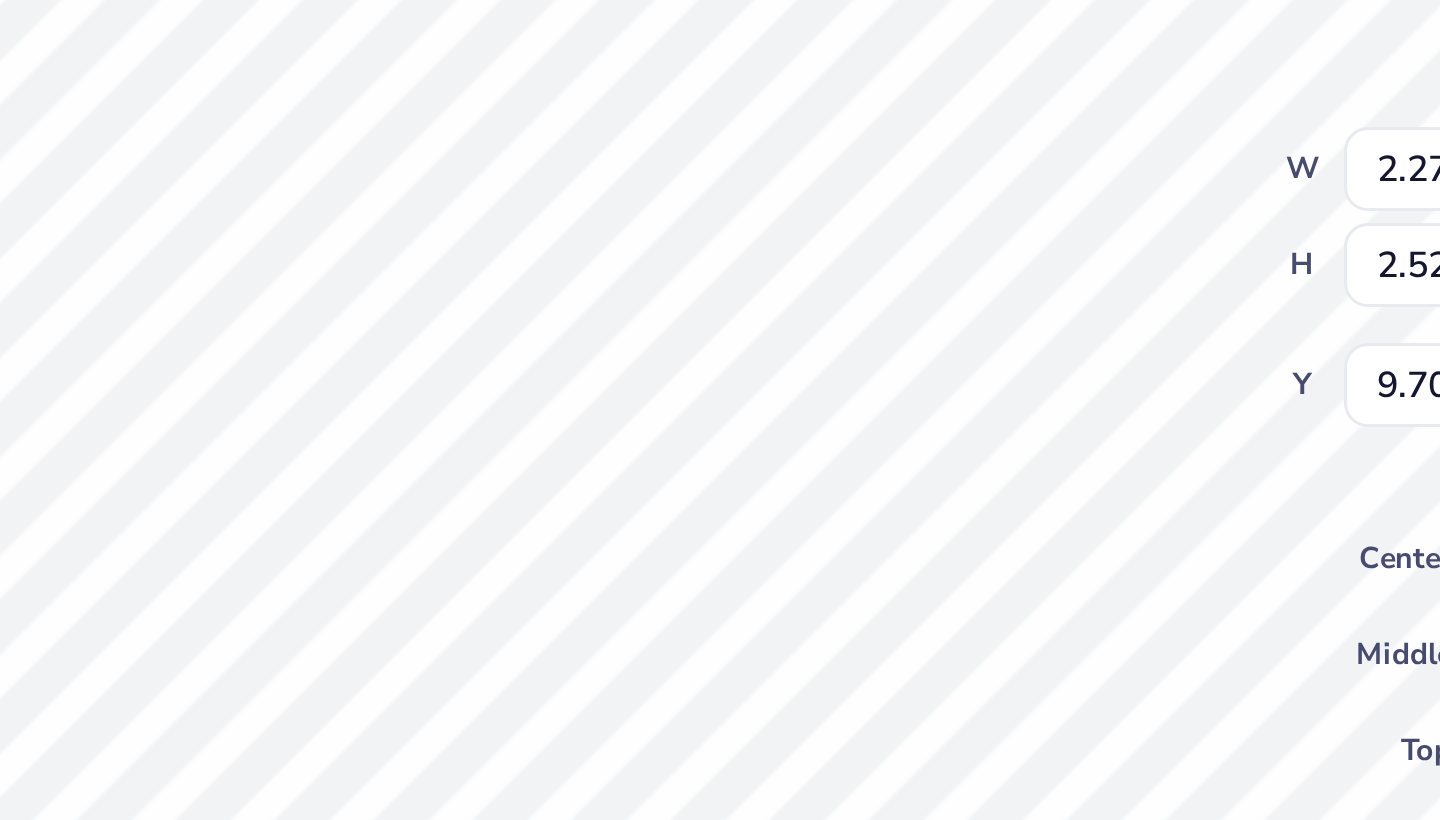 click on "100  % Back W 2.27 2.27 " H 2.52 2.52 " Y 9.70 9.70 " Center Middle Top Bottom" at bounding box center (743, 446) 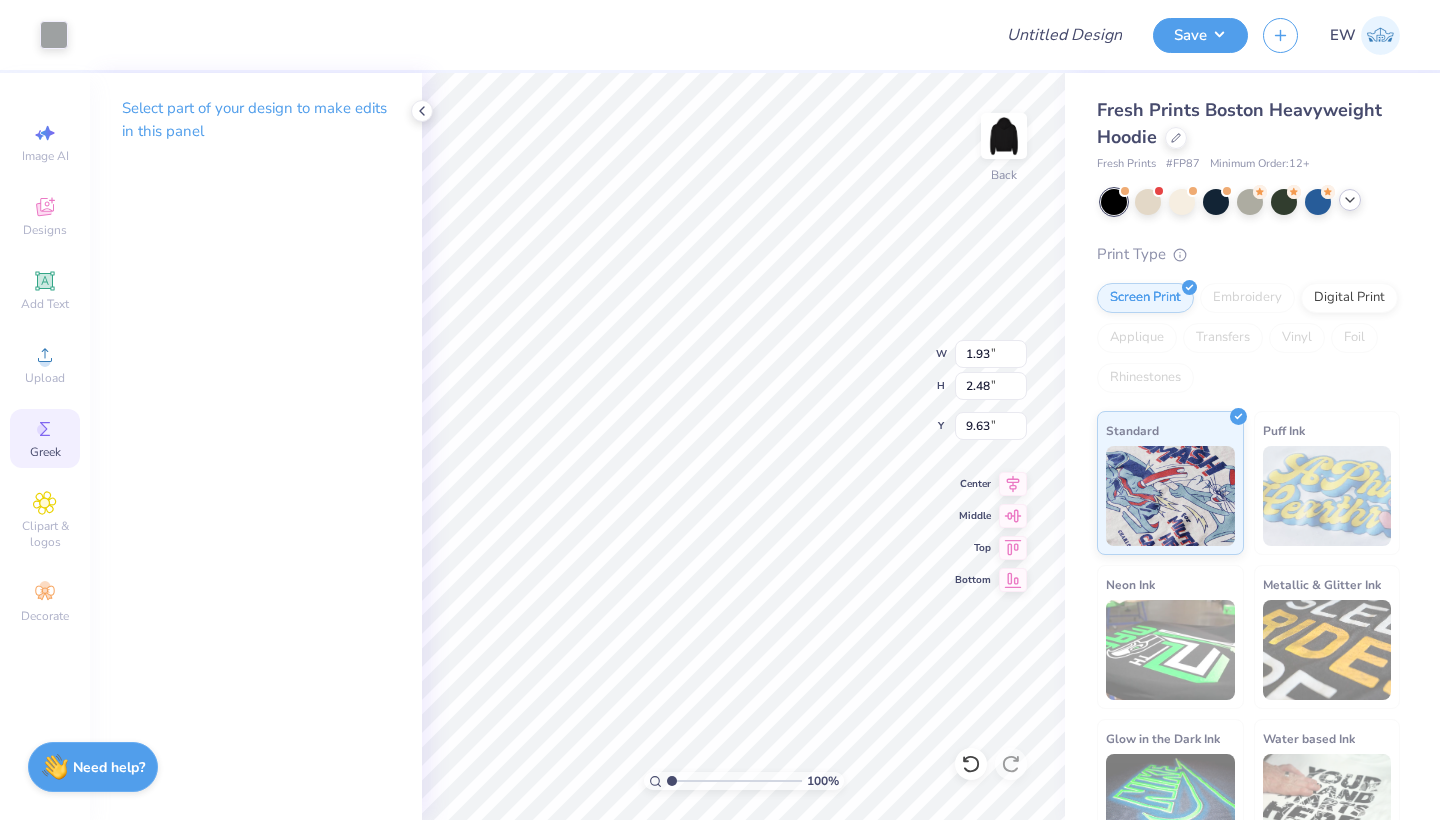click on "Greek" at bounding box center (45, 452) 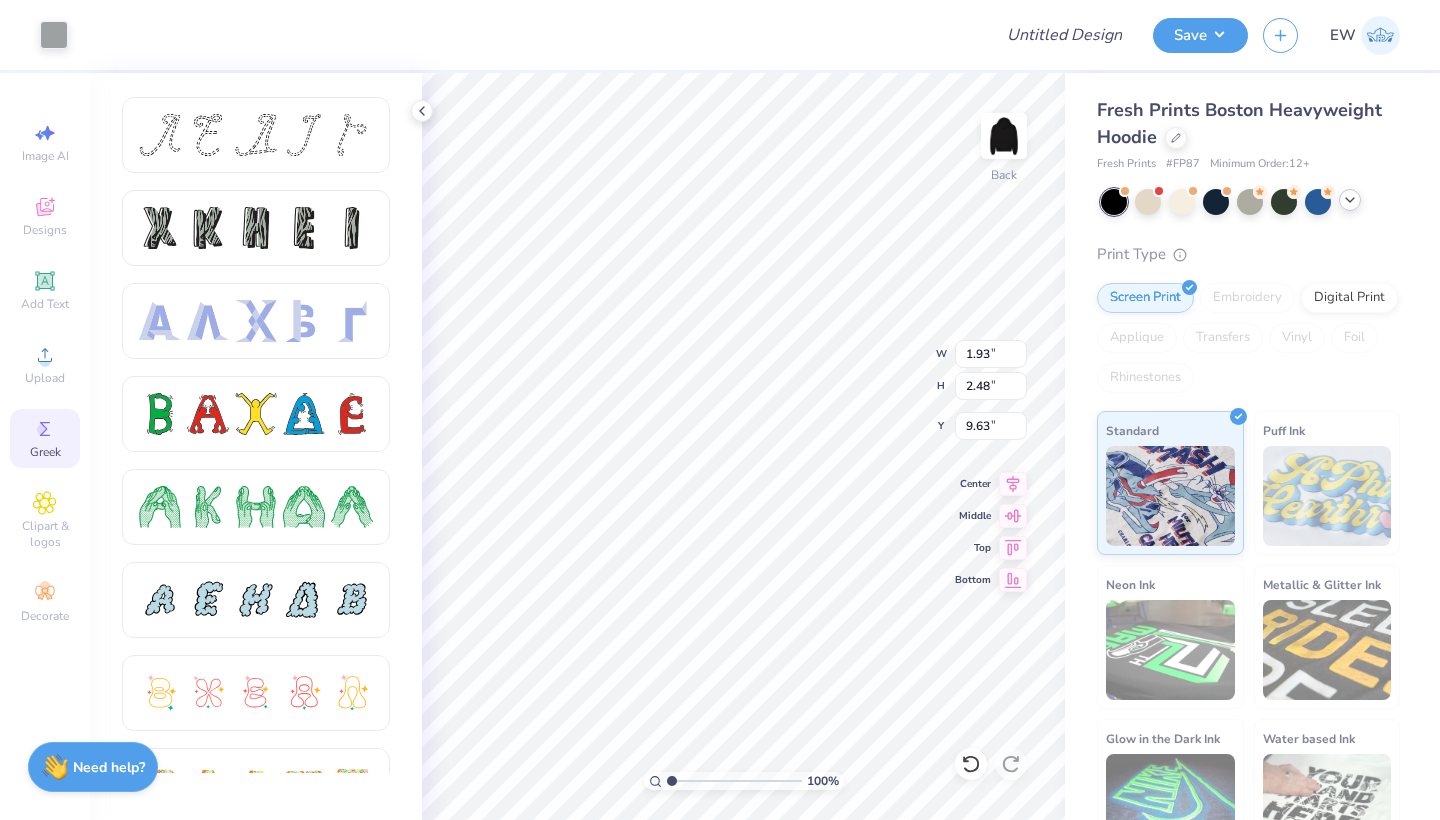 scroll, scrollTop: 0, scrollLeft: 0, axis: both 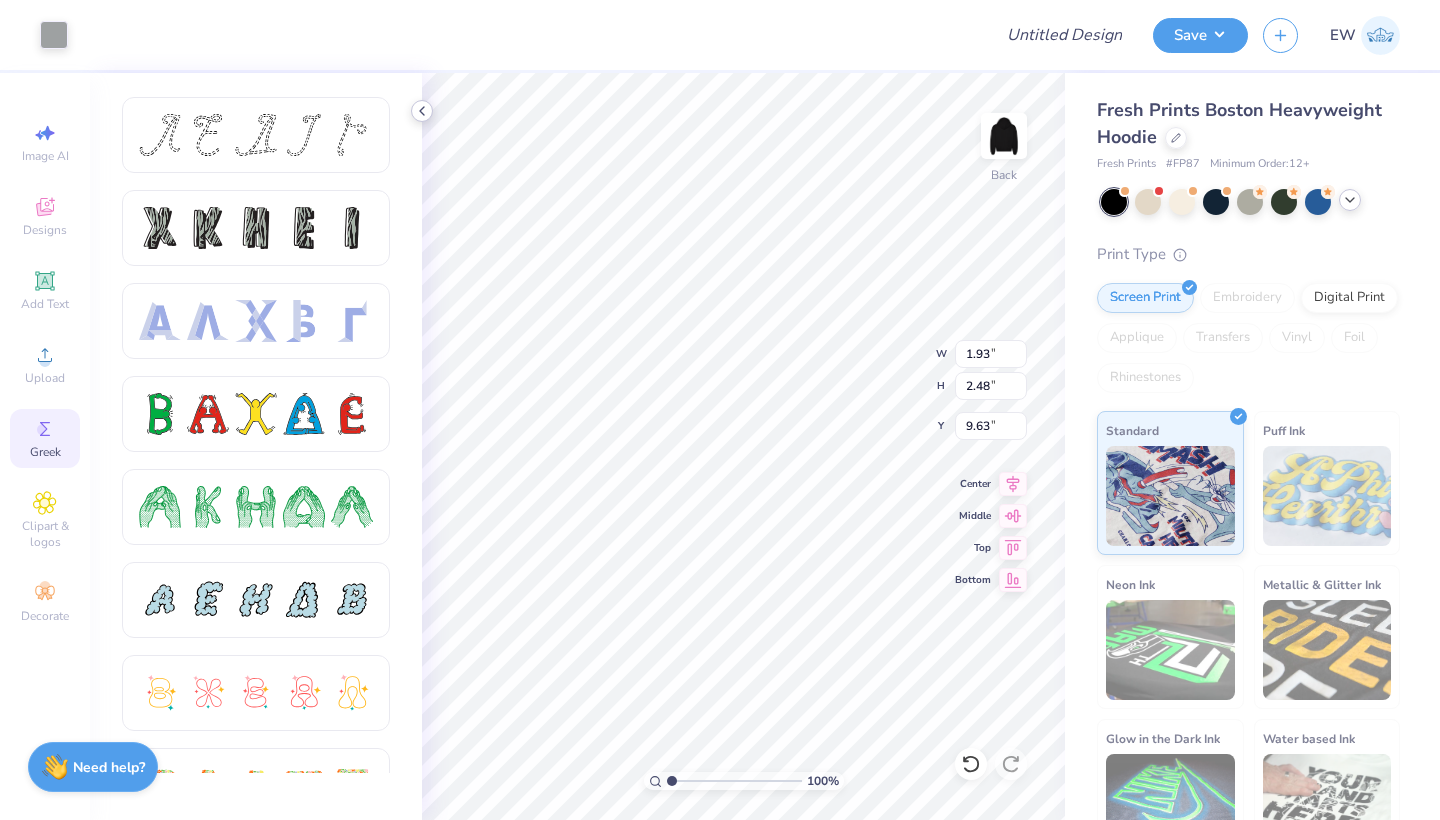 click 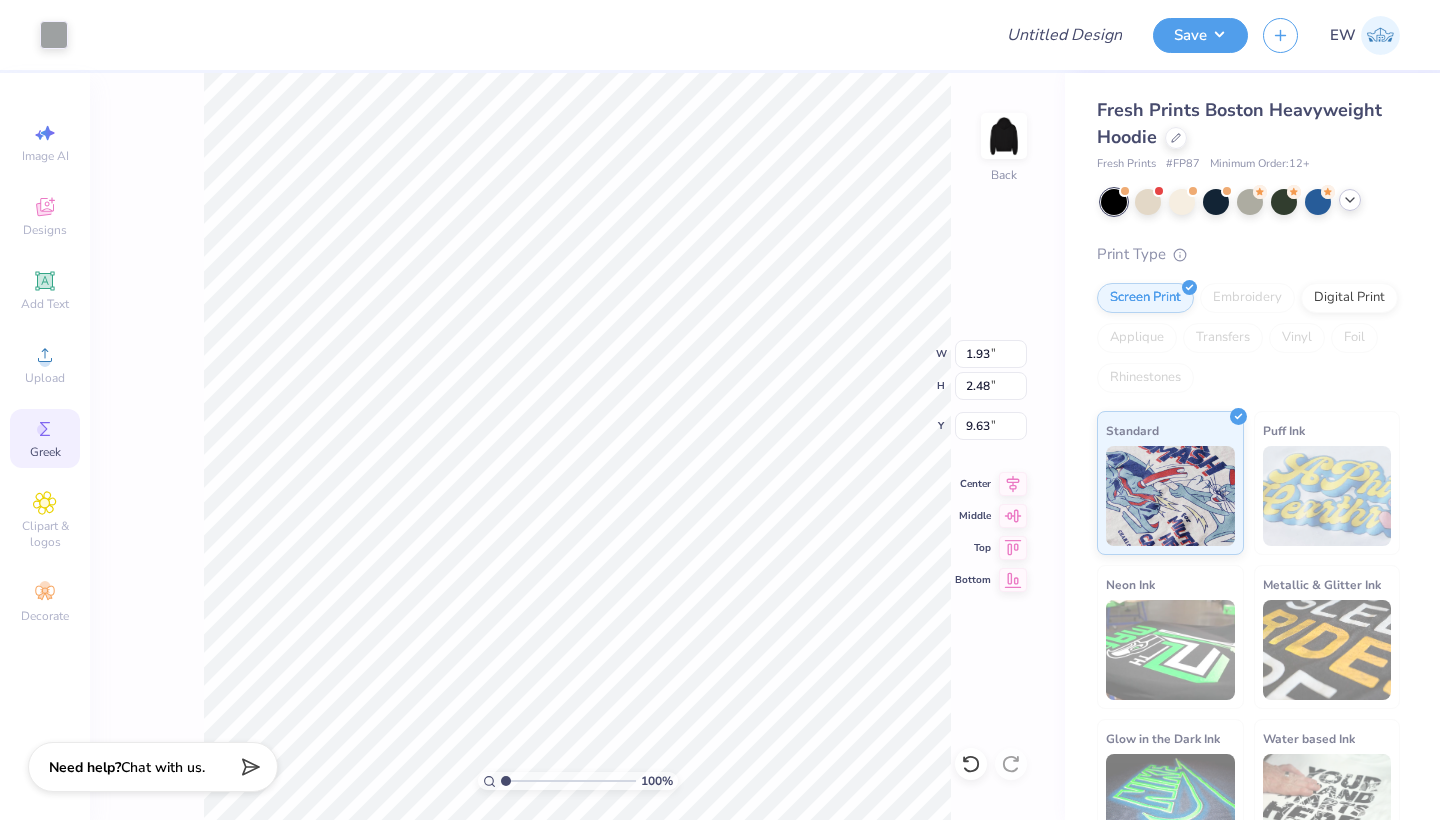type on "2.05" 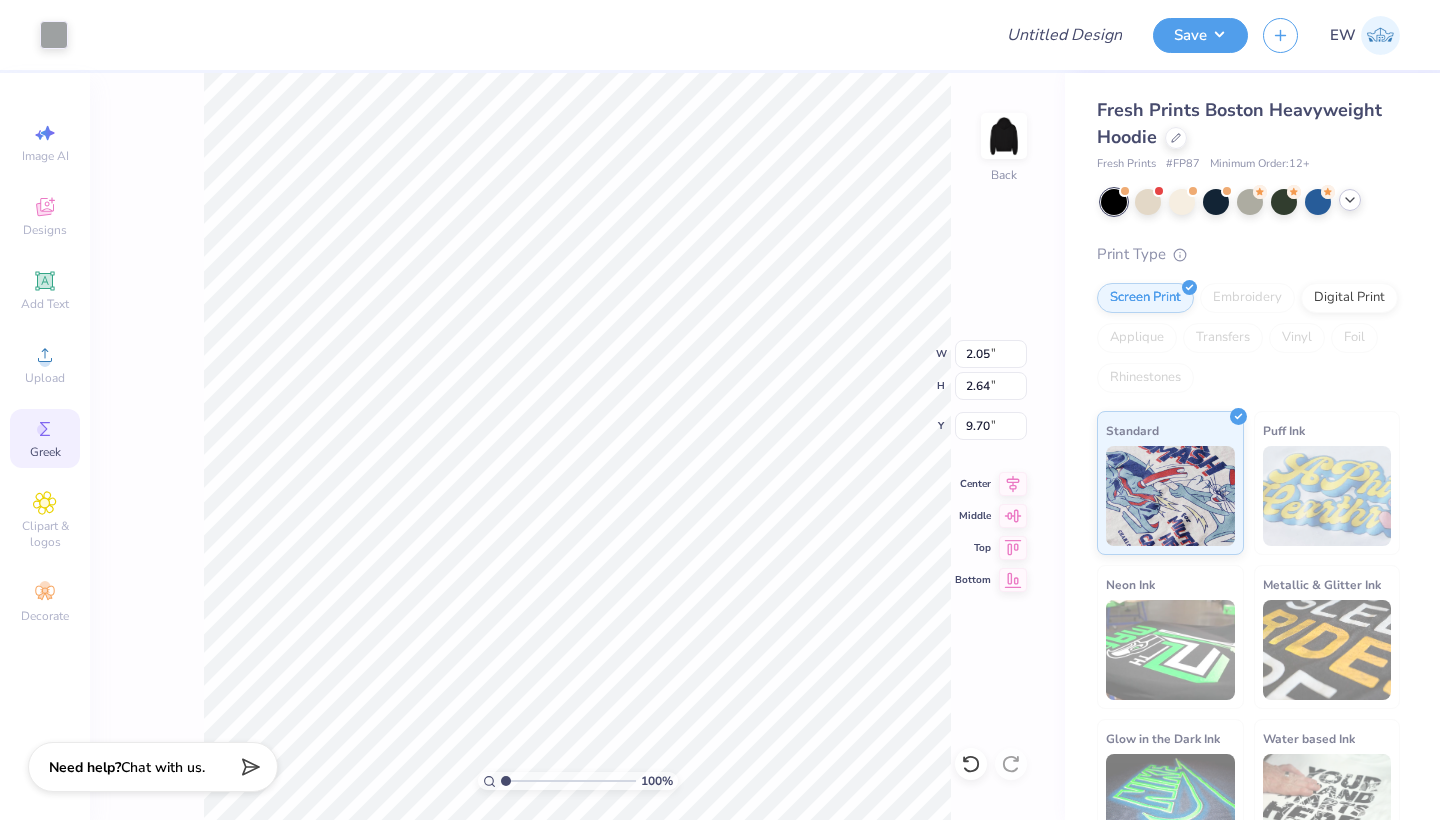 click on "# FP87" at bounding box center [1183, 164] 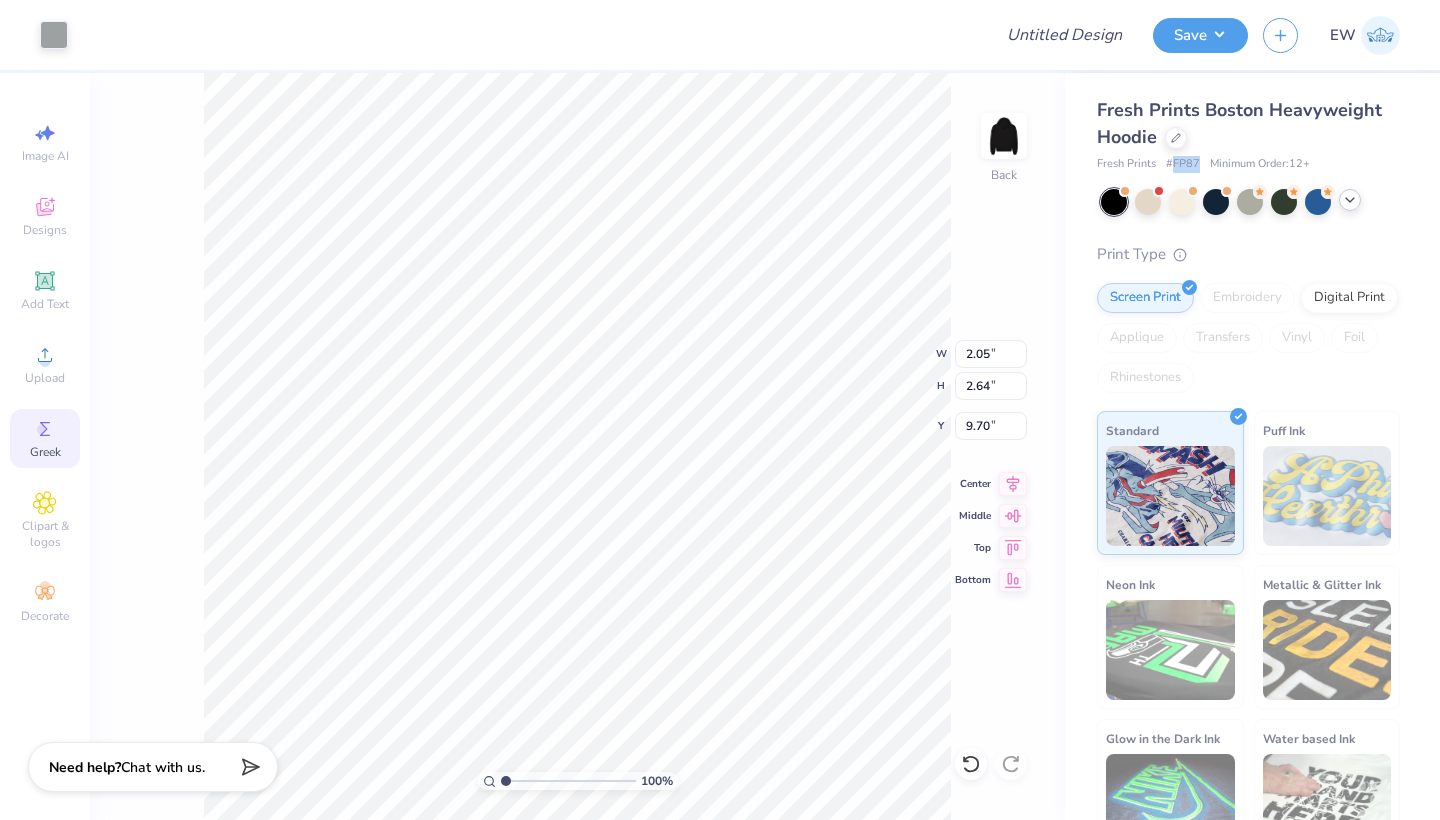 click on "# FP87" at bounding box center [1183, 164] 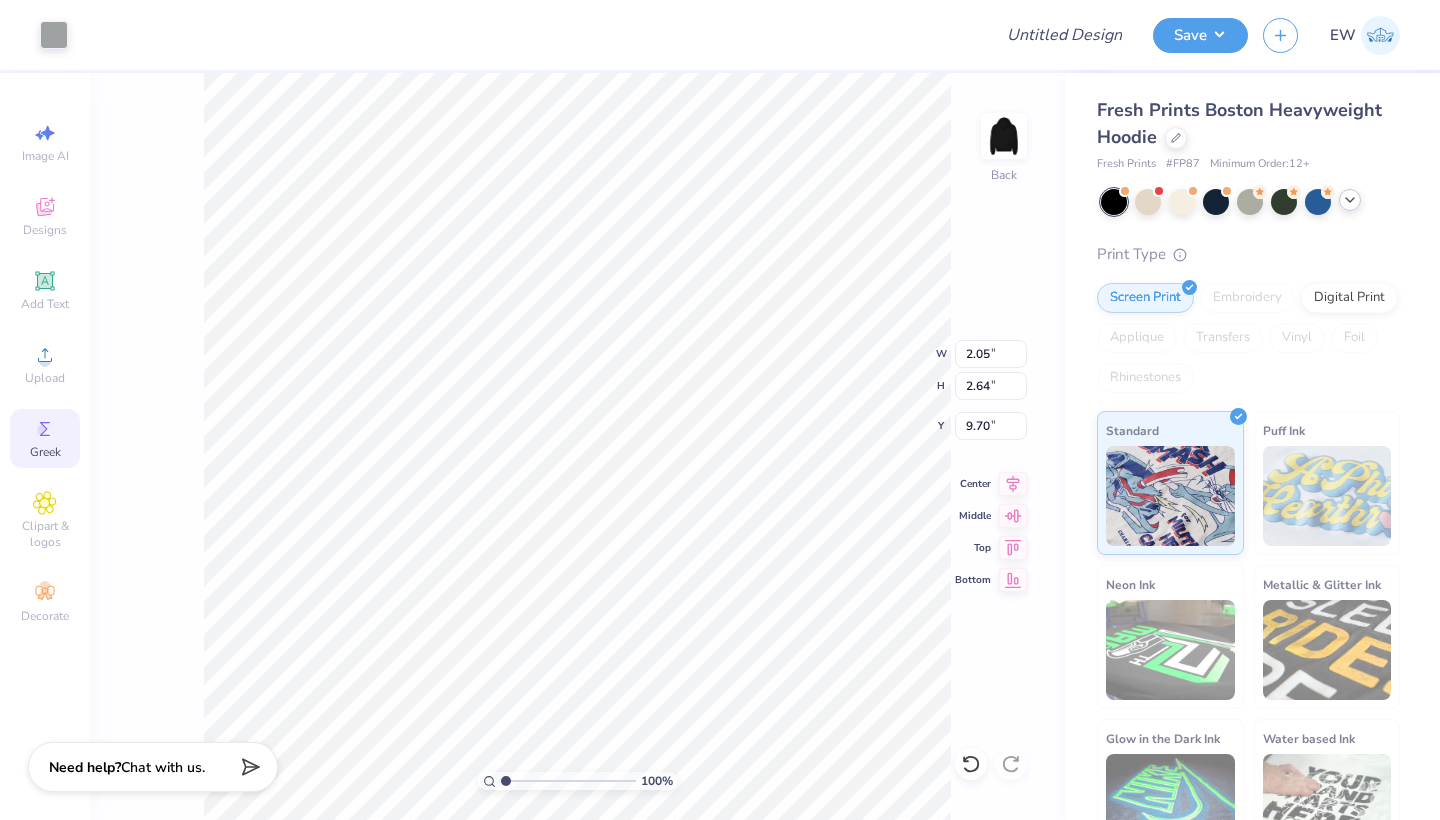 click on "Design Title" at bounding box center (1064, 35) 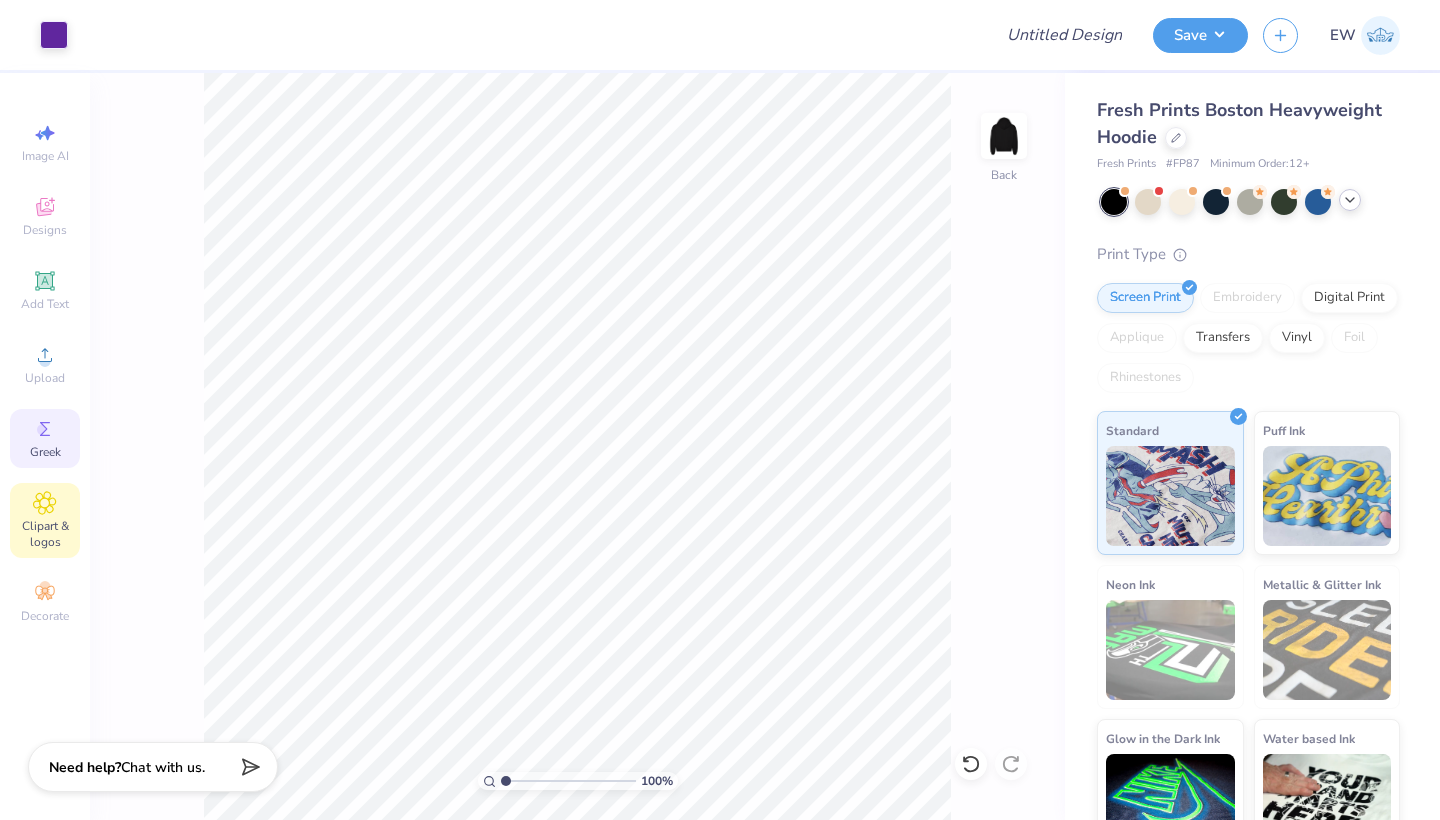 click on "Clipart & logos" at bounding box center (45, 534) 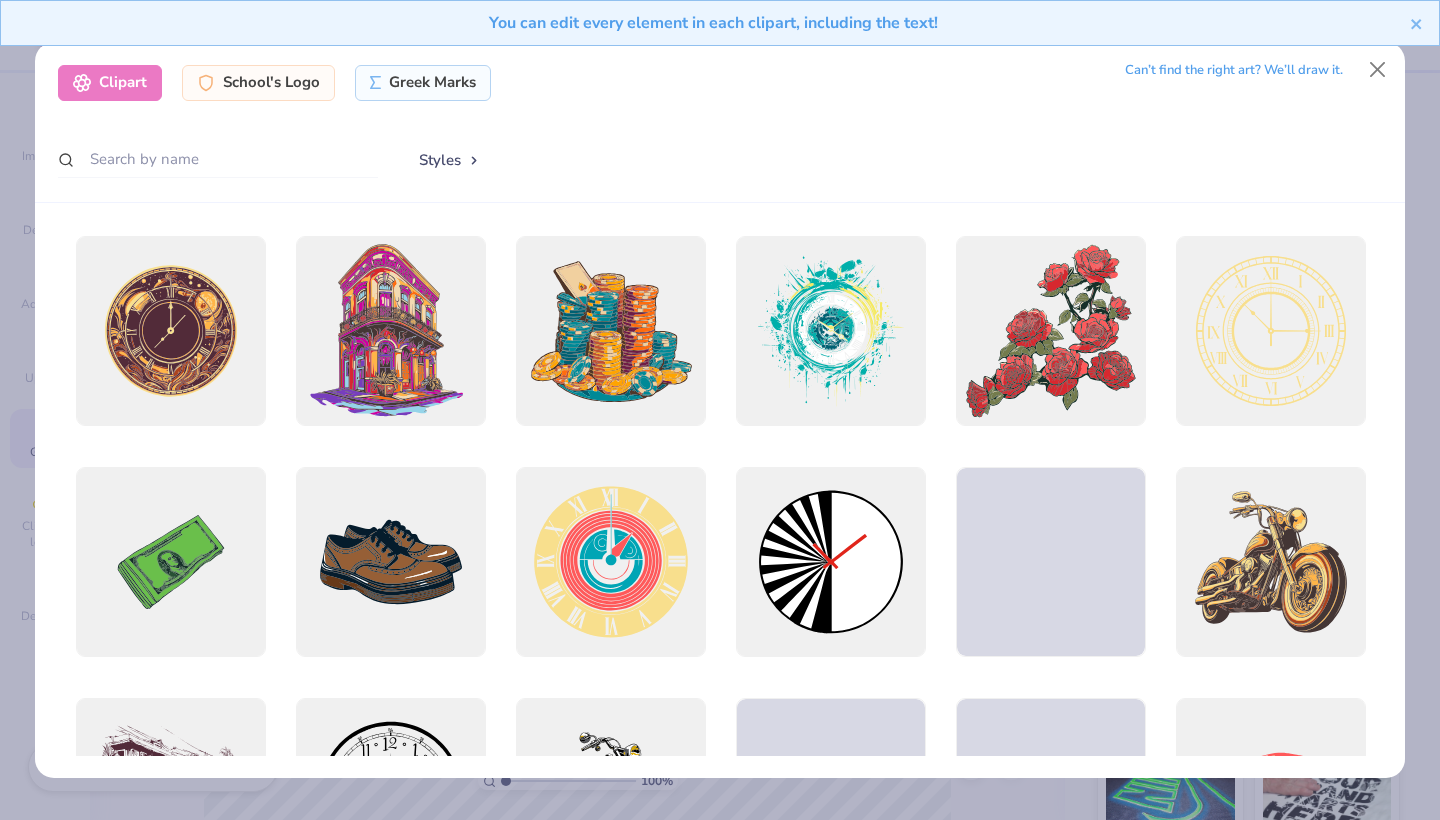 click on "Styles" at bounding box center (450, 160) 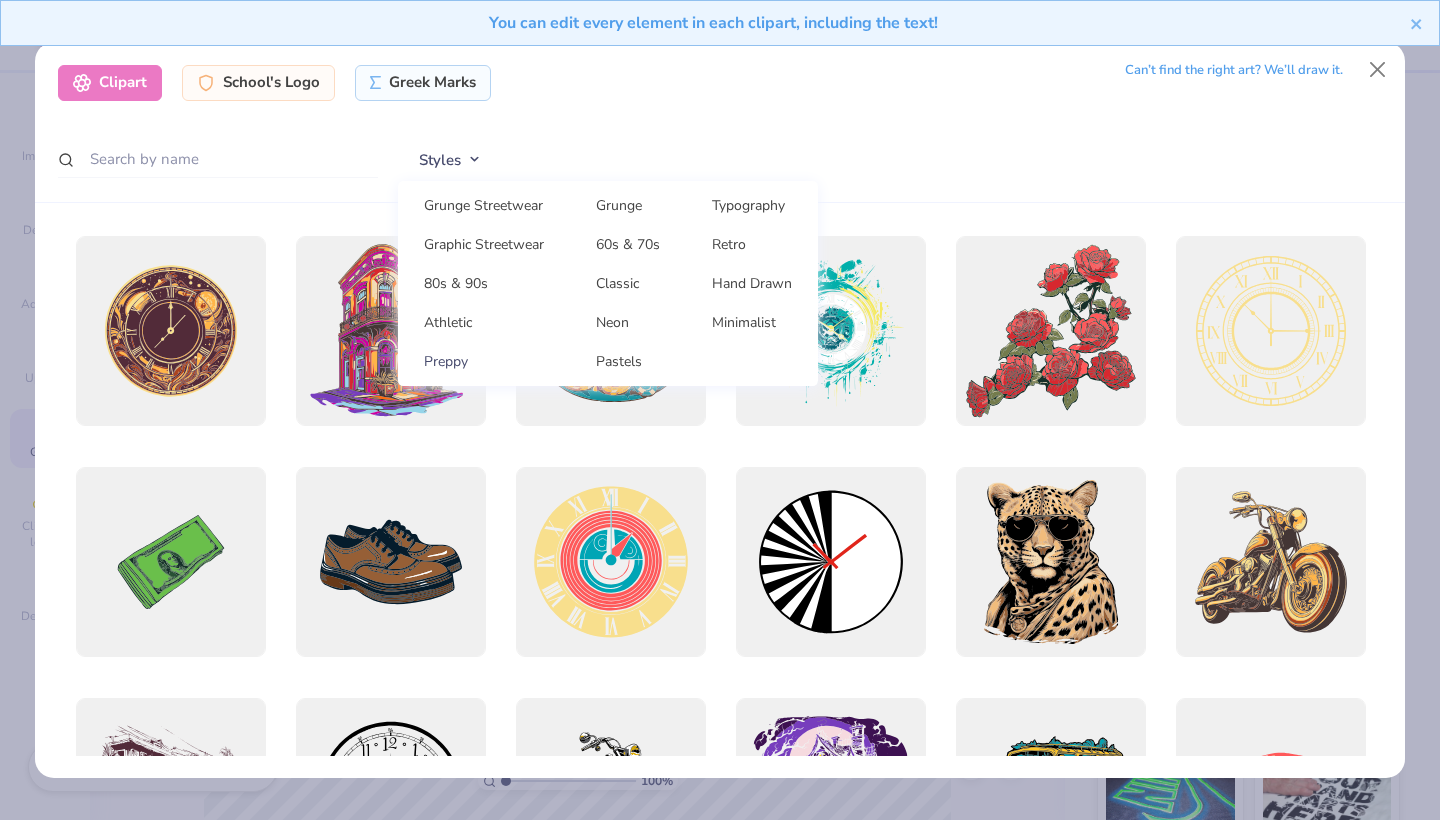 click on "Preppy" at bounding box center (484, 361) 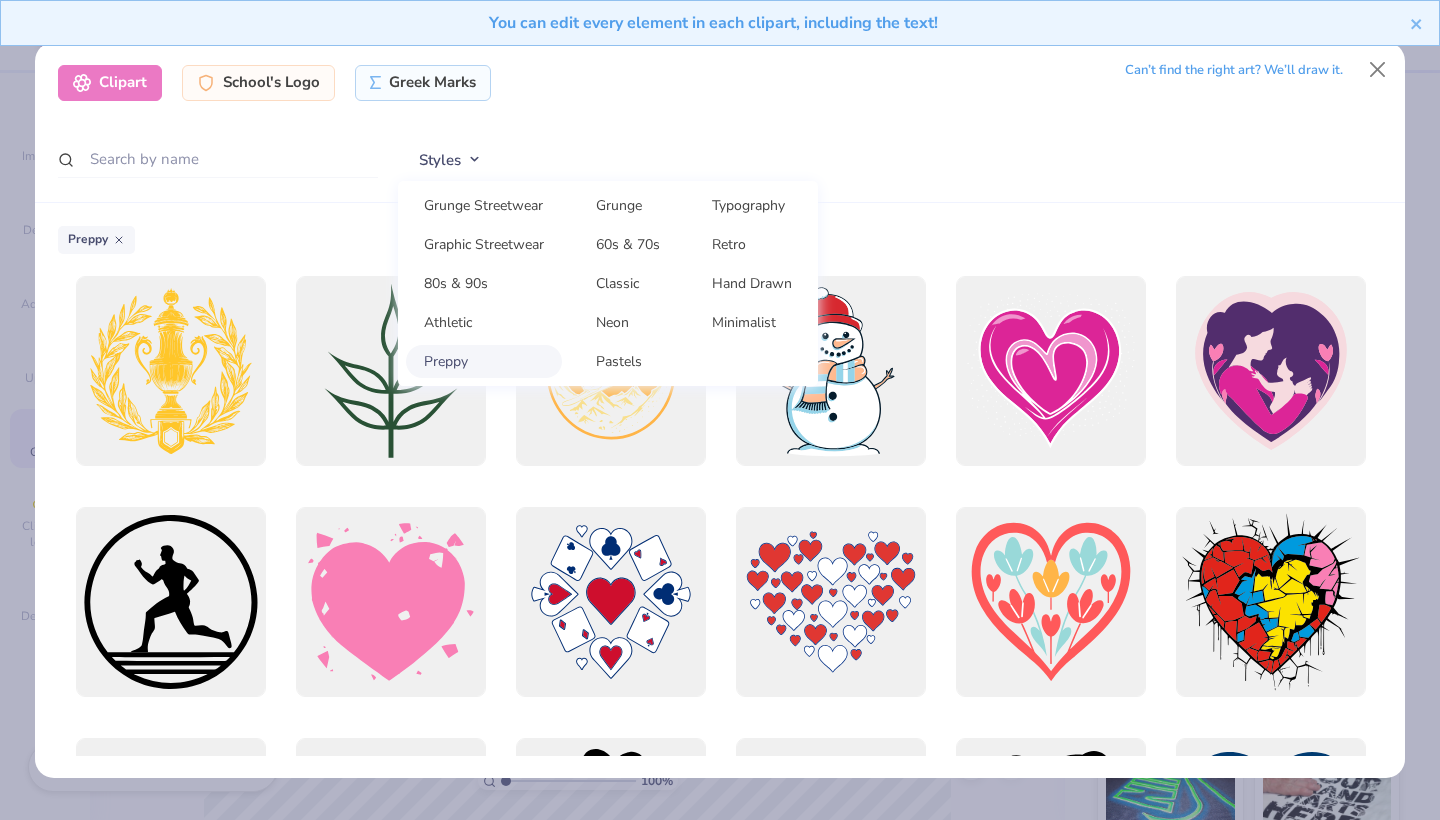 click on "Styles Grunge Streetwear Grunge Typography Graphic Streetwear 60s & 70s Retro 80s & 90s Classic Hand Drawn Athletic Neon Minimalist Preppy Pastels" at bounding box center (890, 160) 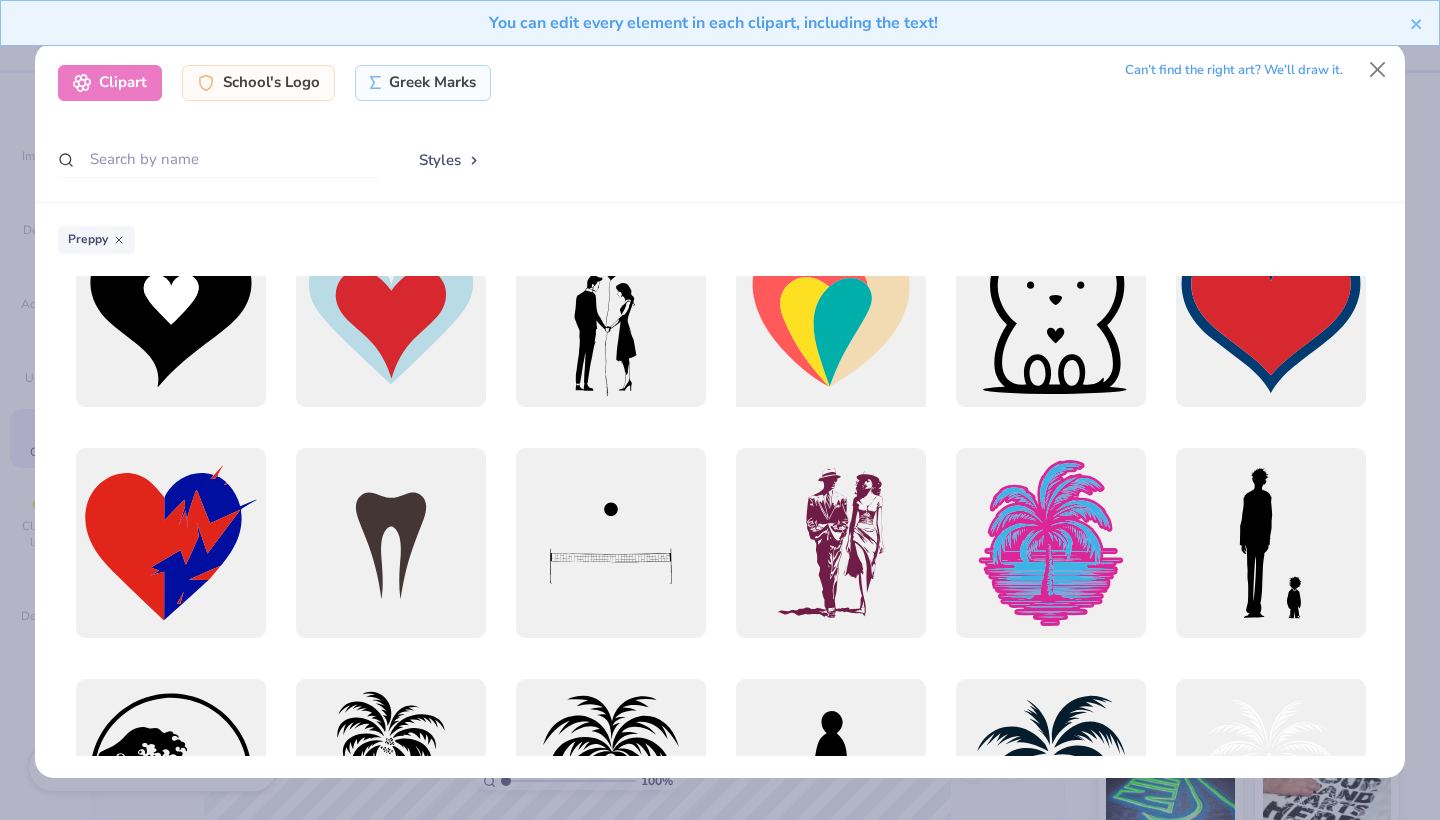 scroll, scrollTop: 523, scrollLeft: 0, axis: vertical 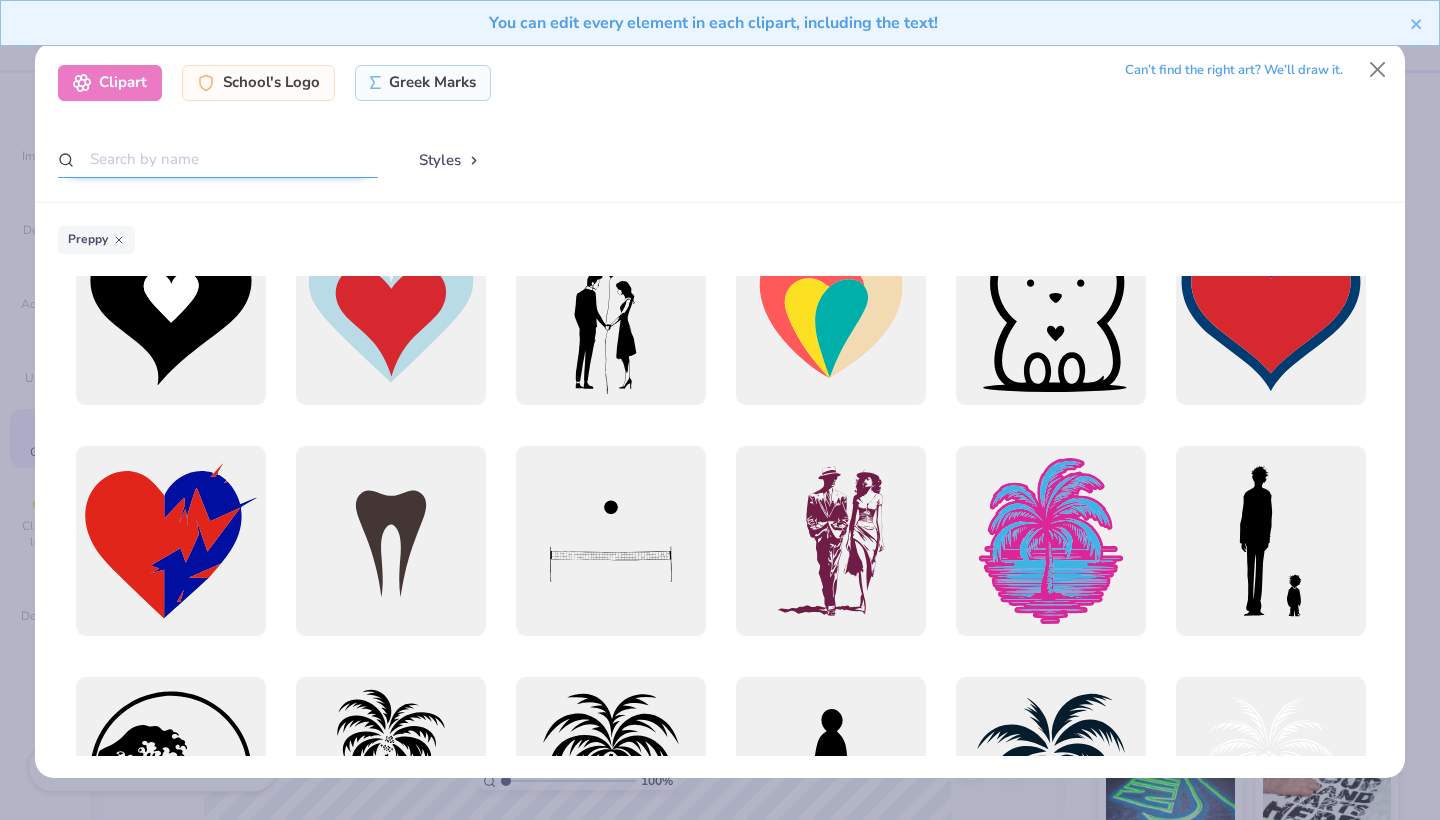 click at bounding box center (218, 159) 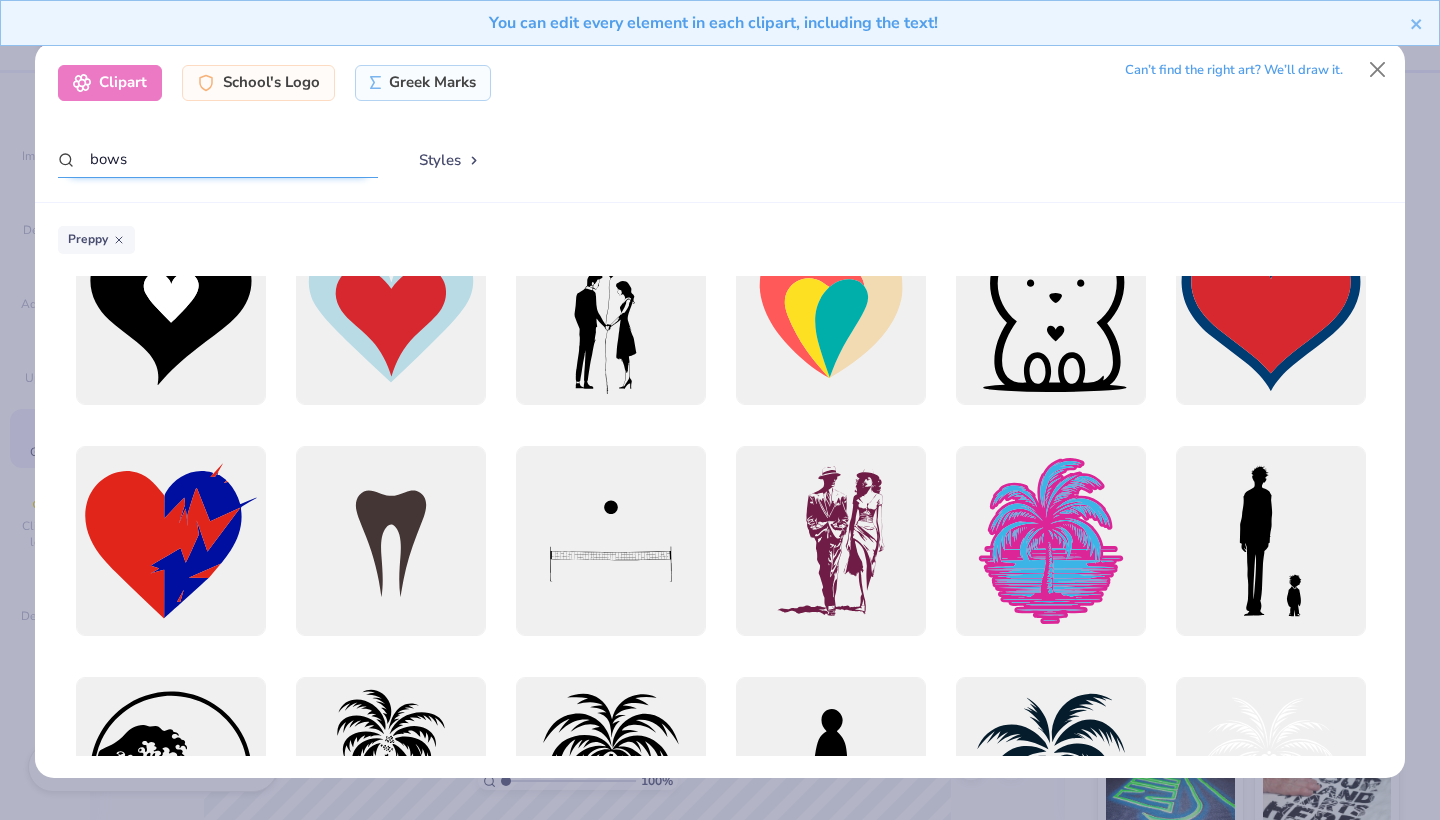 type on "bows" 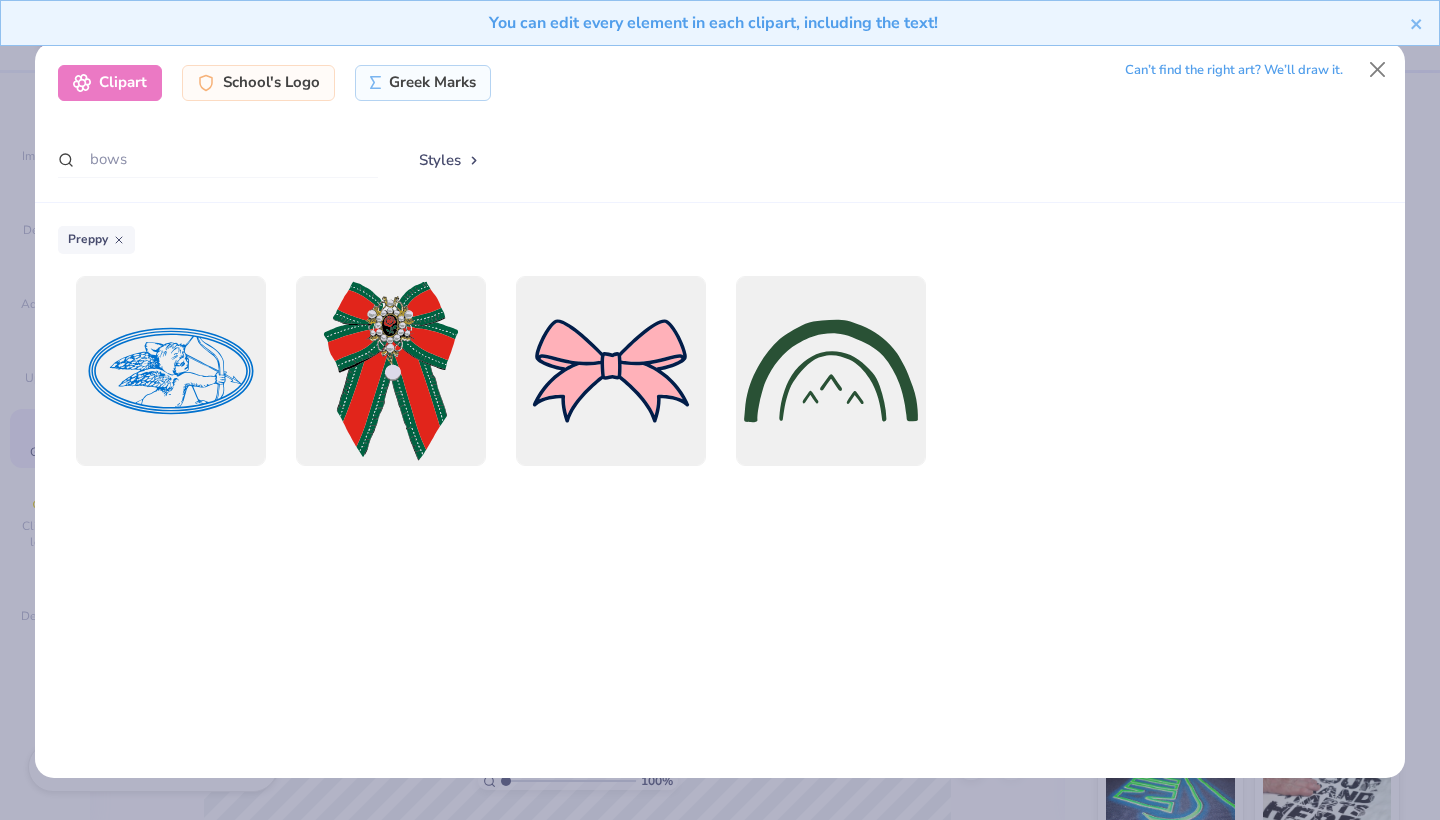 click on "Styles" at bounding box center (450, 160) 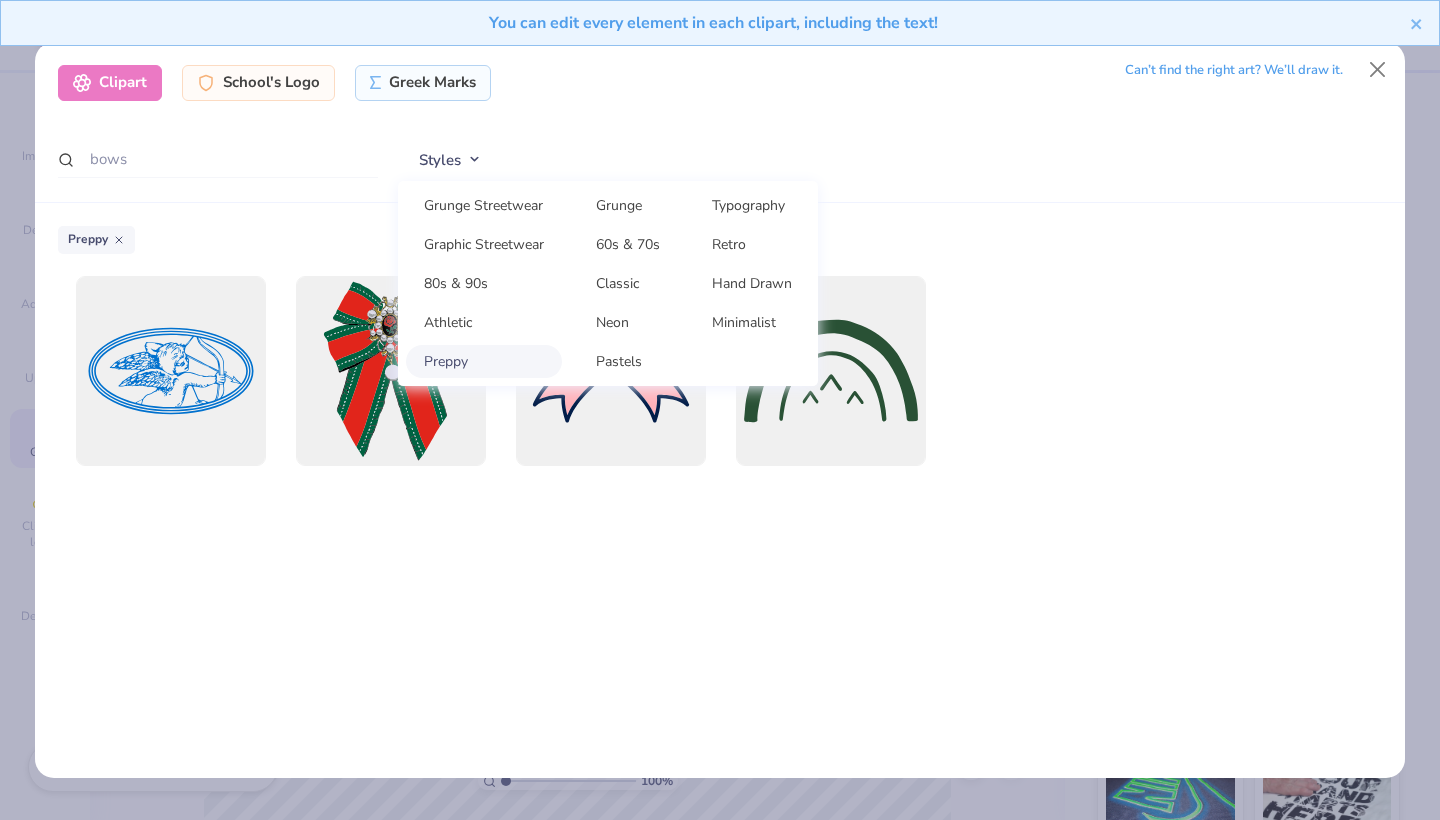 click 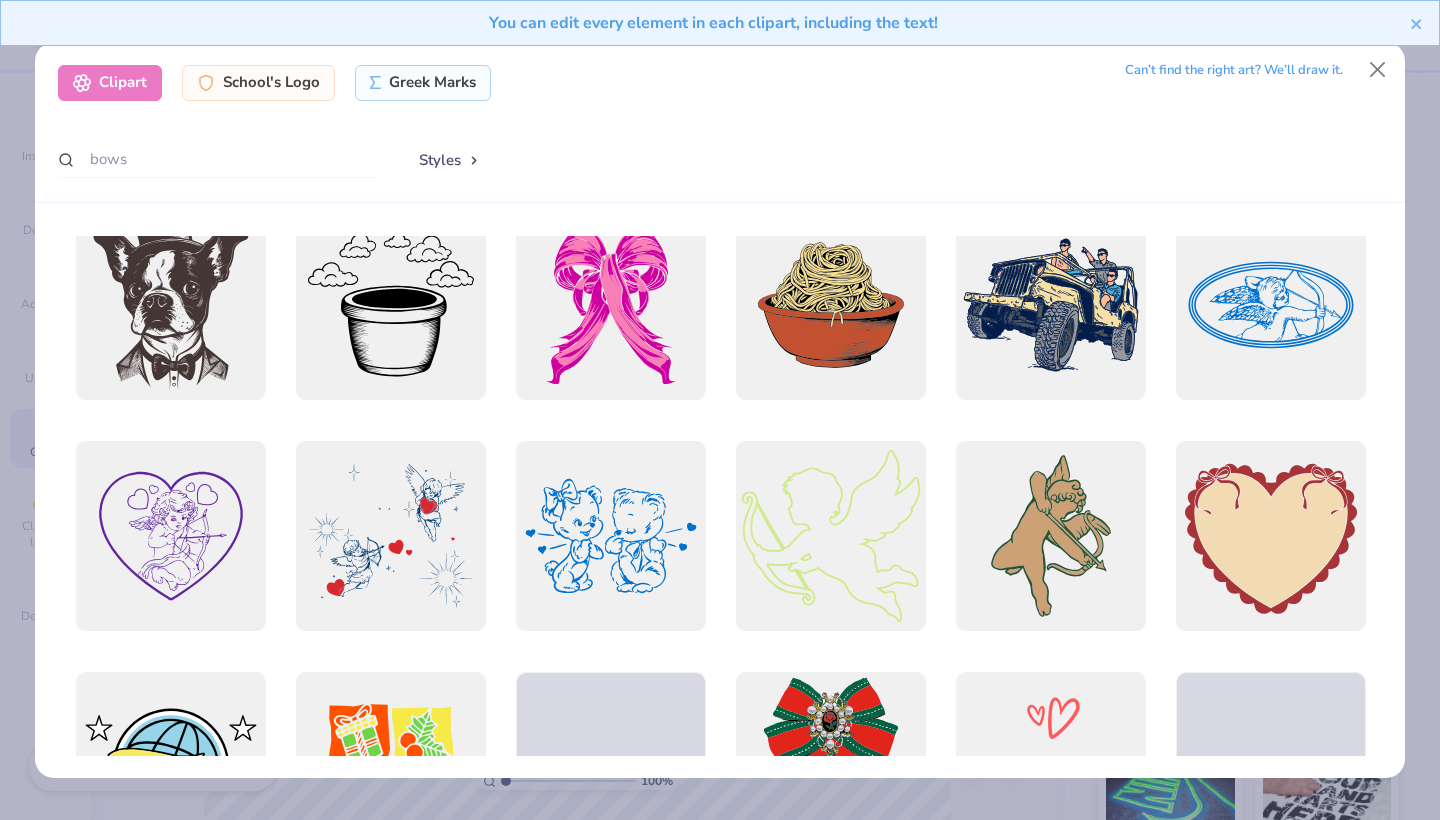 scroll, scrollTop: 2123, scrollLeft: 0, axis: vertical 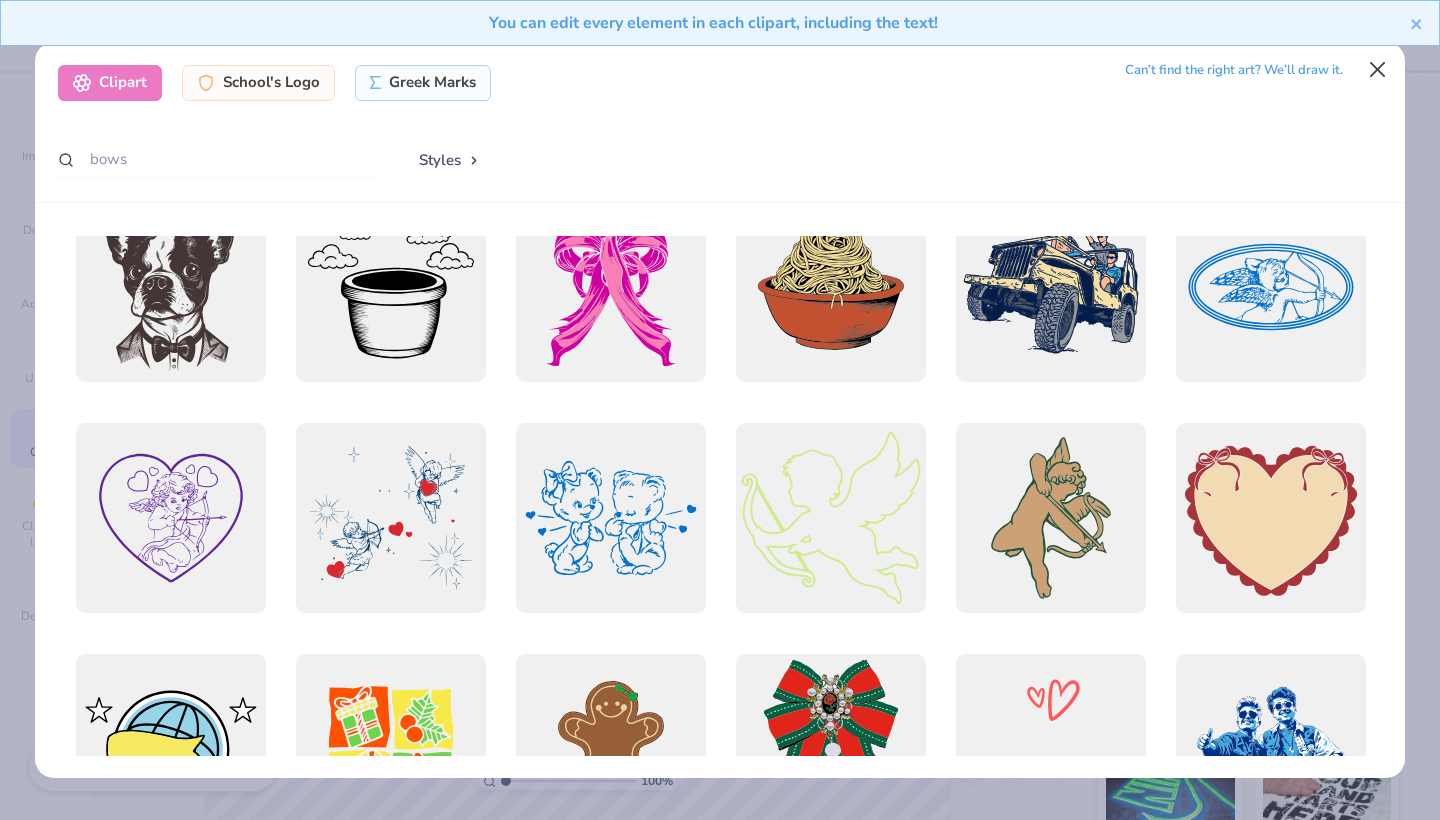 click at bounding box center (1378, 70) 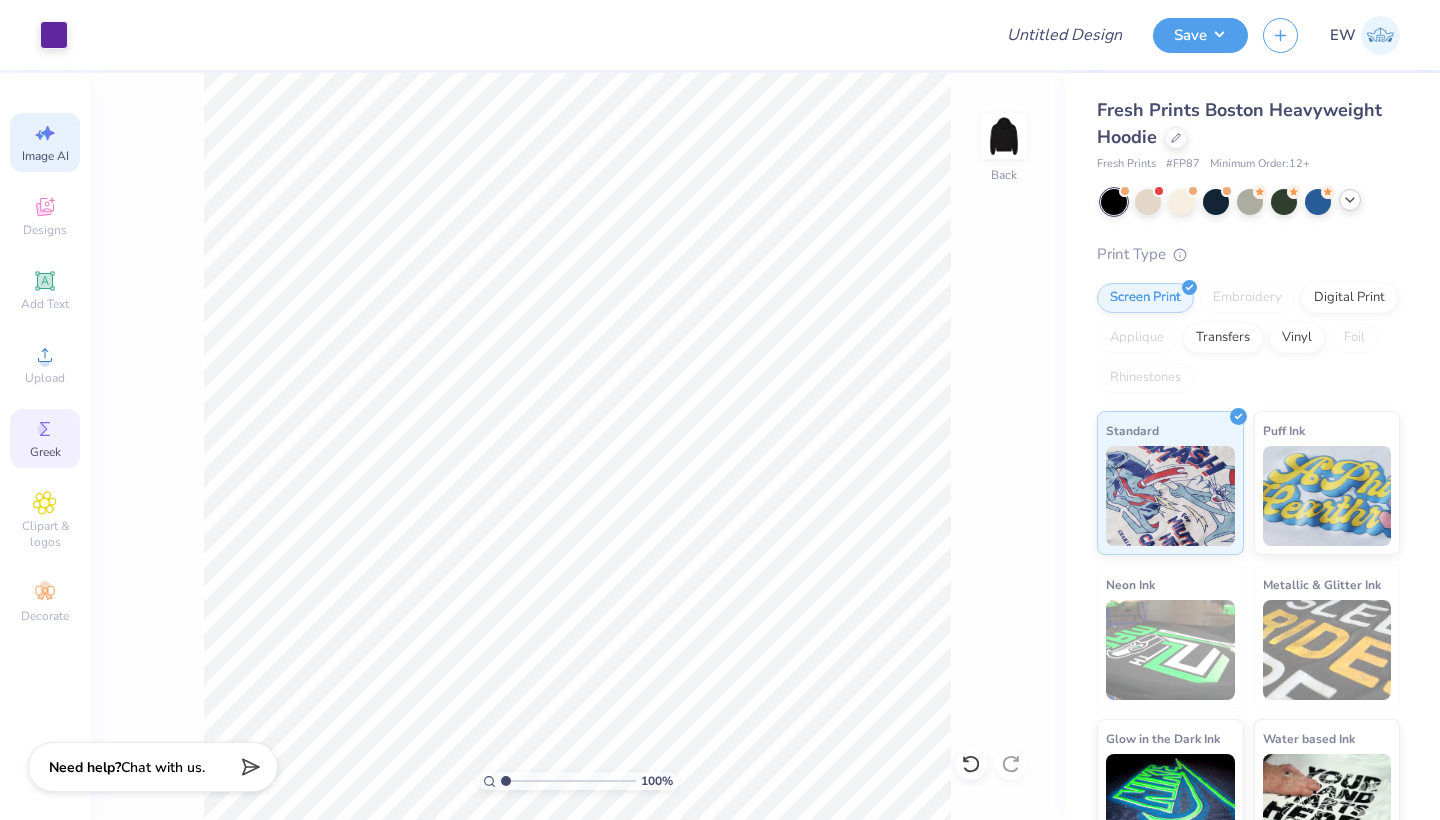 click on "Image AI" at bounding box center (45, 142) 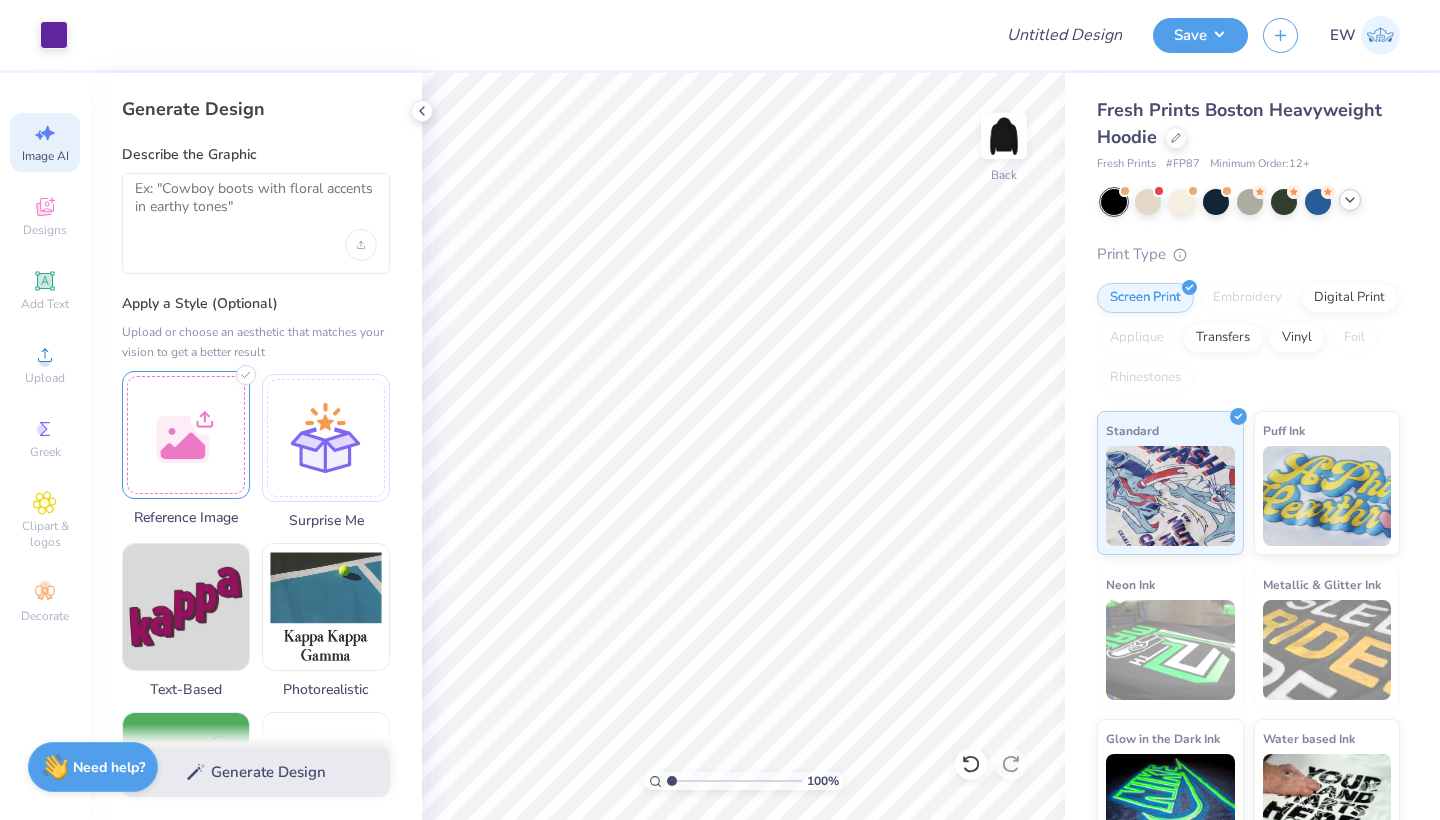 click at bounding box center [186, 435] 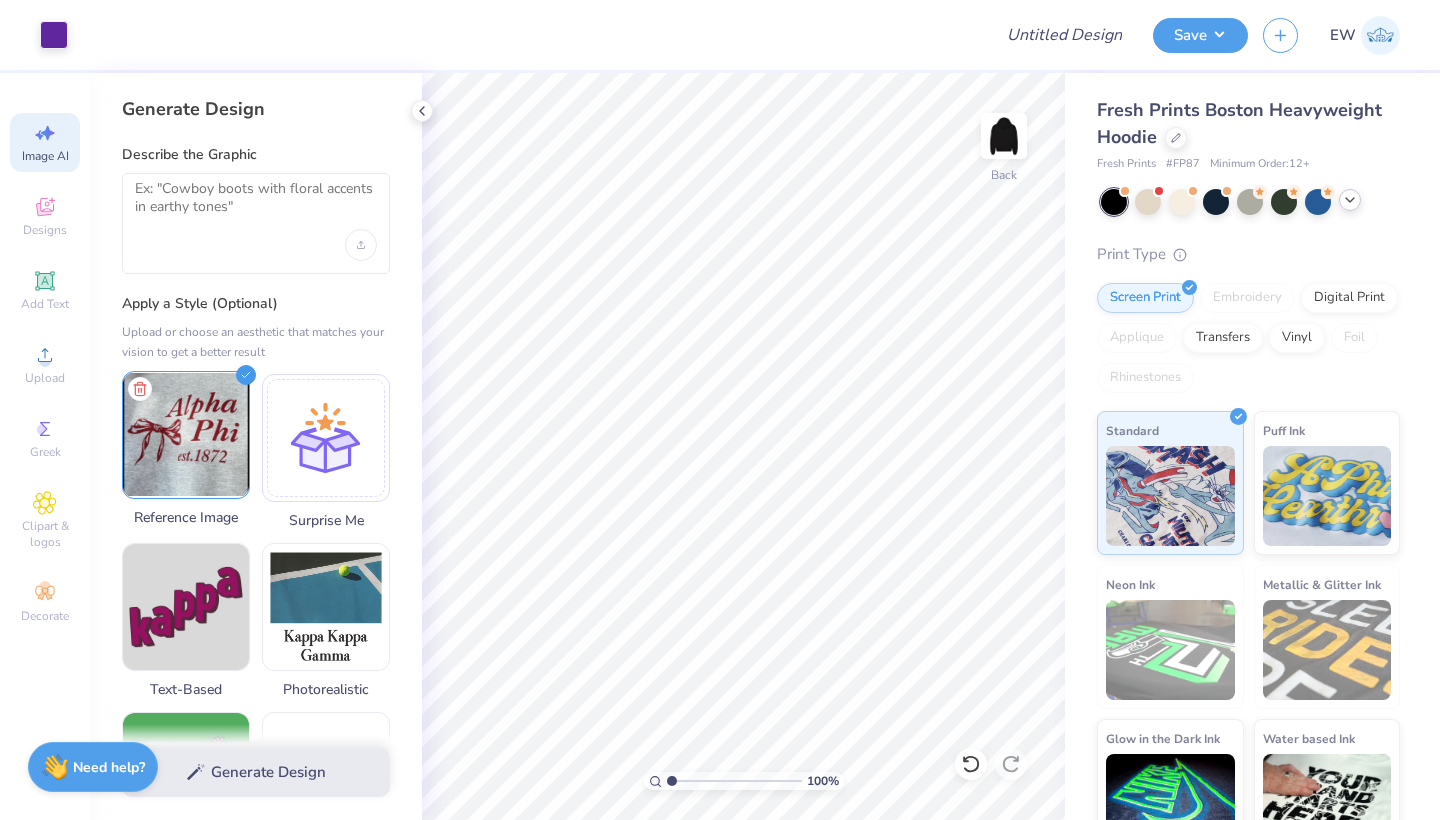 click at bounding box center (186, 435) 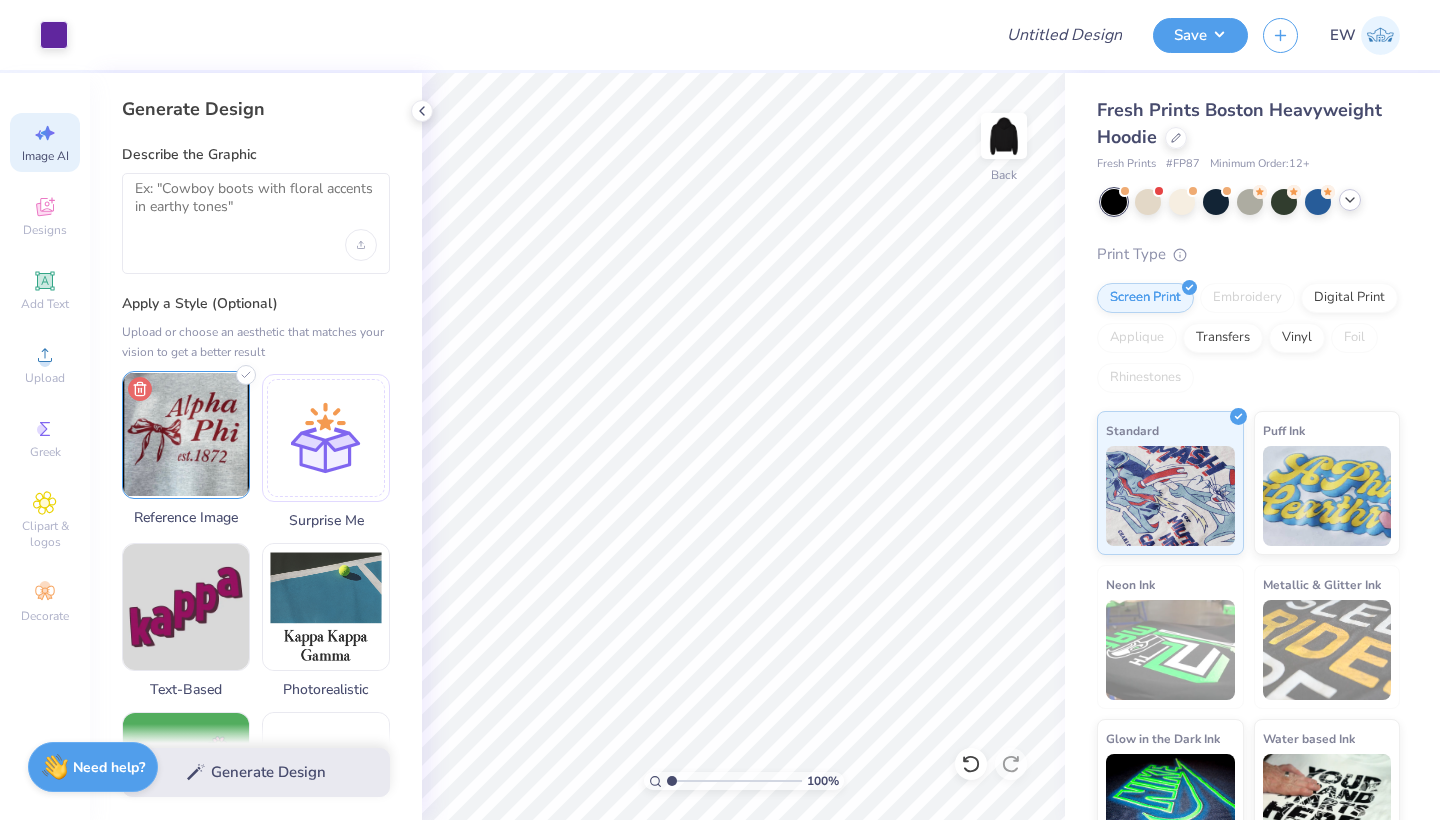 click 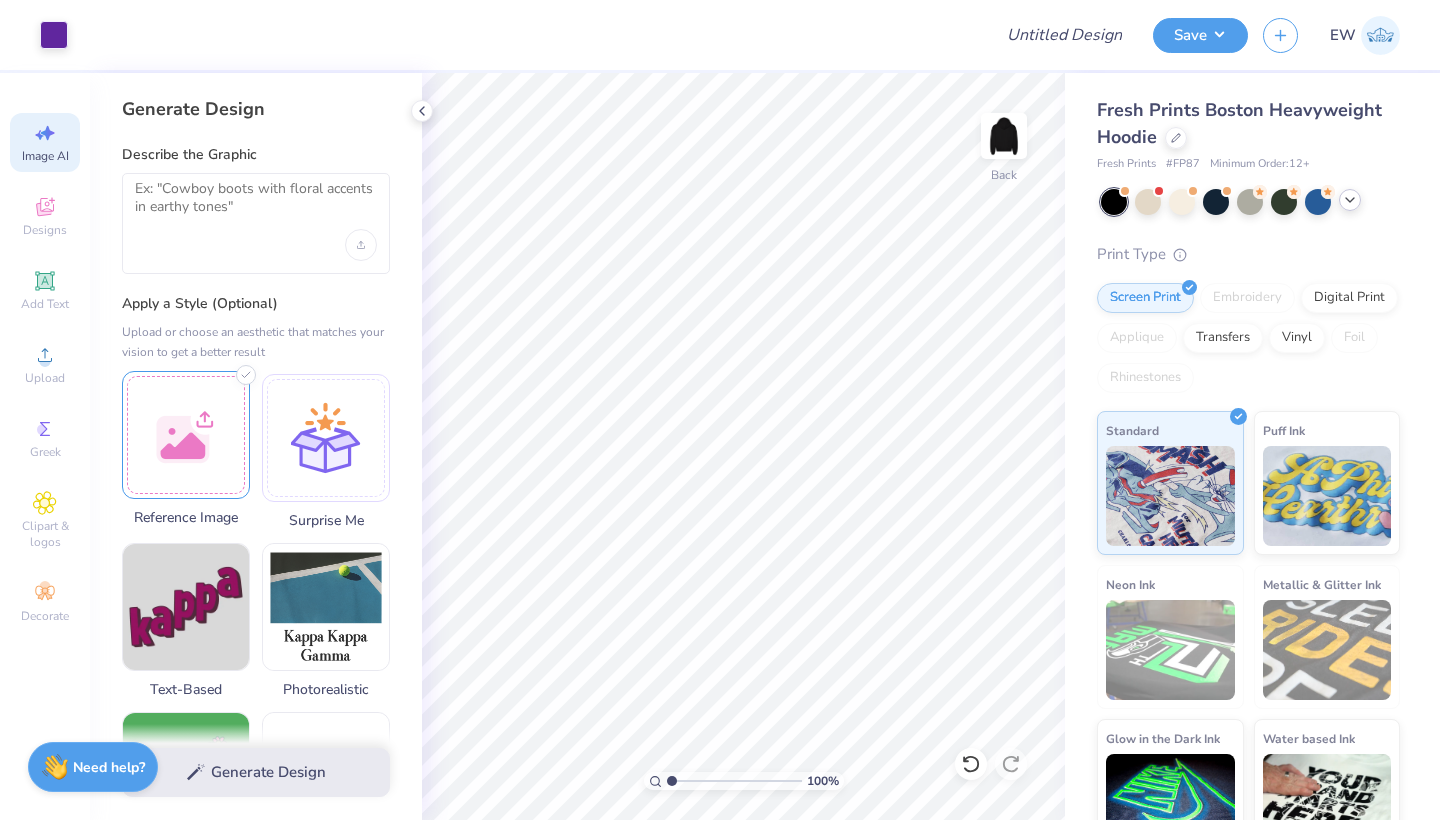 scroll, scrollTop: 25, scrollLeft: 0, axis: vertical 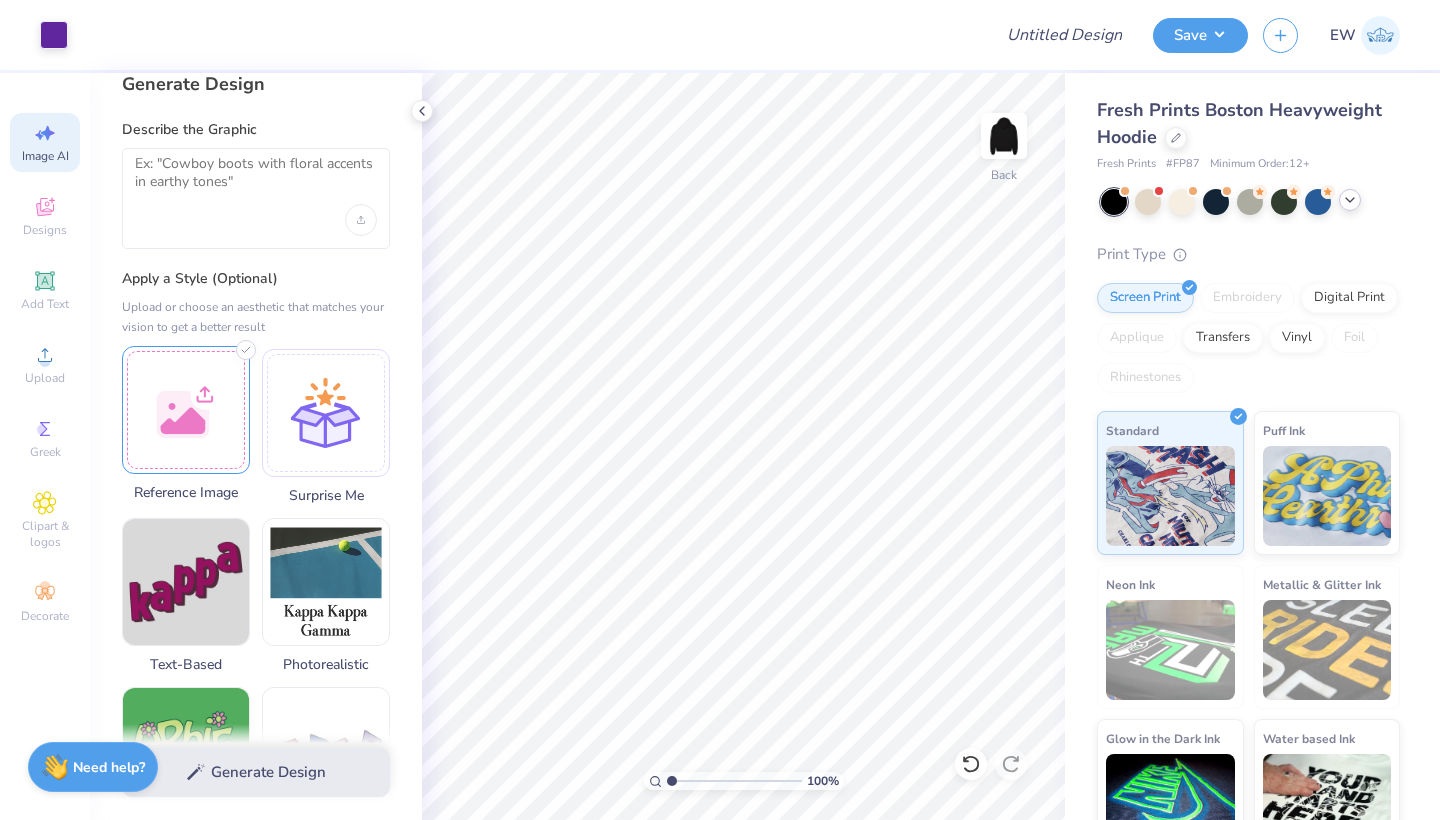 click at bounding box center (186, 410) 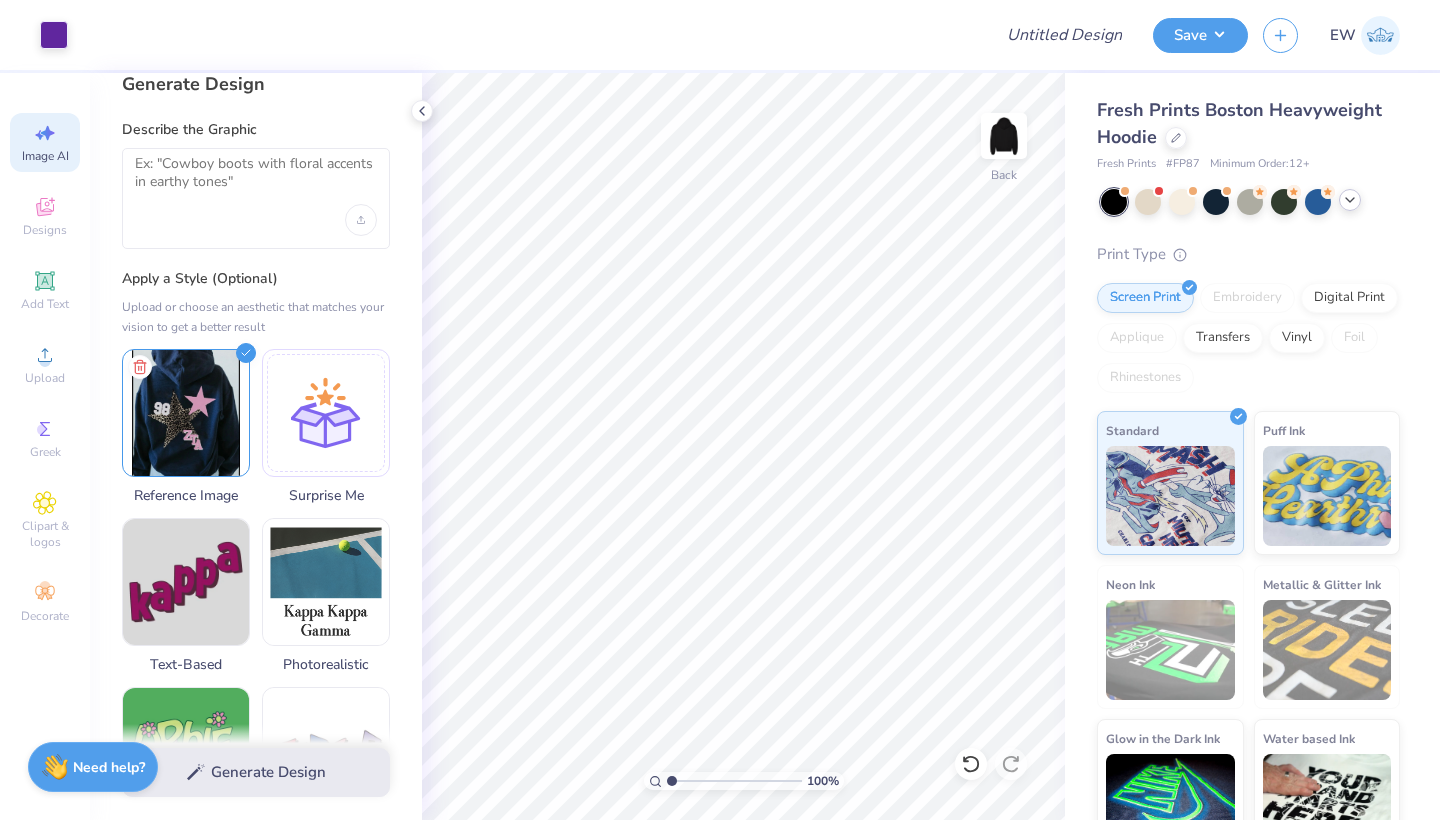 click at bounding box center (256, 198) 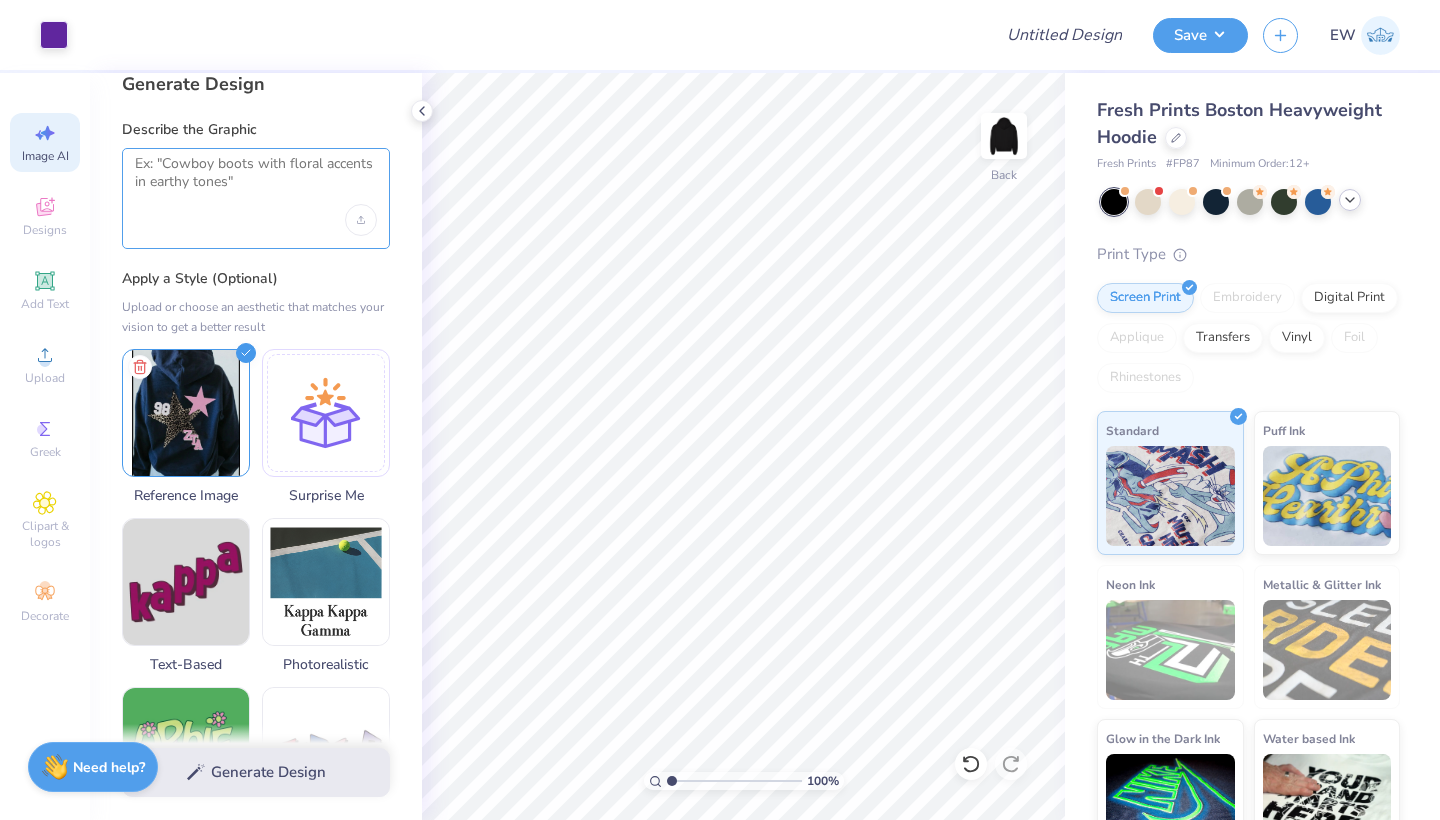 click at bounding box center [256, 180] 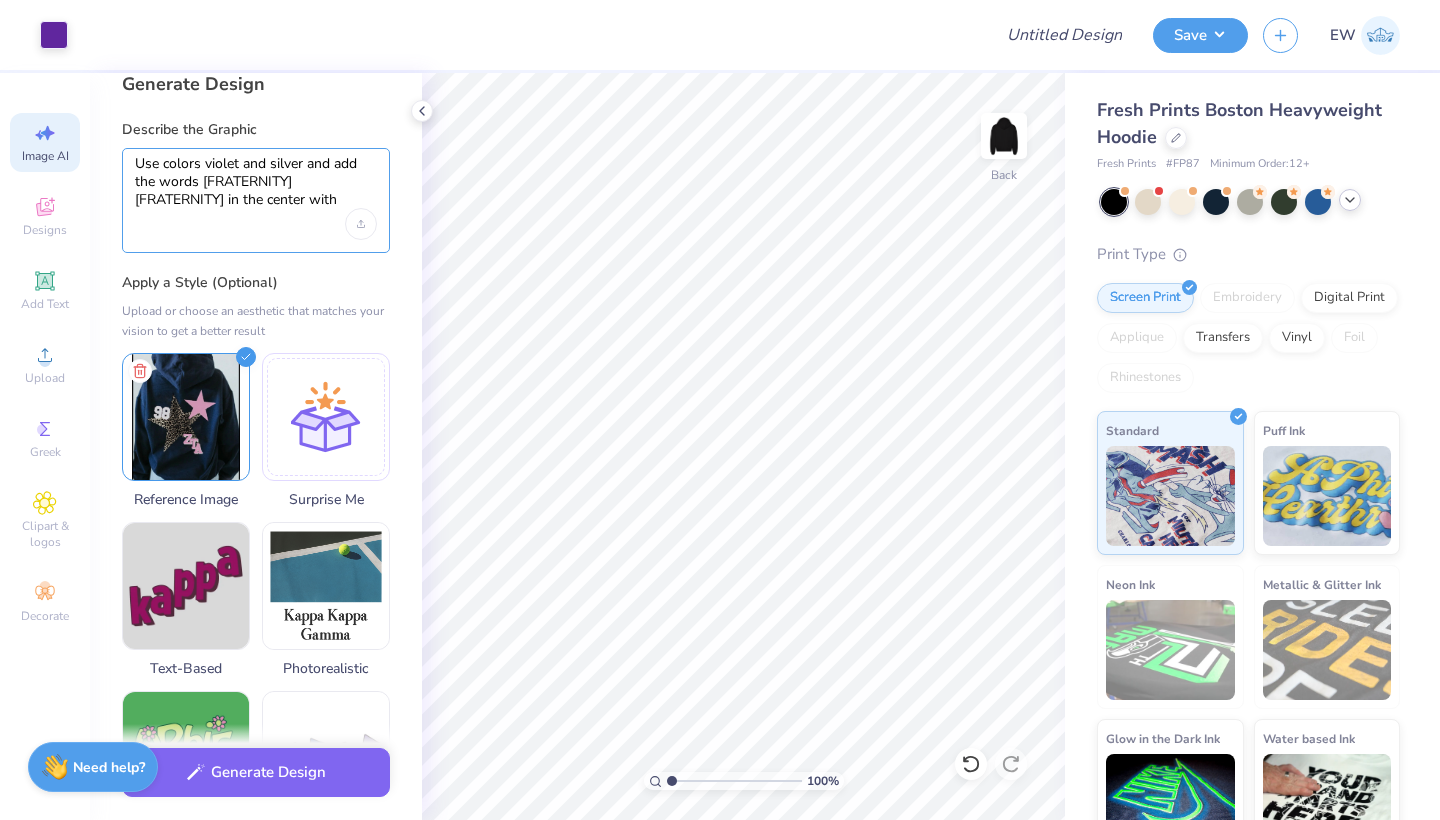 type on "Use colors violet and silver and add the words [FRATERNITY] [FRATERNITY] in the center with" 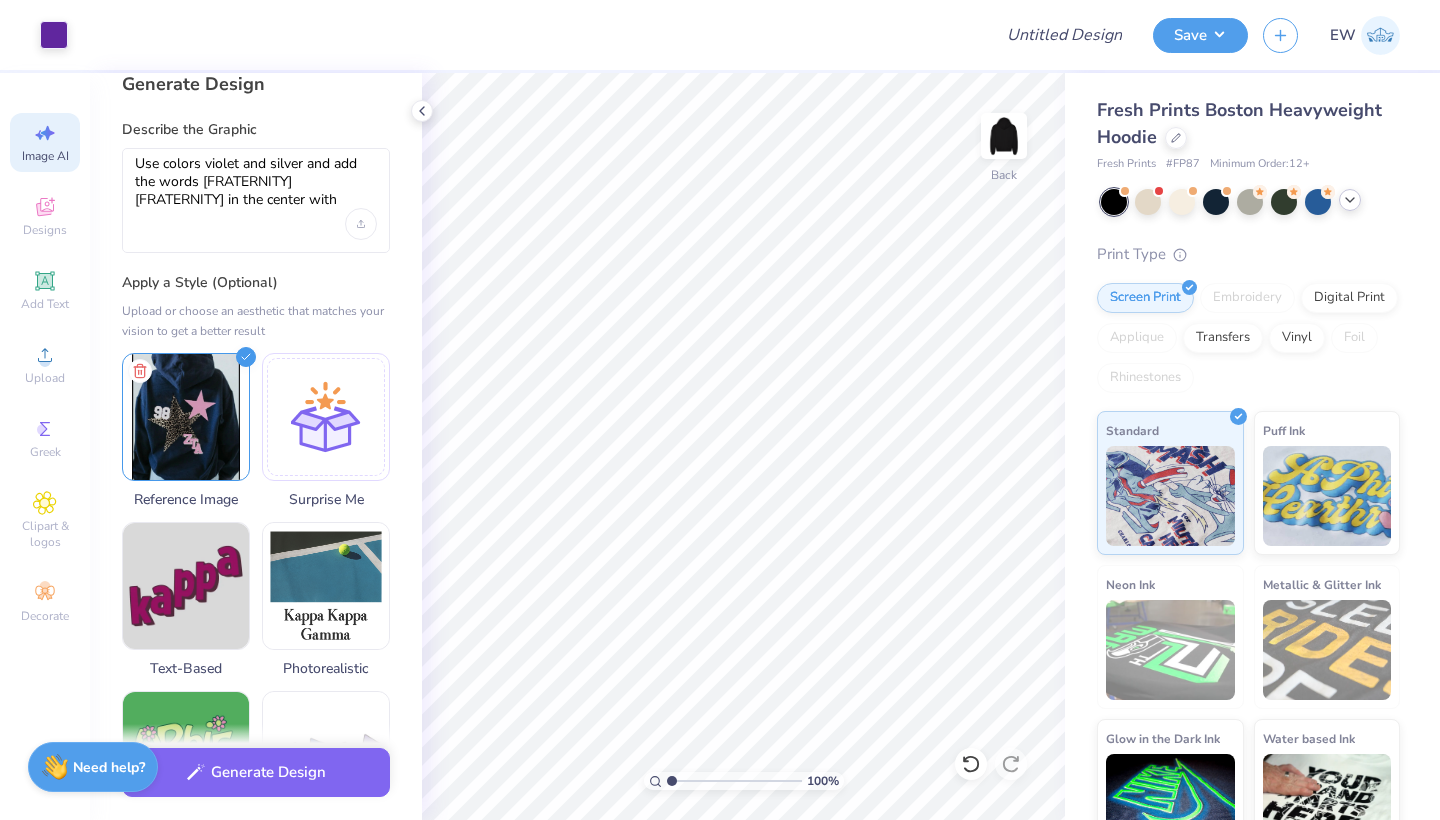 drag, startPoint x: 165, startPoint y: 217, endPoint x: 127, endPoint y: 146, distance: 80.529495 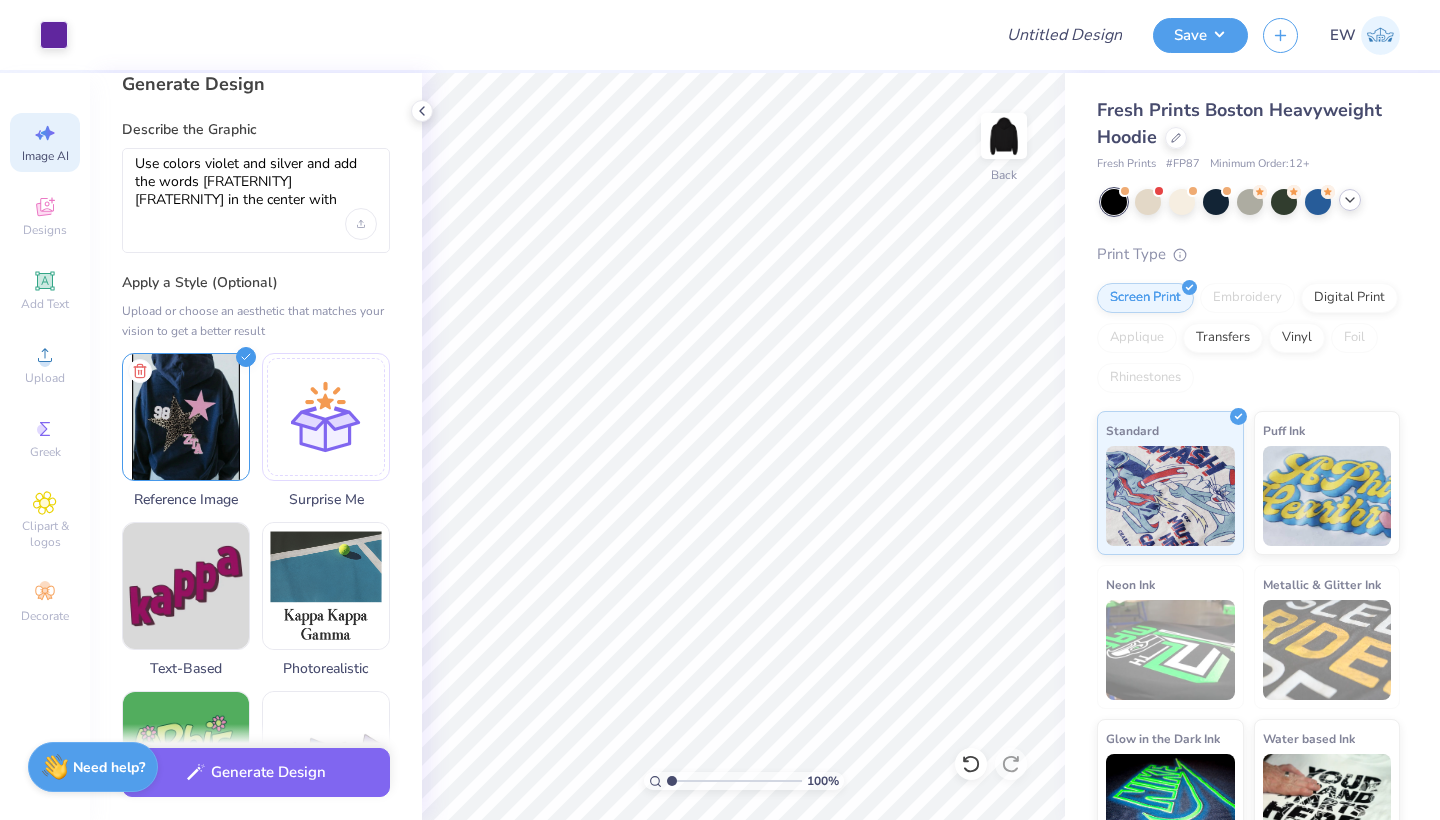 click on "Describe the Graphic Use colors violet and silver and add the words [ORGNAME] [ORGNAME] in the center with" at bounding box center (256, 186) 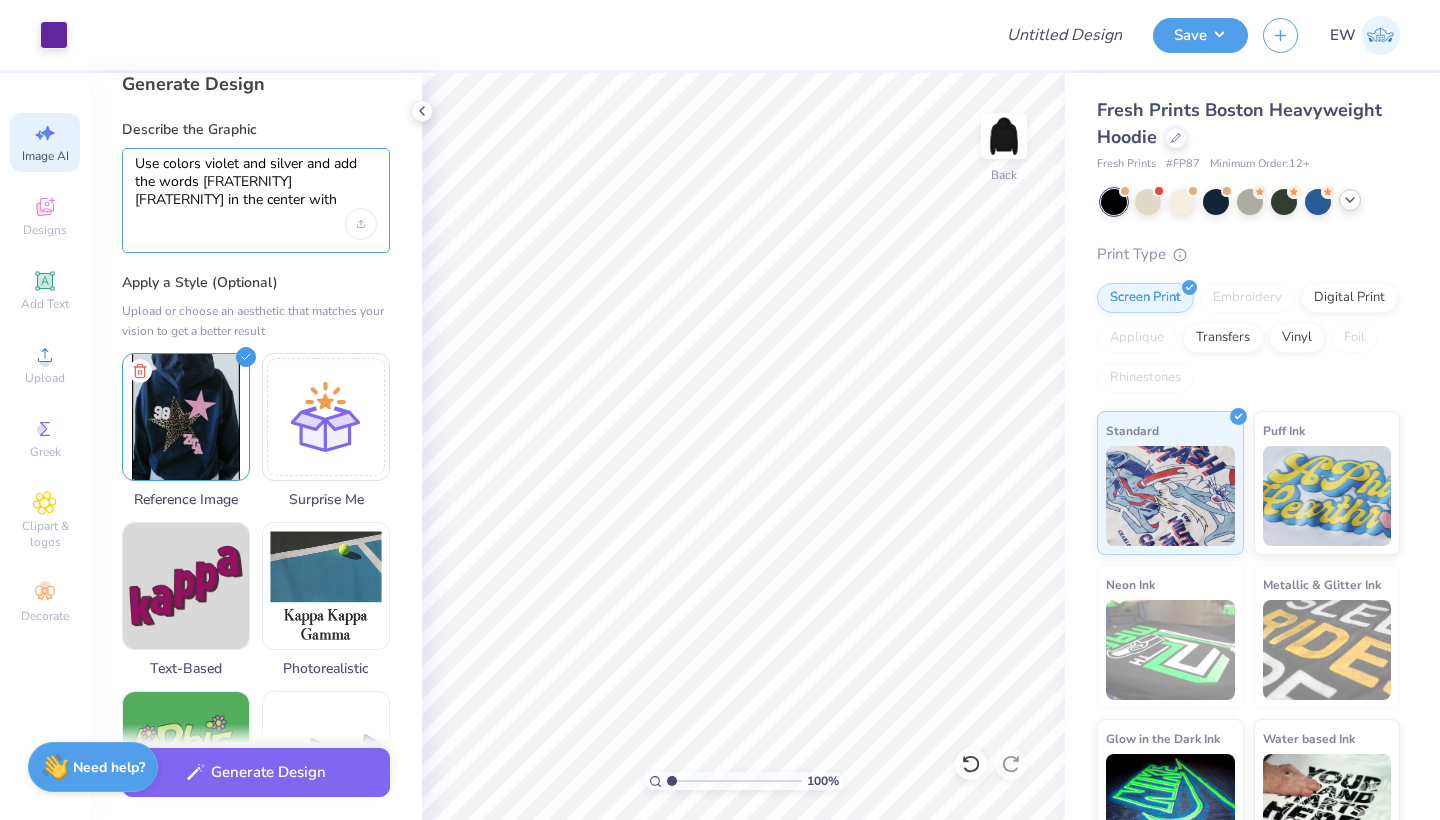 click on "Use colors violet and silver and add the words [FRATERNITY] [FRATERNITY] in the center with" at bounding box center [256, 182] 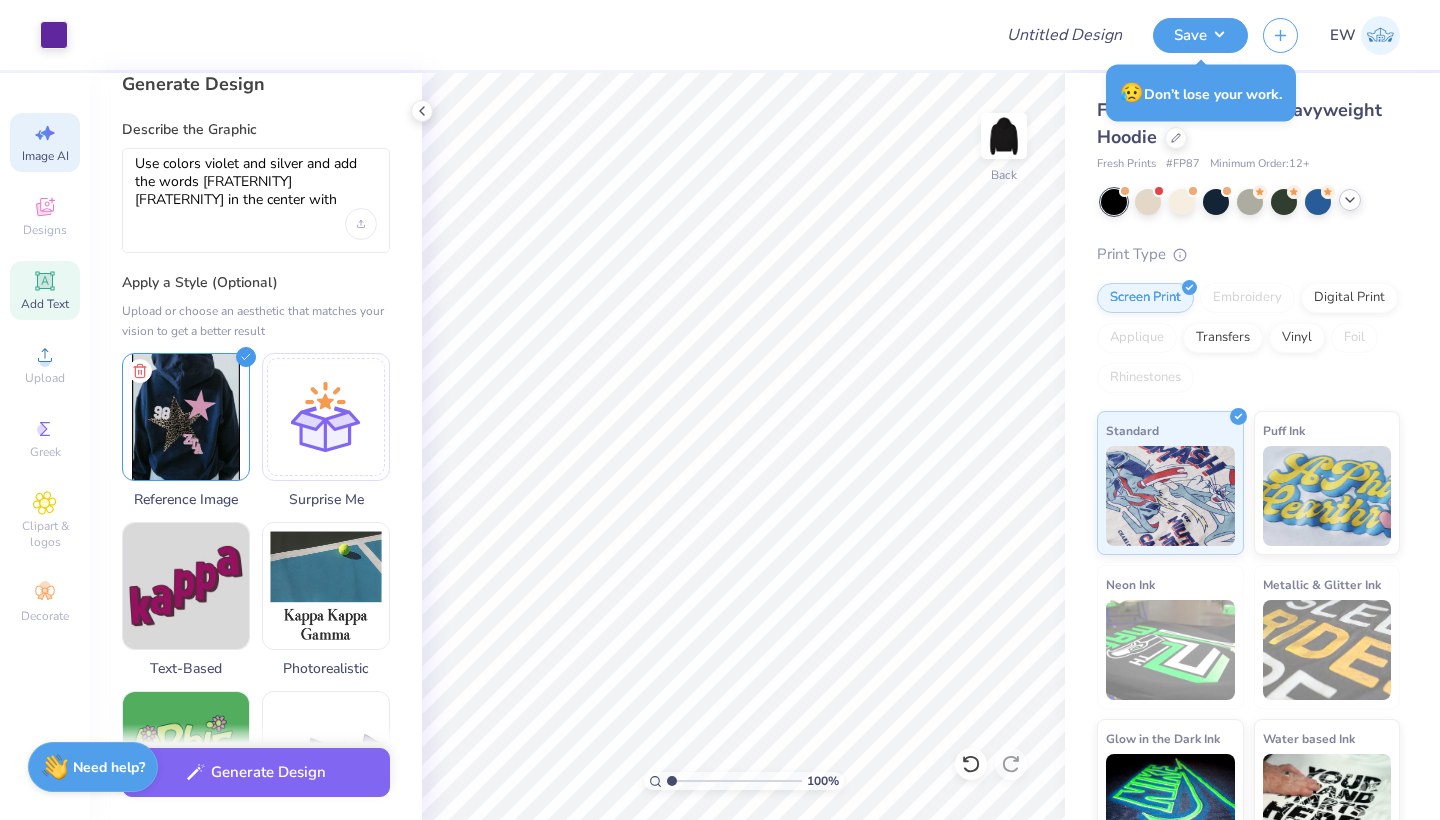click on "Add Text" at bounding box center (45, 290) 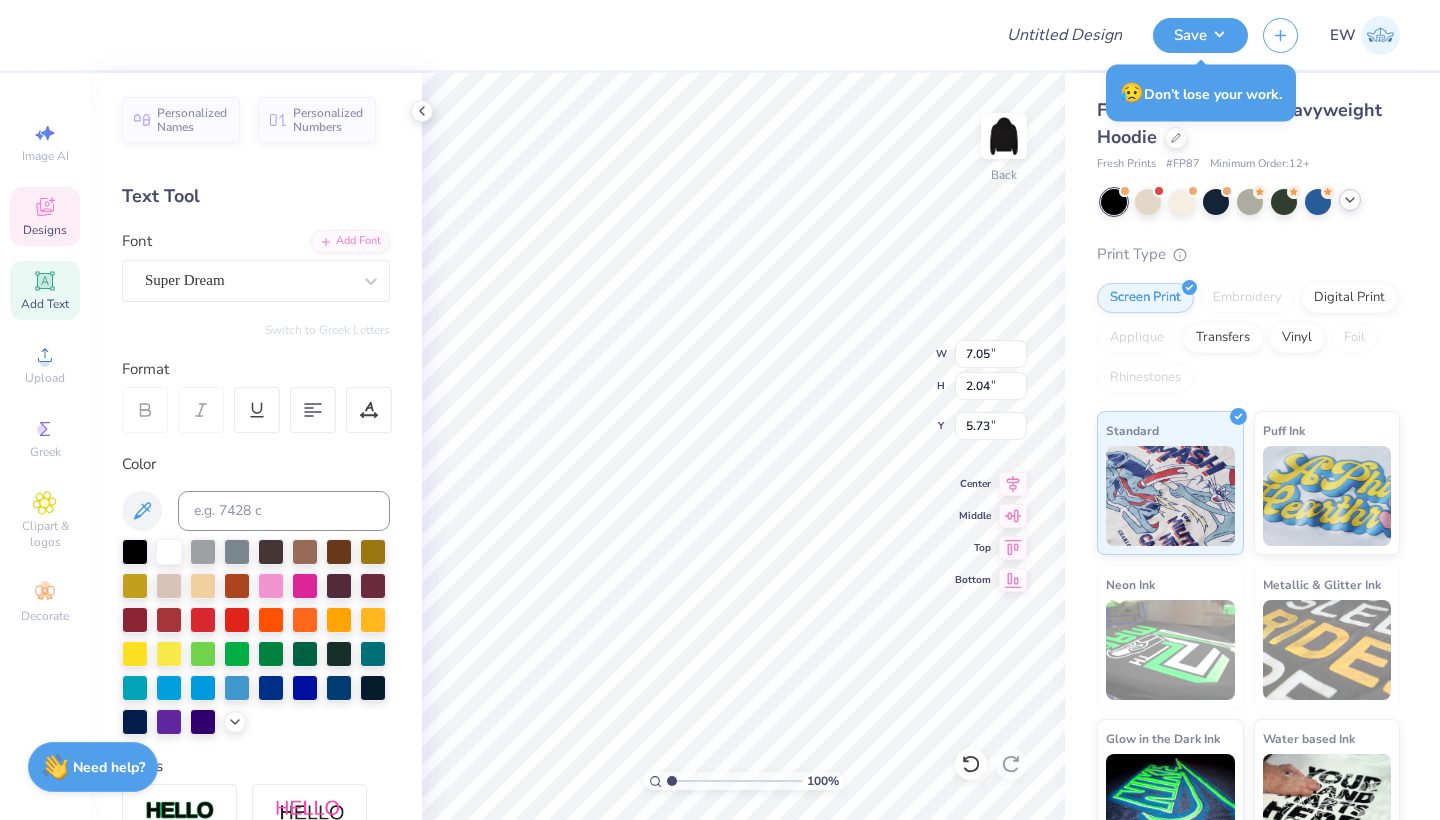 type on "12.92" 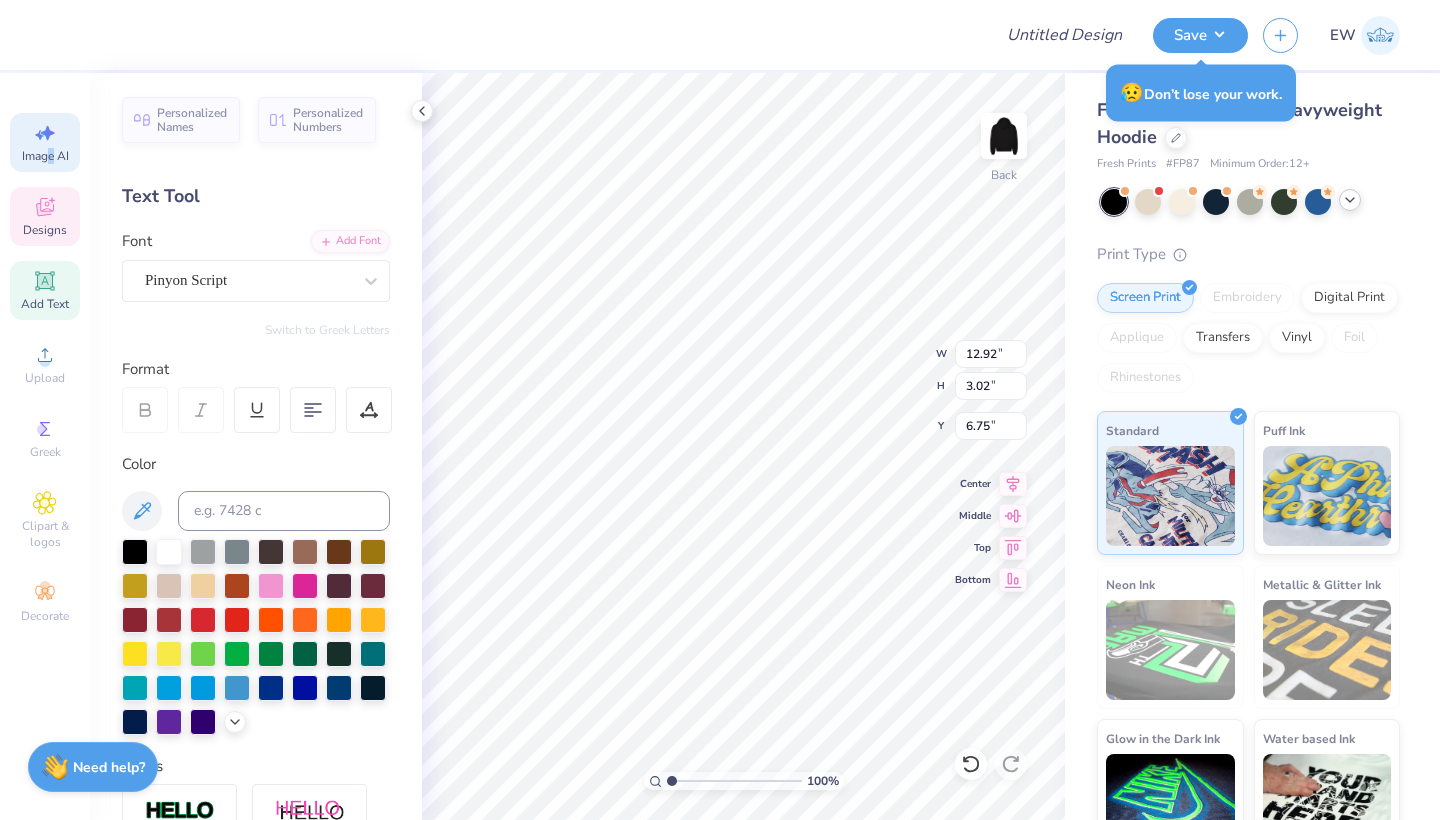click on "Image AI" at bounding box center (45, 156) 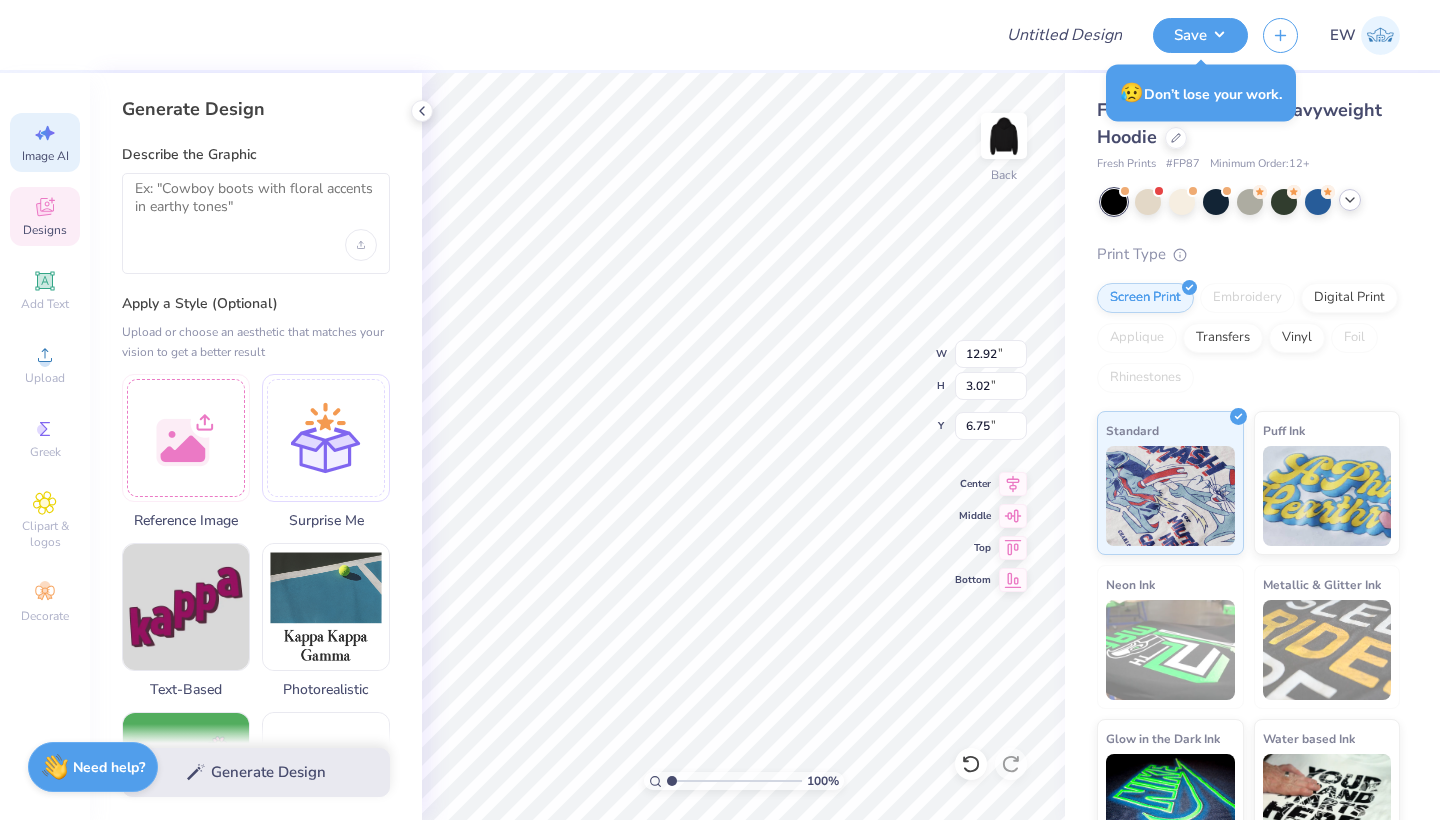 click at bounding box center [256, 223] 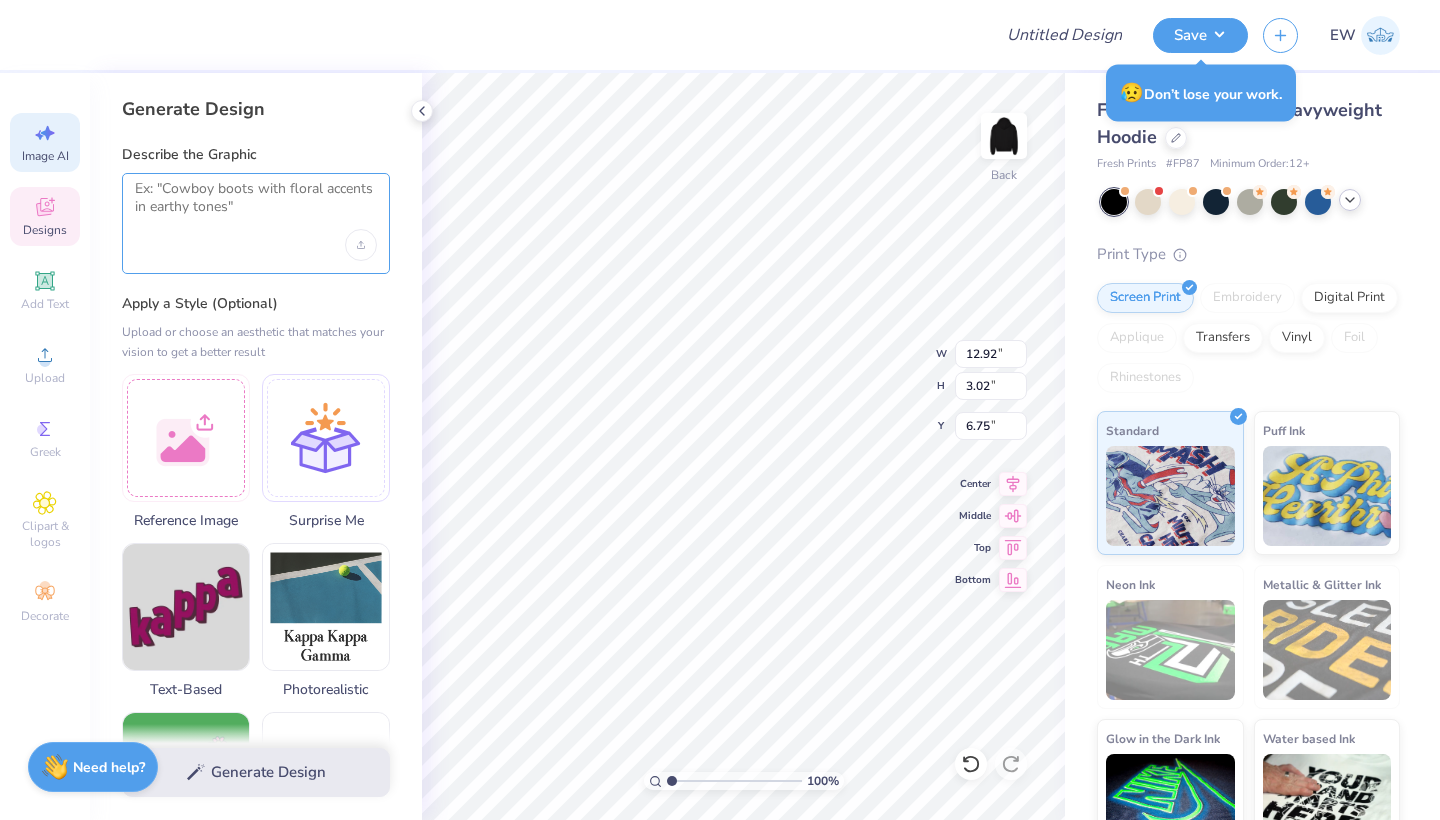 click at bounding box center (256, 205) 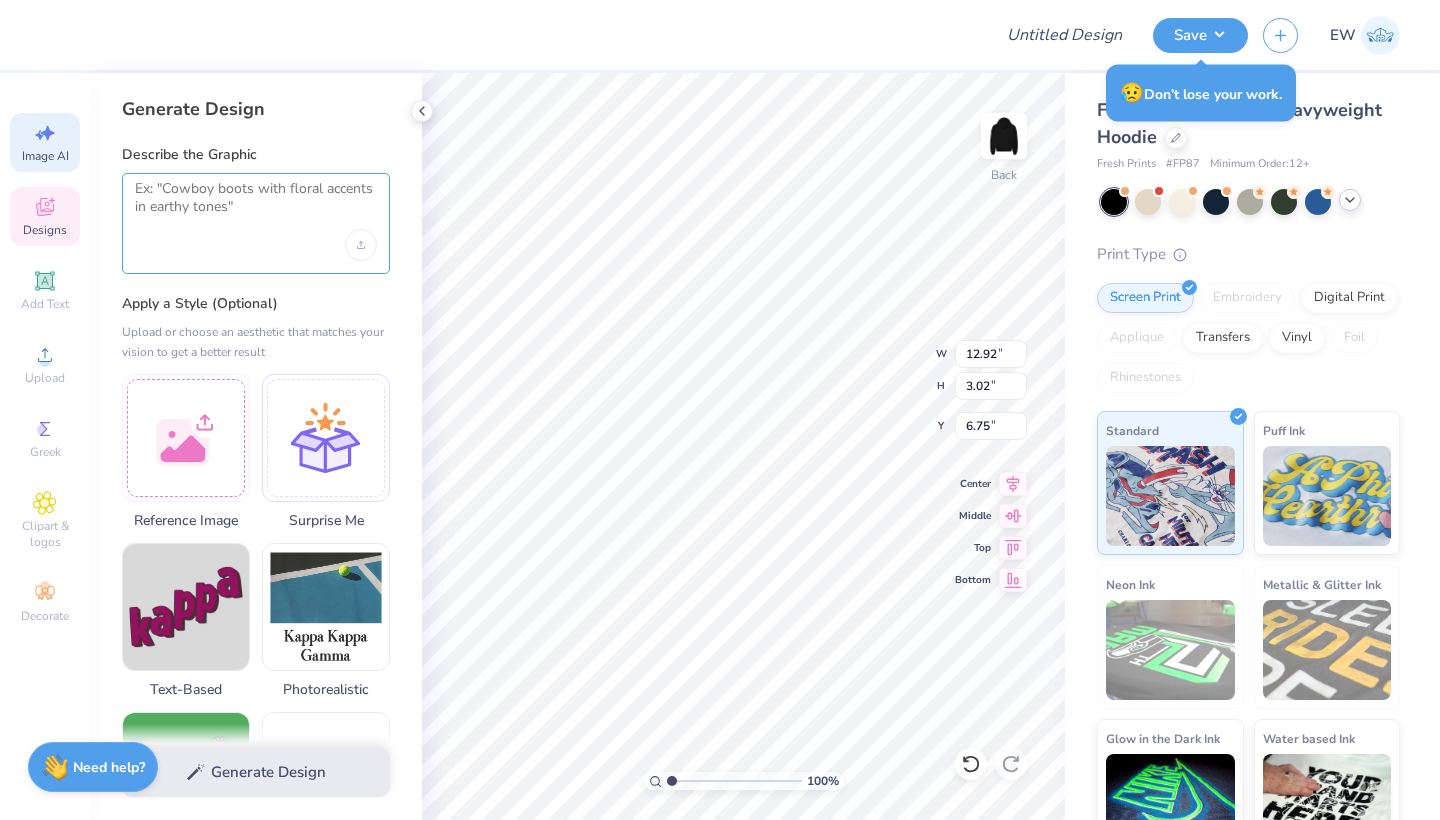 click at bounding box center (256, 205) 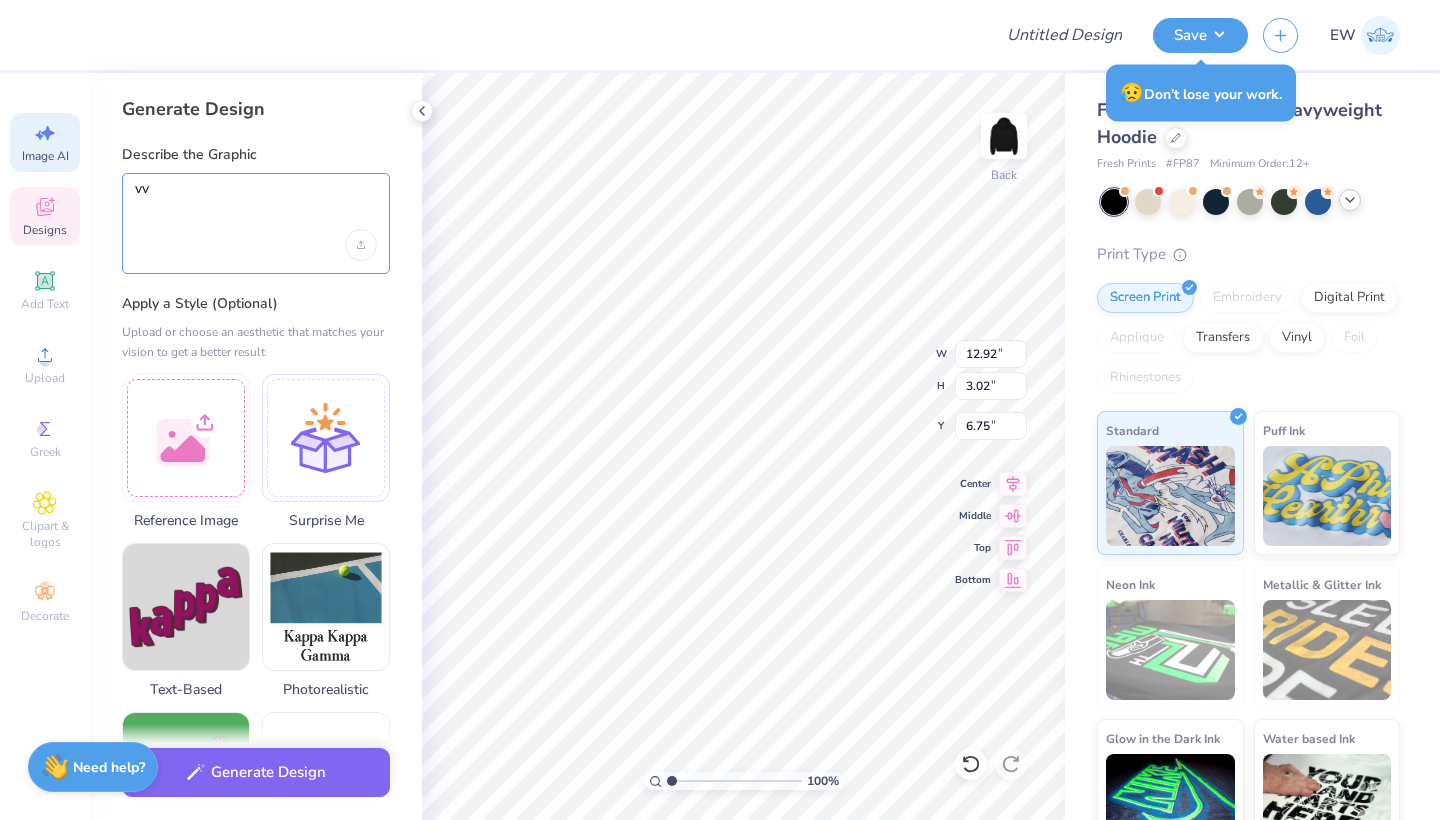 type on "v" 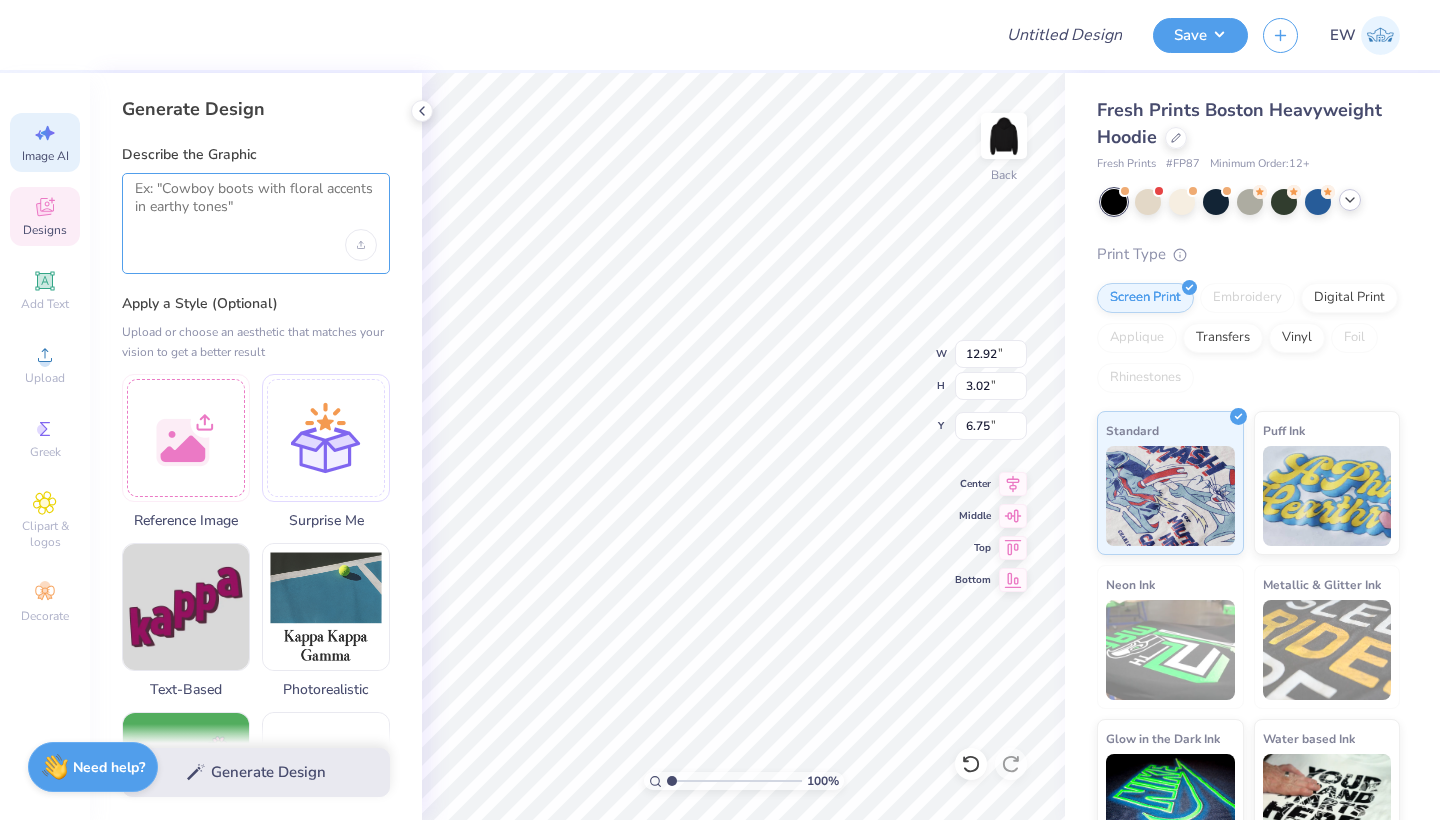paste on "W" 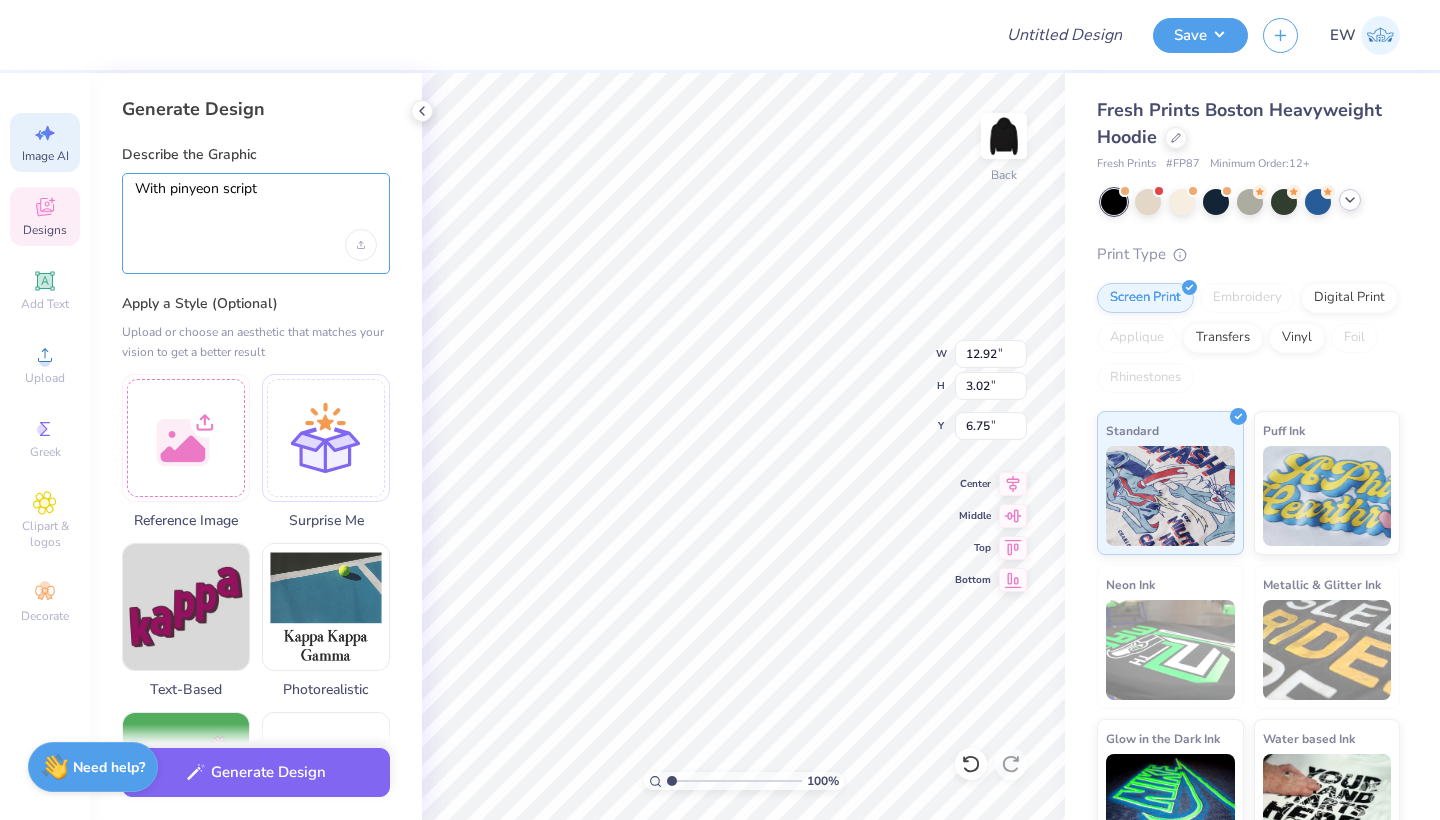click on "With pinyeon script" at bounding box center [256, 205] 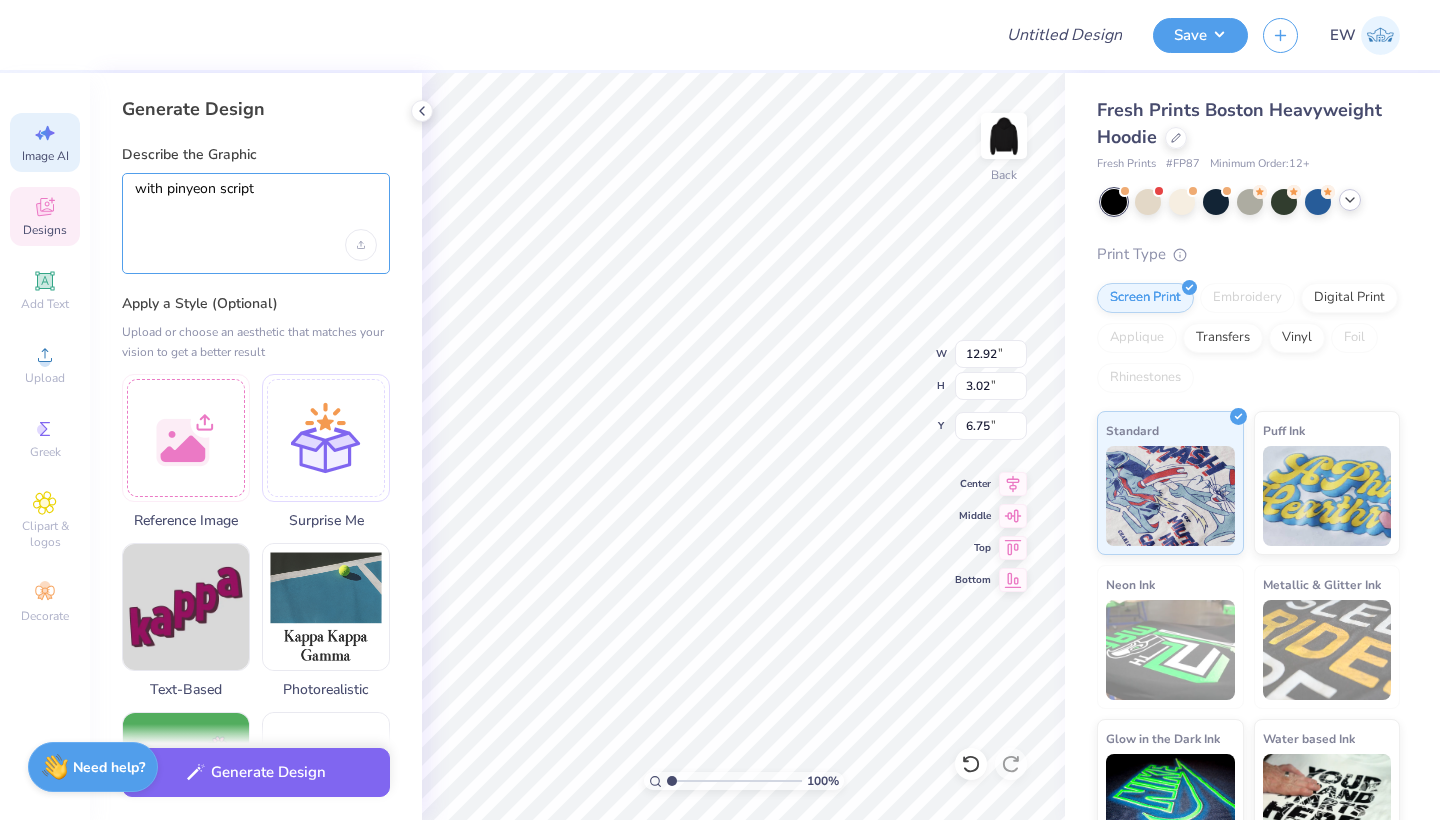 click on "with pinyeon script" at bounding box center [256, 205] 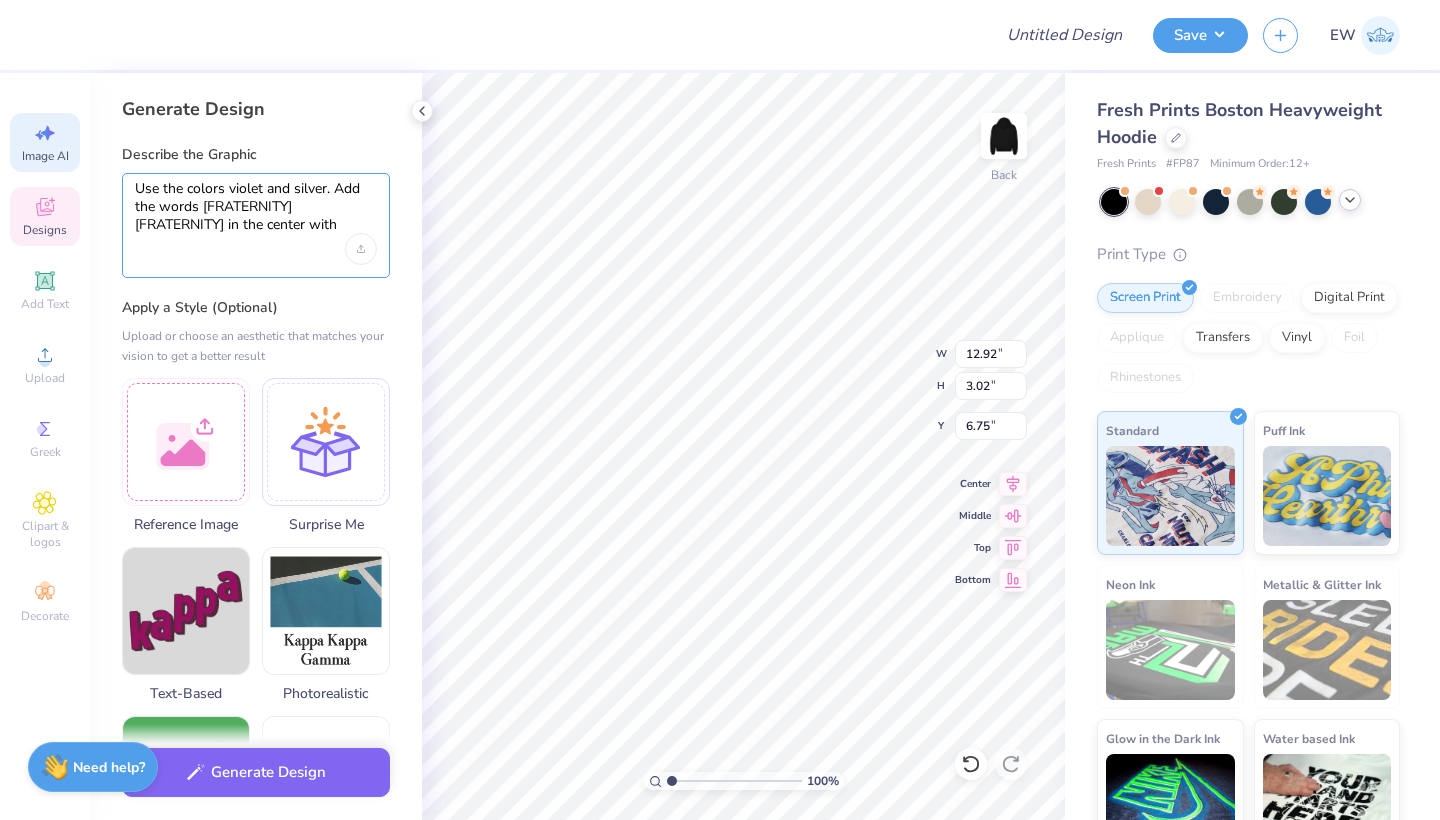 click on "Use the colors violet and silver. Add the words [FRATERNITY] [FRATERNITY] in the center with pinyeon script" at bounding box center [256, 207] 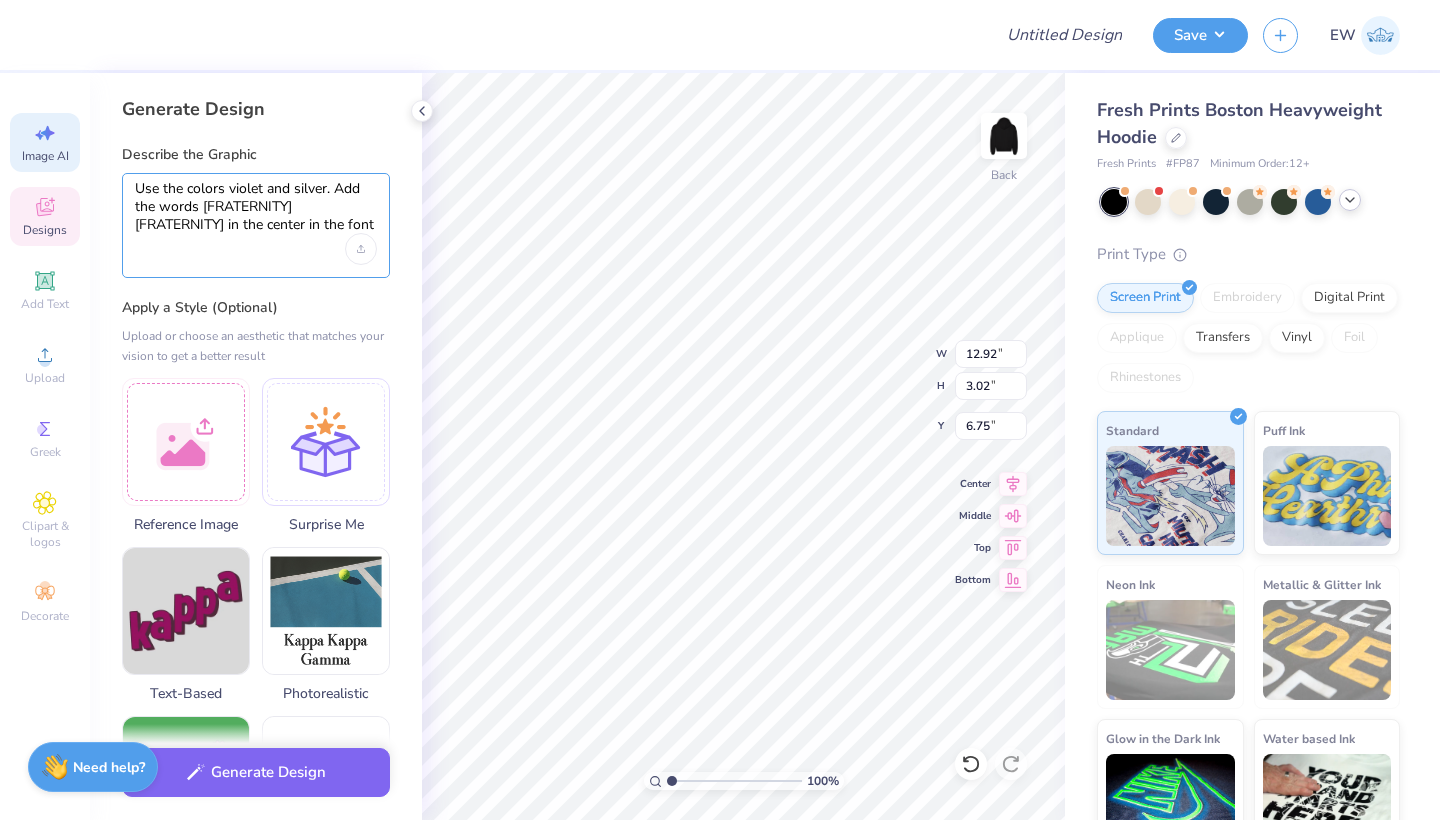 click on "Use the colors violet and silver. Add the words [FRATERNITY] [FRATERNITY] in the center in the font pinyeon script" at bounding box center (256, 207) 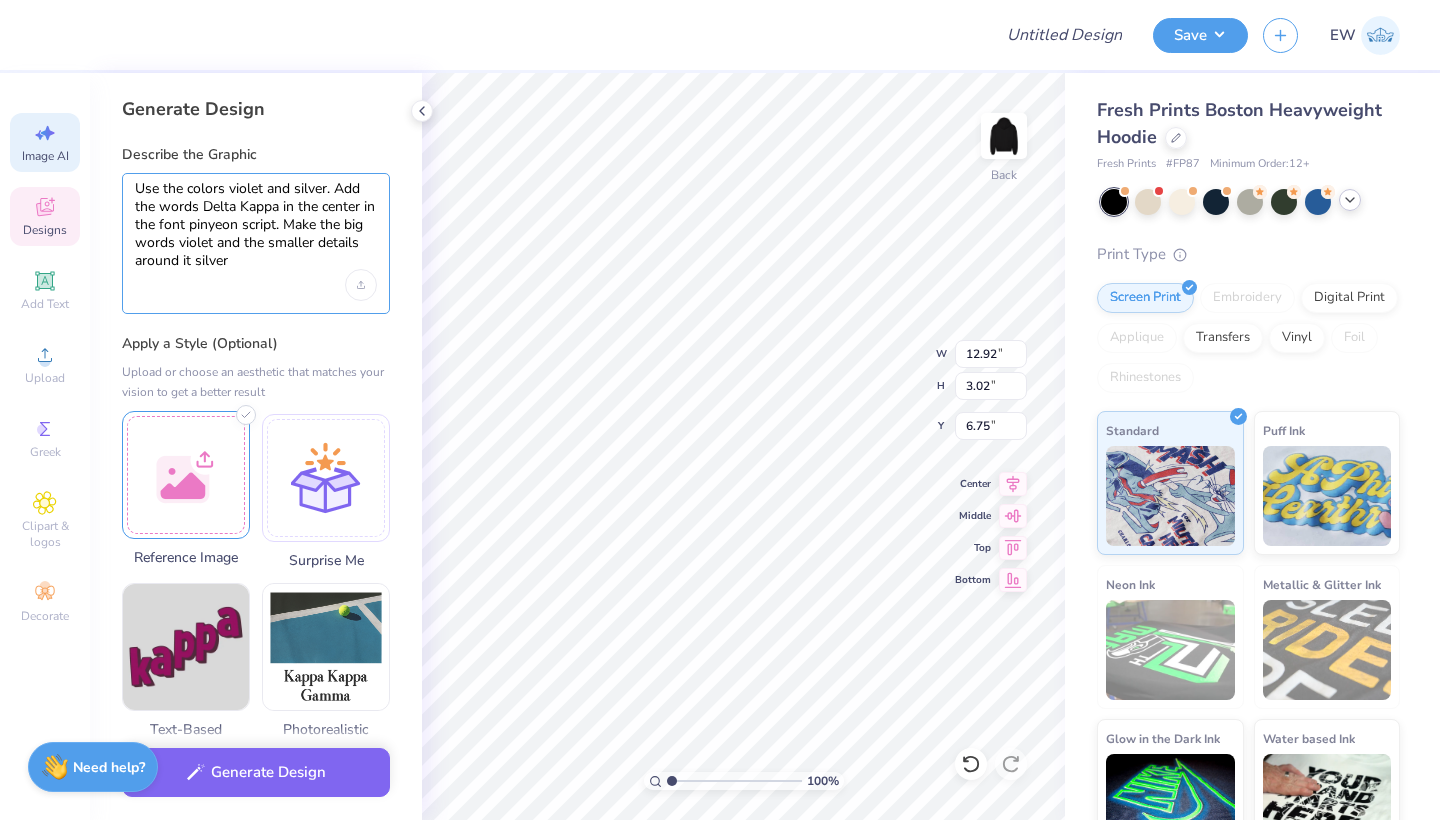 type on "Use the colors violet and silver. Add the words Delta Kappa in the center in the font pinyeon script. Make the big words violet and the smaller details around it silver" 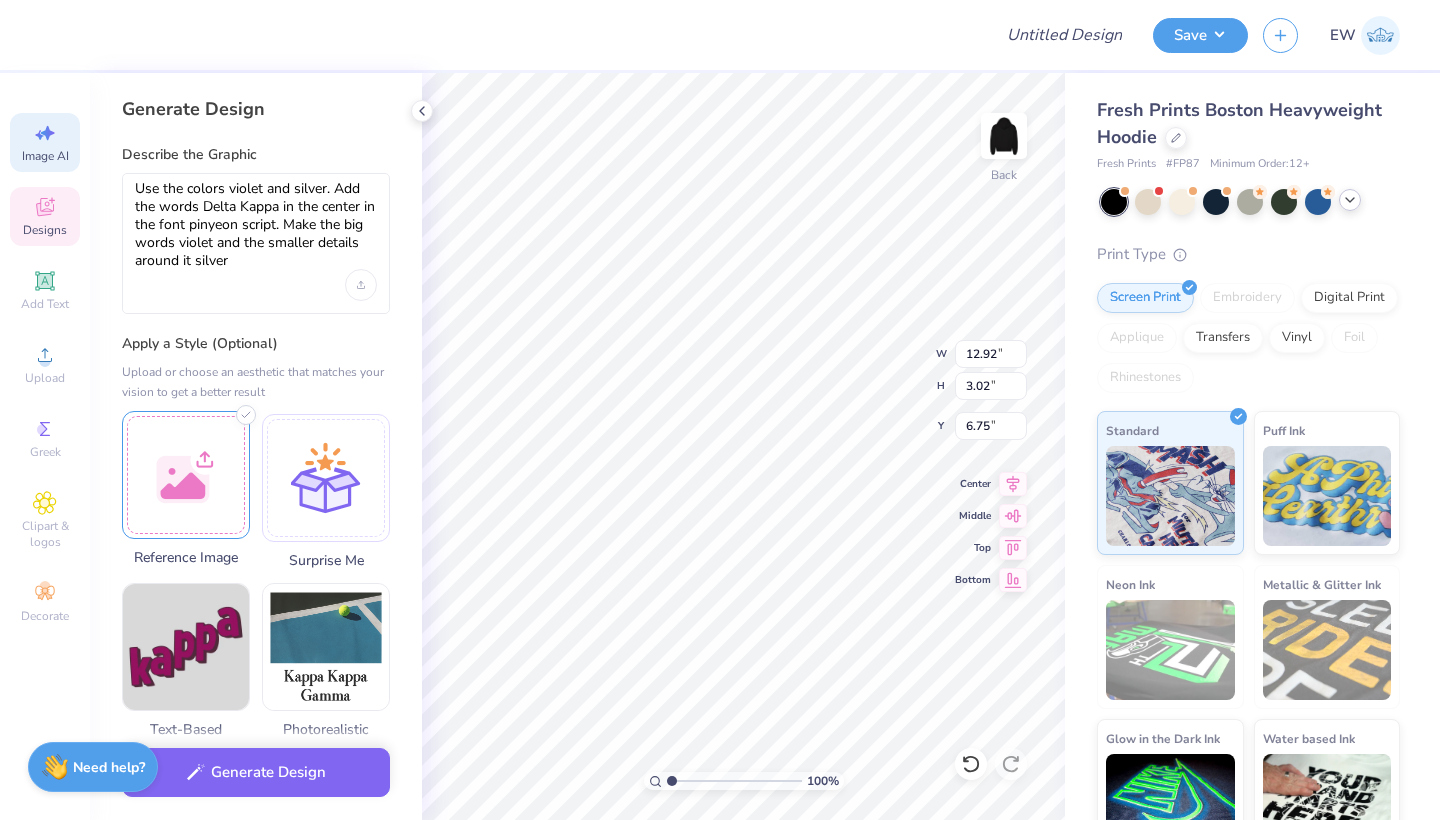 click at bounding box center (186, 475) 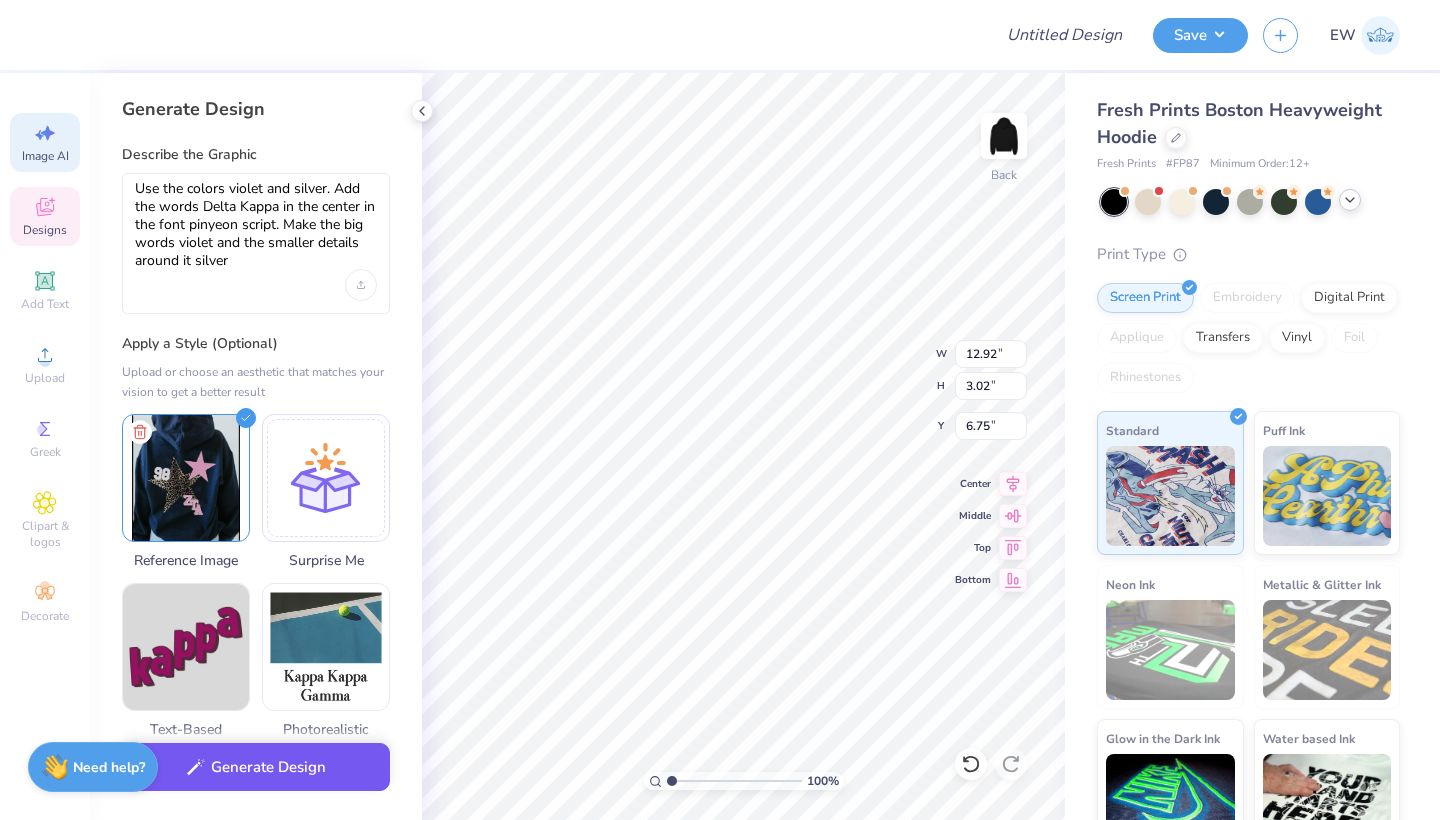 click on "Generate Design" at bounding box center [256, 767] 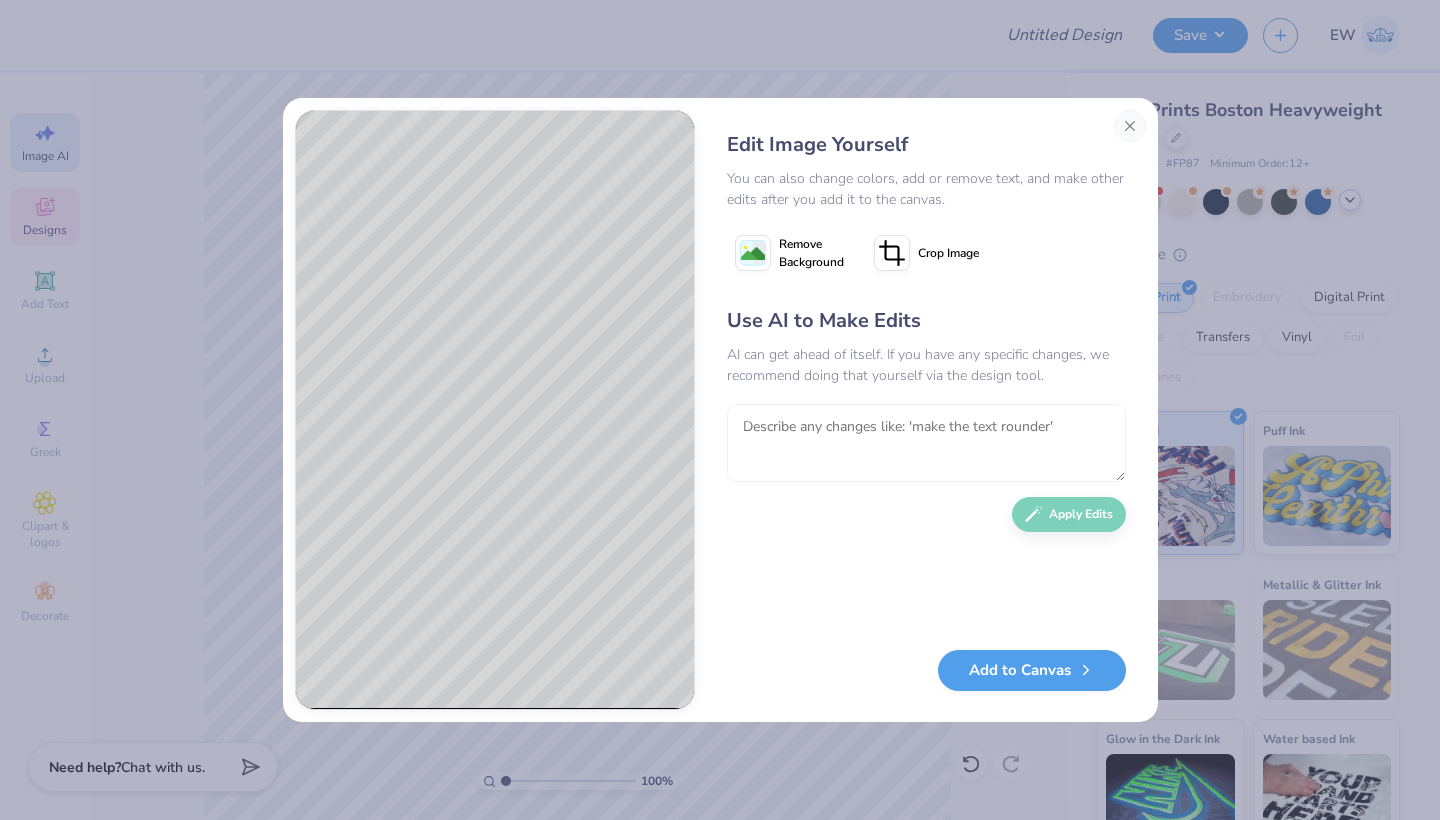 click at bounding box center [926, 443] 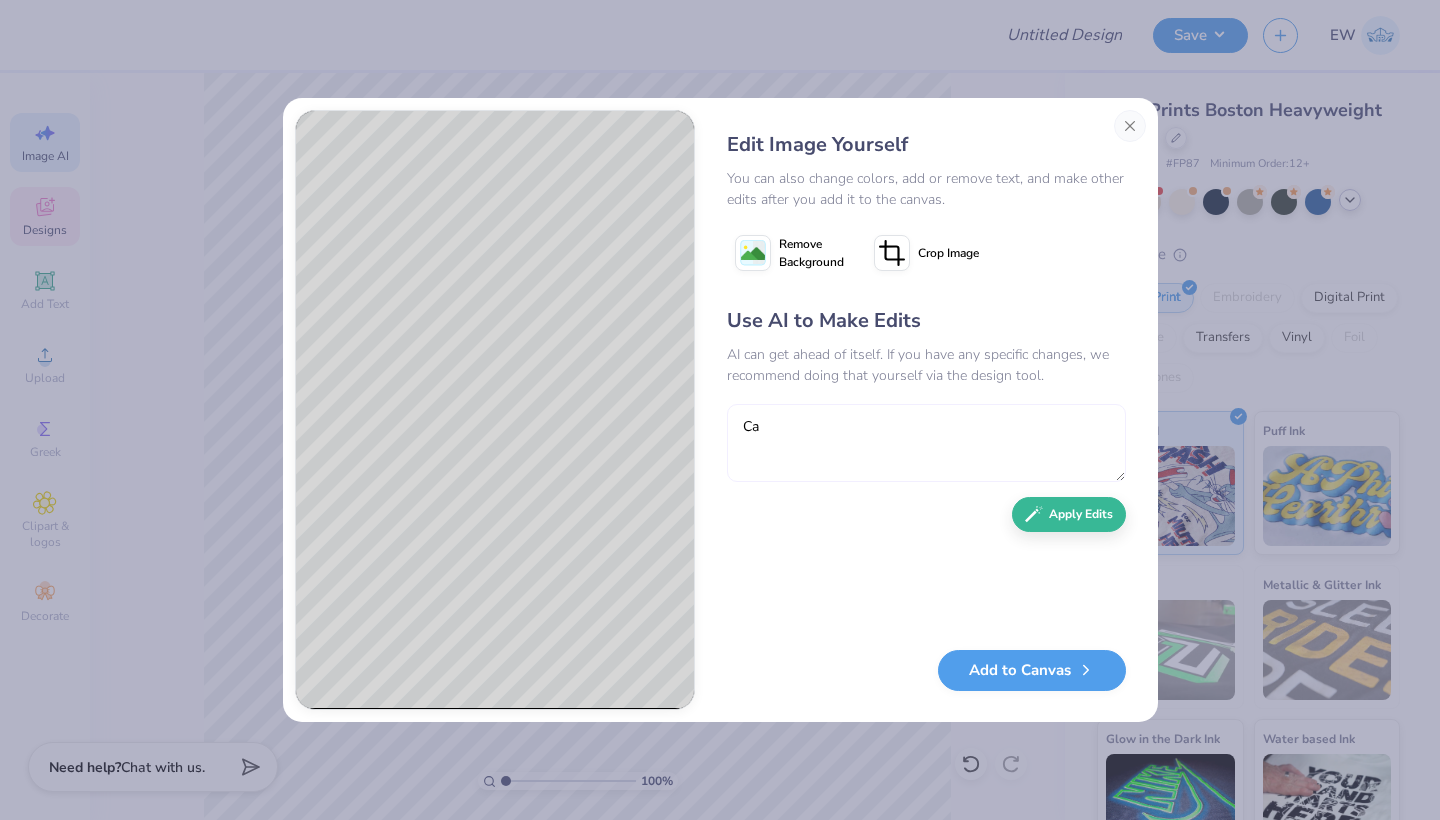 type on "C" 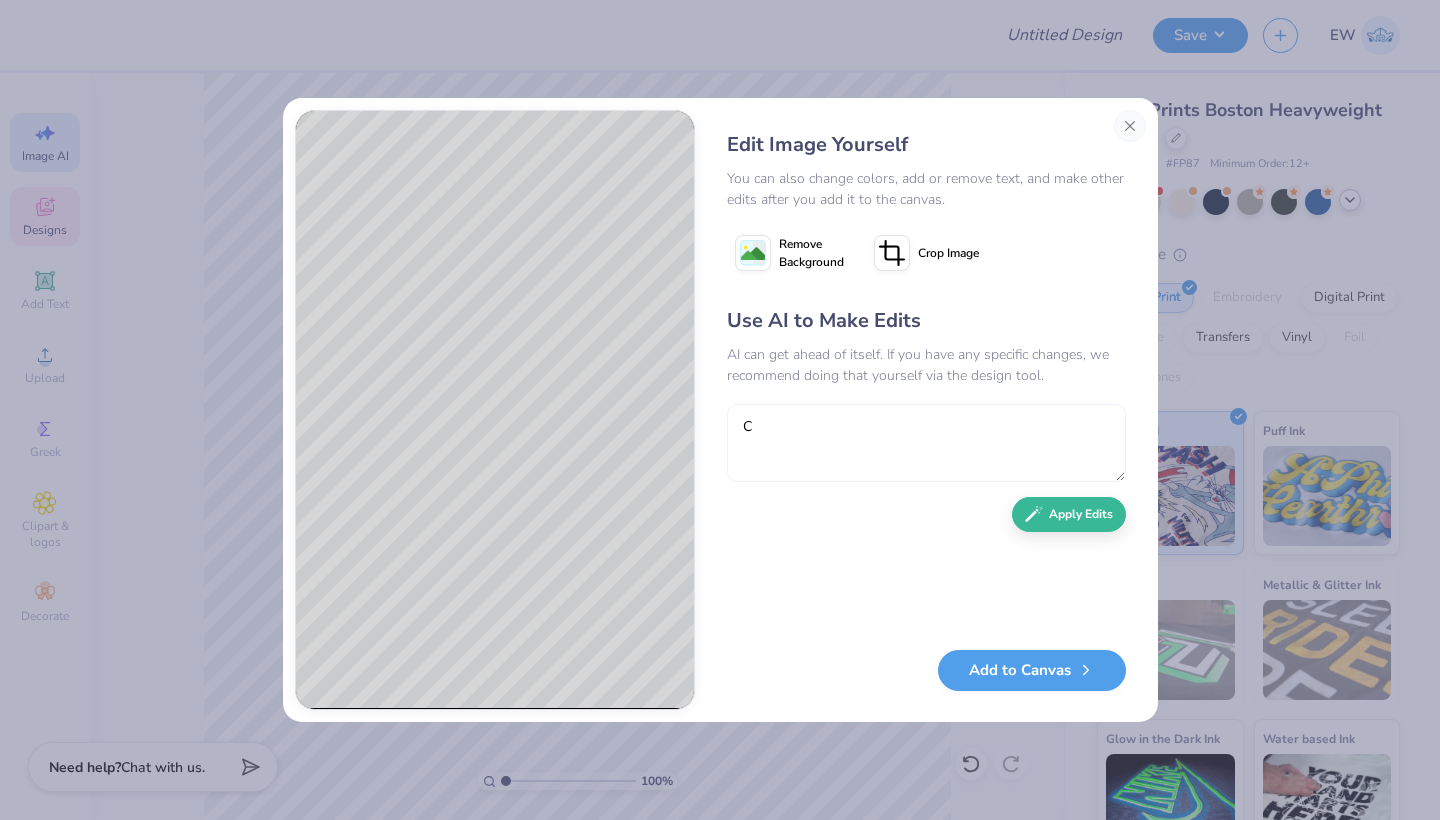 type 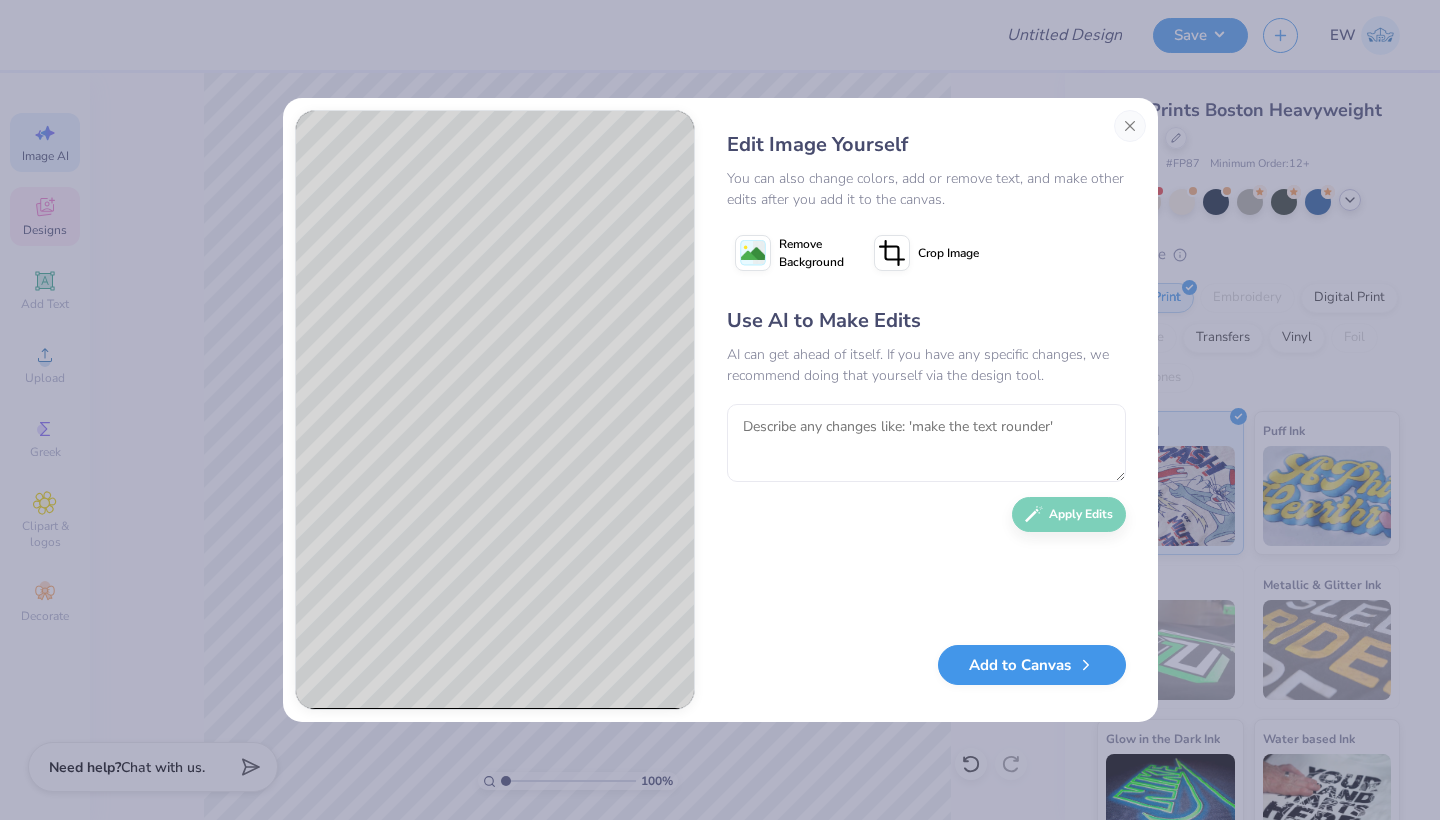click on "Add to Canvas" at bounding box center [1032, 665] 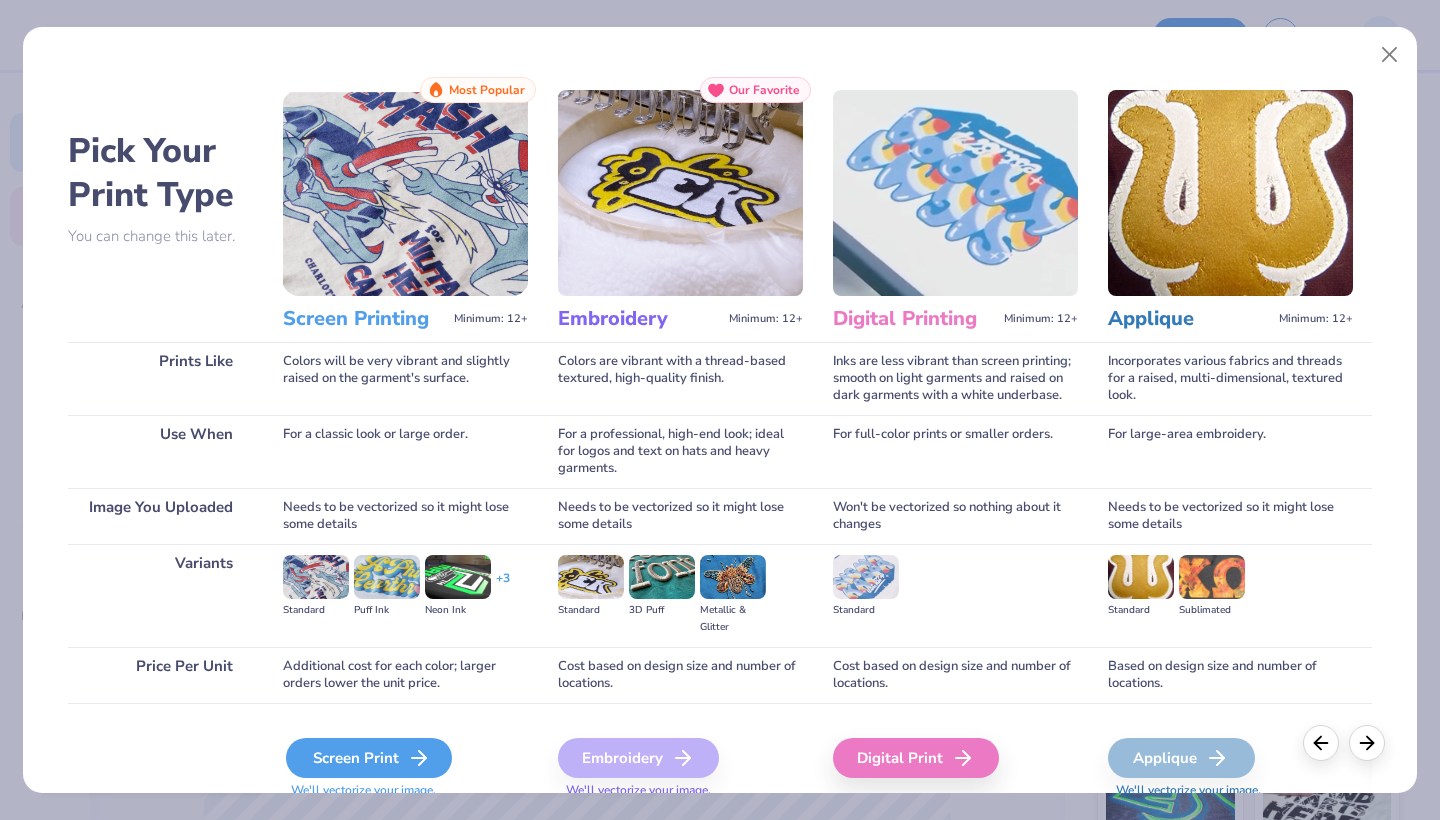 click on "Screen Print" at bounding box center [369, 758] 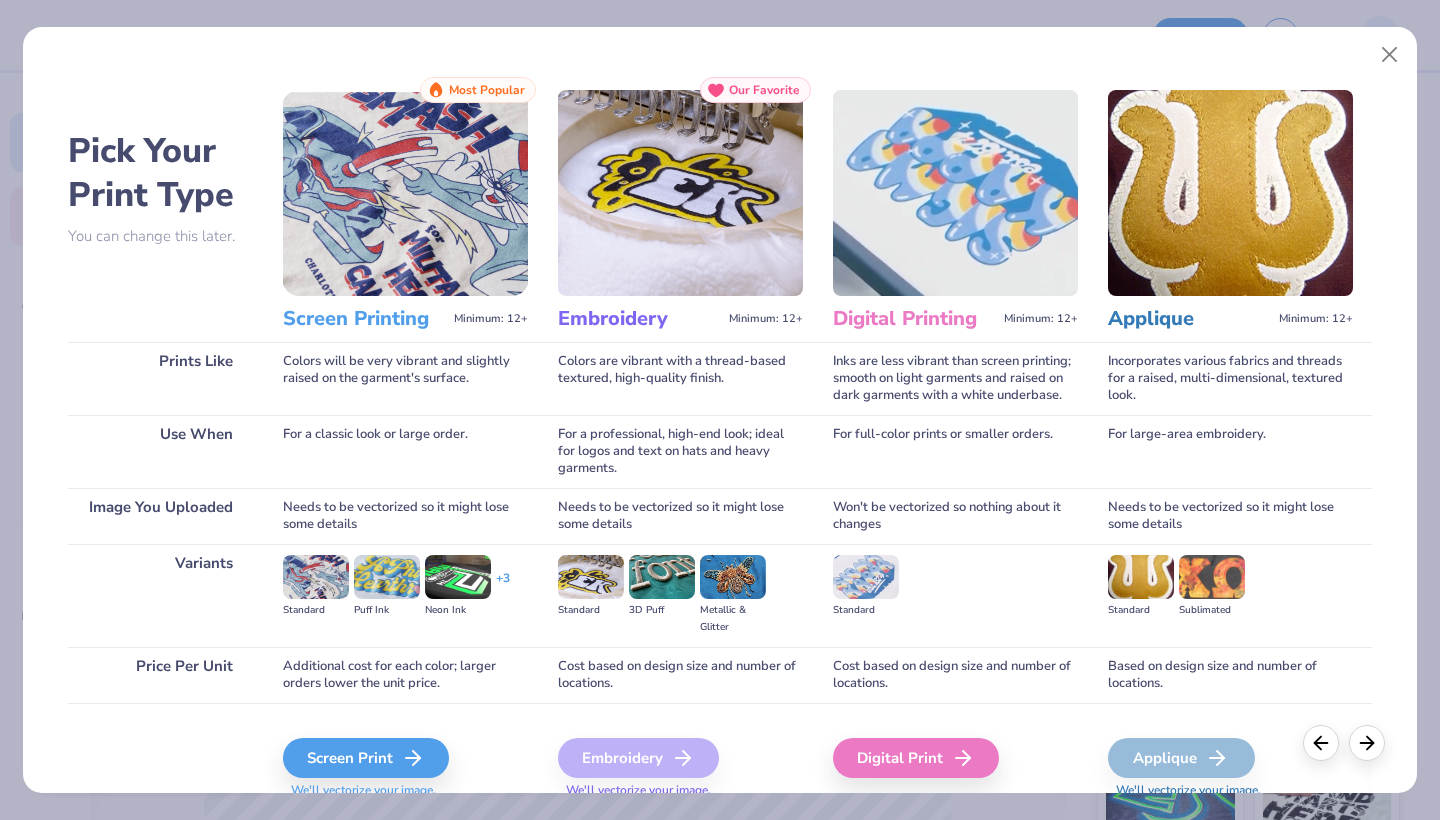 scroll, scrollTop: 38, scrollLeft: 0, axis: vertical 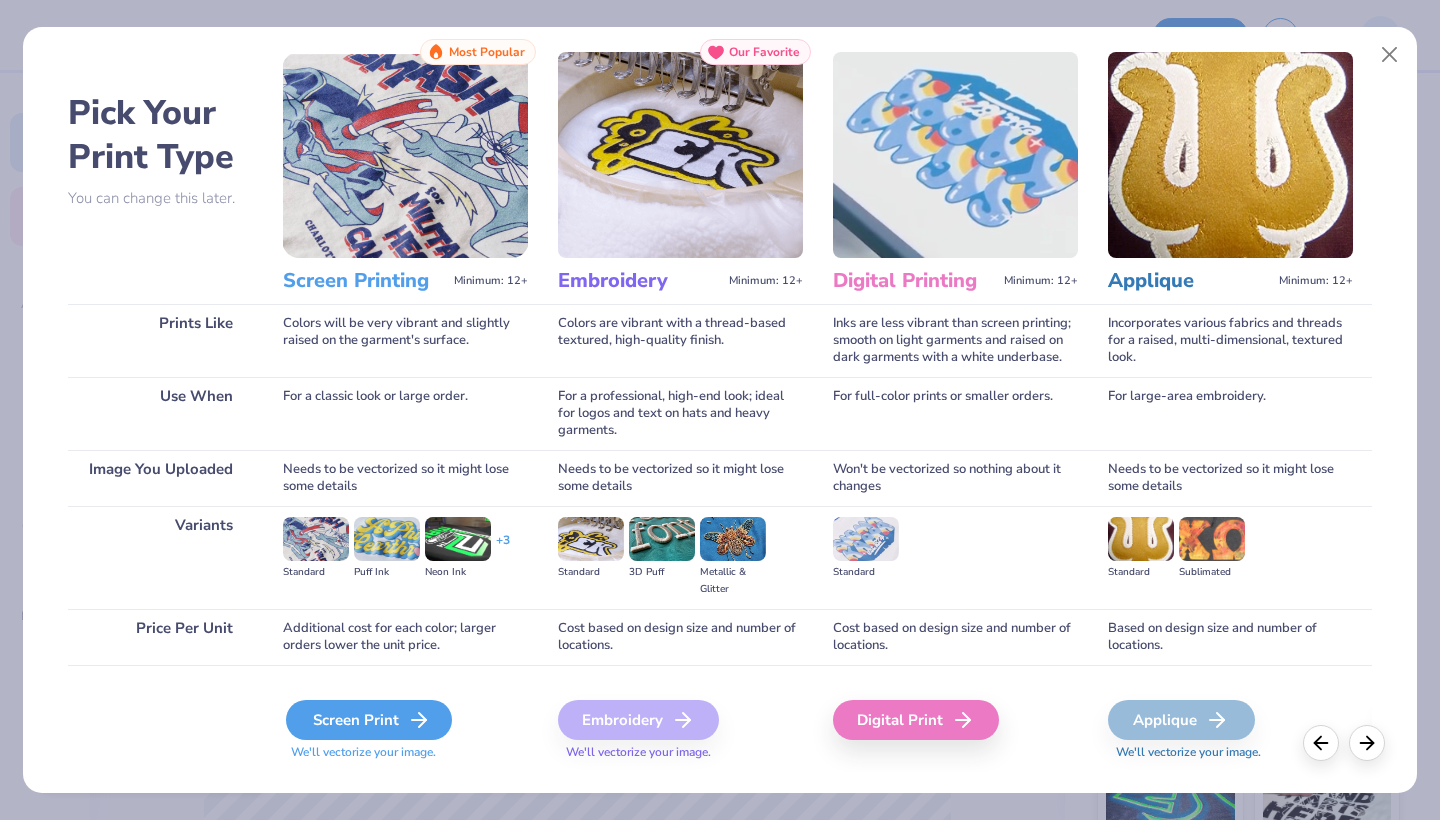 click on "Screen Print" at bounding box center (369, 720) 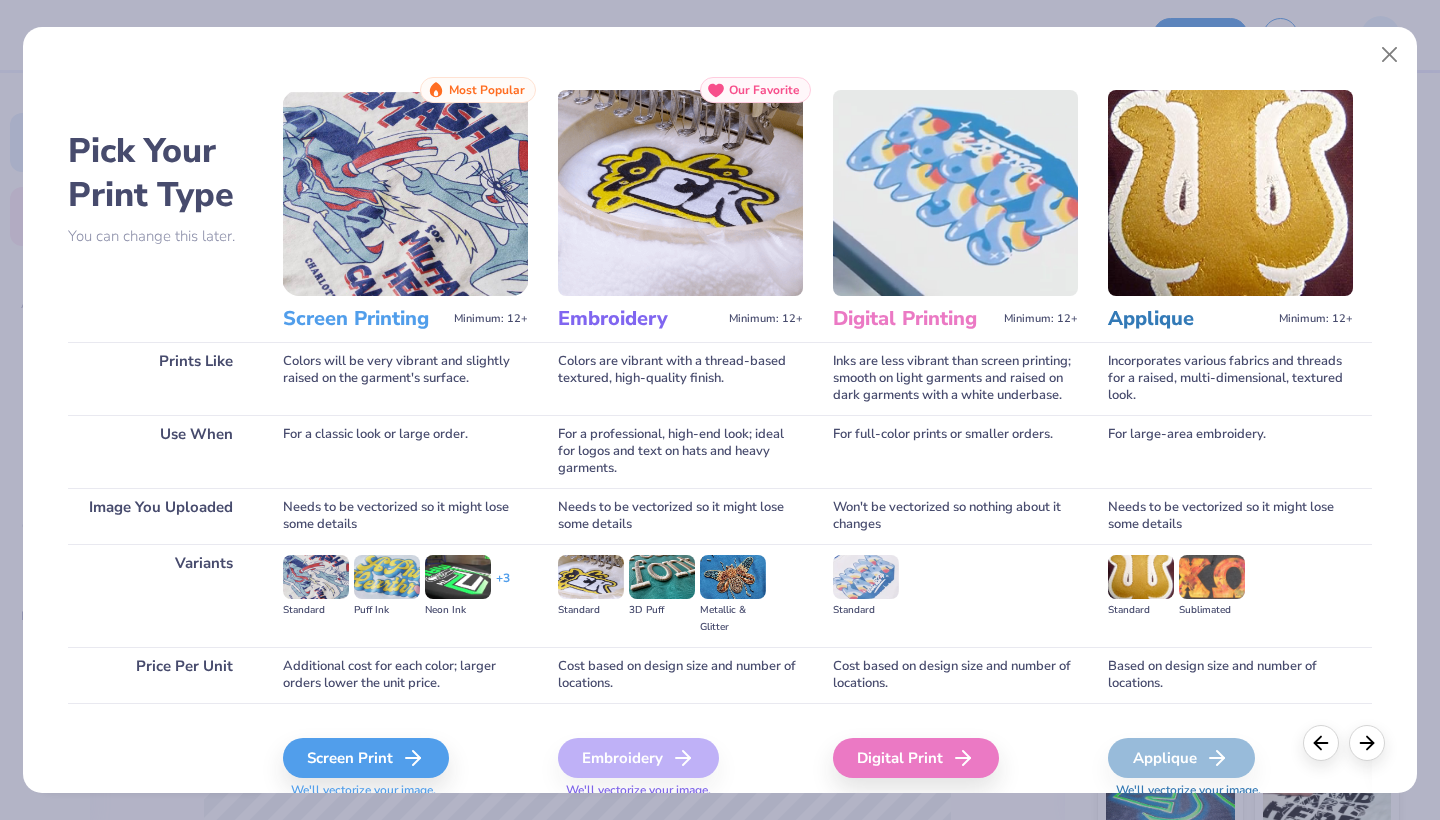 scroll, scrollTop: 27, scrollLeft: 0, axis: vertical 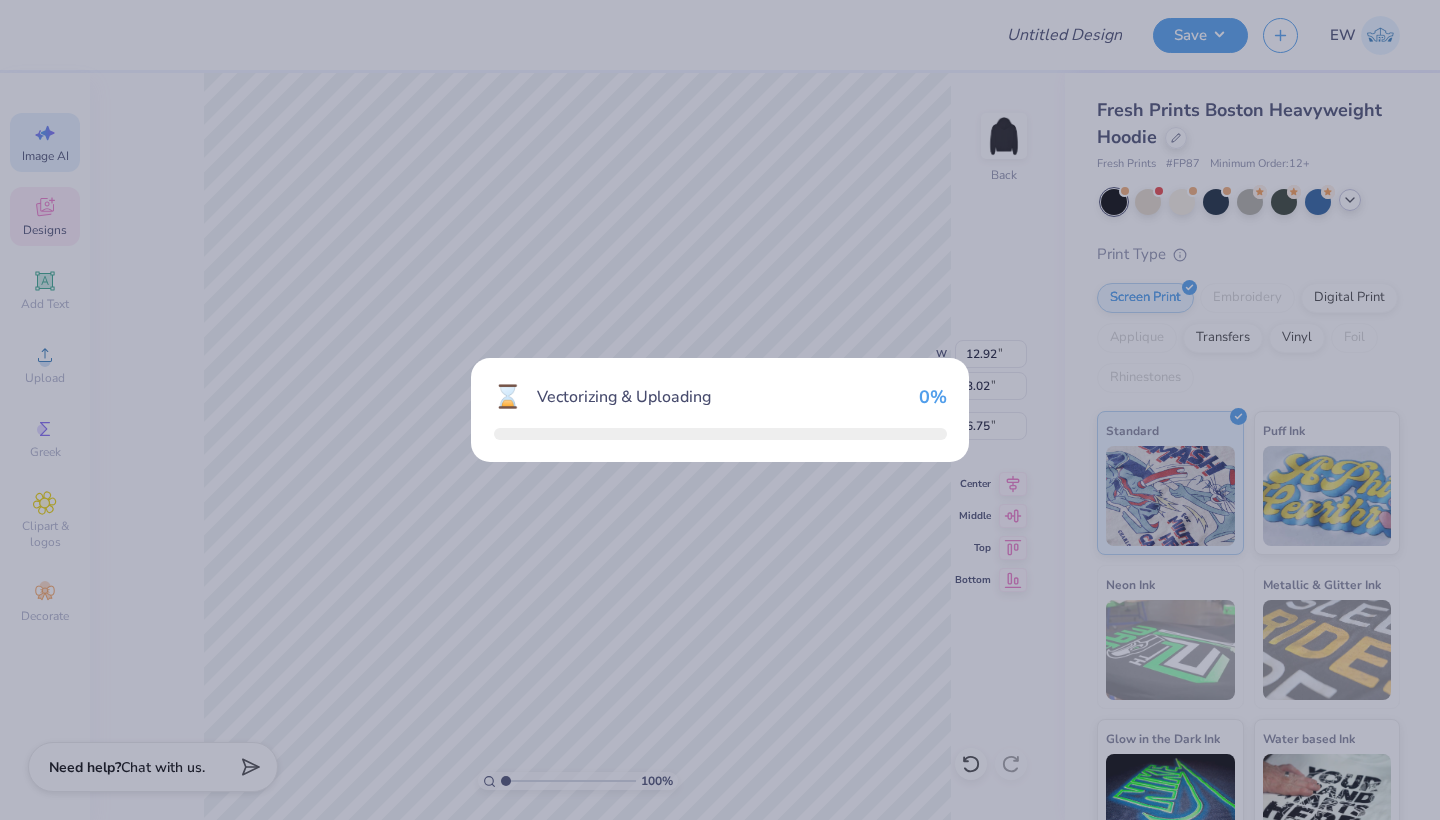type 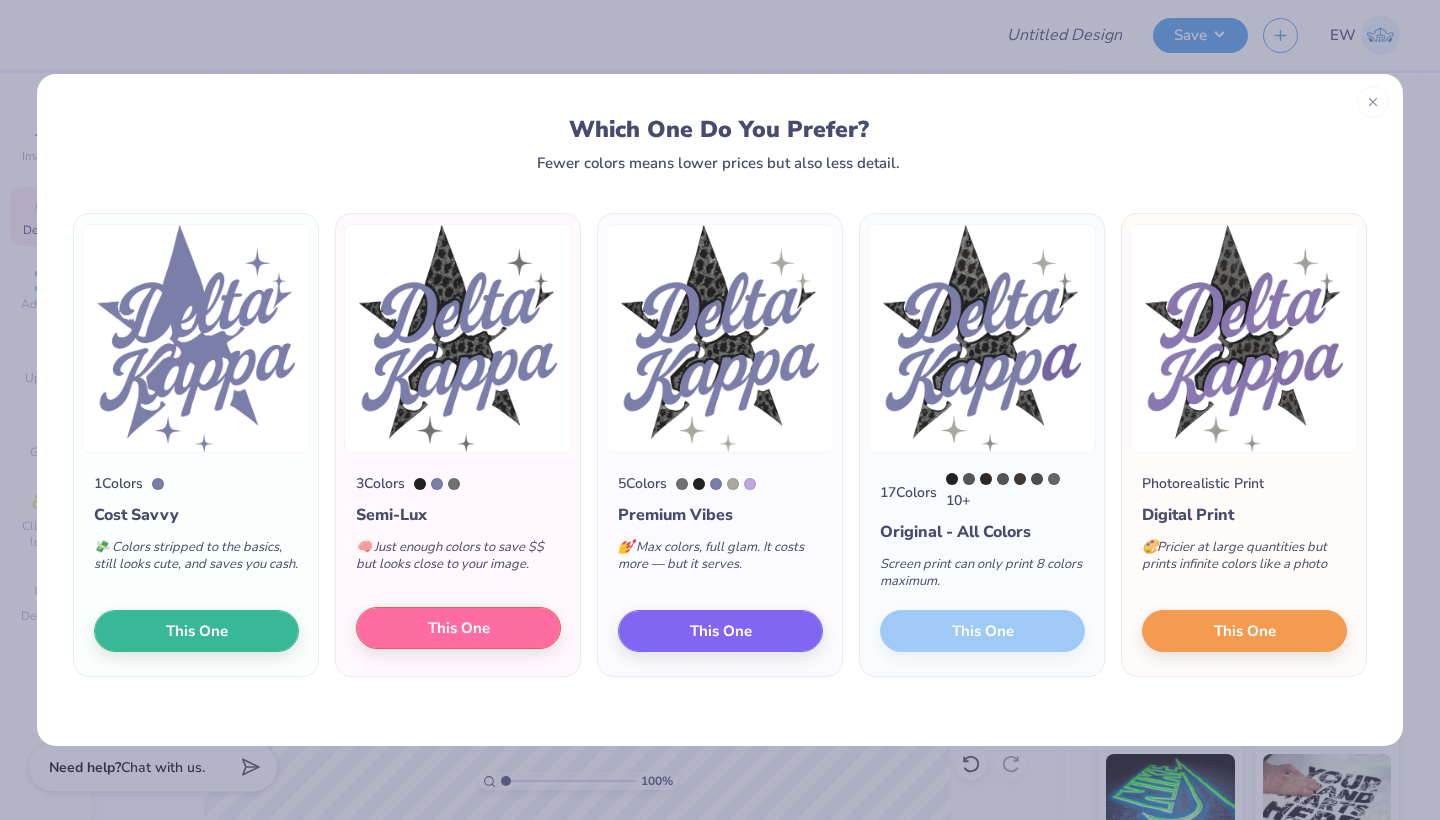 click on "This One" at bounding box center (458, 628) 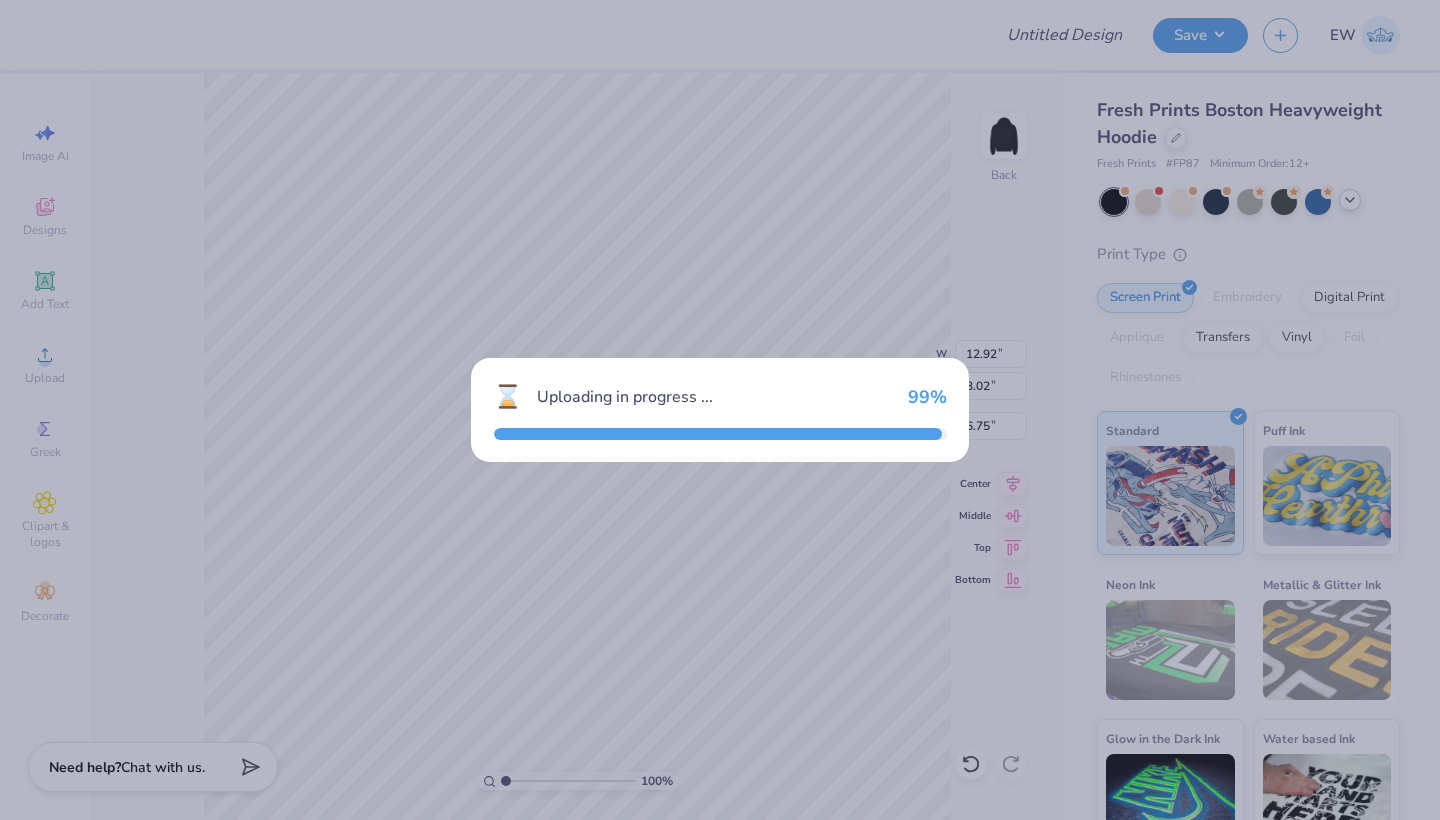 type on "10.86" 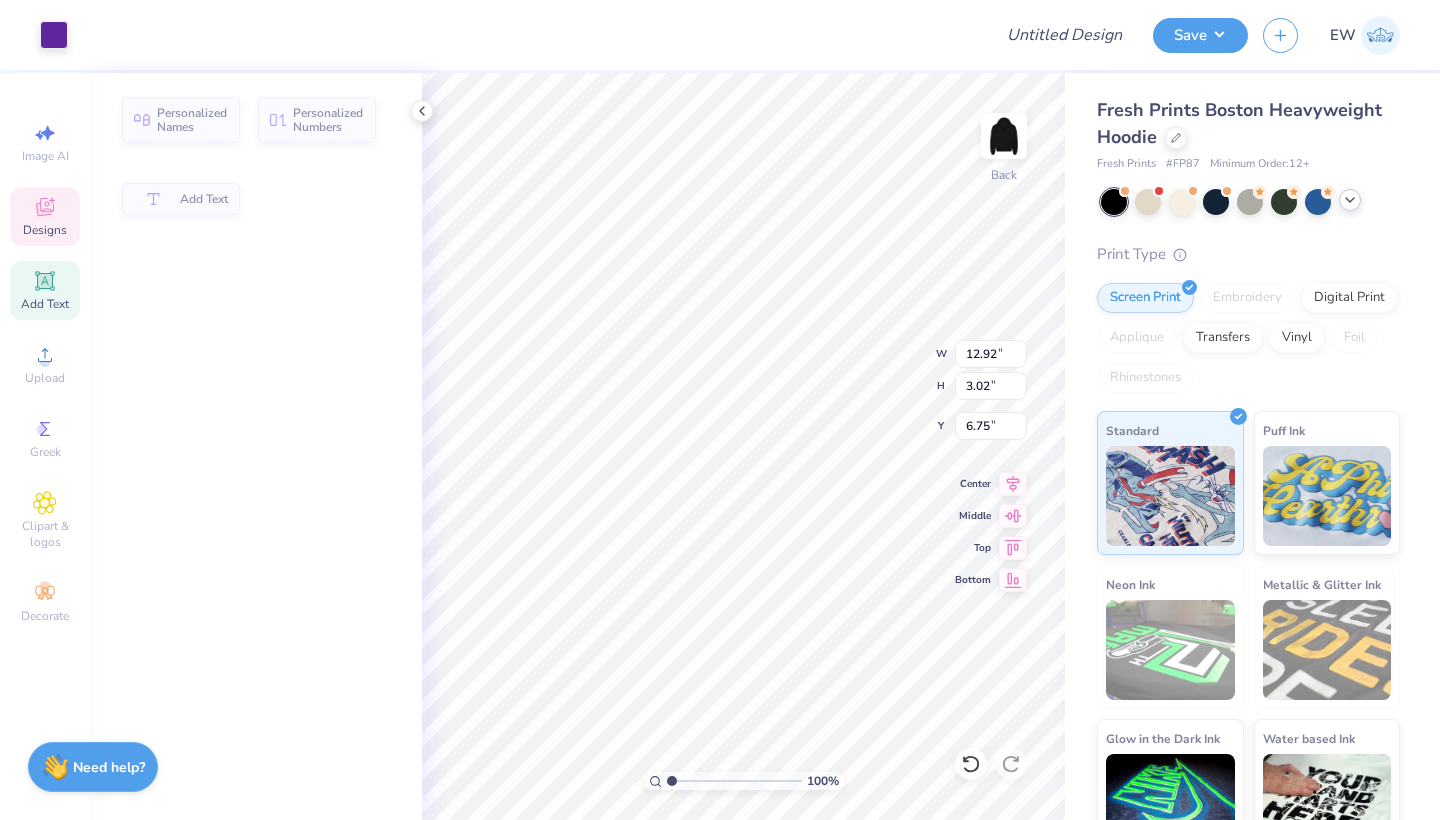 type on "12.92" 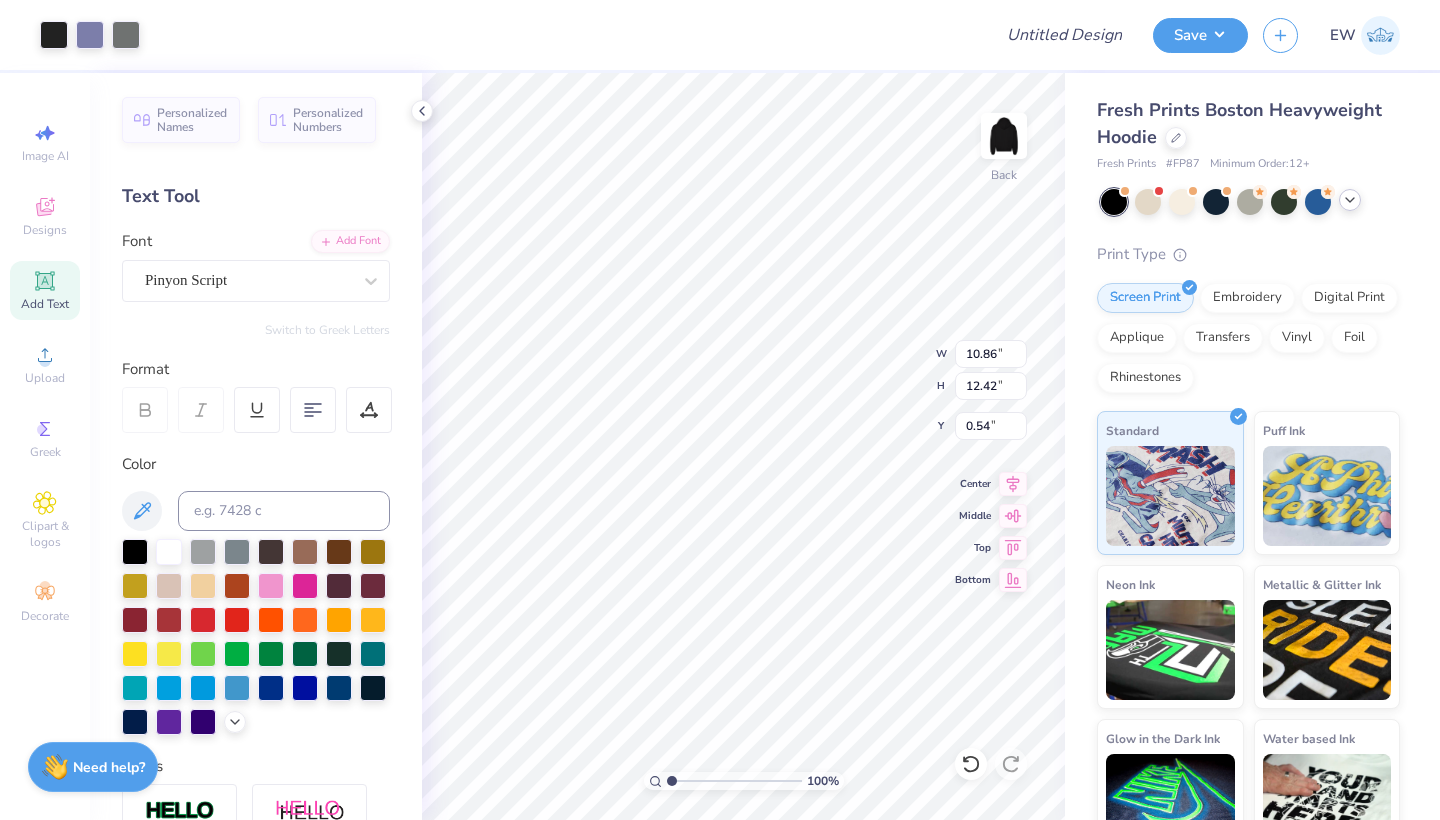 type on "7.05" 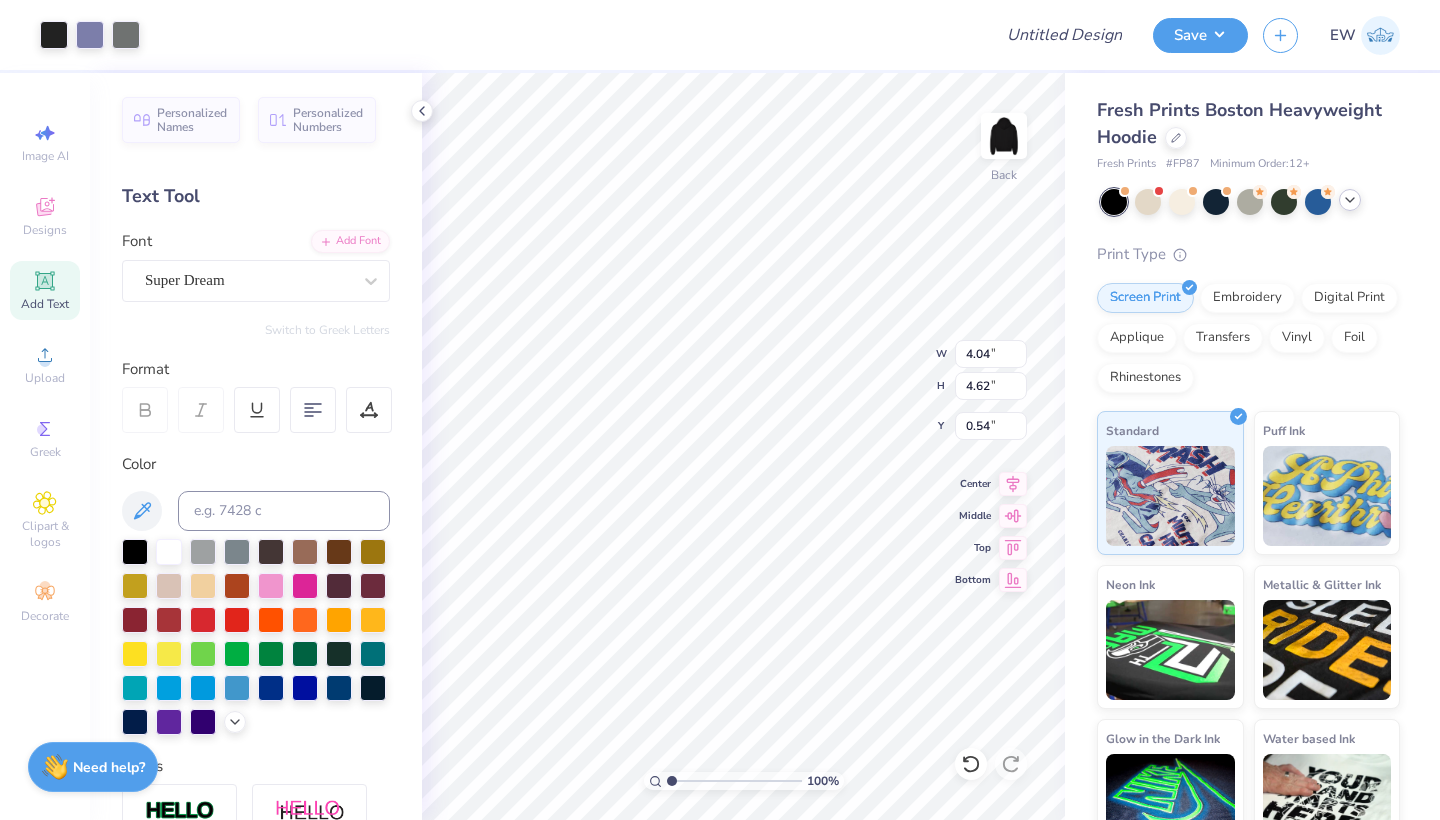 type on "6.03" 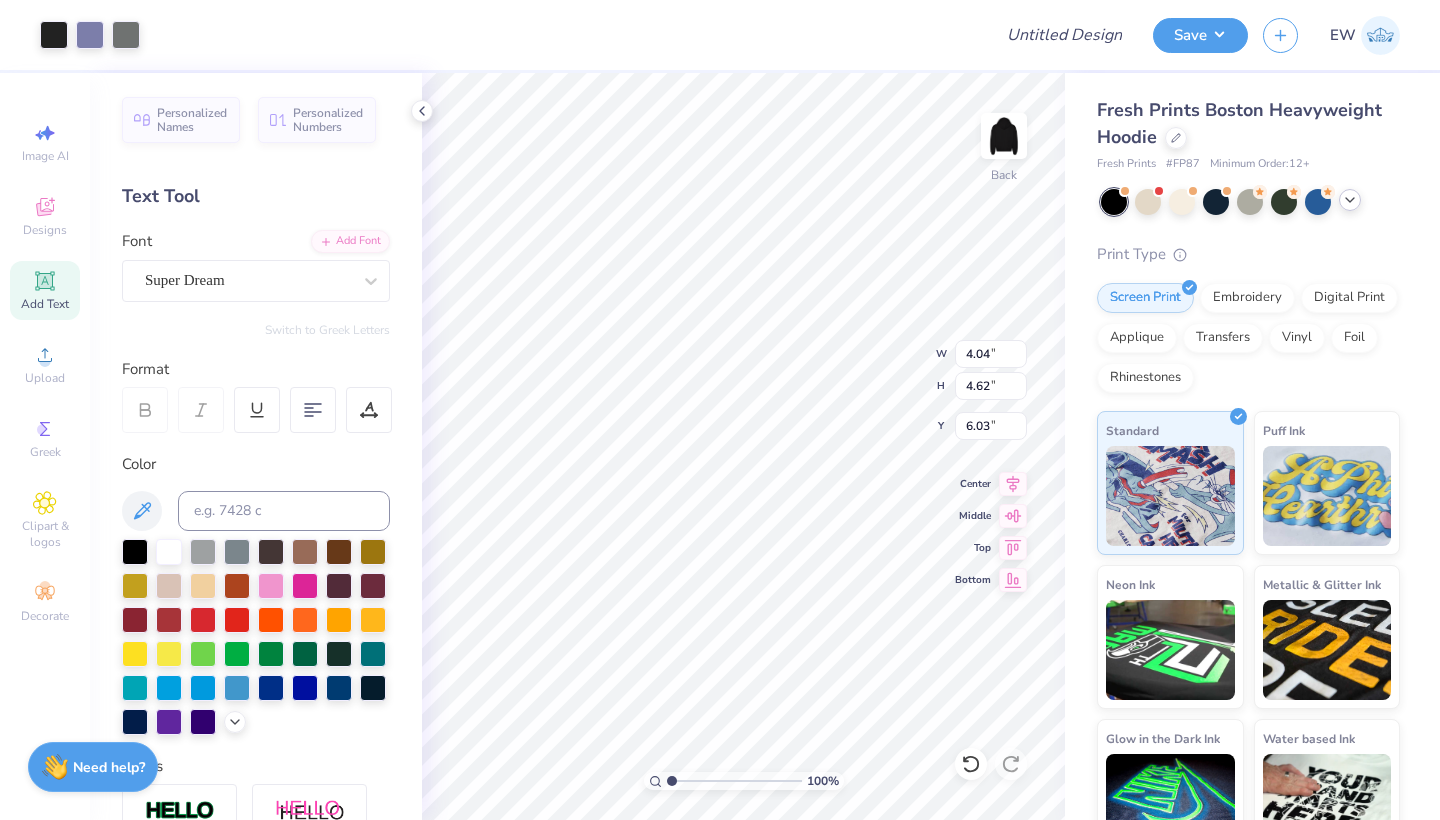 type on "8.09" 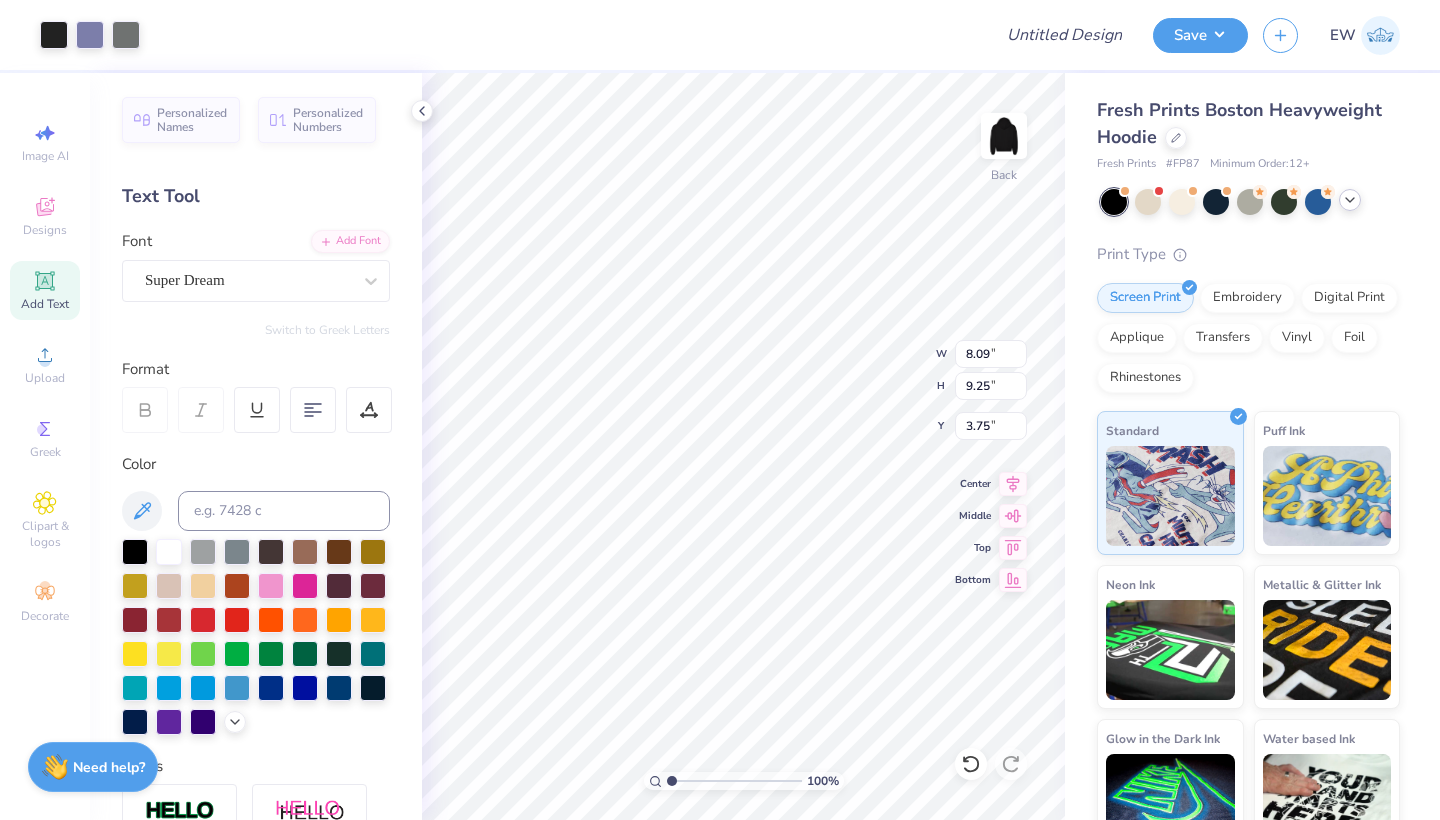 type on "2.46" 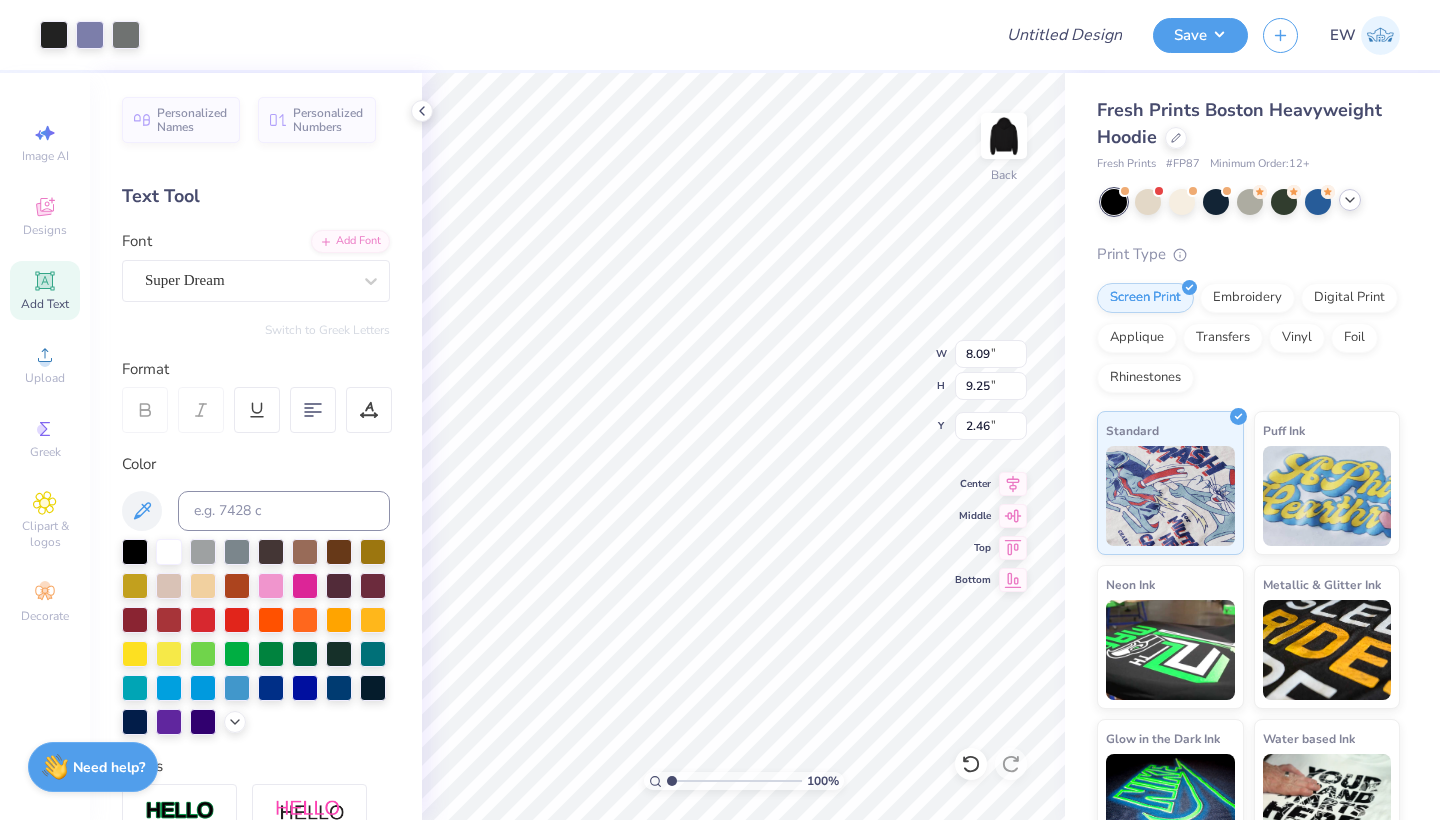 type on "9.66" 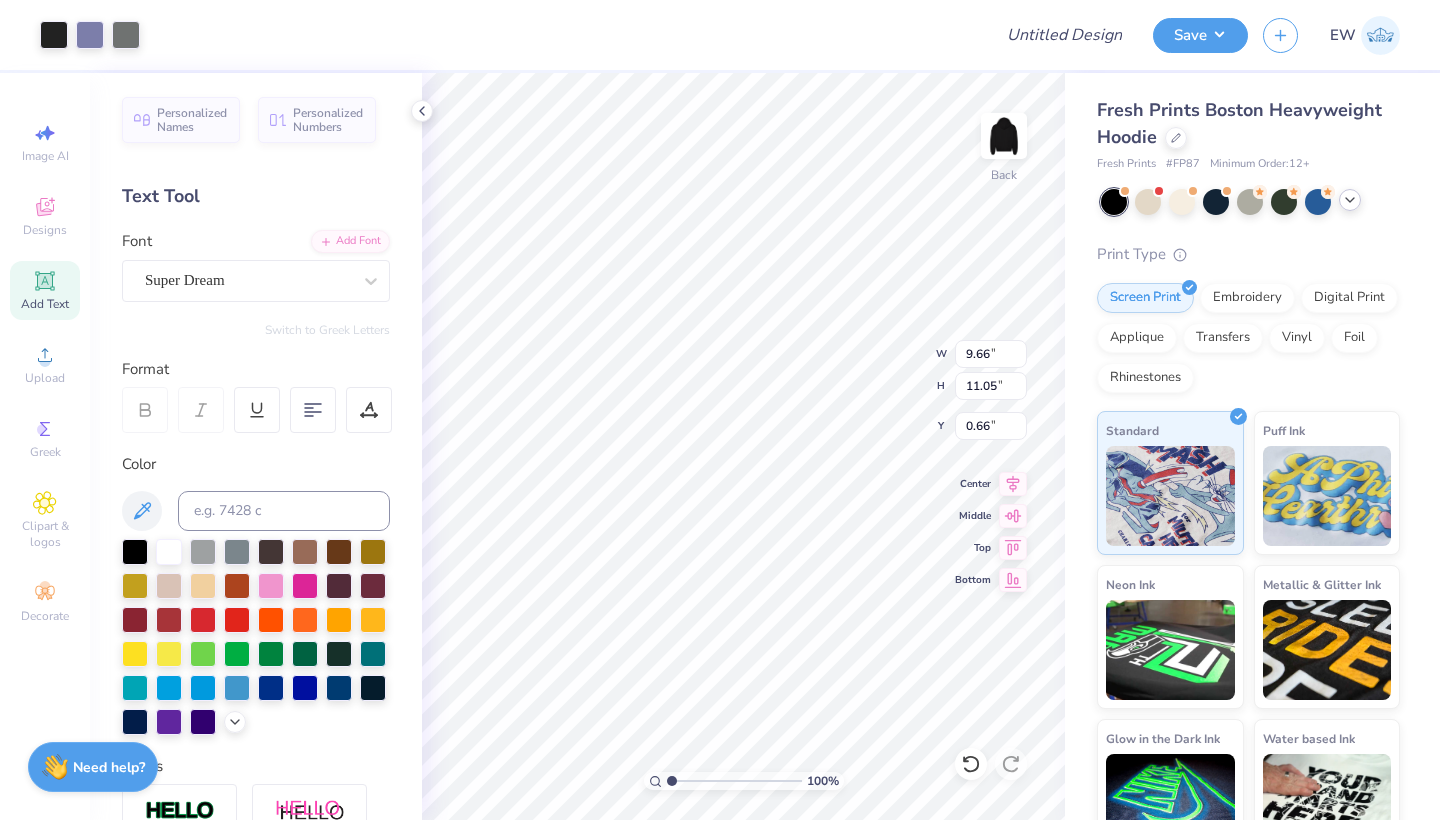 type on "1.95" 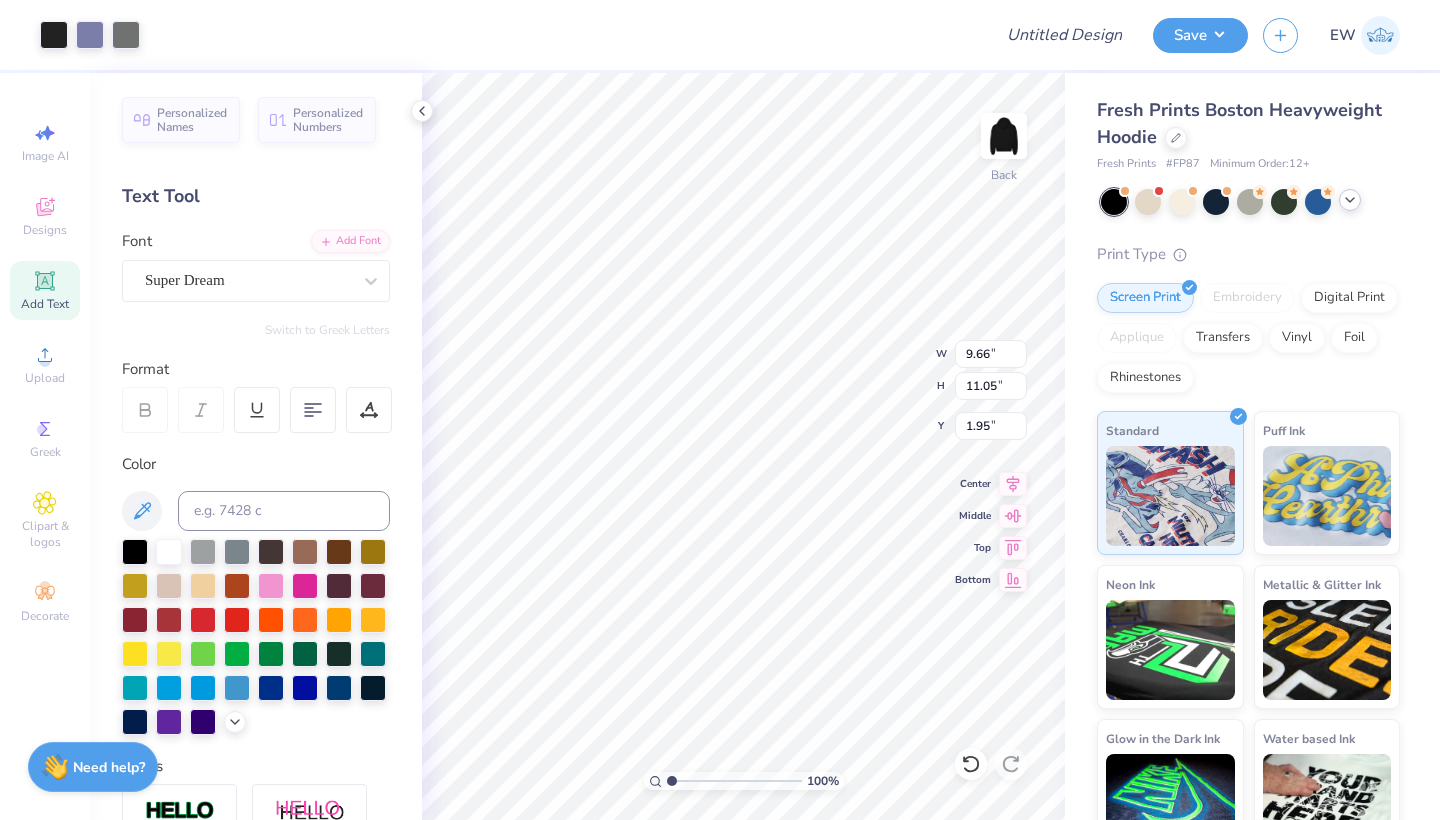 type on "10.85" 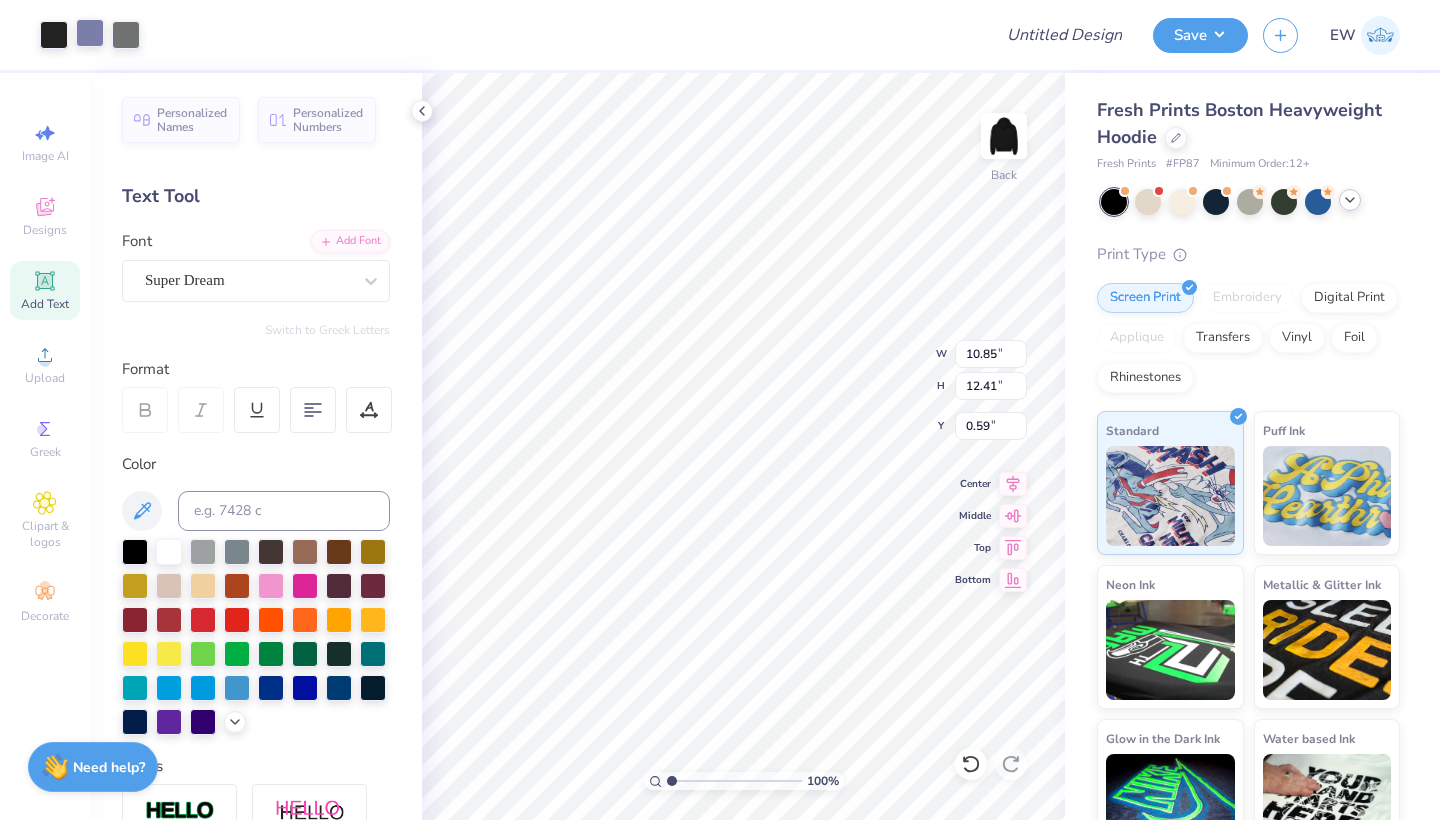 click at bounding box center (90, 33) 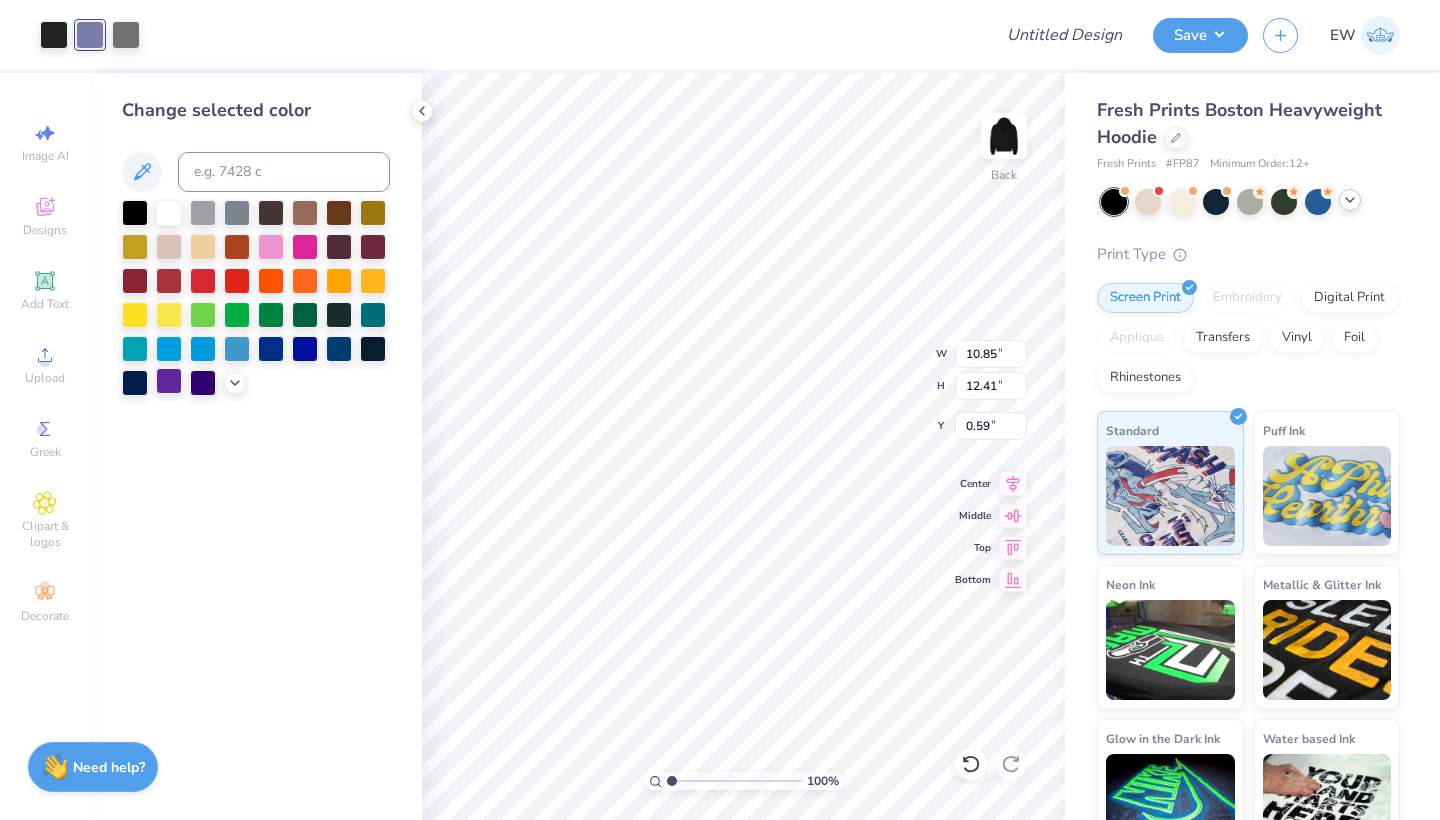 click at bounding box center [169, 381] 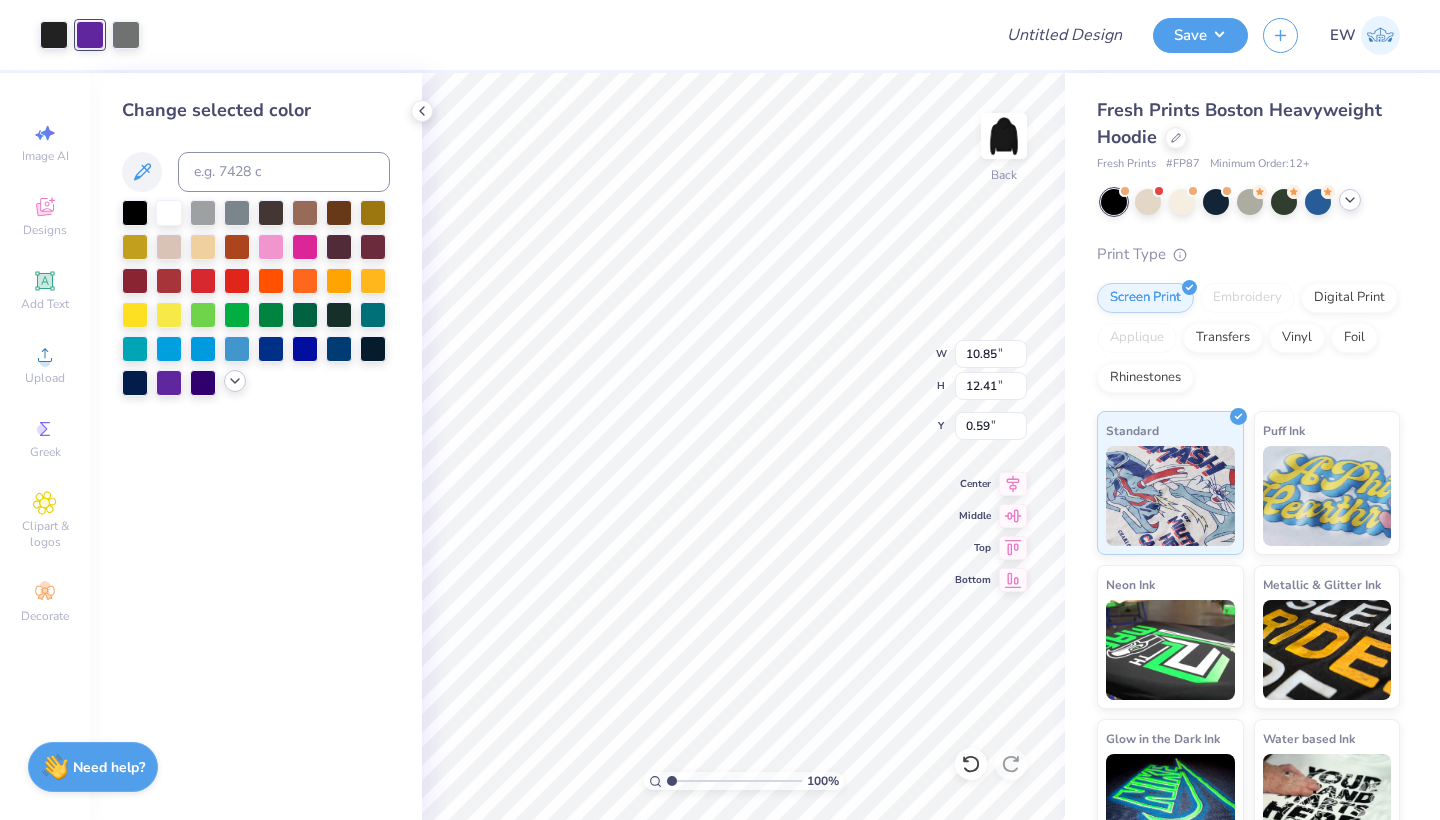 click at bounding box center [235, 381] 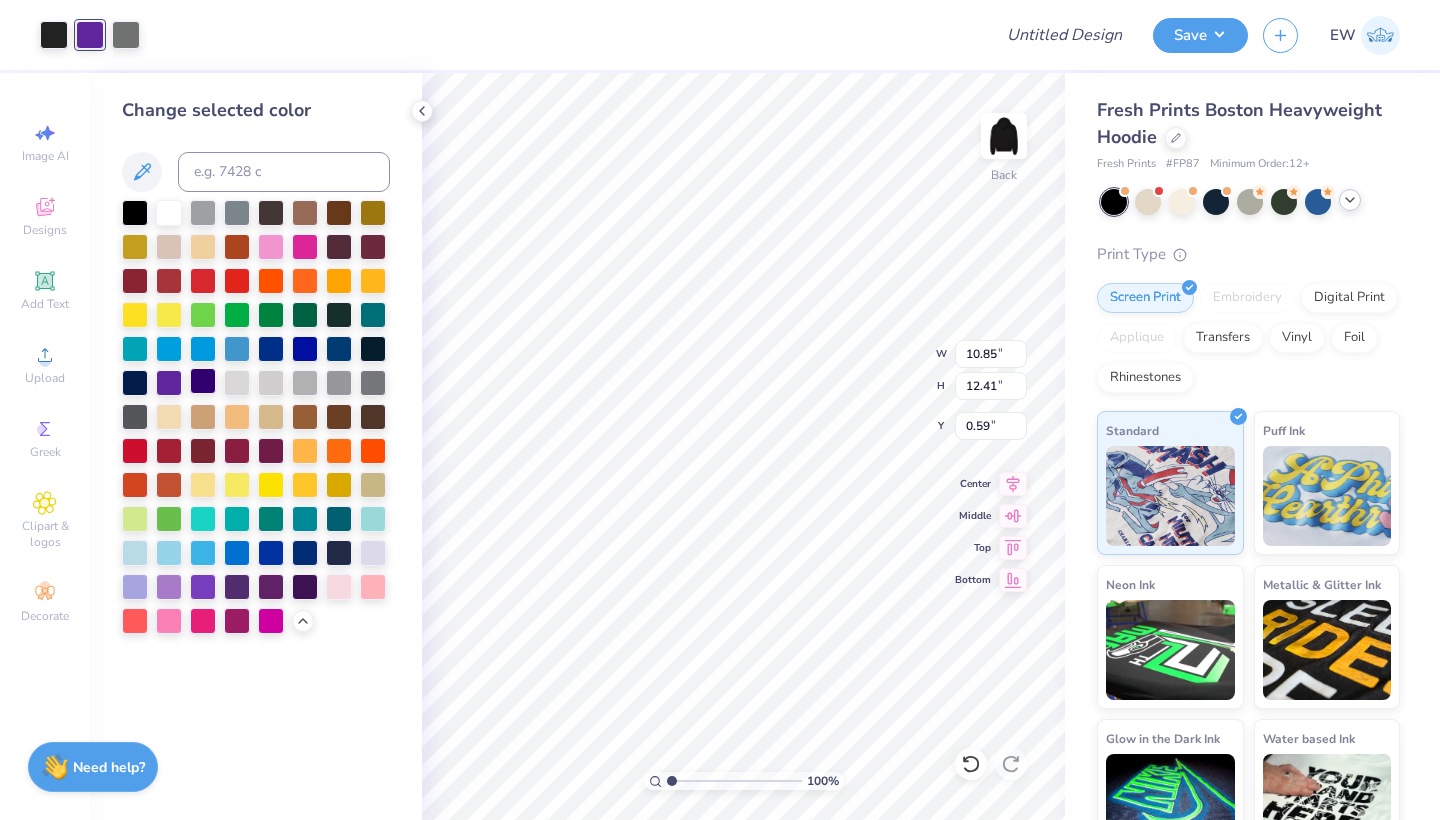 click at bounding box center [203, 381] 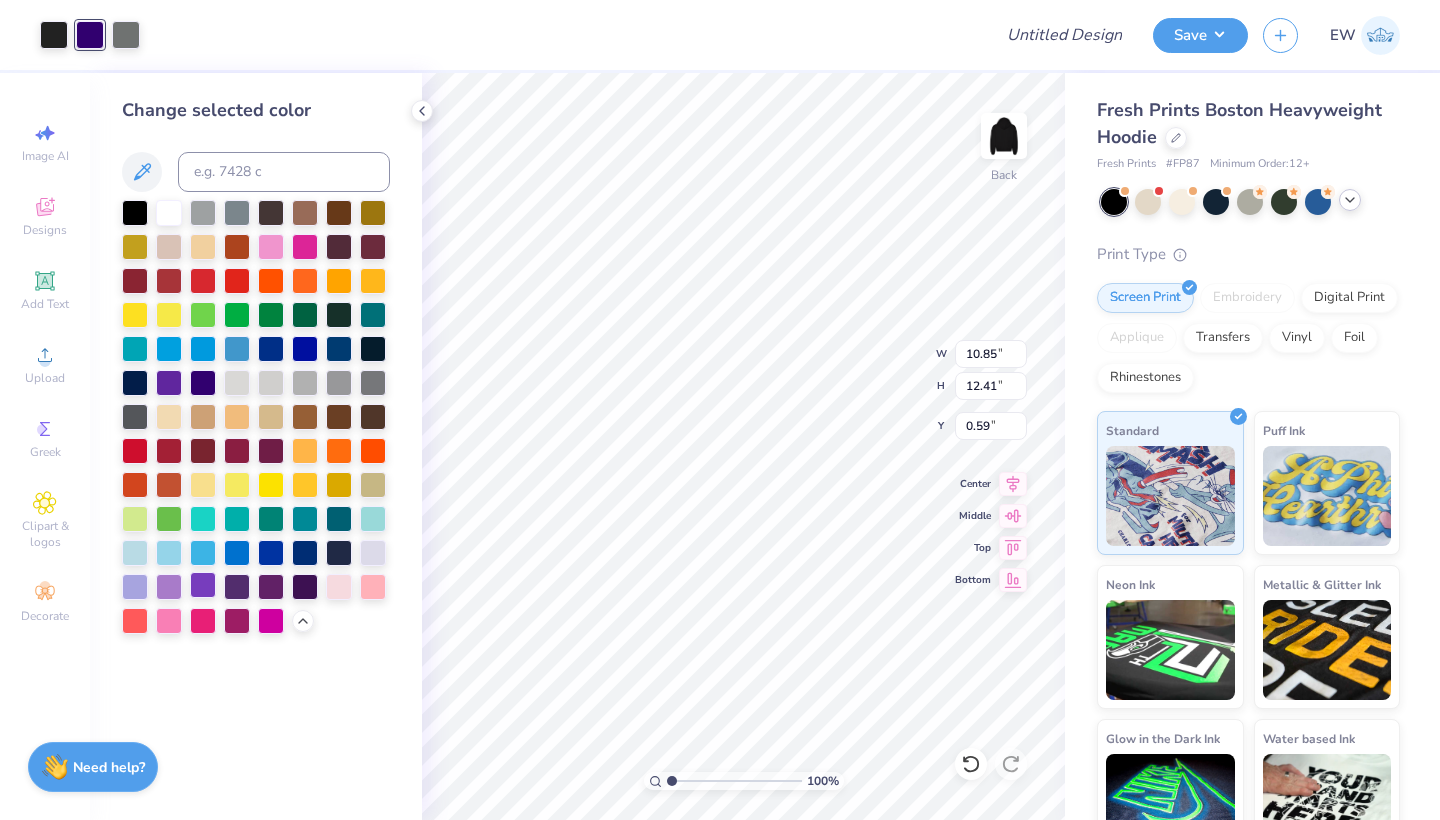 click at bounding box center [203, 585] 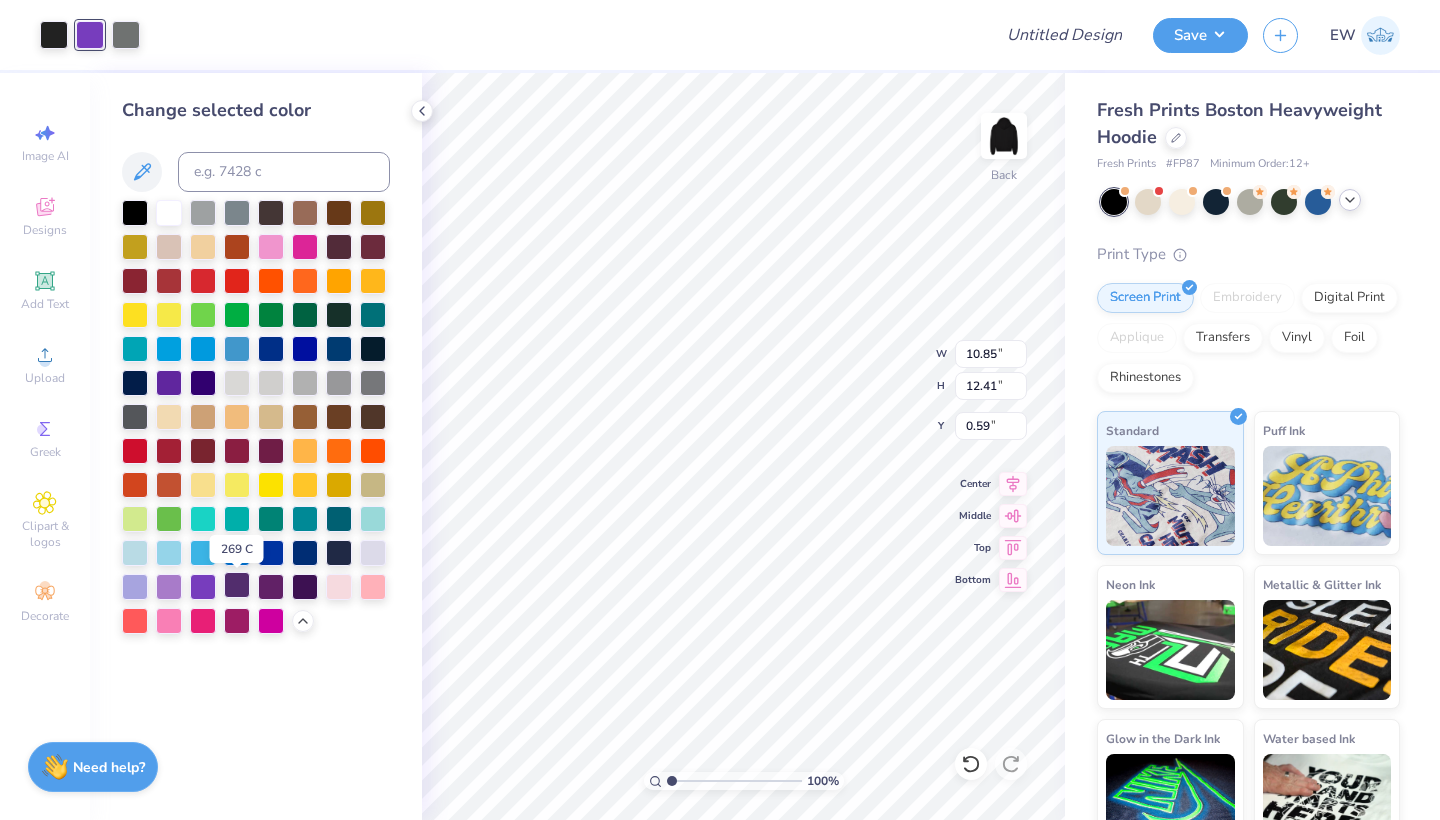 click at bounding box center (237, 585) 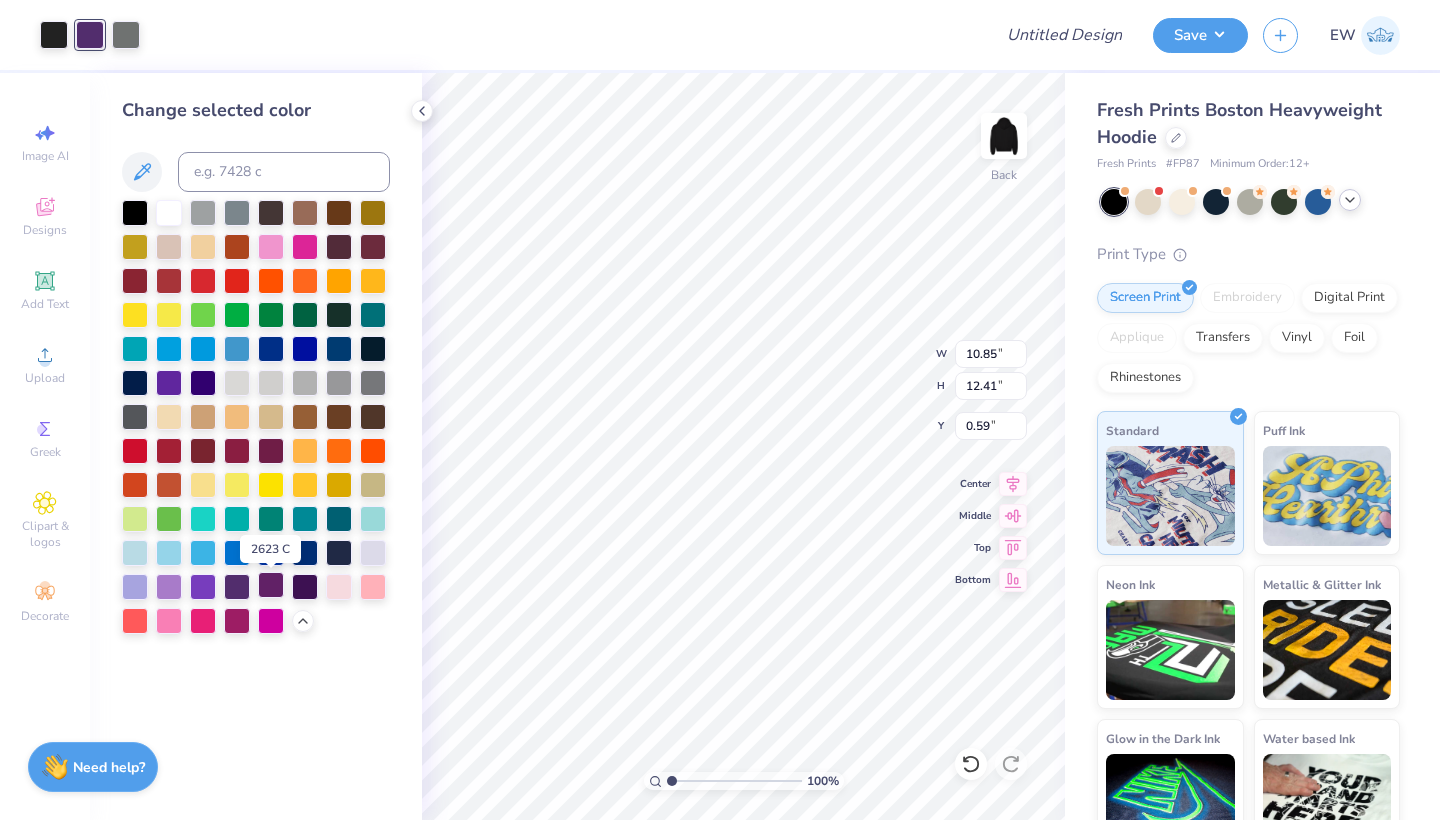 click at bounding box center [271, 585] 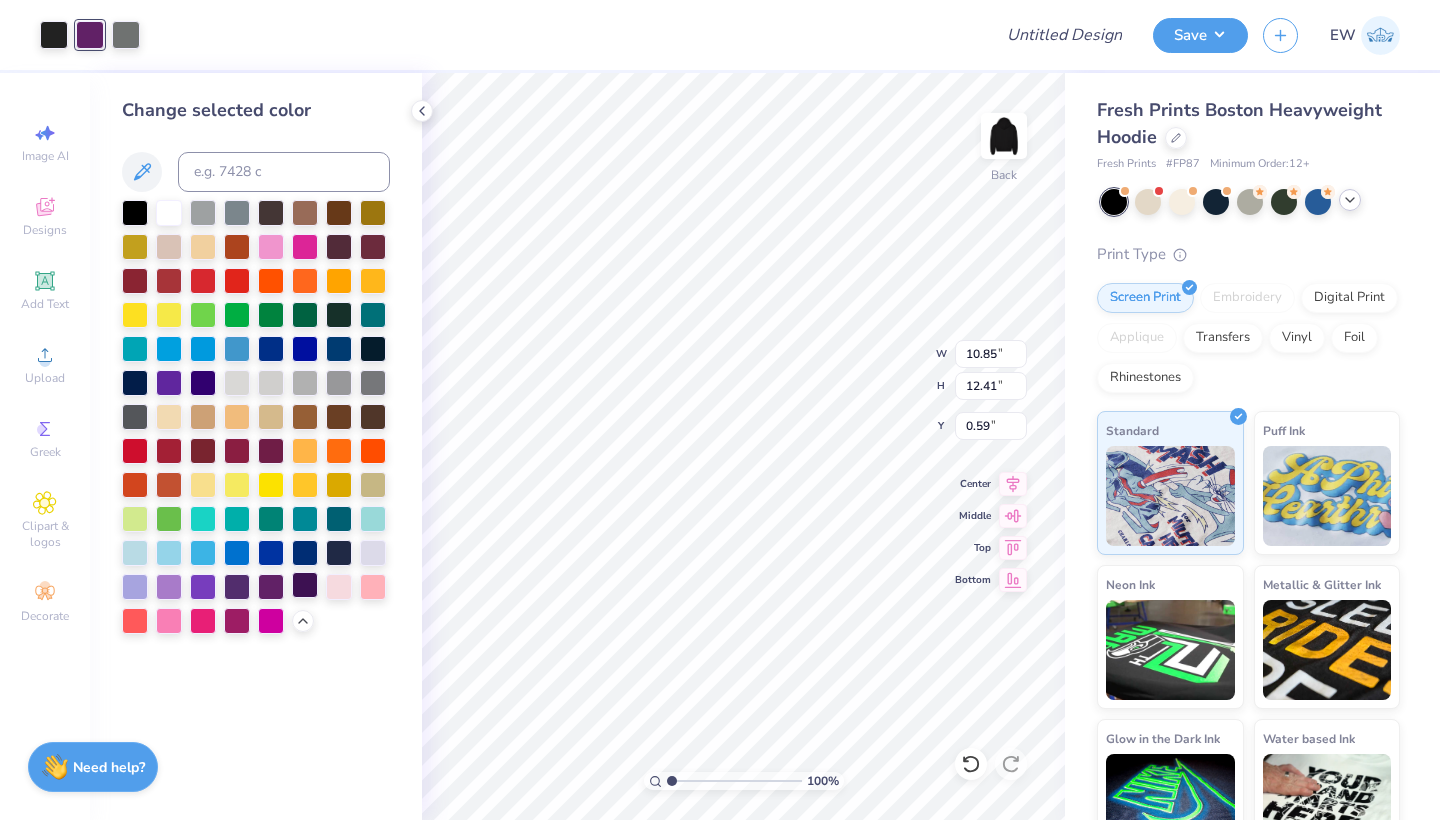 click at bounding box center [305, 585] 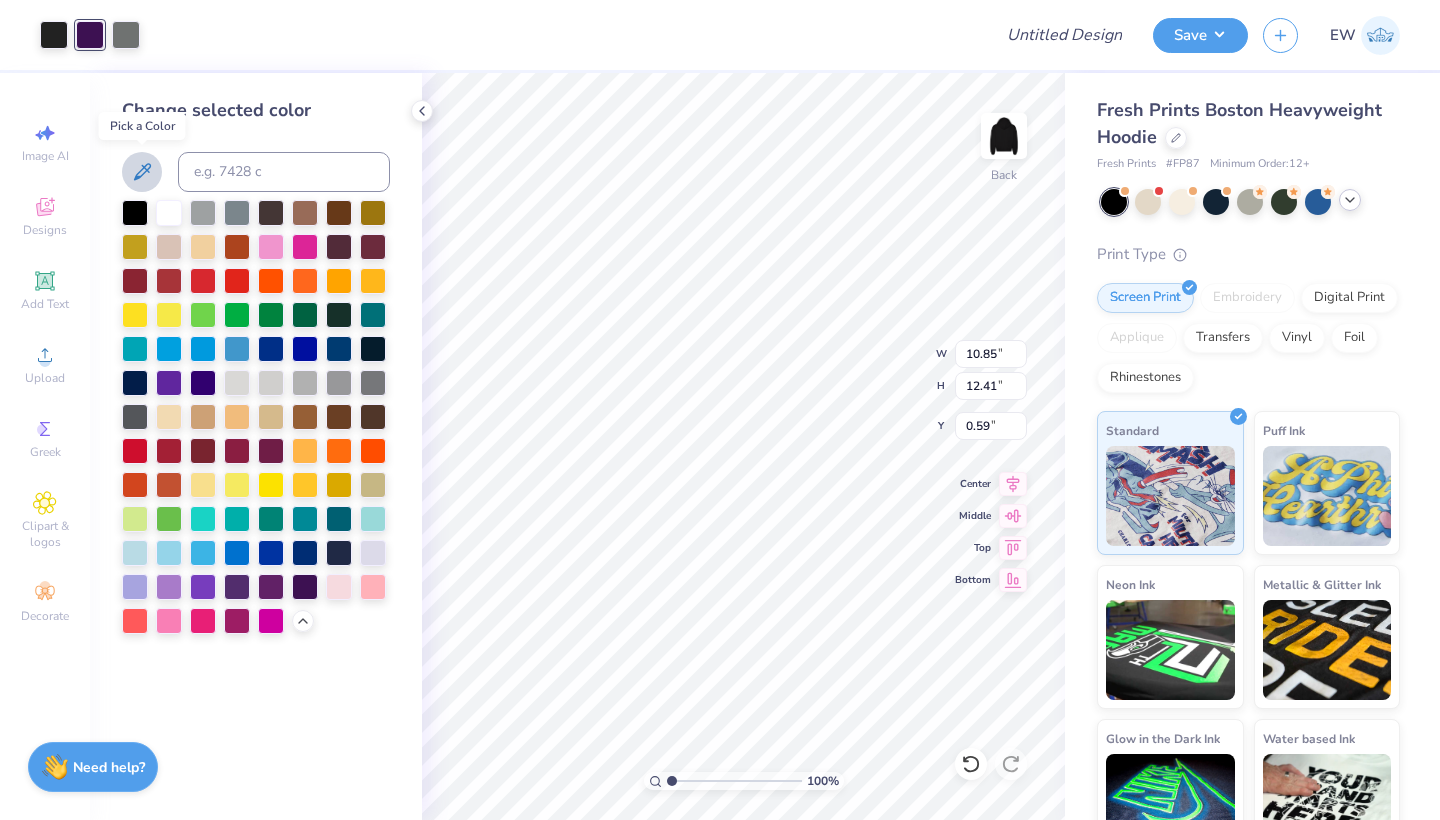 click at bounding box center (142, 172) 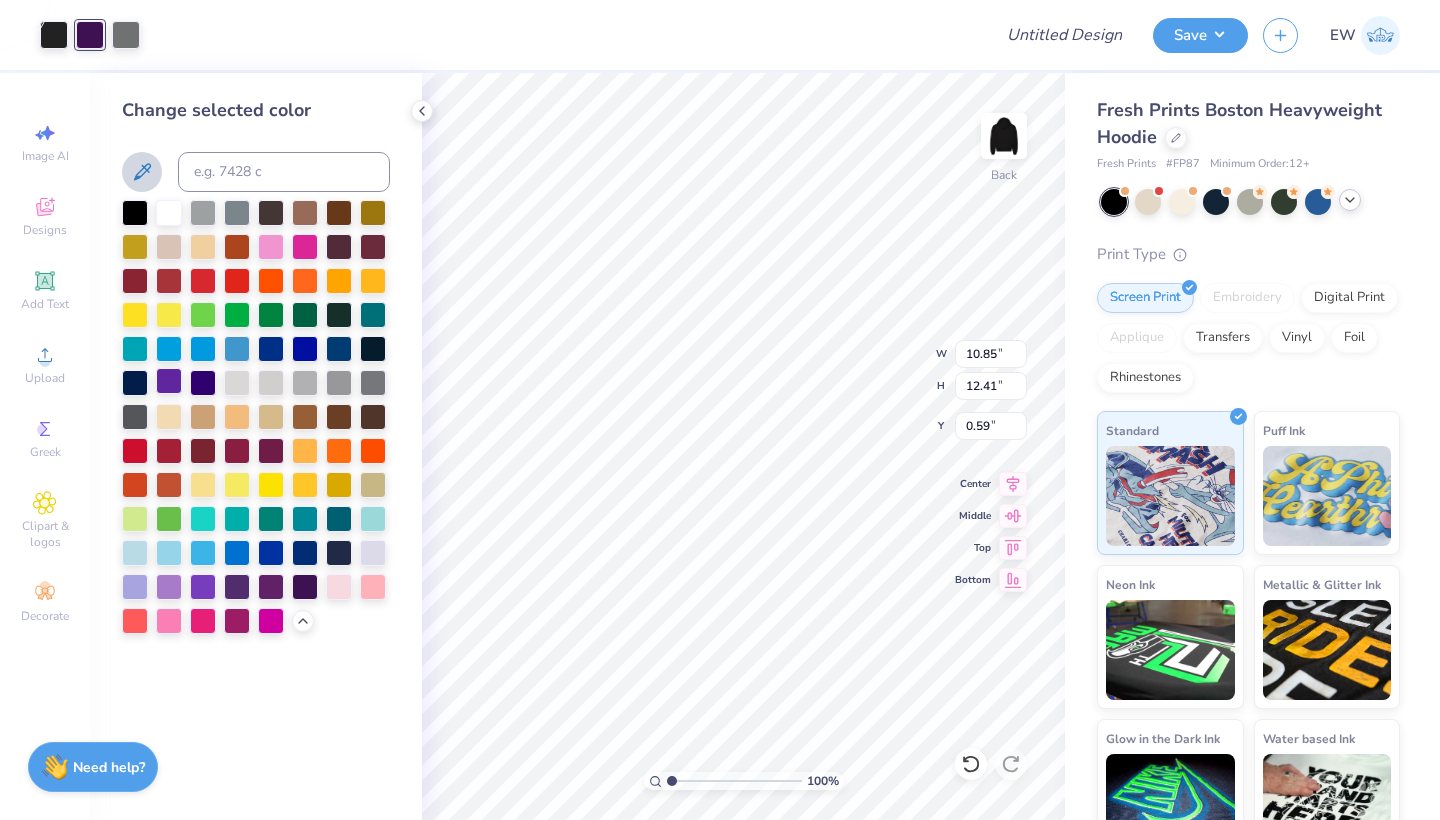 click at bounding box center [169, 381] 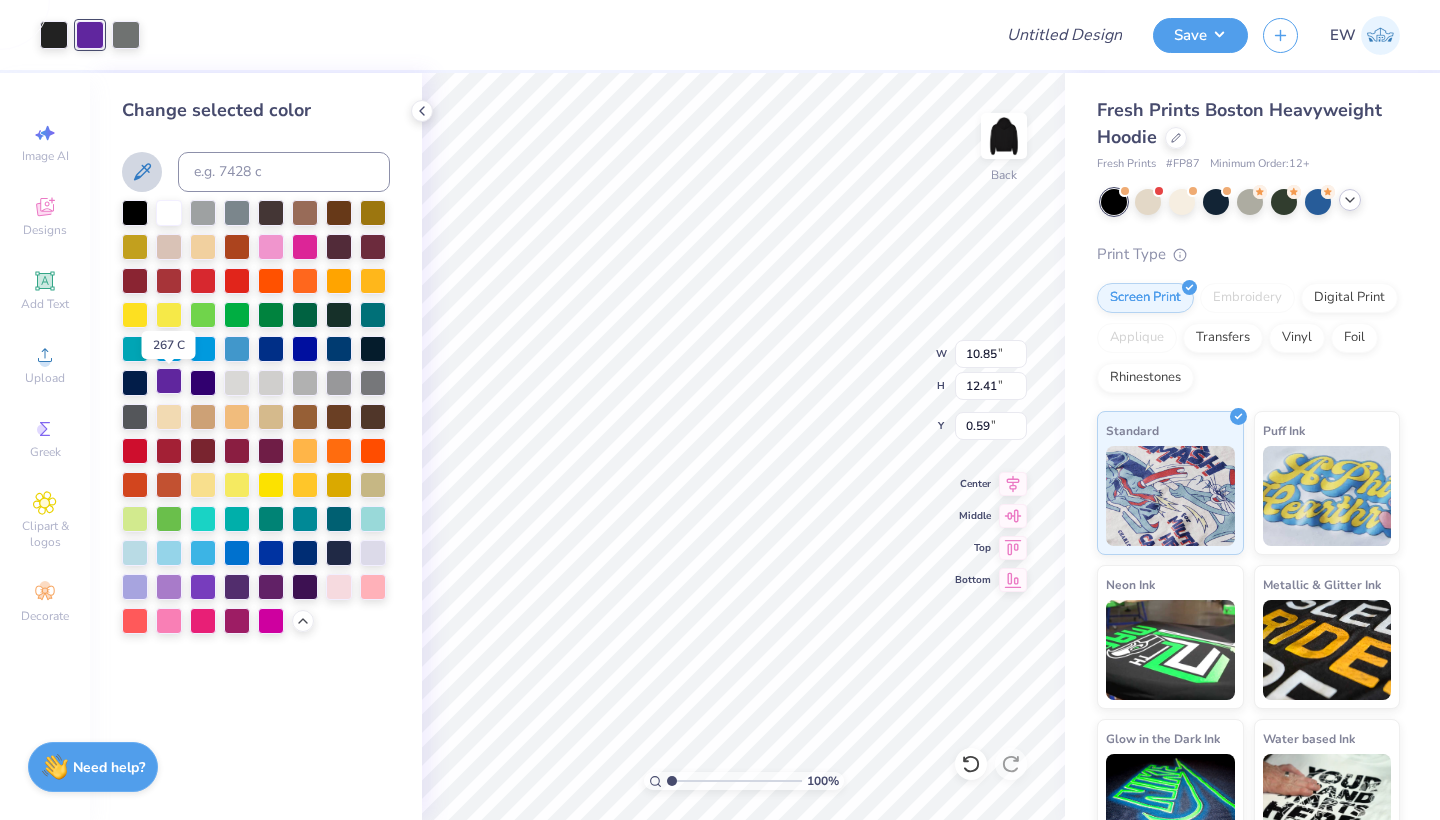 click at bounding box center [169, 381] 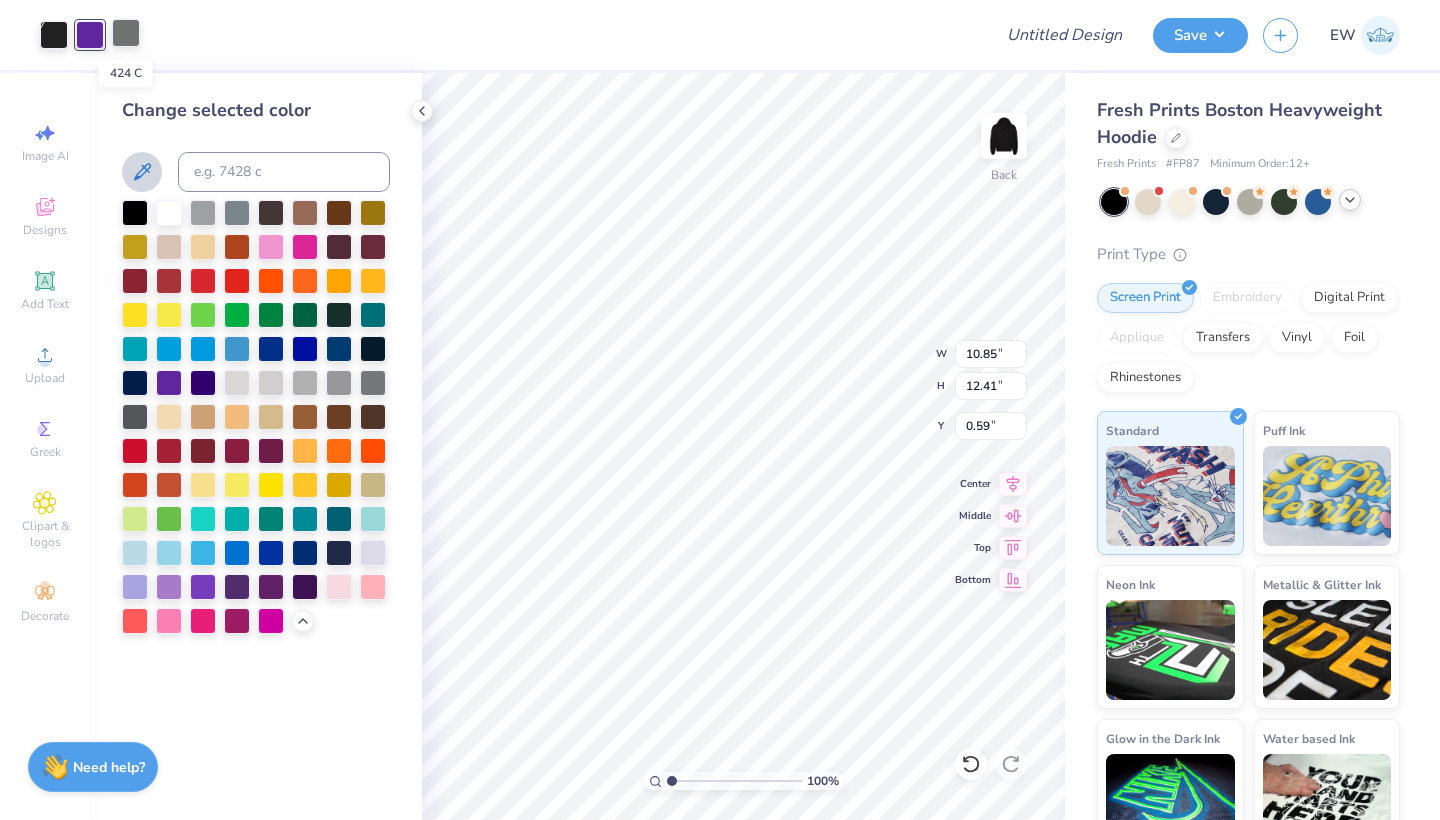 click at bounding box center (126, 33) 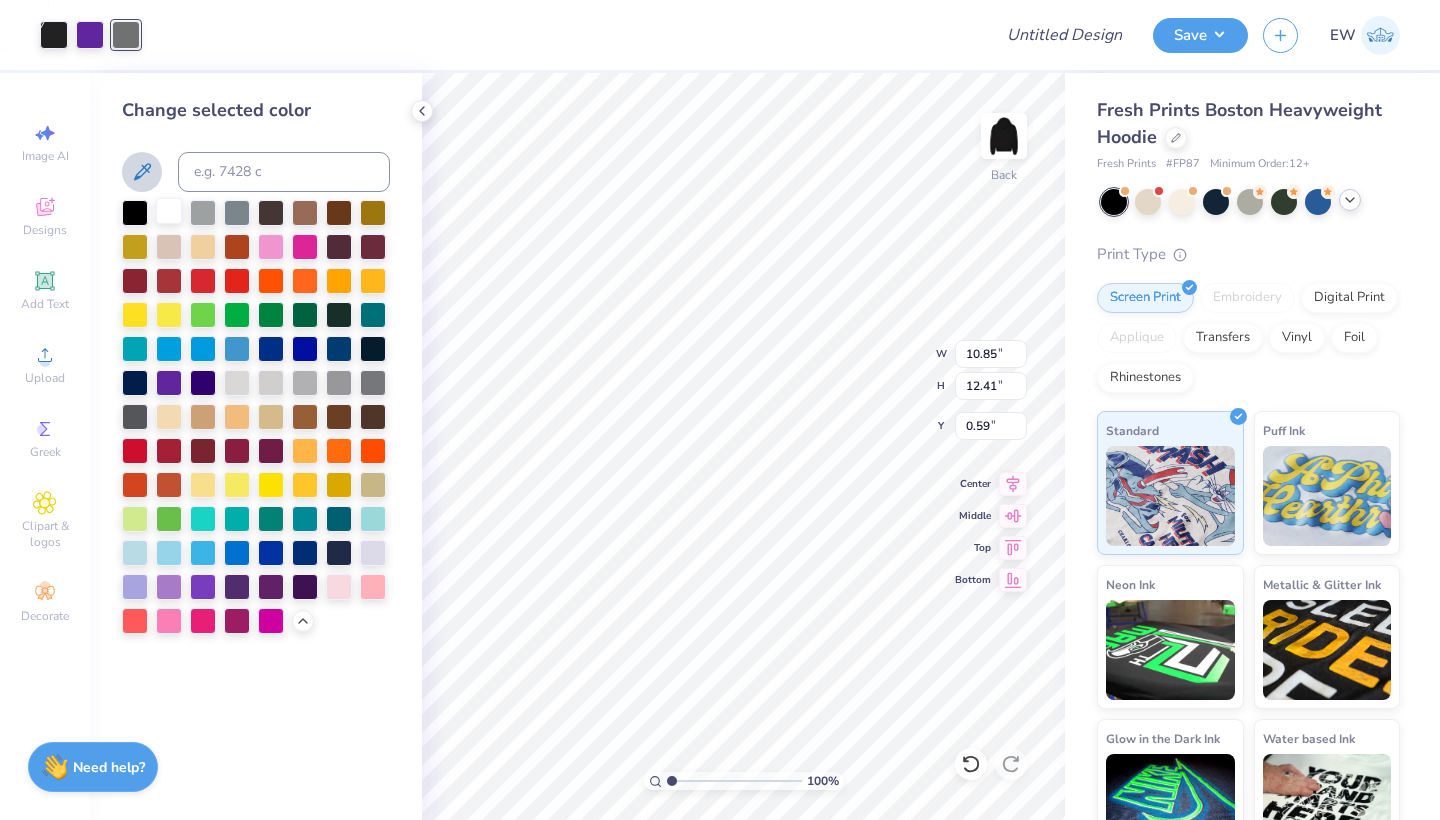 click at bounding box center (169, 211) 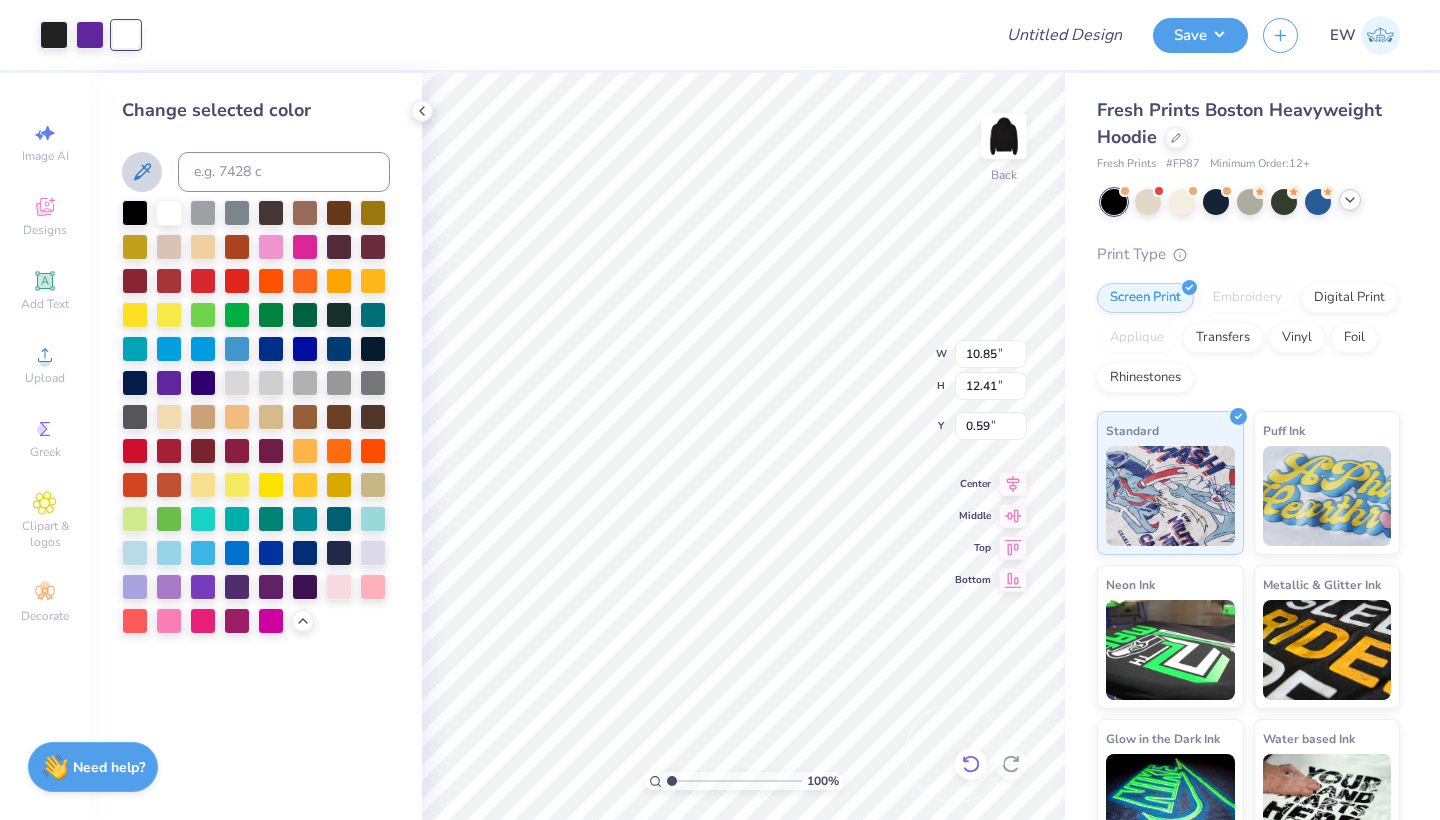click at bounding box center [971, 764] 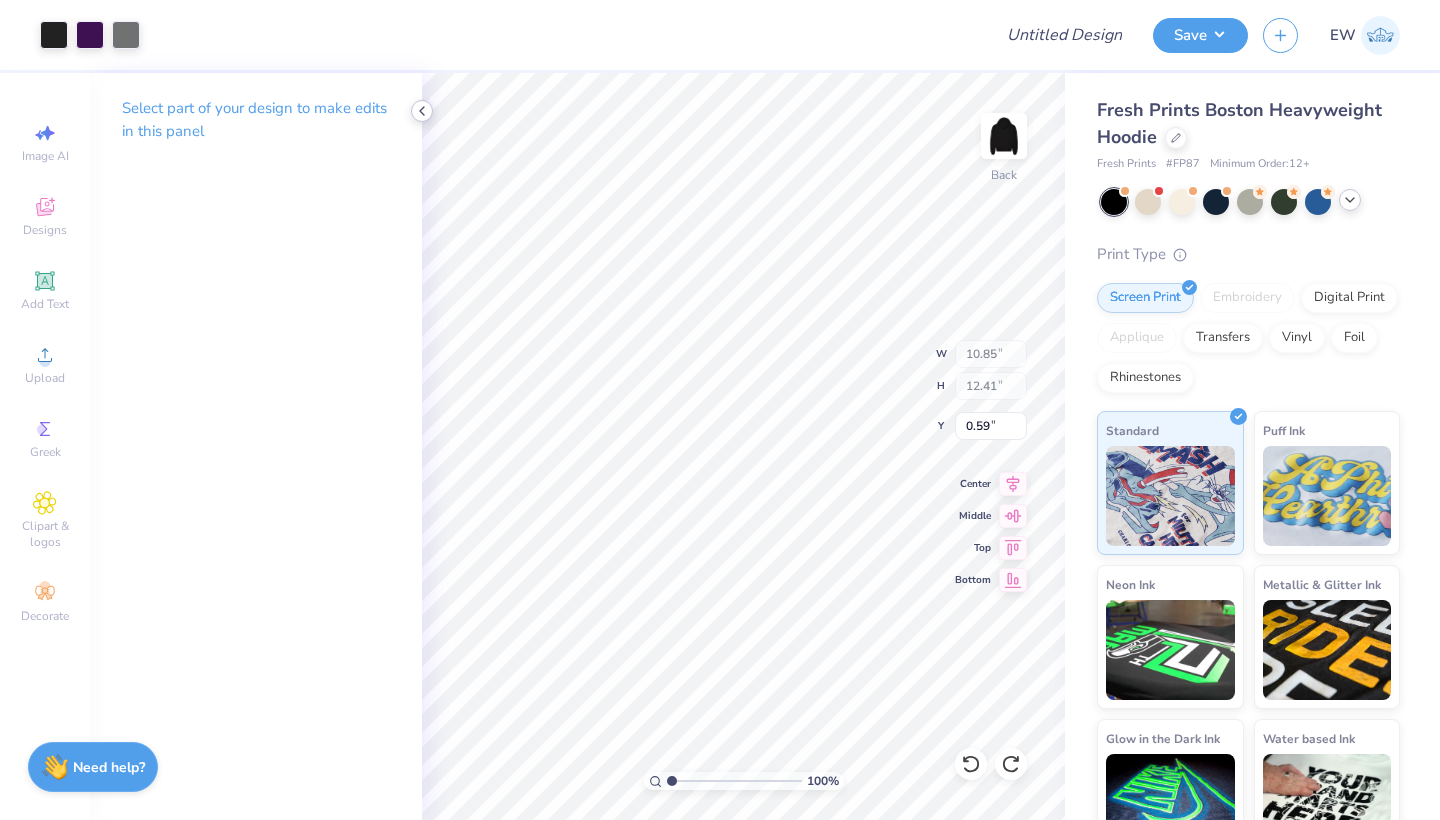 click 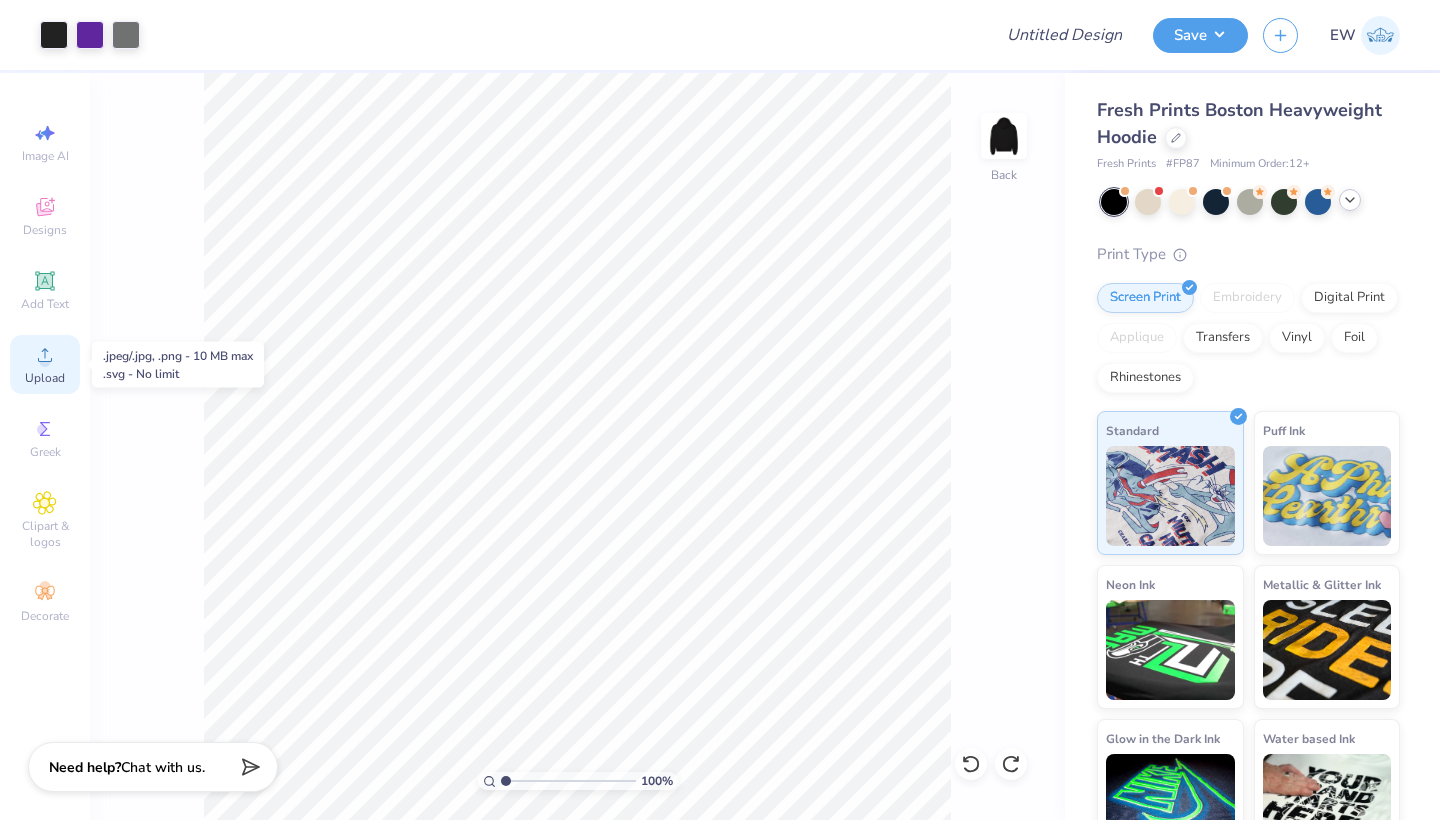 click on "Upload" at bounding box center (45, 378) 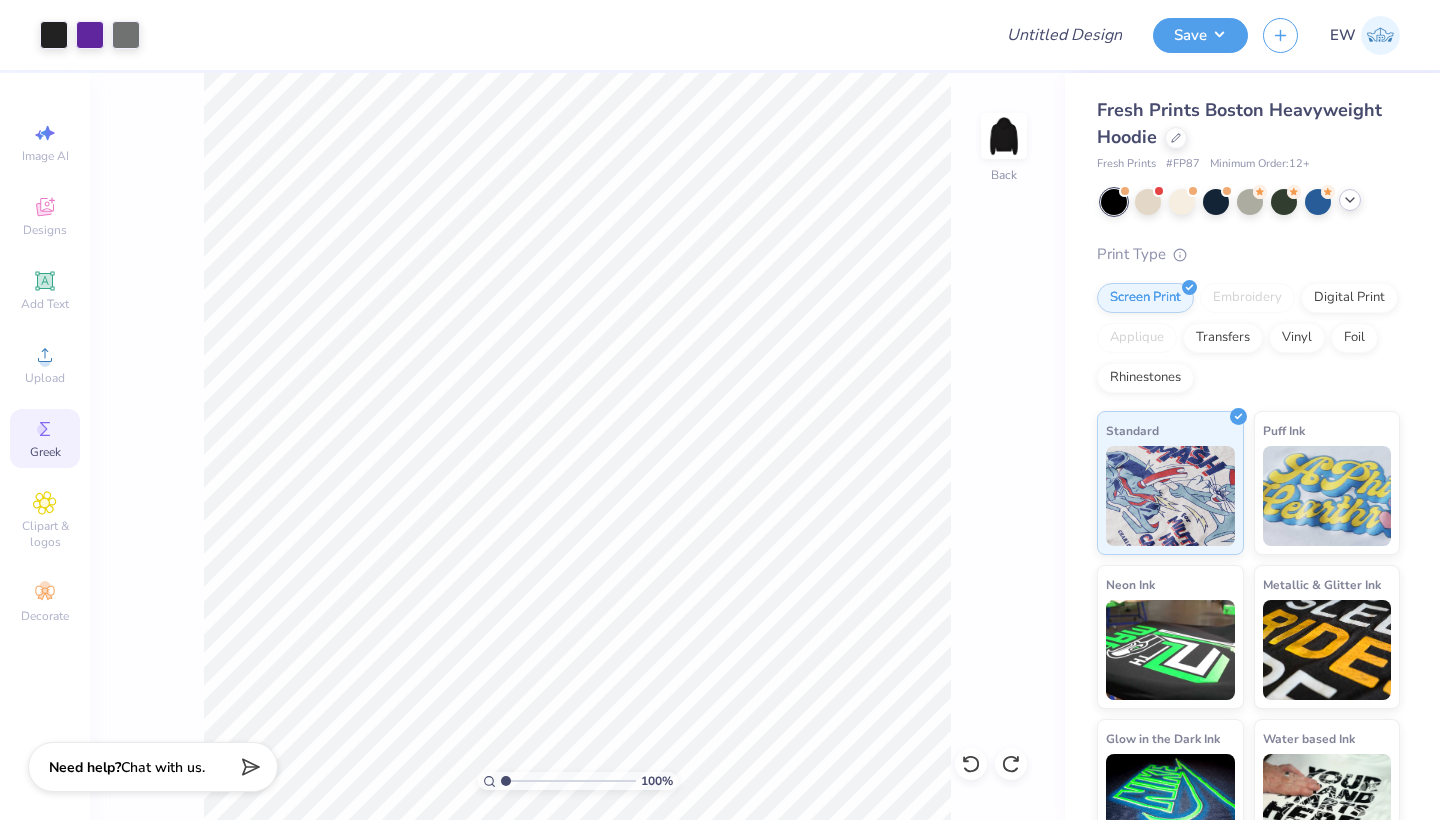 click 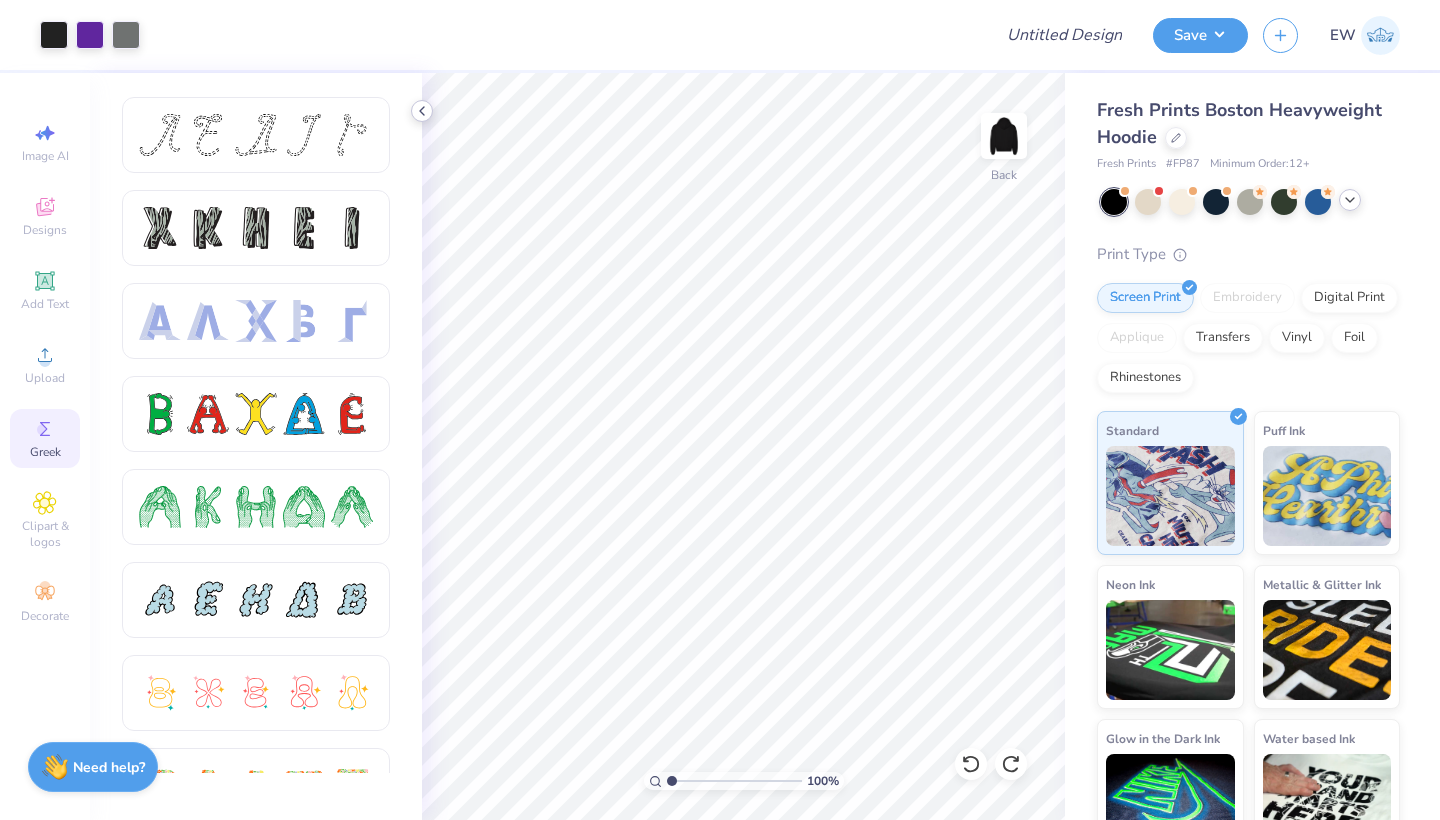 click 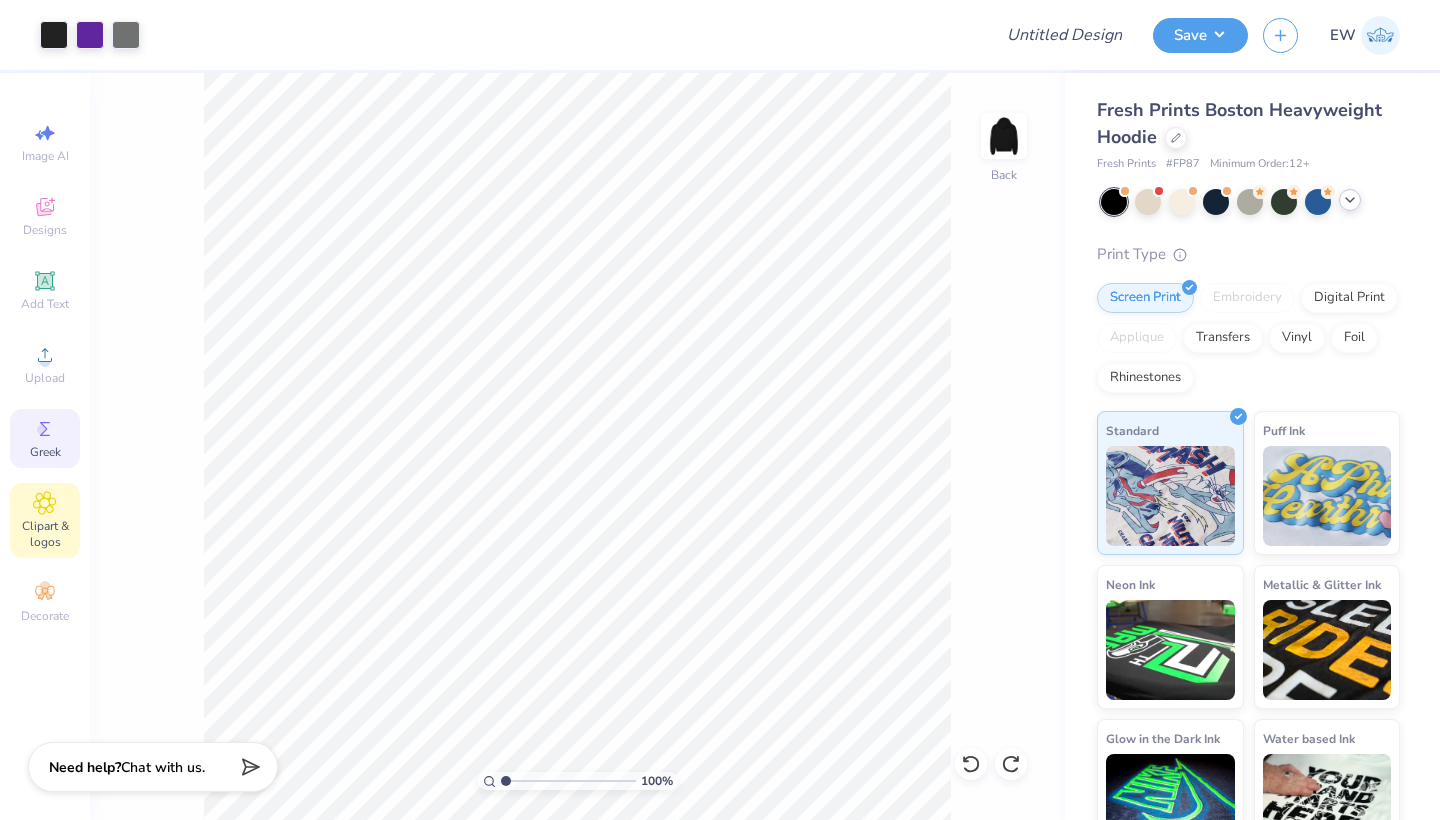 click on "Clipart & logos" at bounding box center [45, 534] 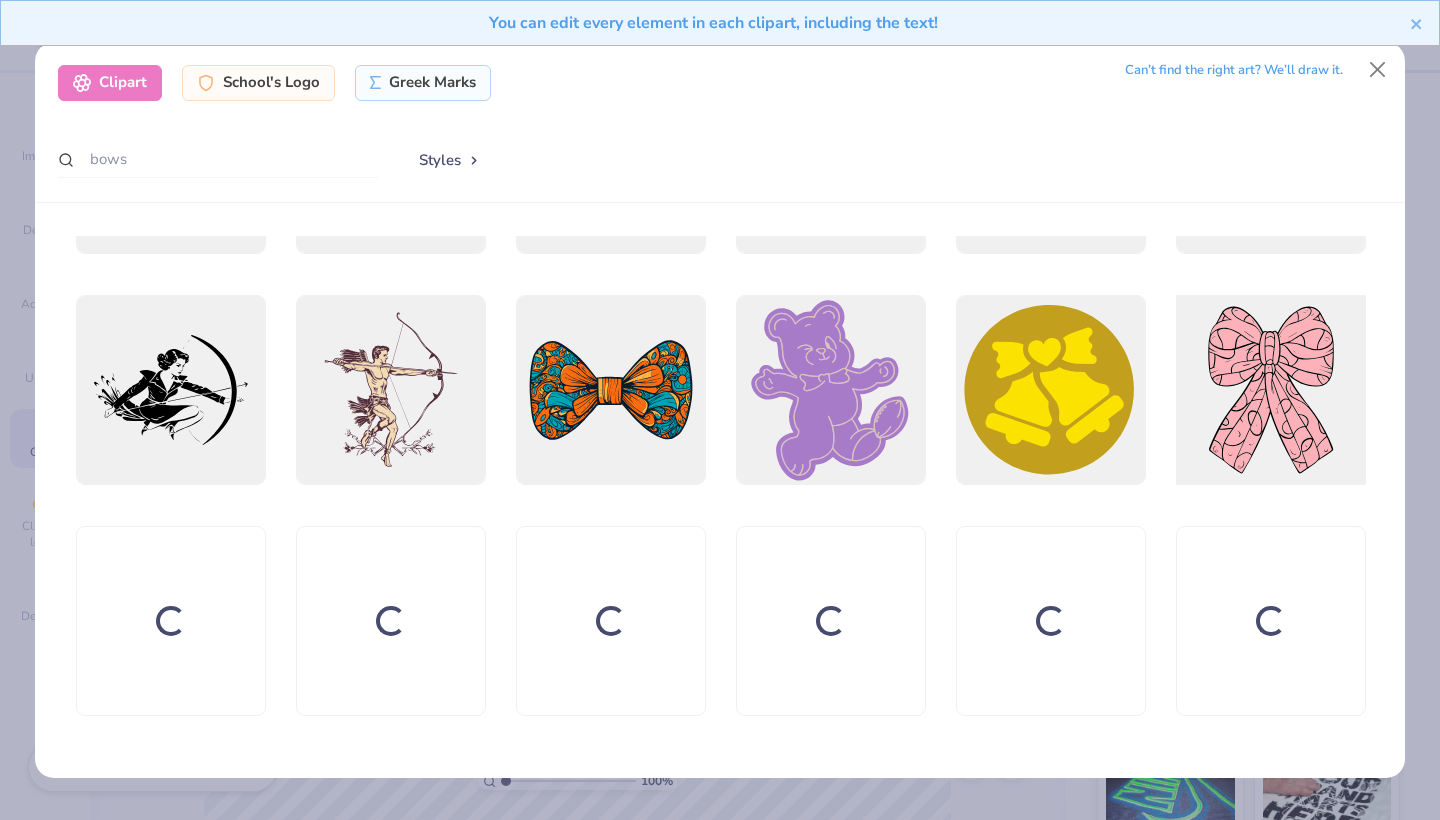 scroll, scrollTop: 865, scrollLeft: 0, axis: vertical 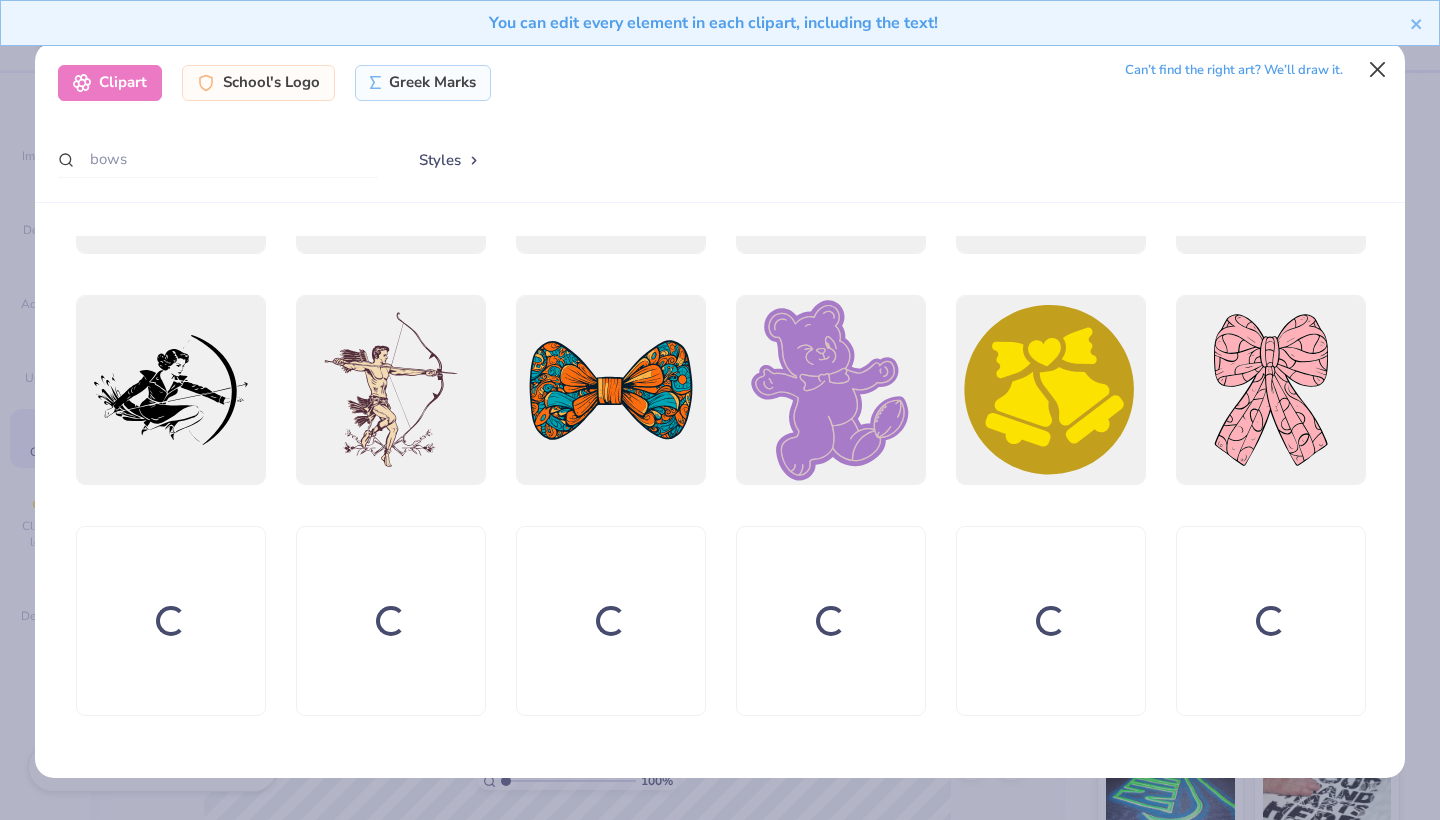 click at bounding box center [1378, 70] 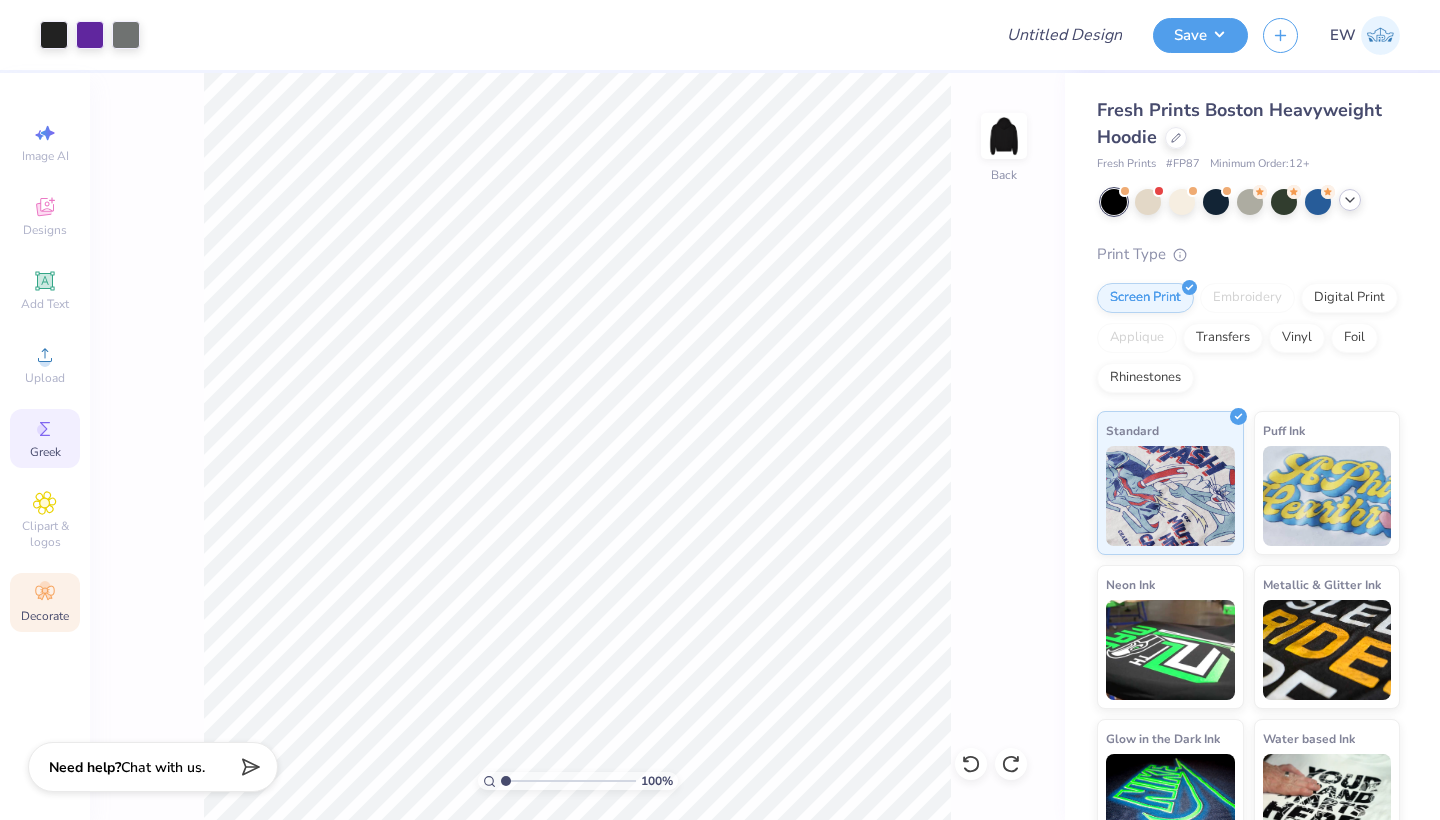 click on "Decorate" at bounding box center (45, 602) 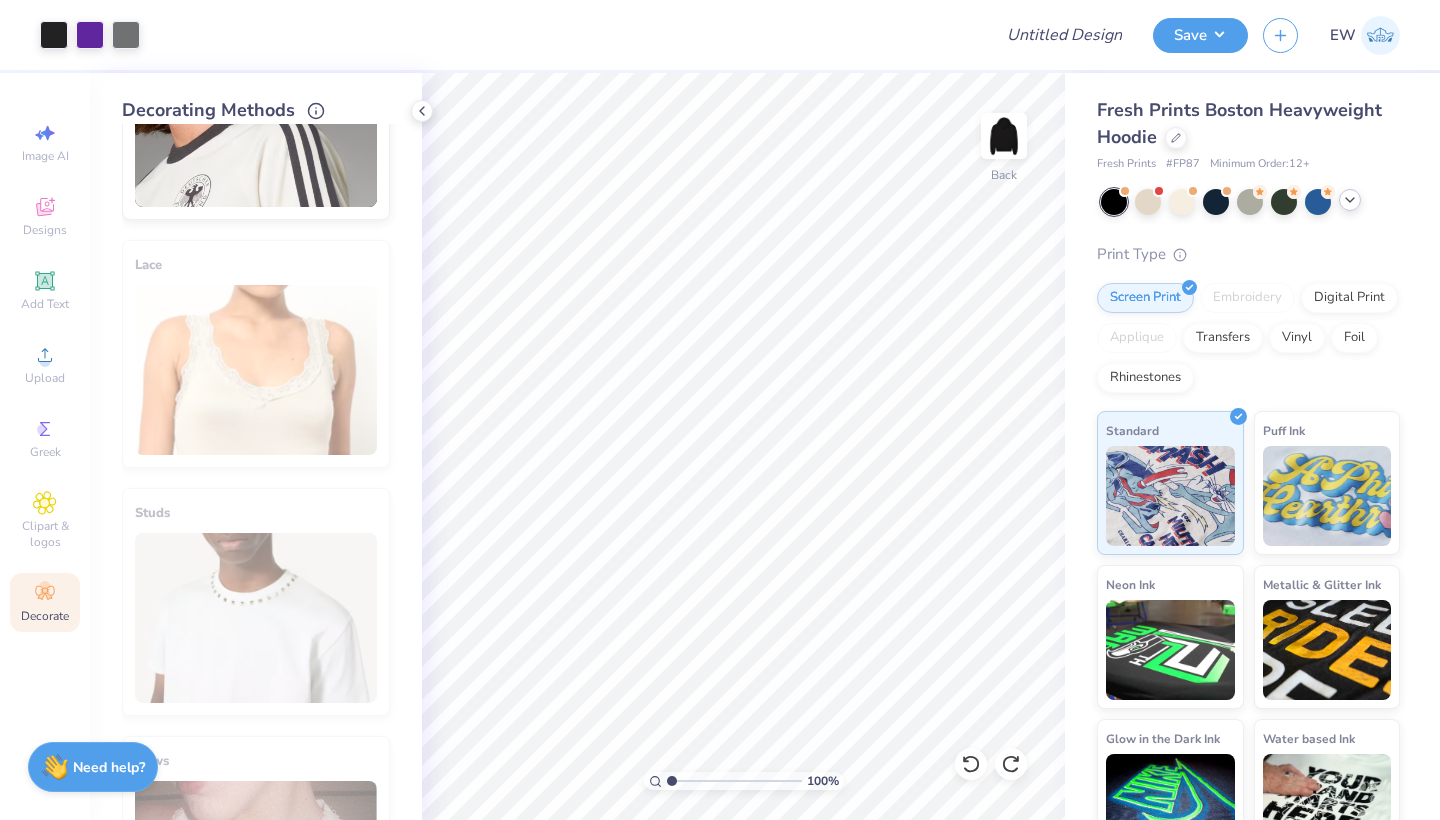 scroll, scrollTop: 646, scrollLeft: 0, axis: vertical 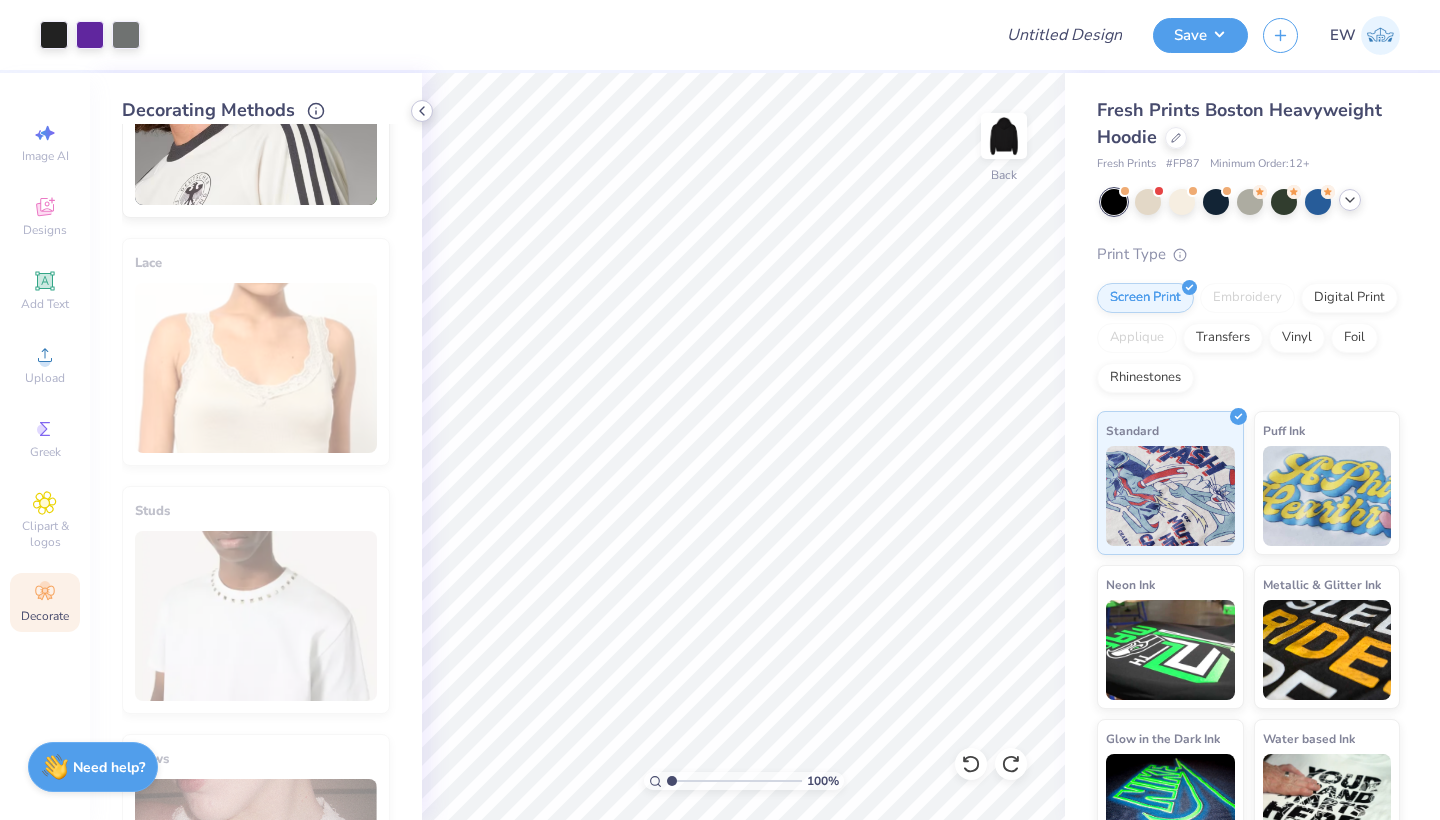 click 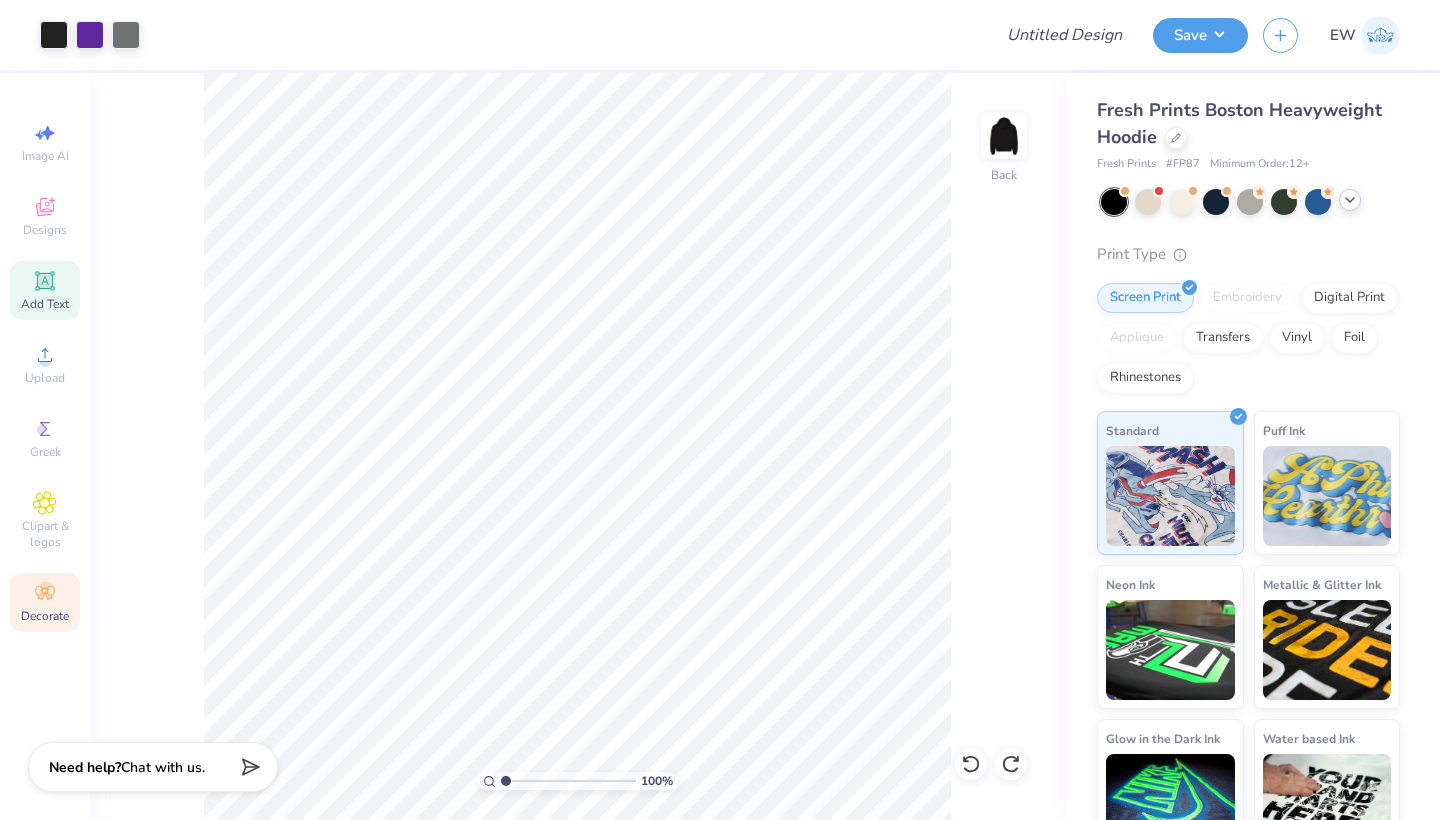 click 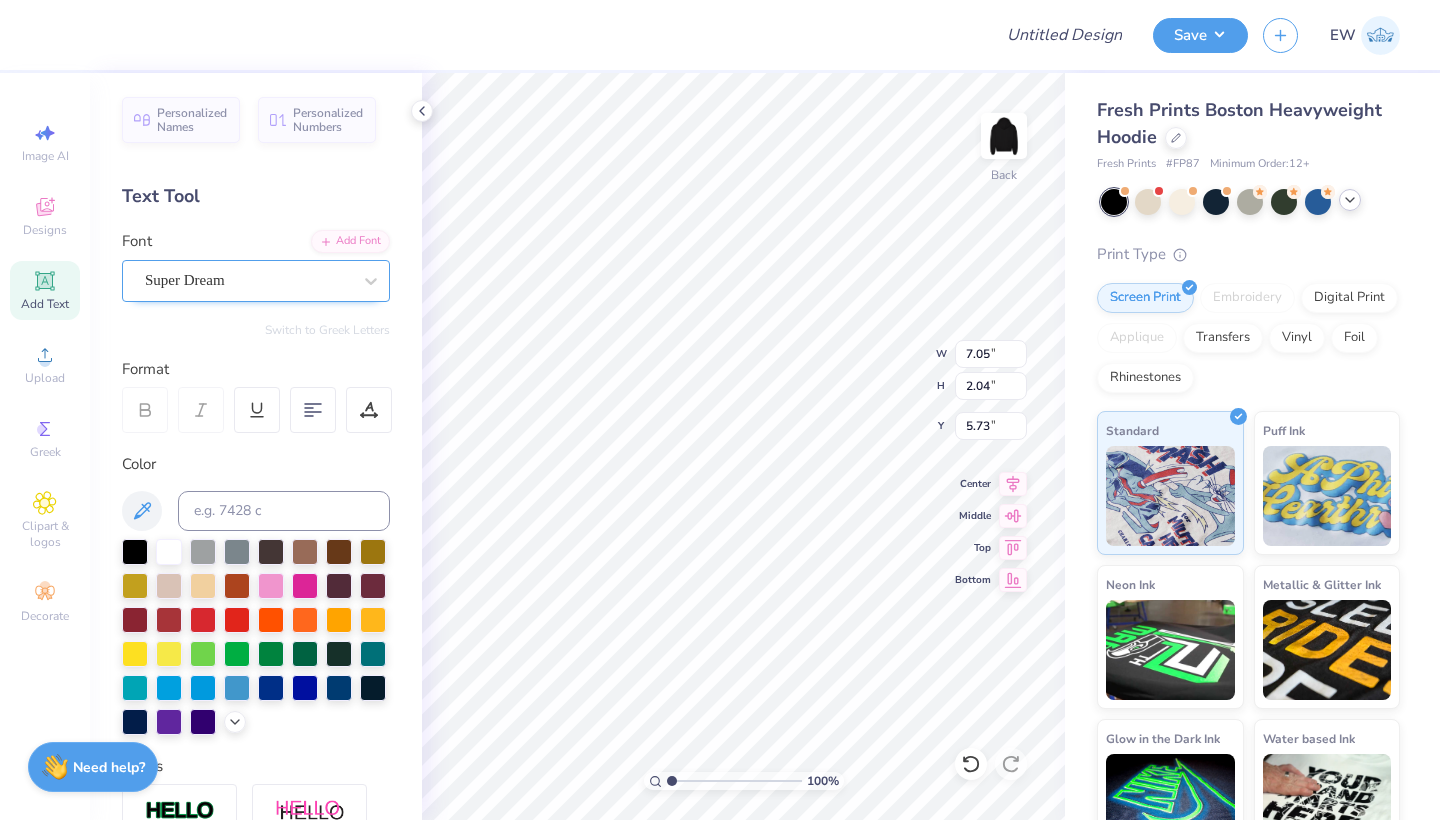 click on "Super Dream" at bounding box center (248, 280) 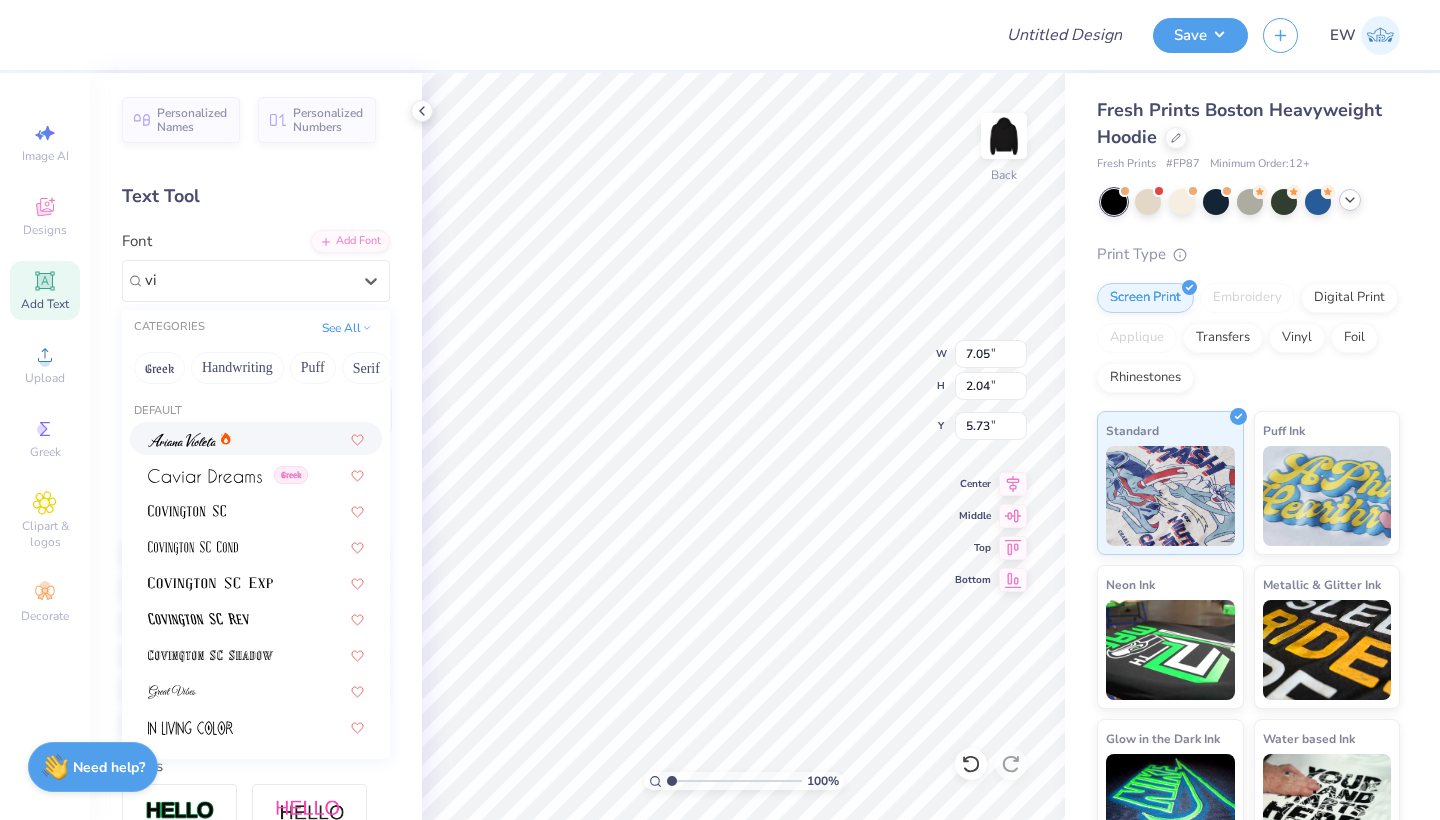 type on "v" 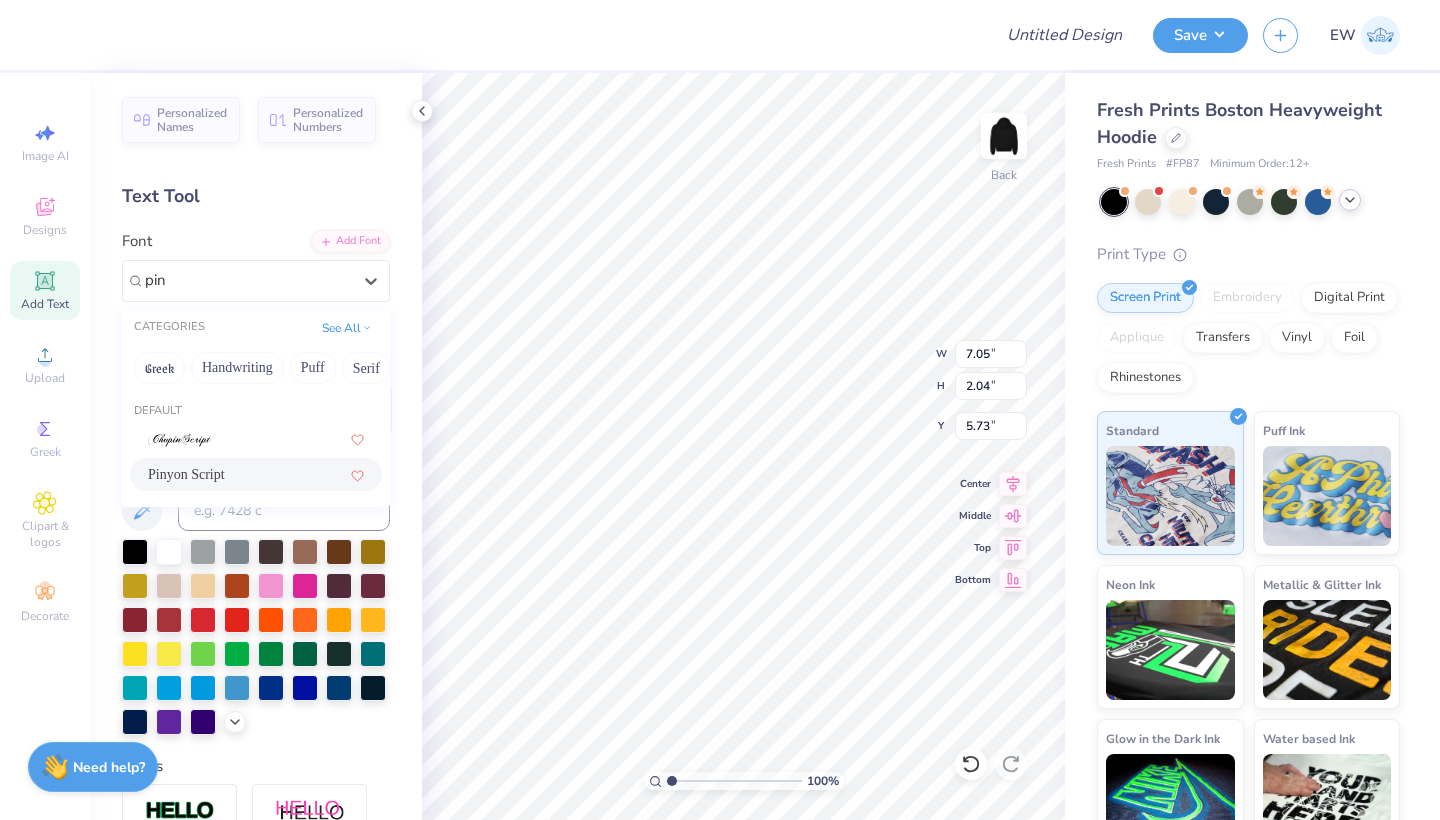 click on "Pinyon Script" at bounding box center [186, 474] 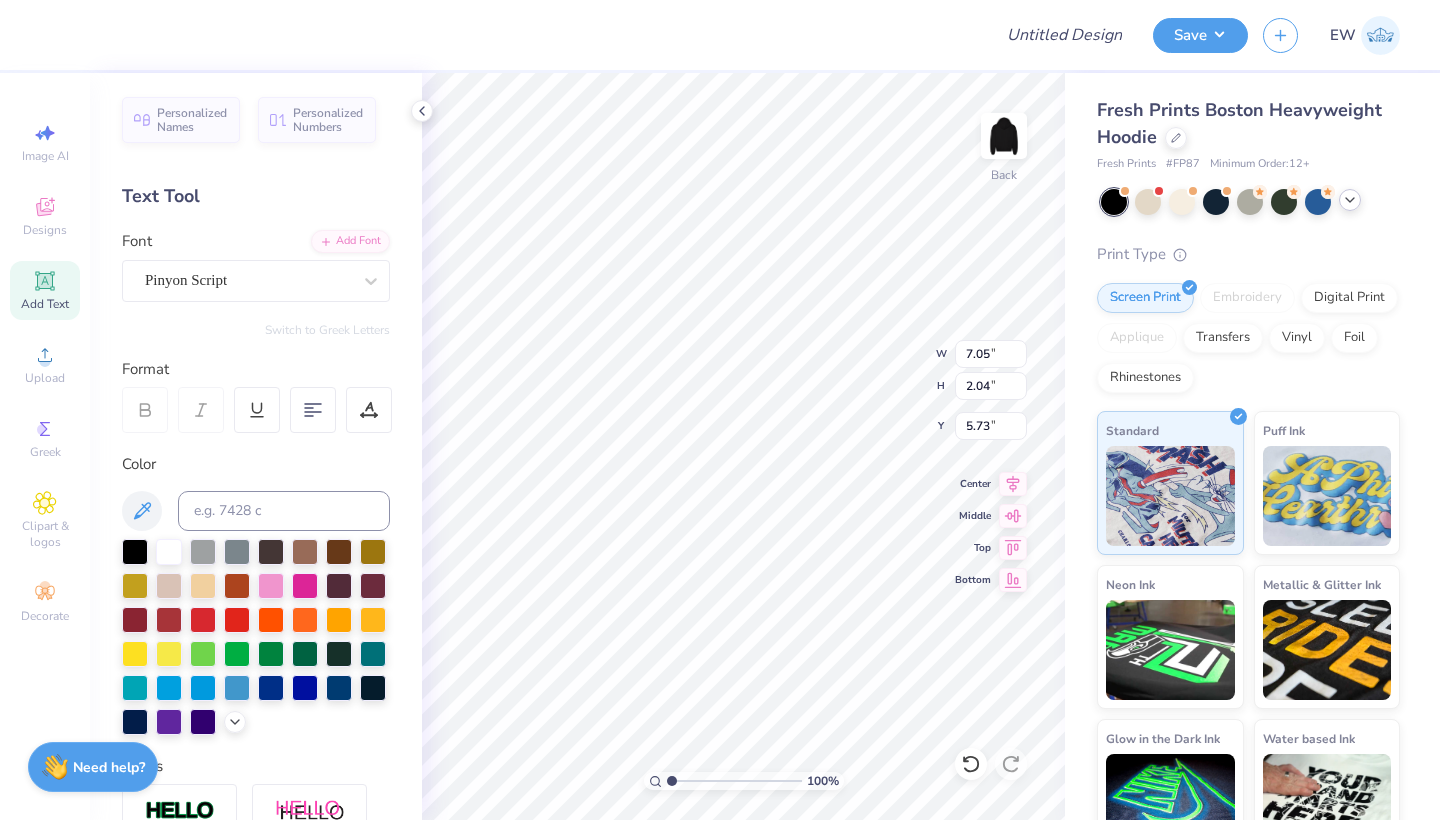 type on "8.79" 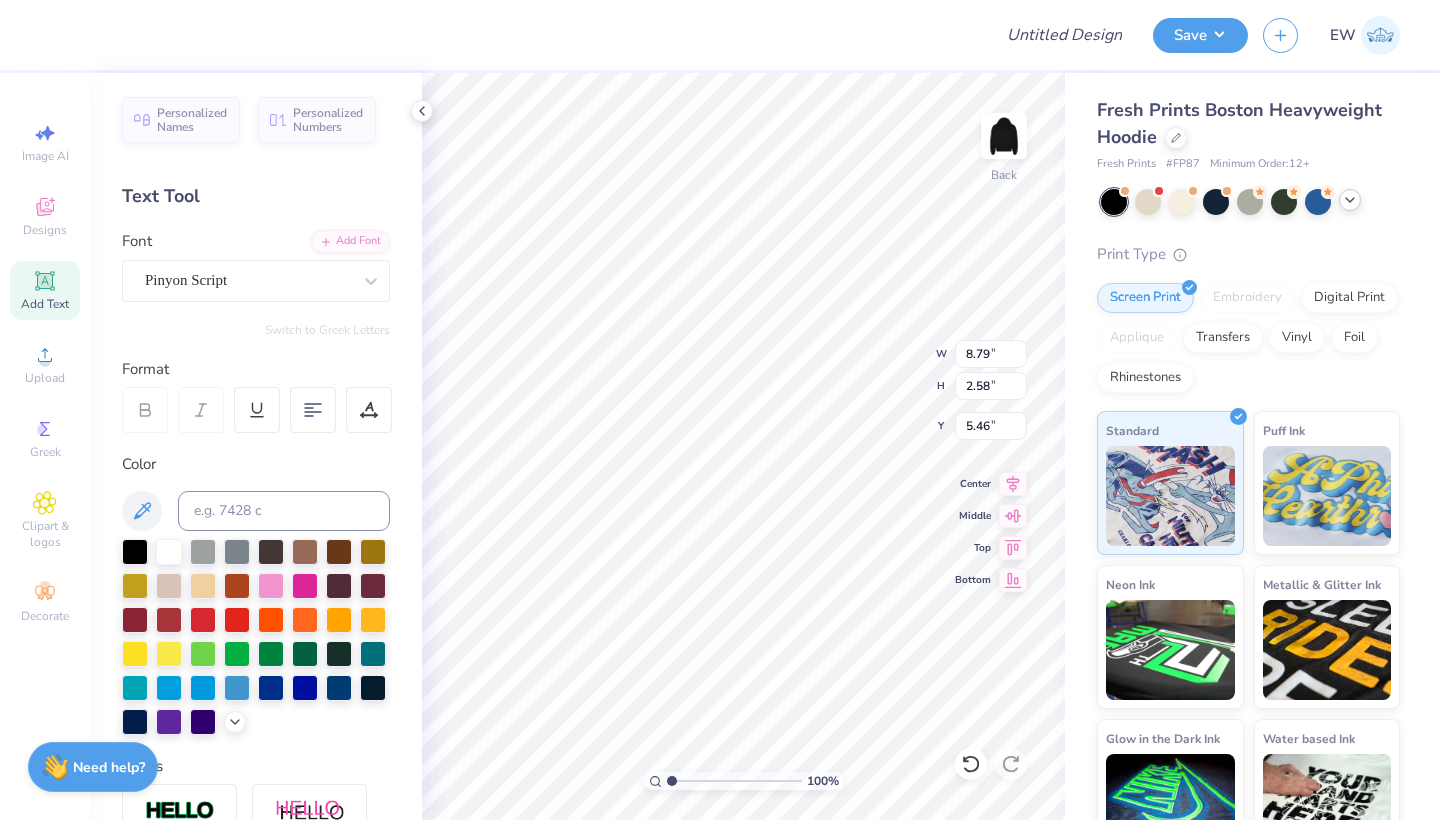 type on "T" 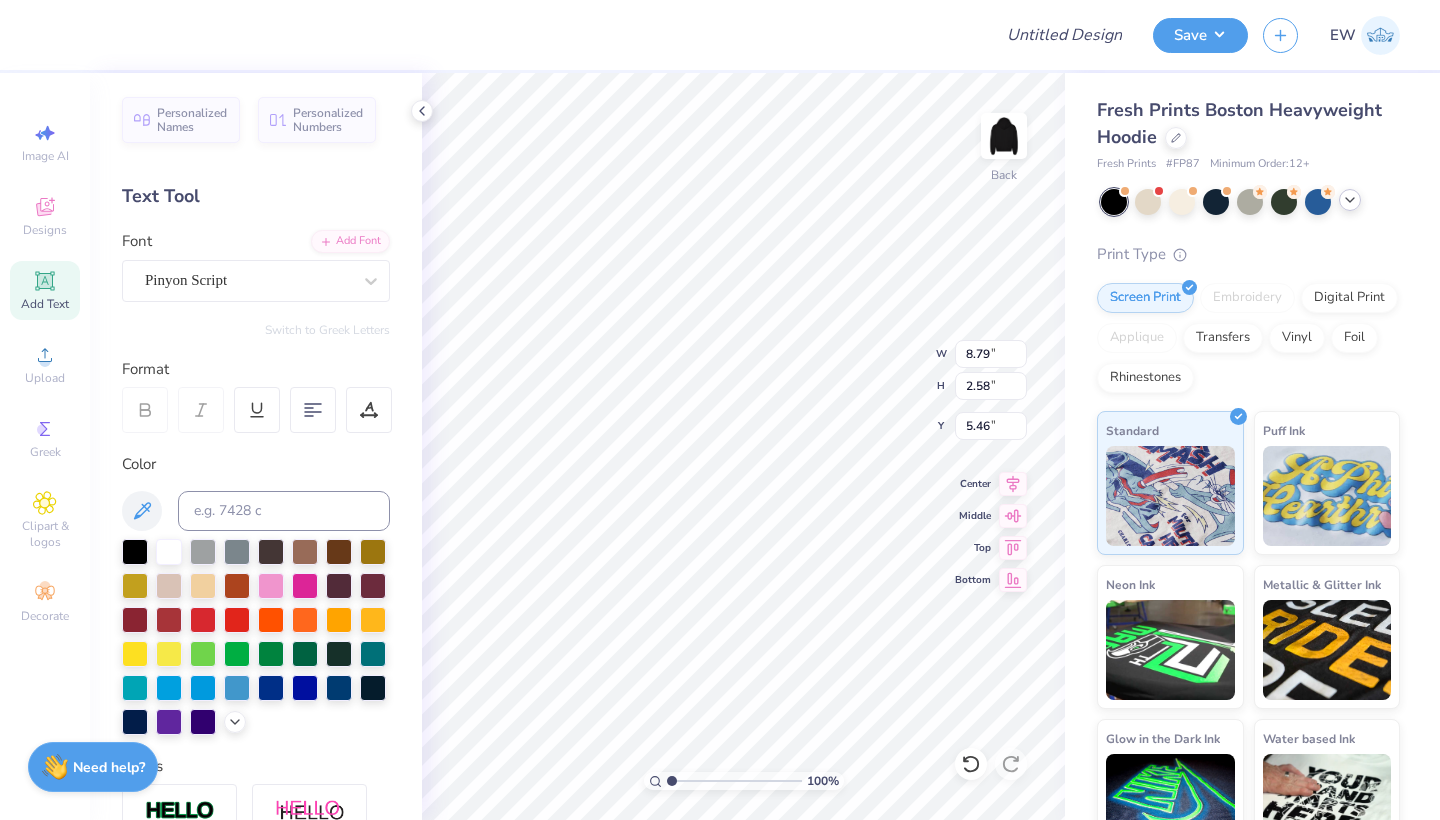scroll, scrollTop: 0, scrollLeft: 1, axis: horizontal 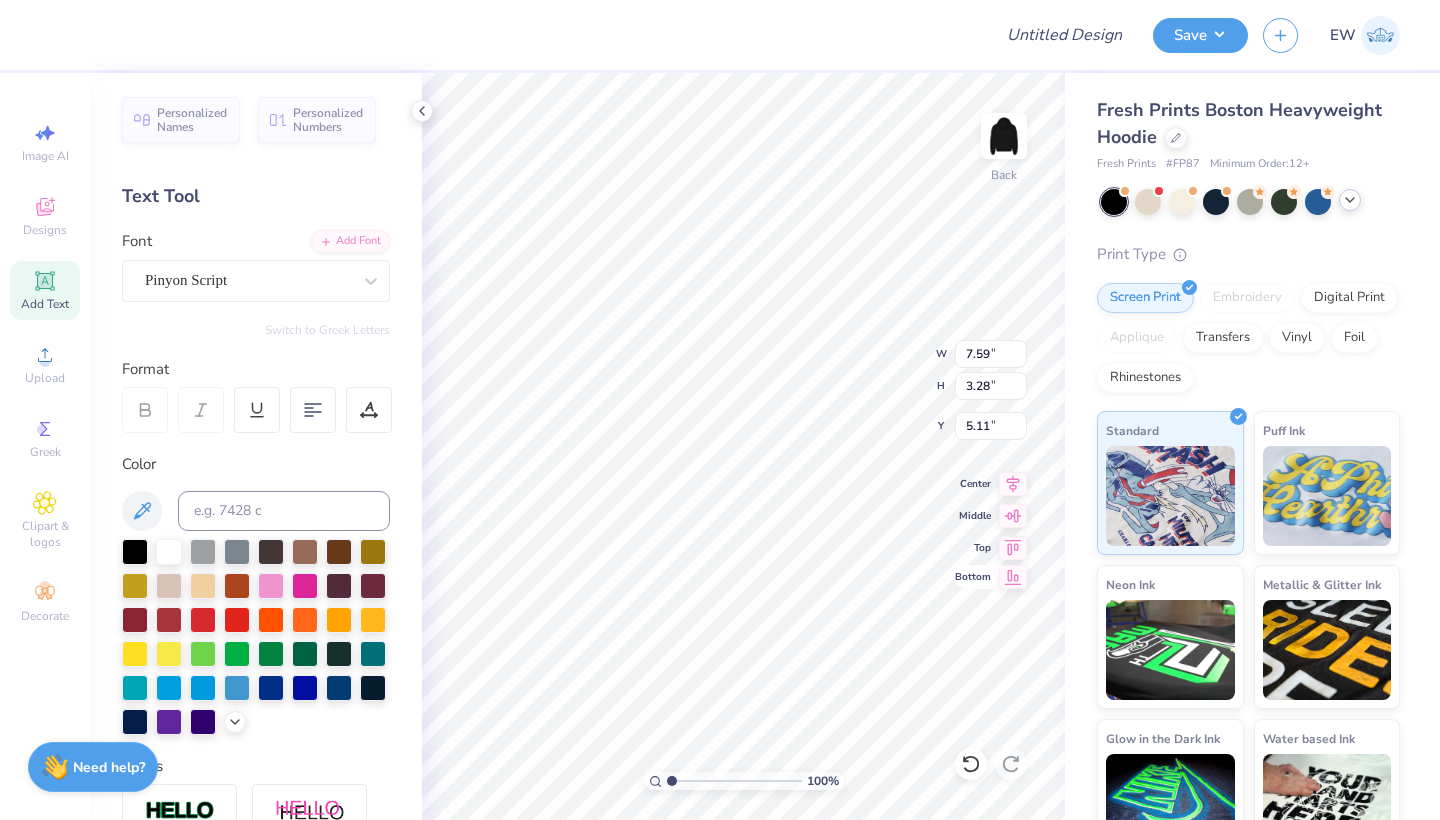 click 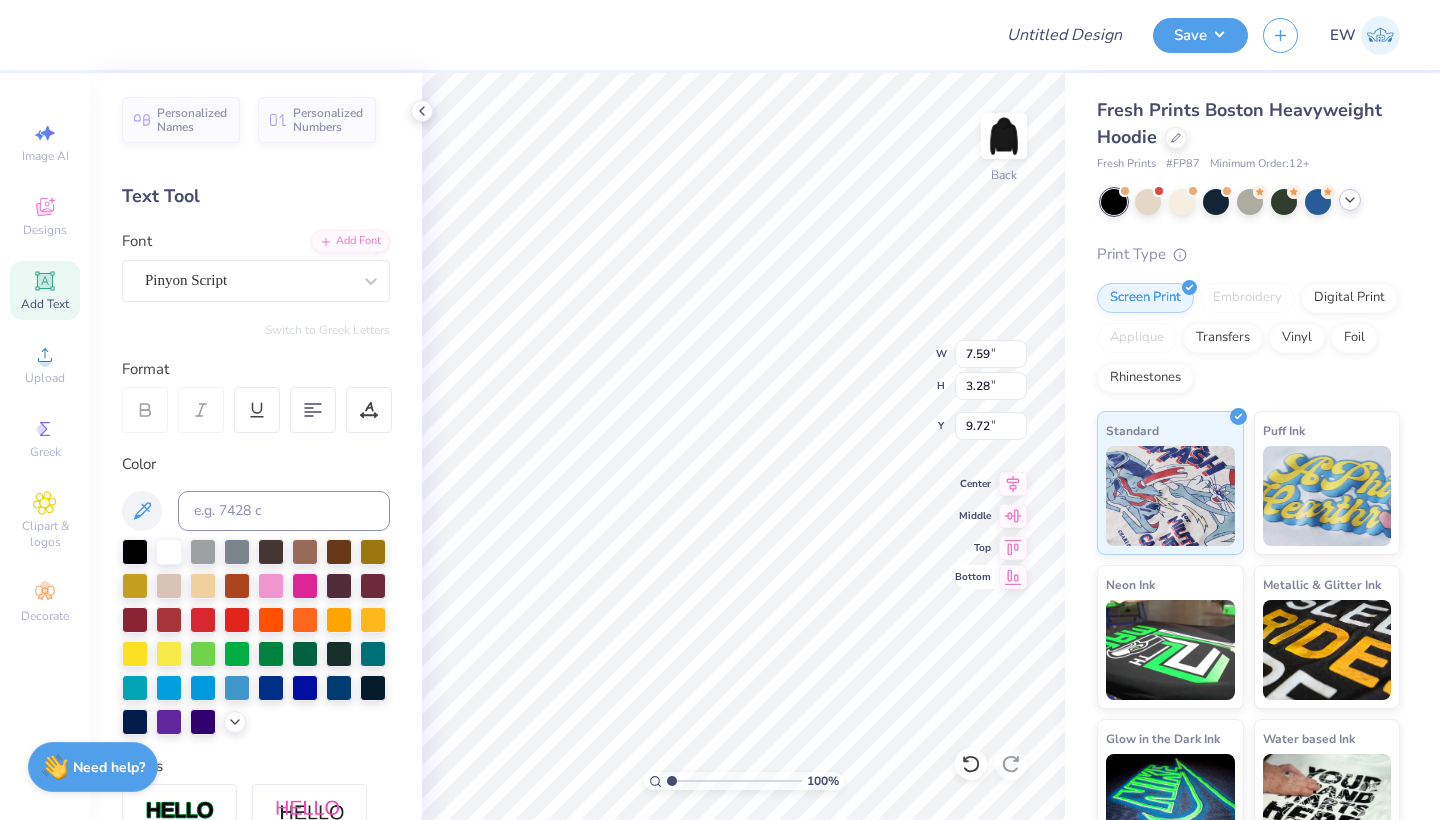 type on "9.72" 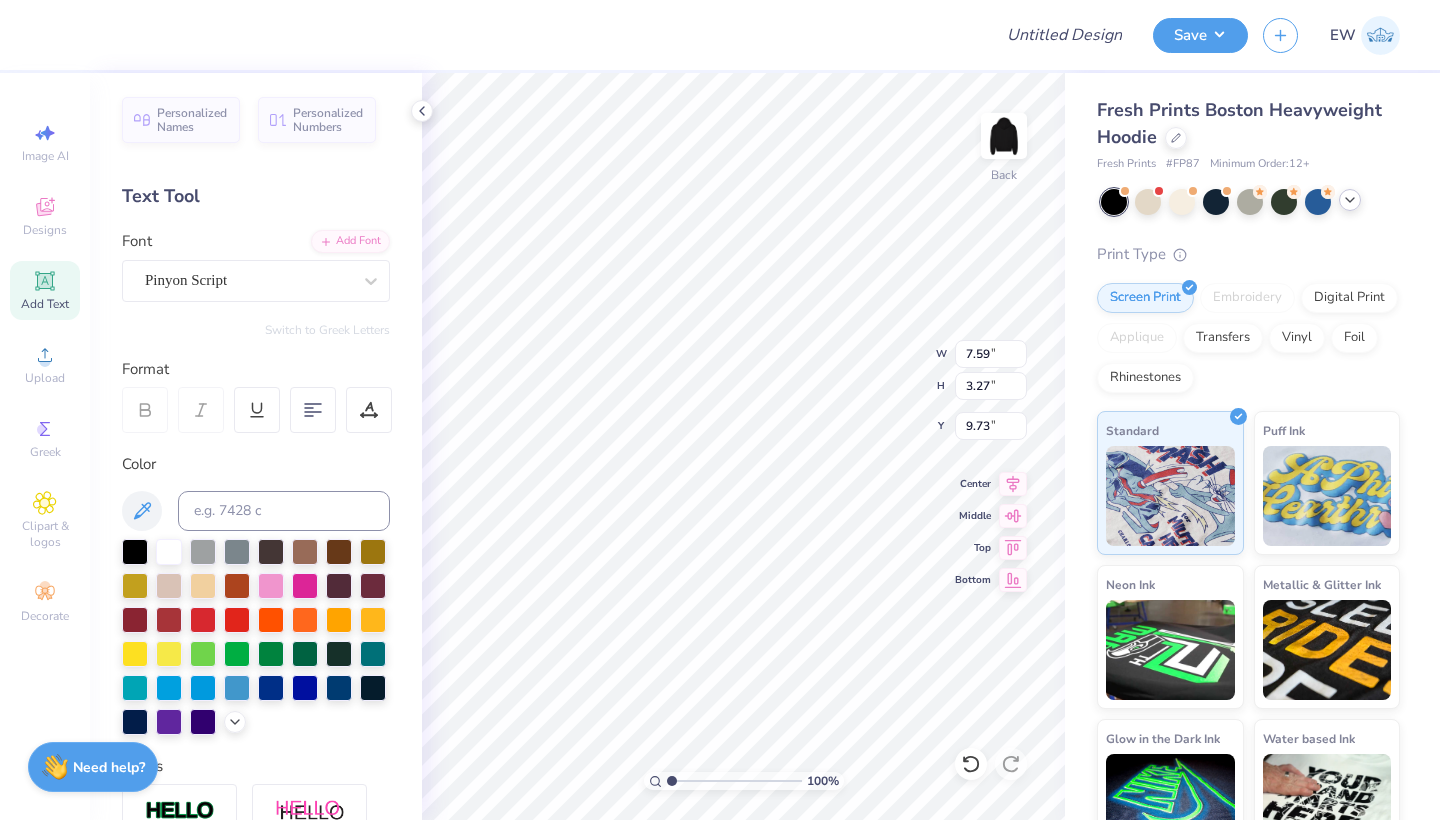 type on "9.01" 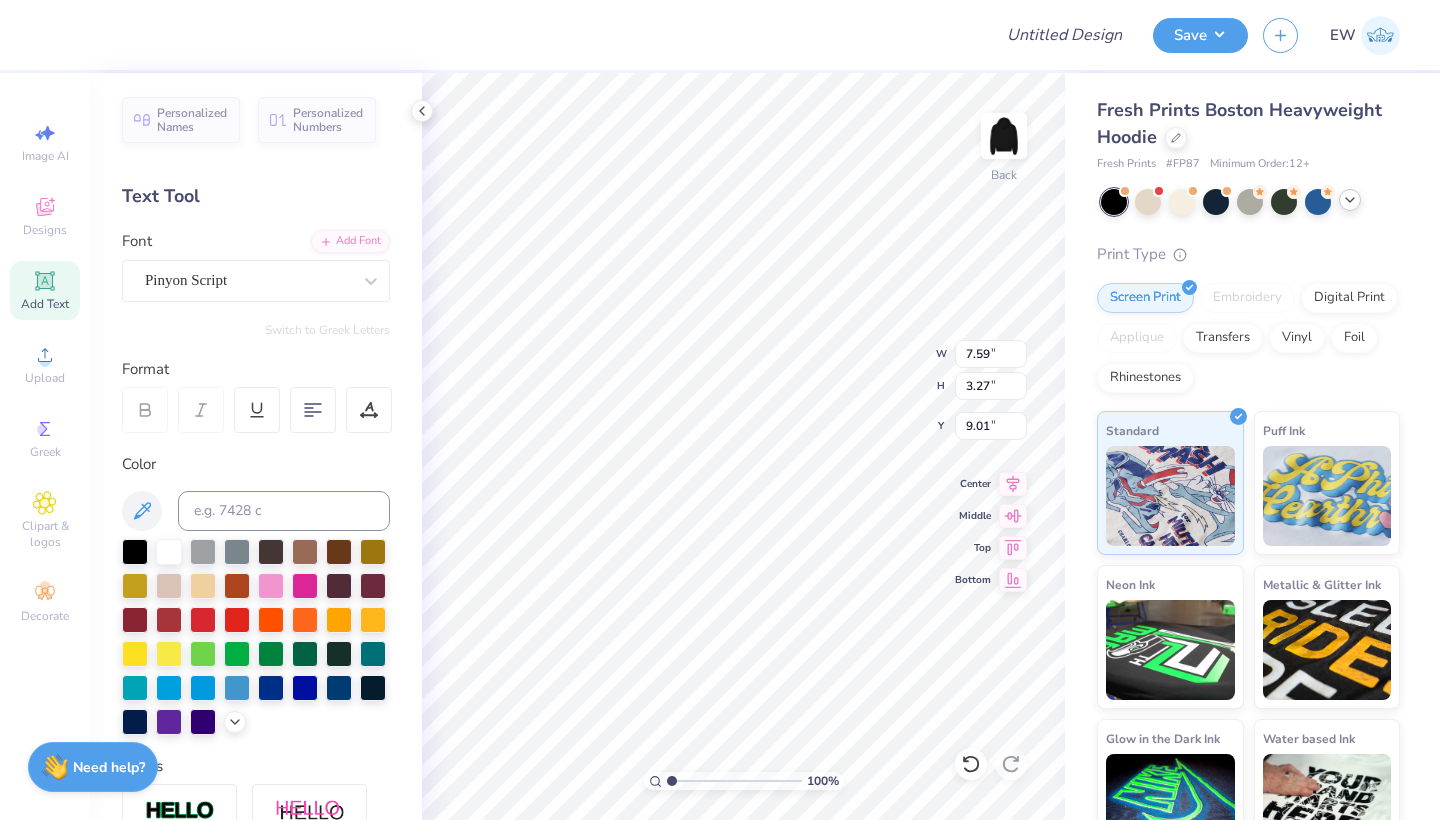 type on "3.40" 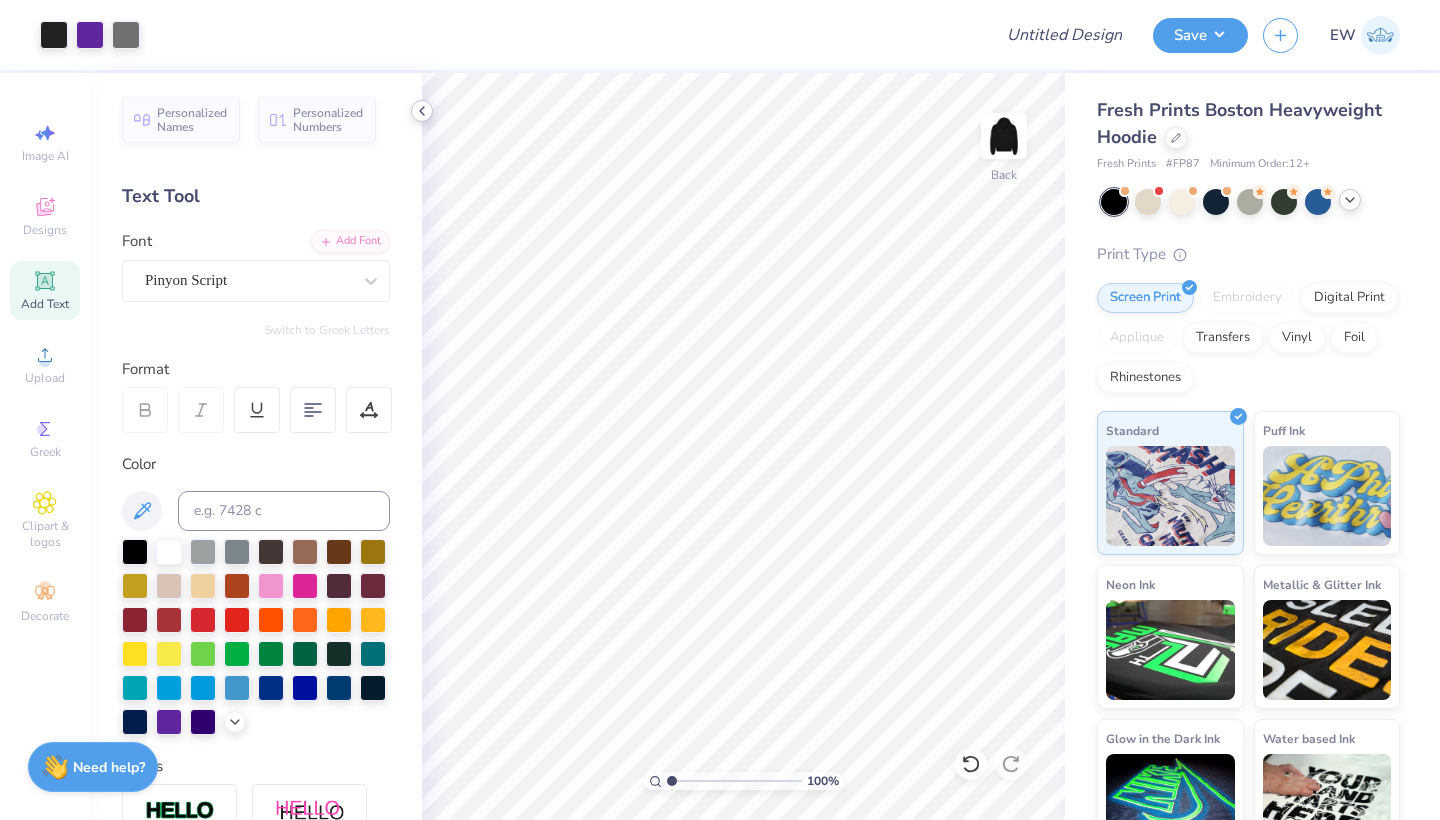 click 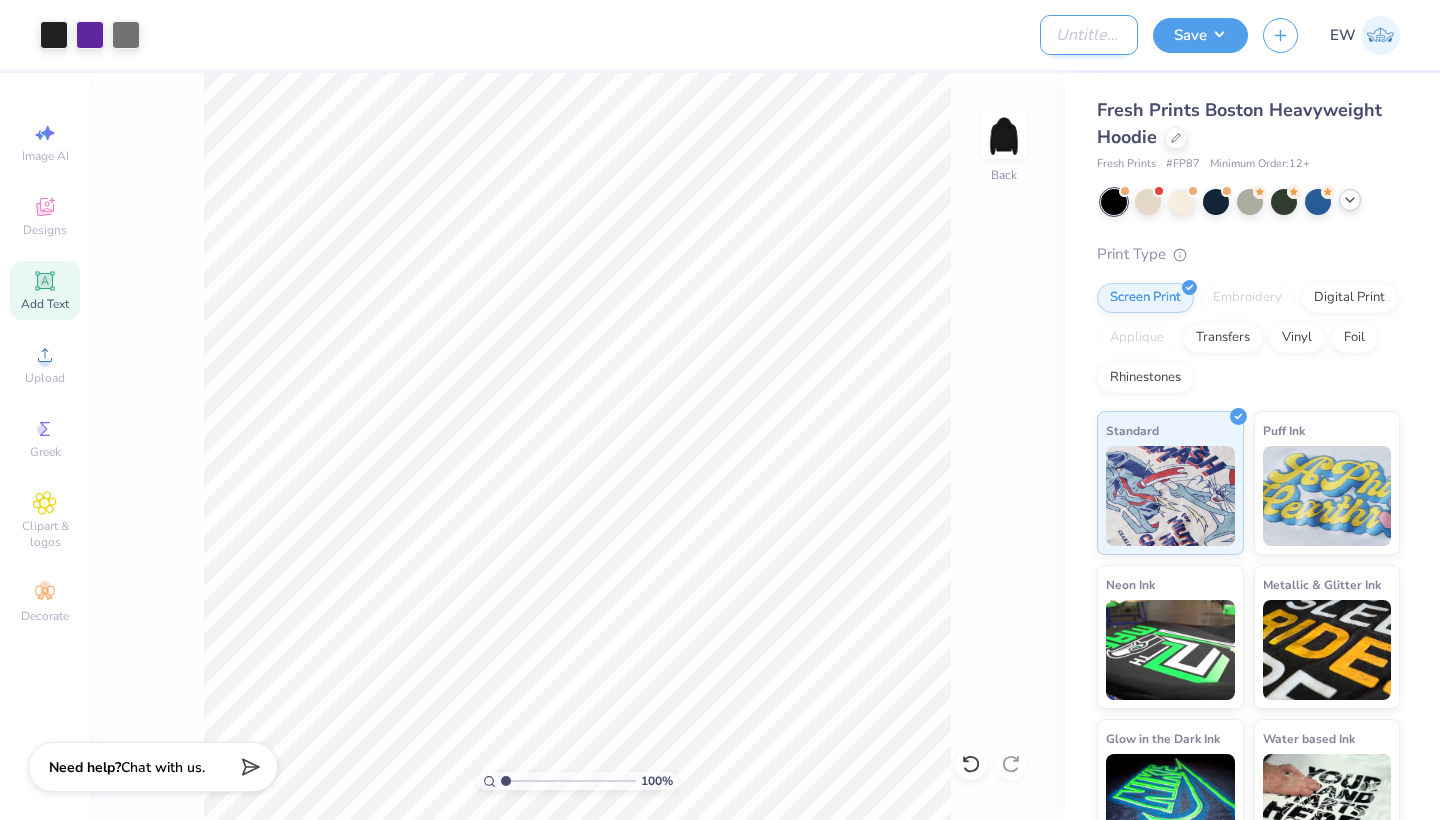 click on "Design Title" at bounding box center [1089, 35] 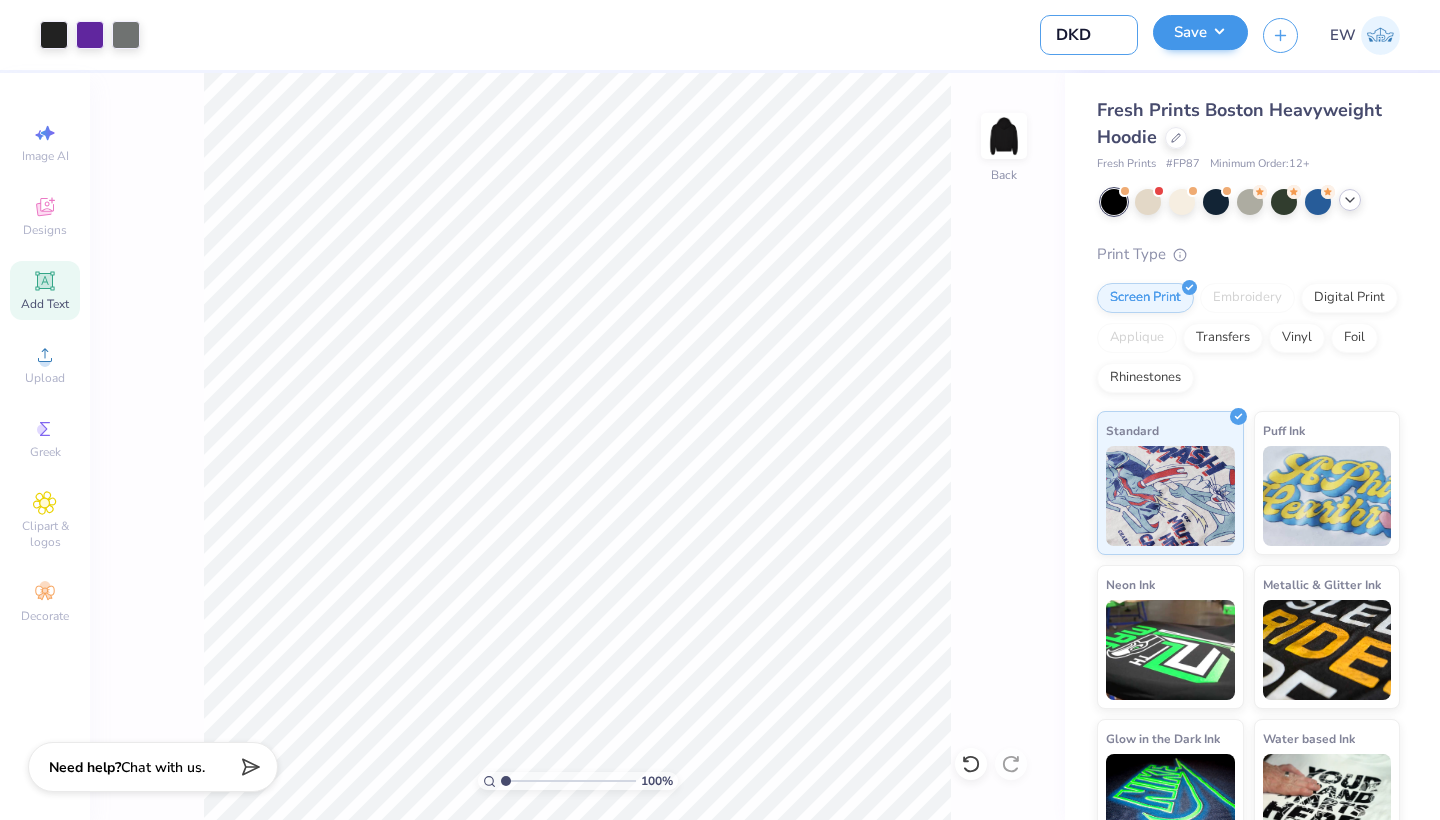 type on "DKD" 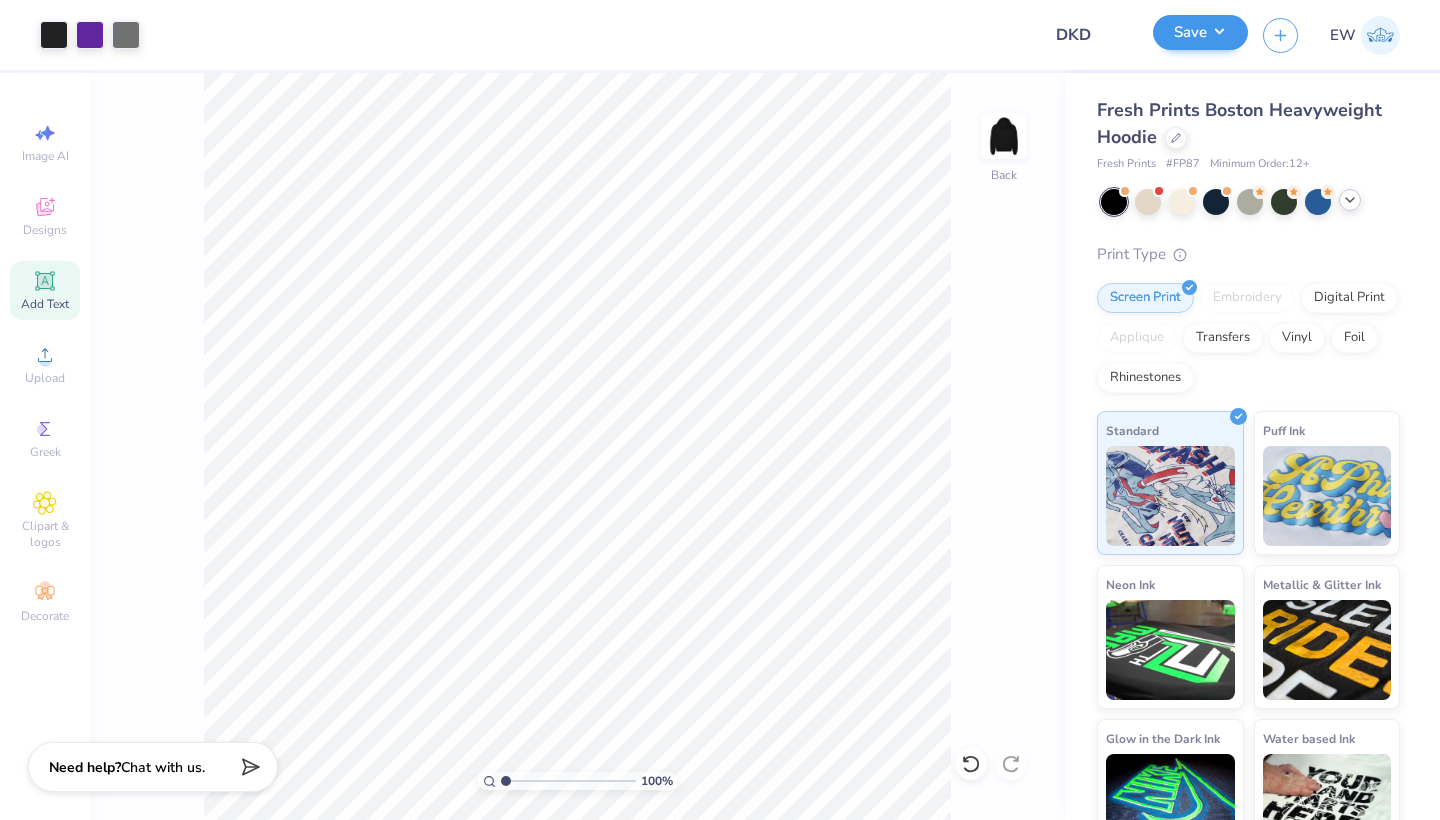 click on "Save" at bounding box center (1200, 32) 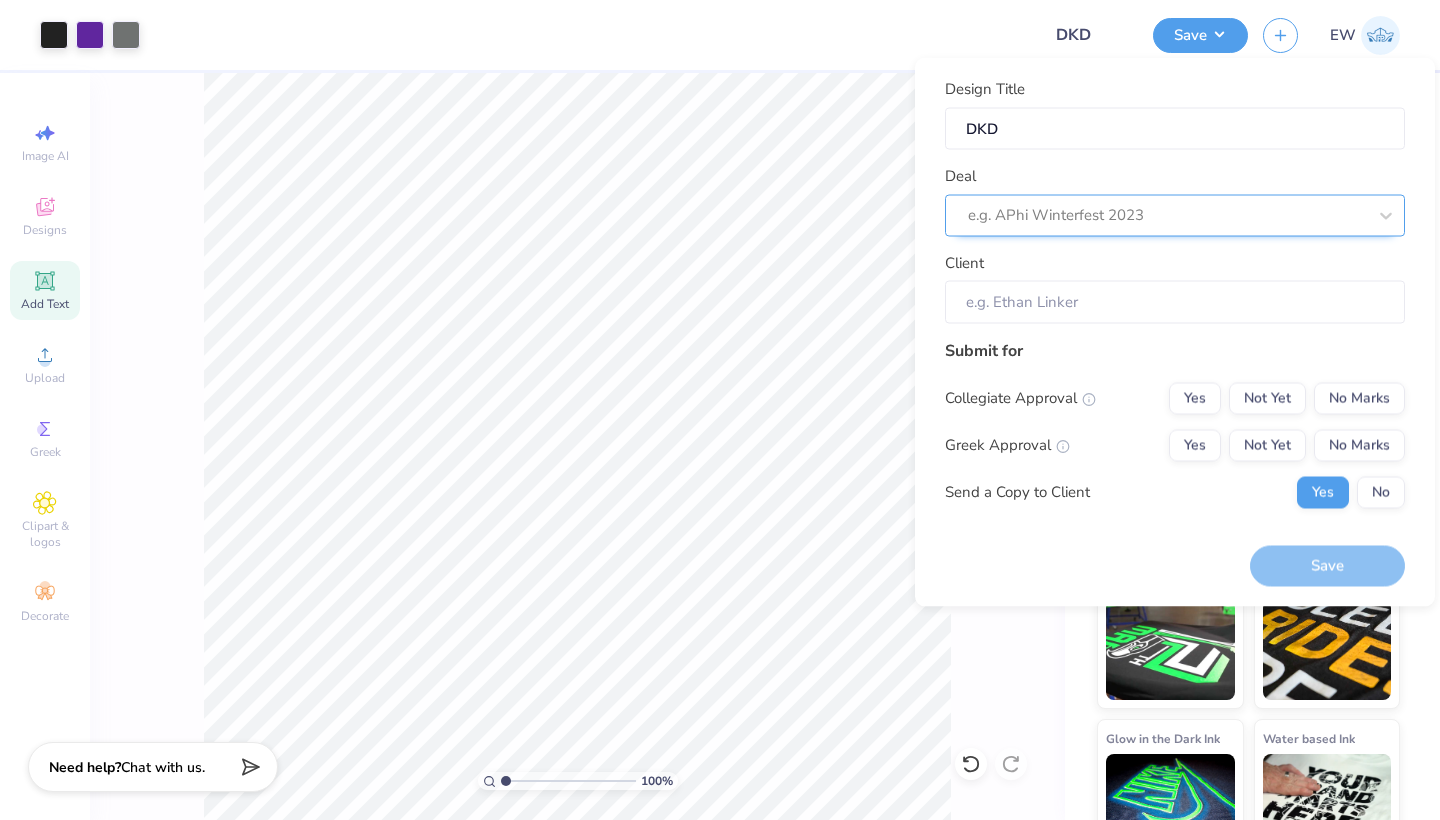 click on "e.g. APhi Winterfest 2023" at bounding box center (1167, 215) 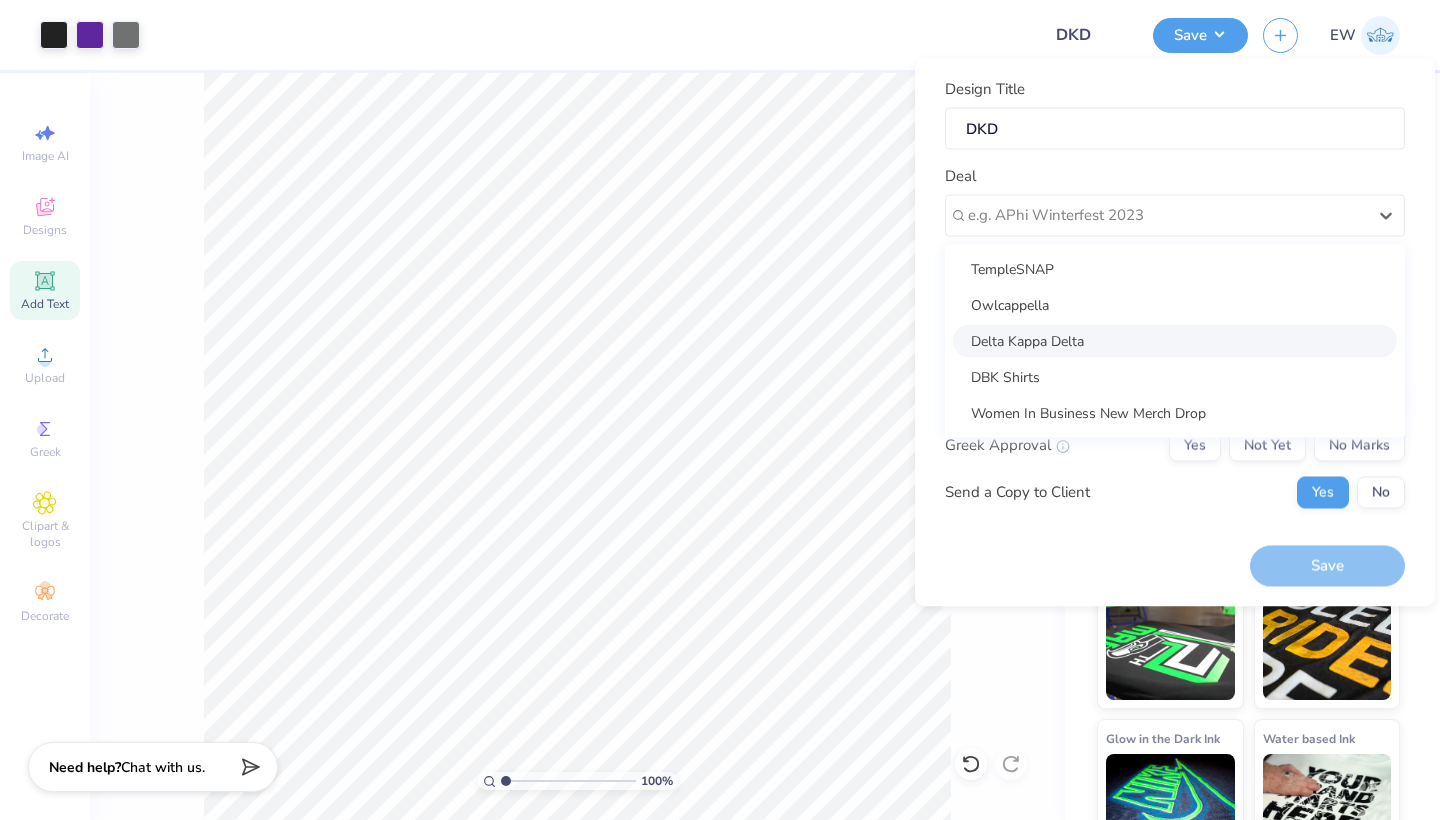 click on "Delta Kappa Delta" at bounding box center (1175, 340) 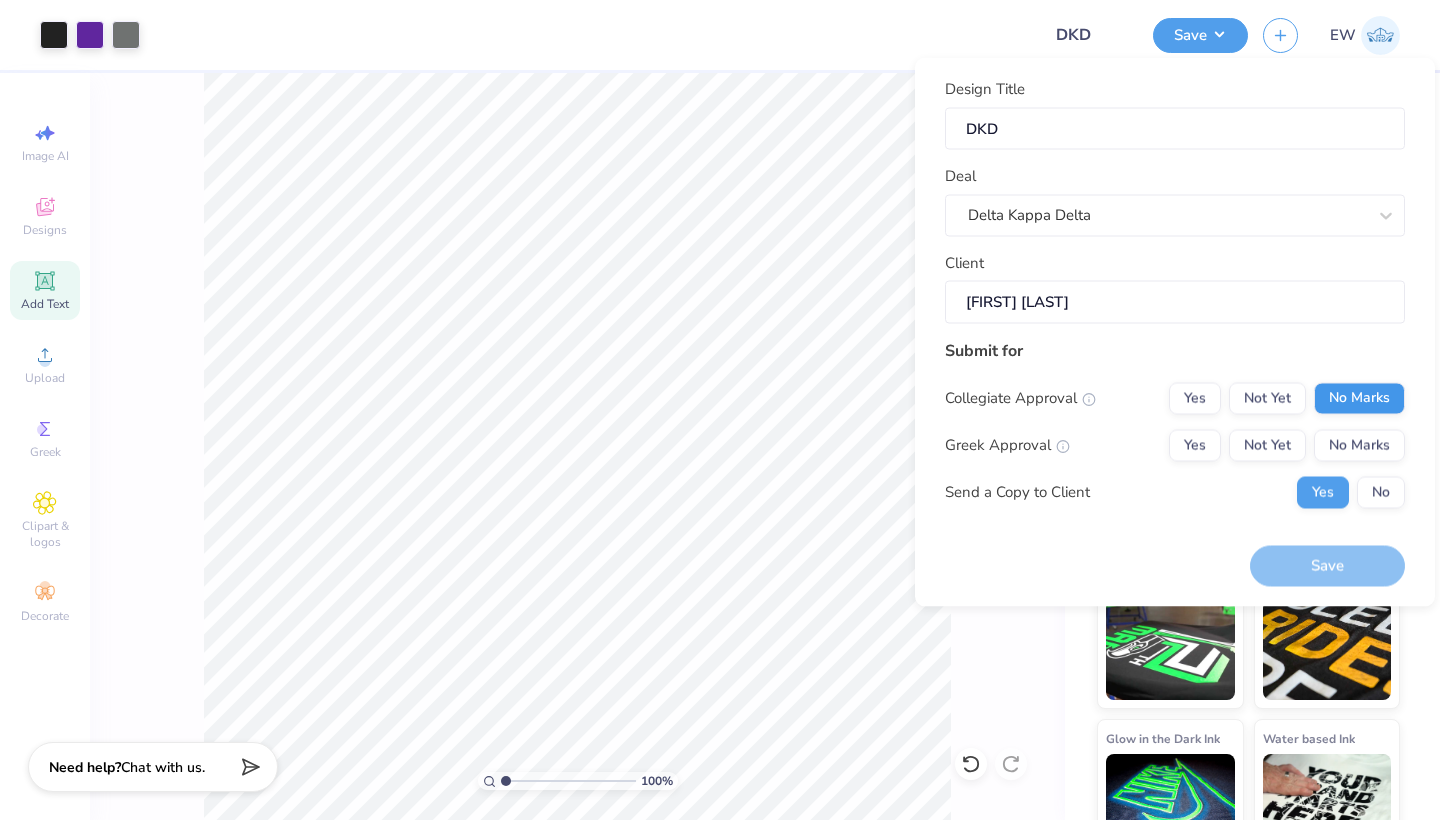 click on "No Marks" at bounding box center (1359, 398) 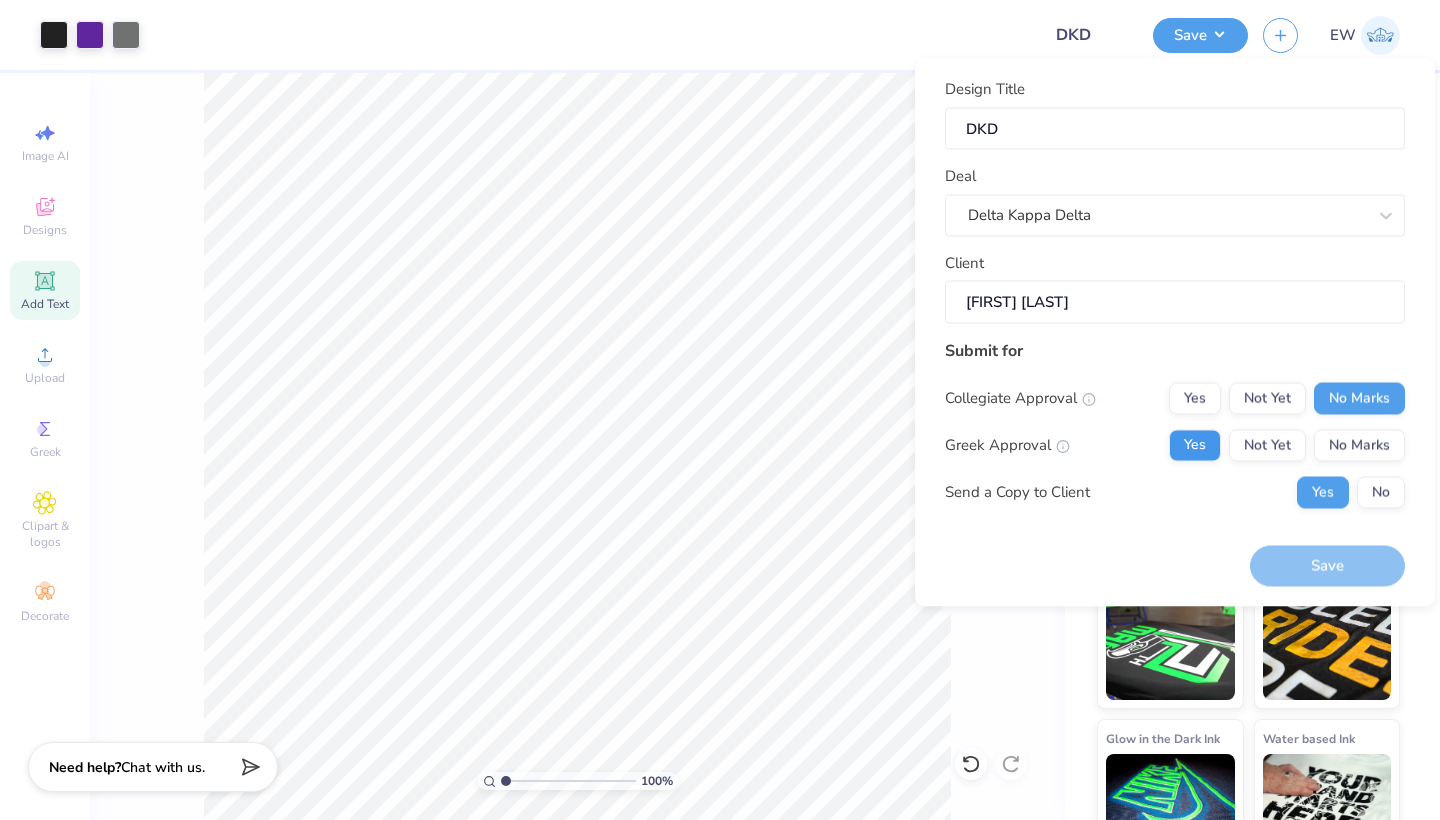 click on "Yes" at bounding box center (1195, 445) 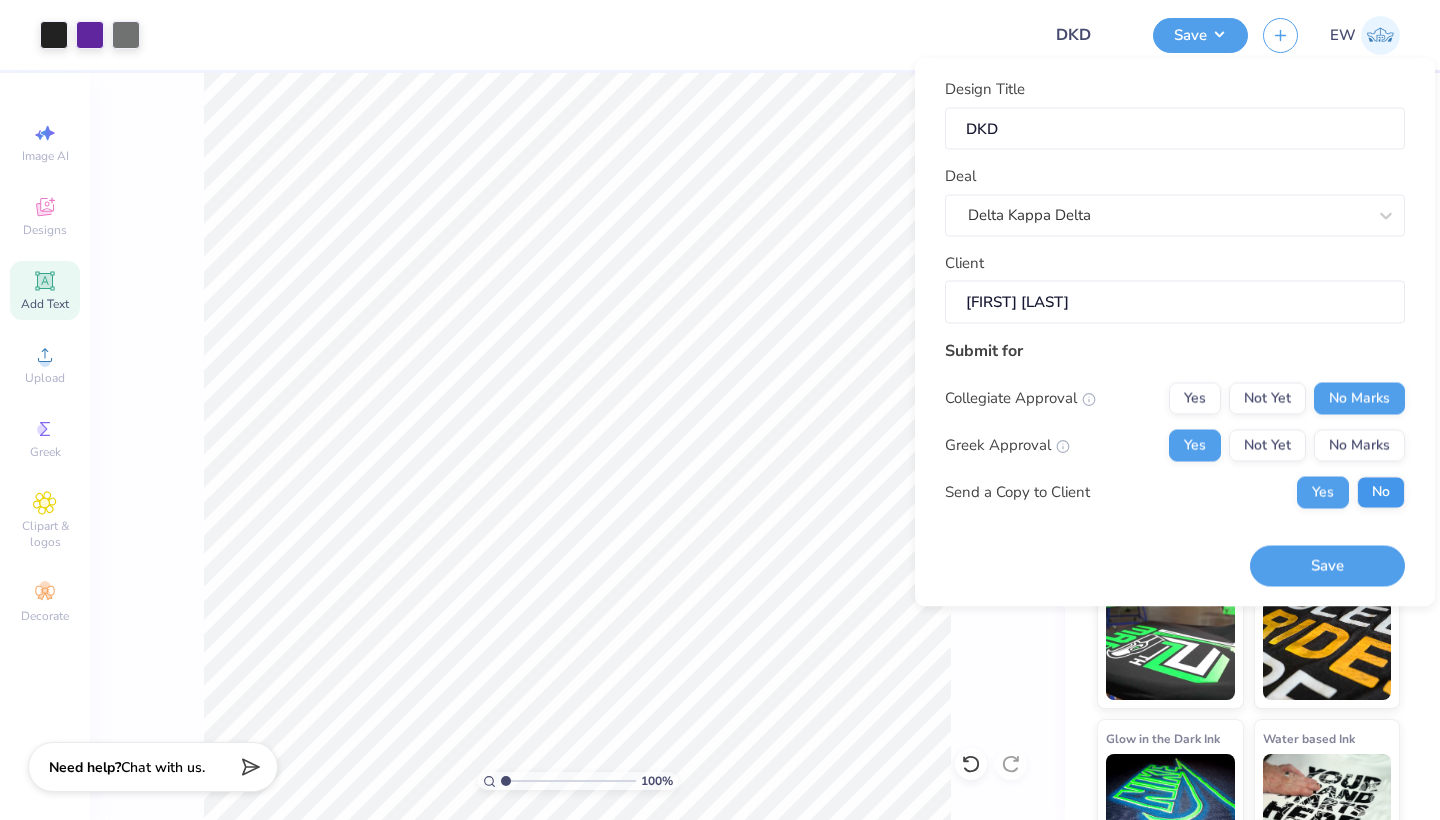 click on "No" at bounding box center (1381, 492) 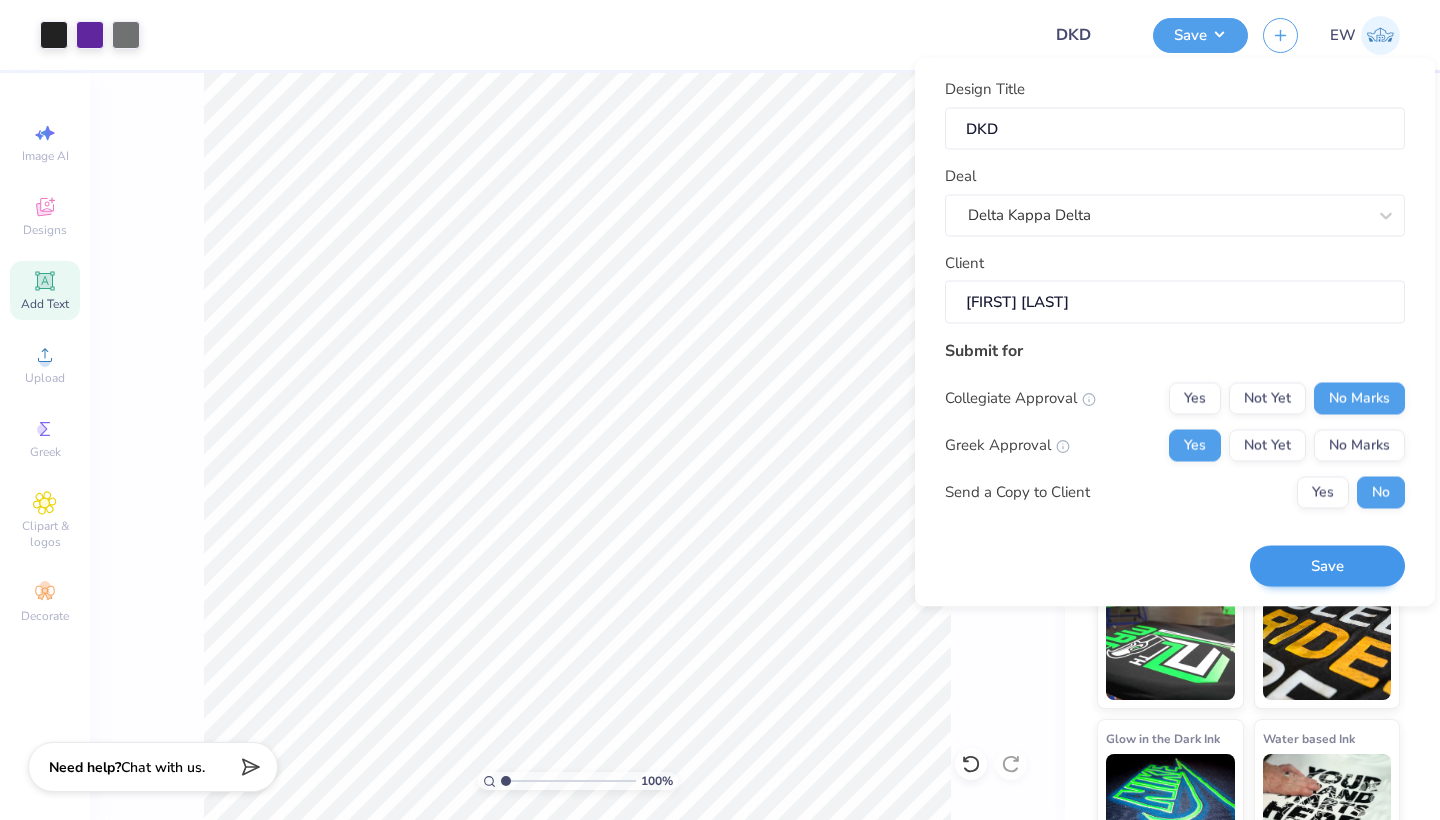 click on "Save" at bounding box center [1327, 566] 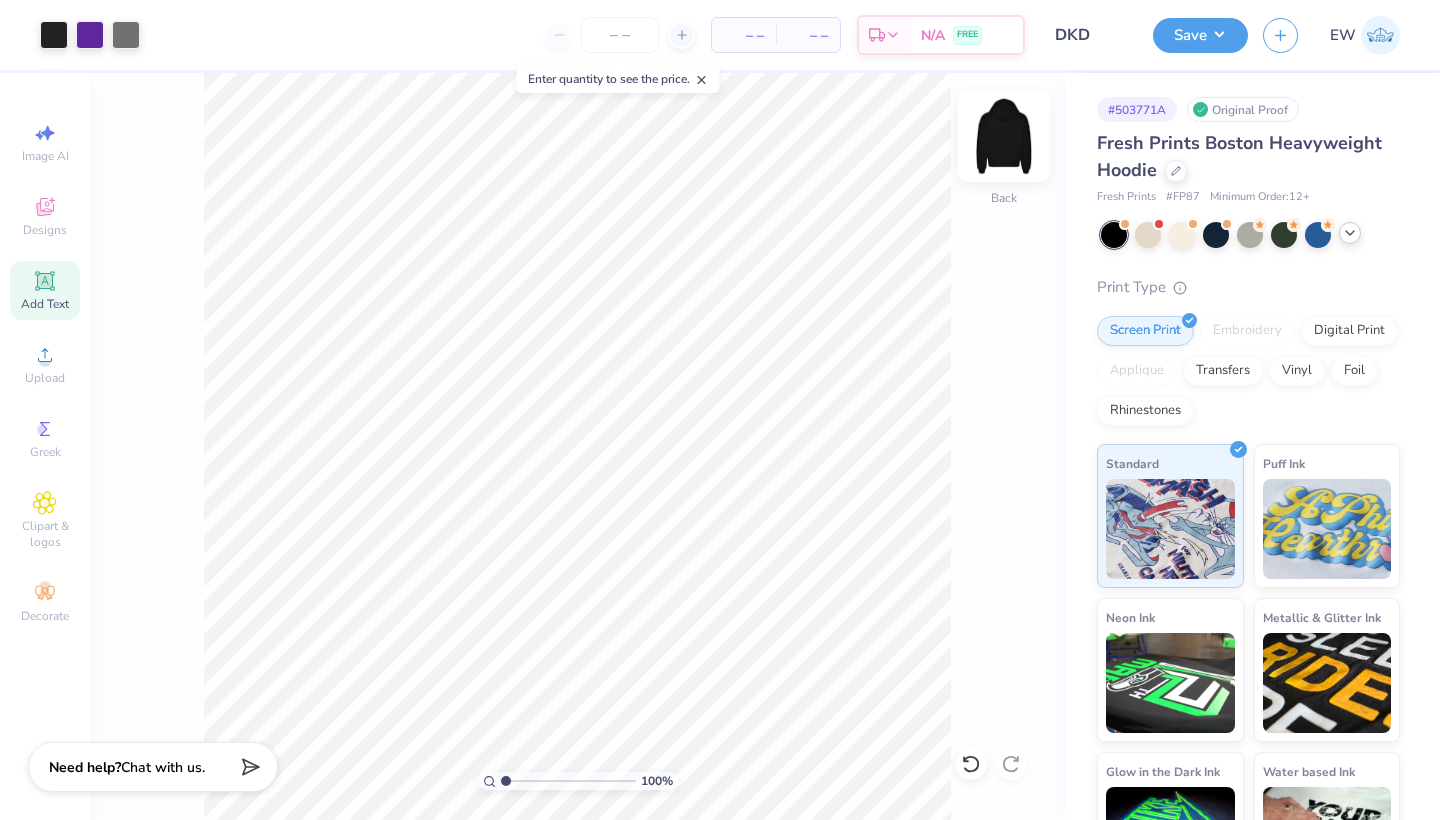 click at bounding box center [1004, 136] 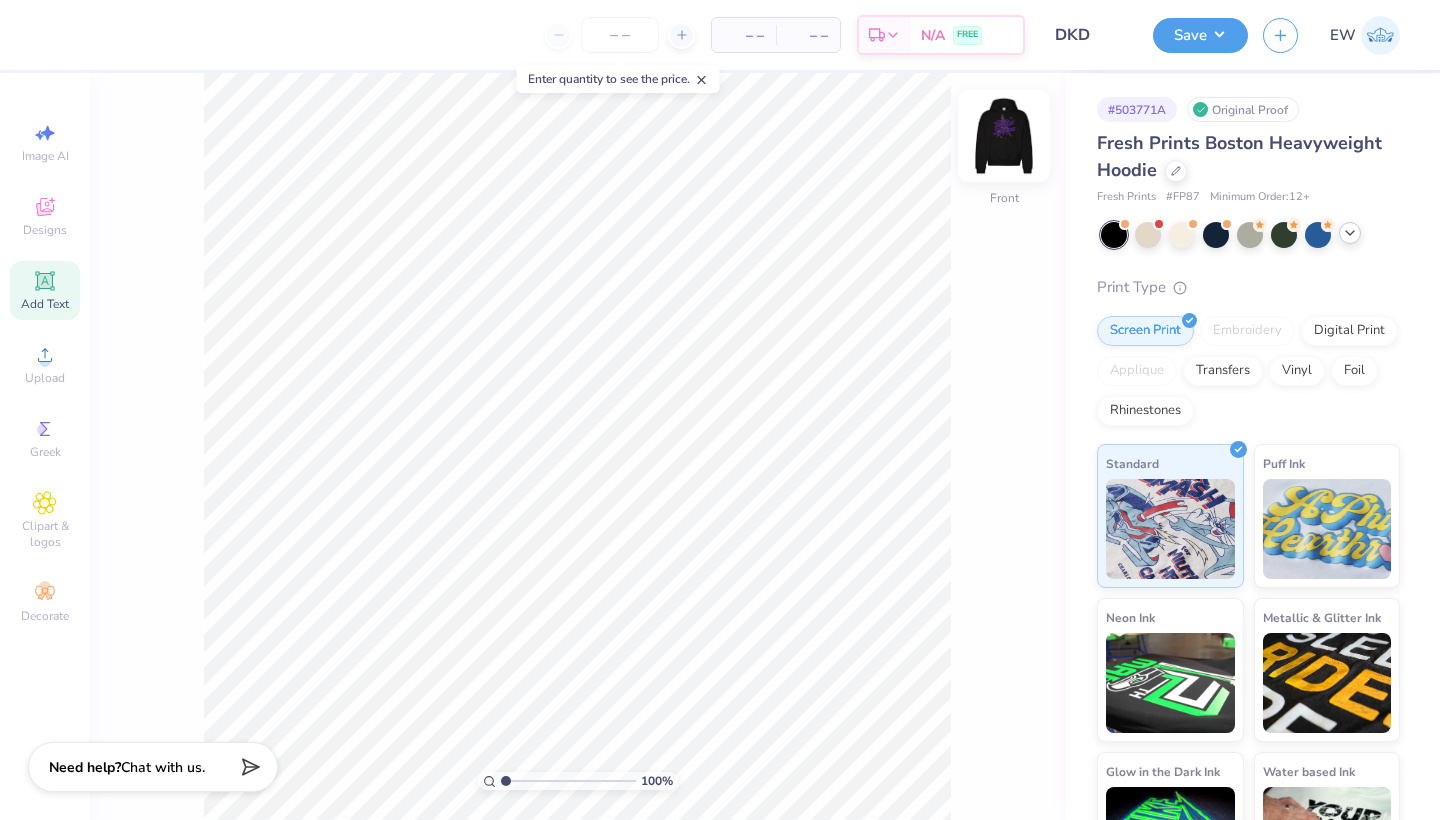 click at bounding box center (1004, 136) 